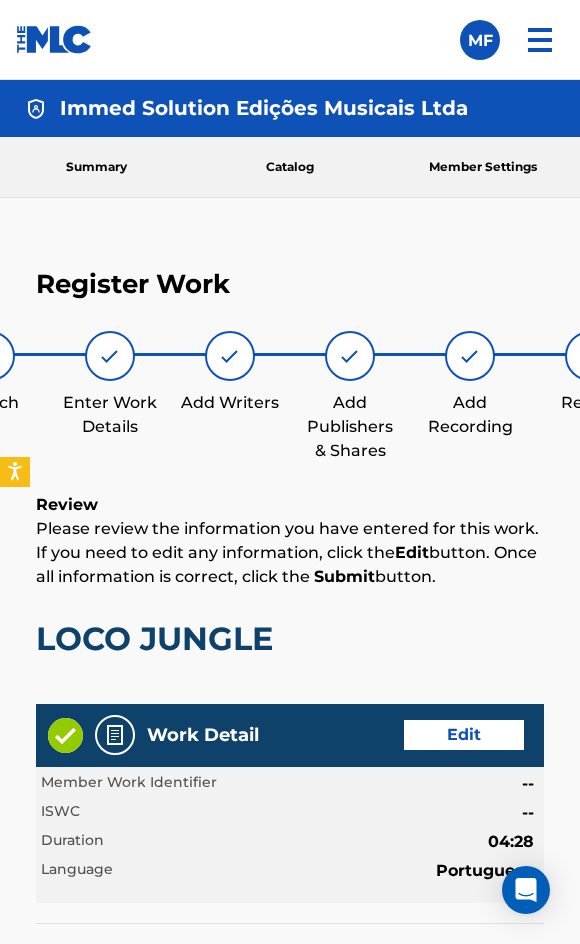 scroll, scrollTop: 1179, scrollLeft: 0, axis: vertical 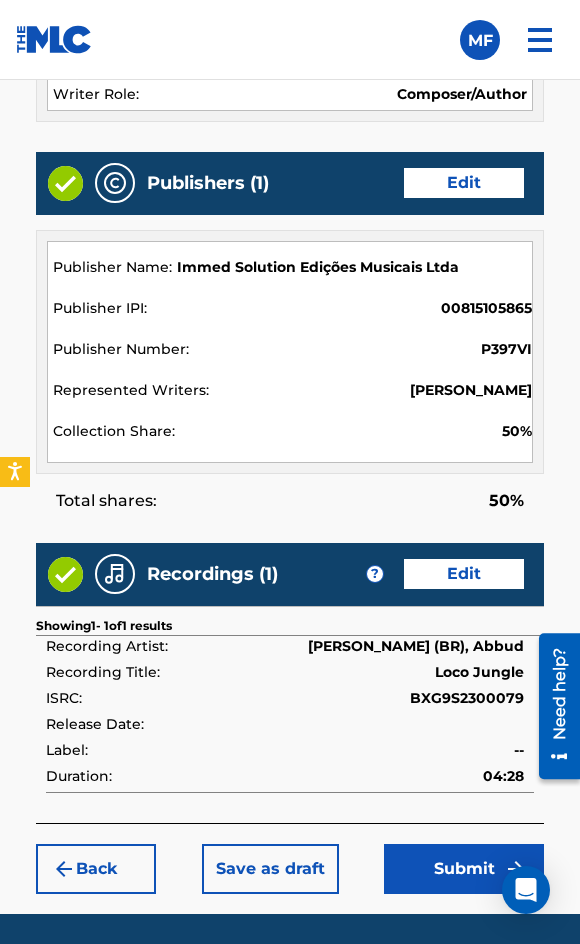 click on "Submit" at bounding box center (464, 869) 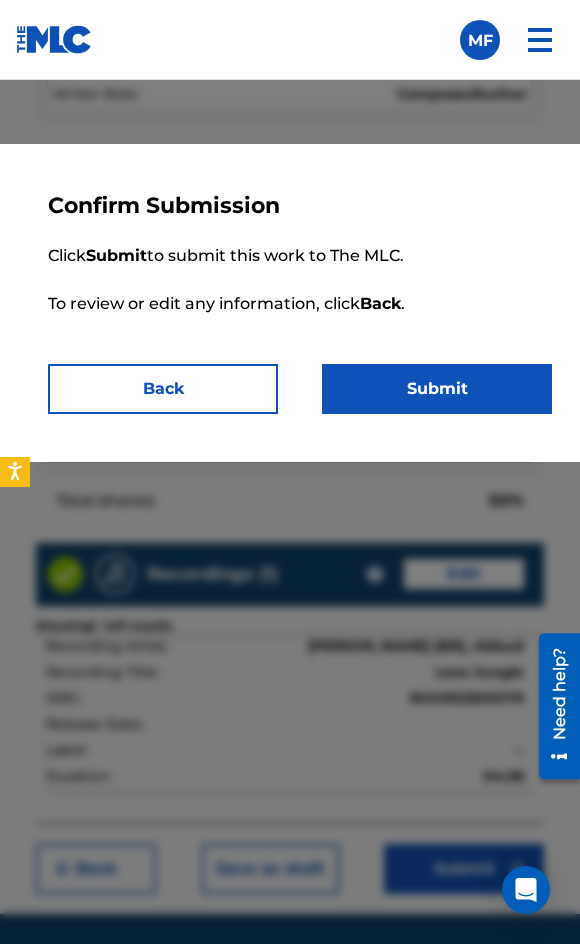 click on "Submit" at bounding box center [437, 389] 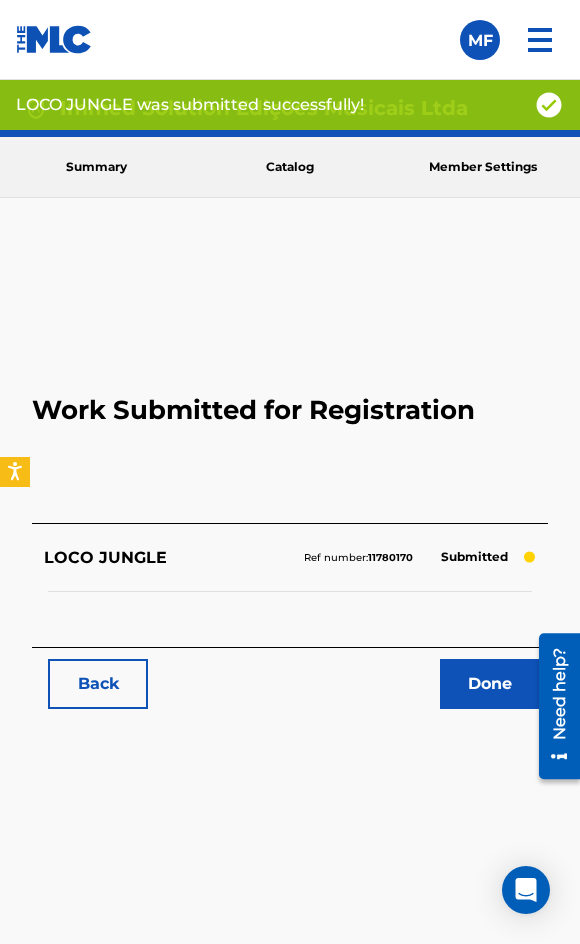 click on "Back" at bounding box center (98, 684) 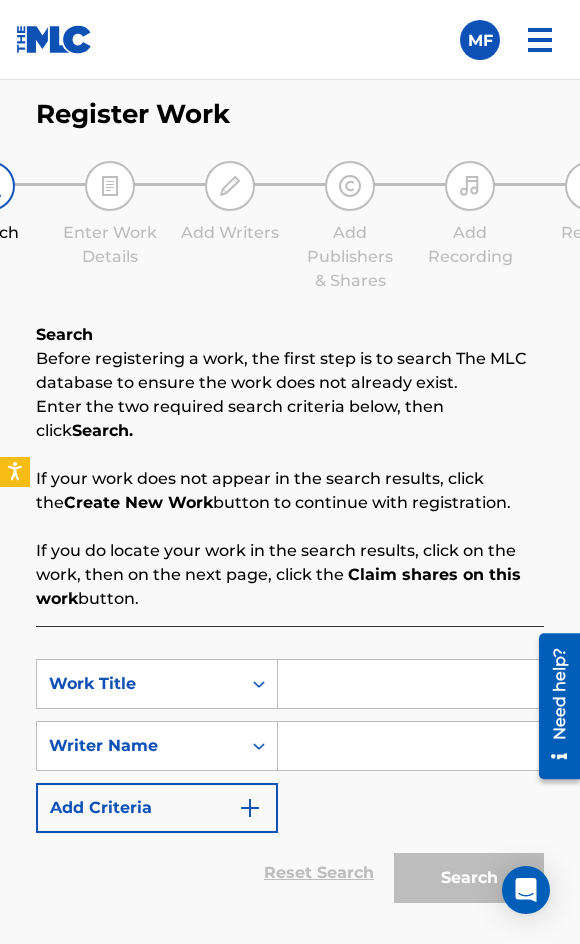 scroll, scrollTop: 342, scrollLeft: 0, axis: vertical 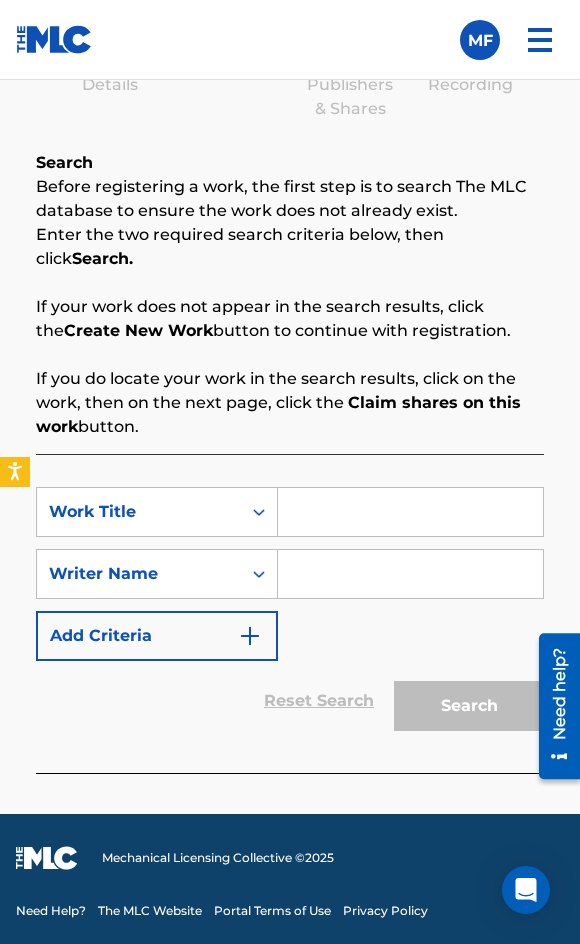 click at bounding box center (410, 512) 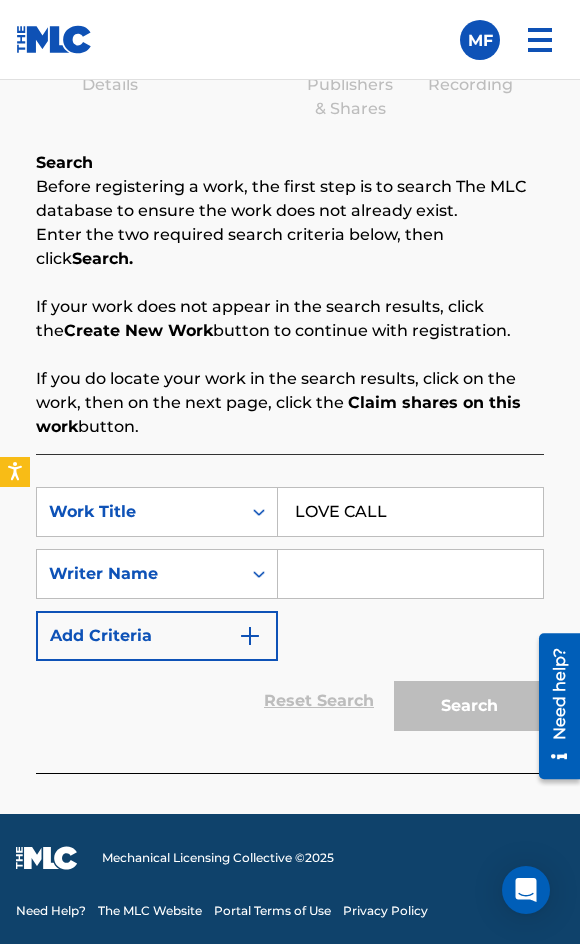 type on "LOVE CALL" 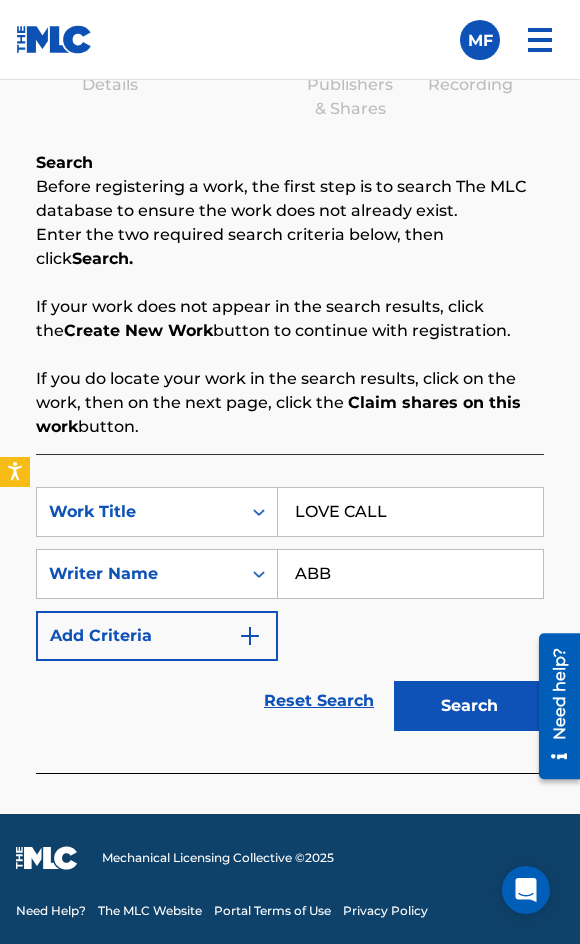 type on "ABBUD" 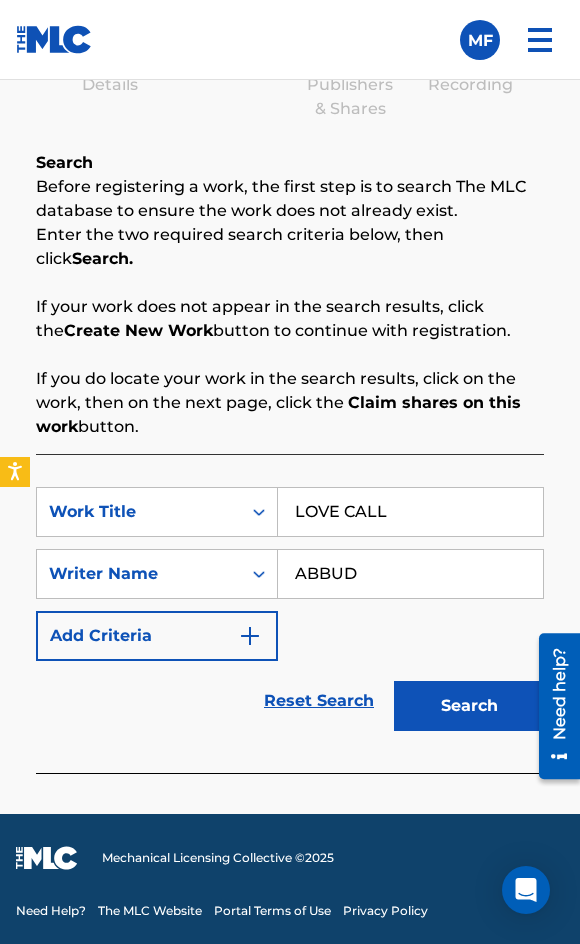 click on "Search" at bounding box center (469, 706) 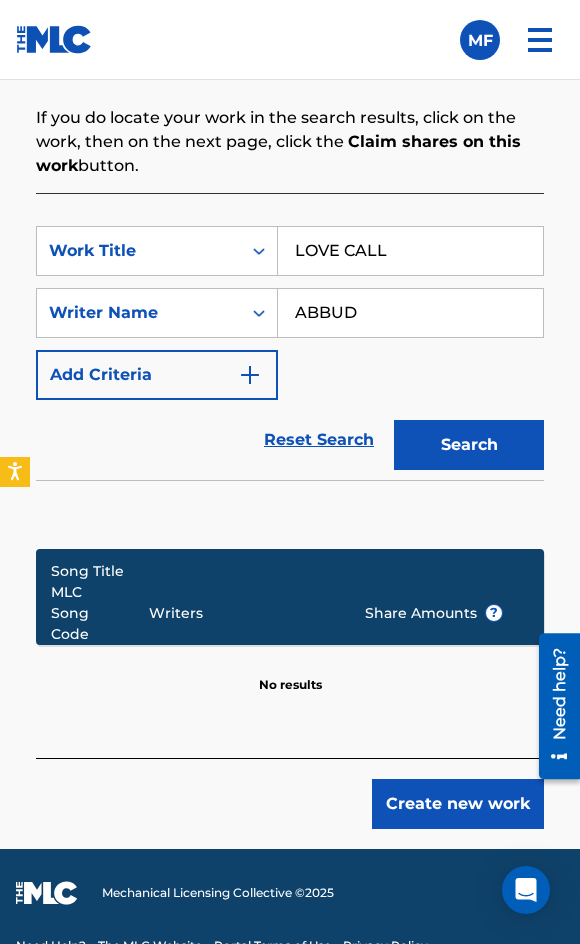 scroll, scrollTop: 638, scrollLeft: 0, axis: vertical 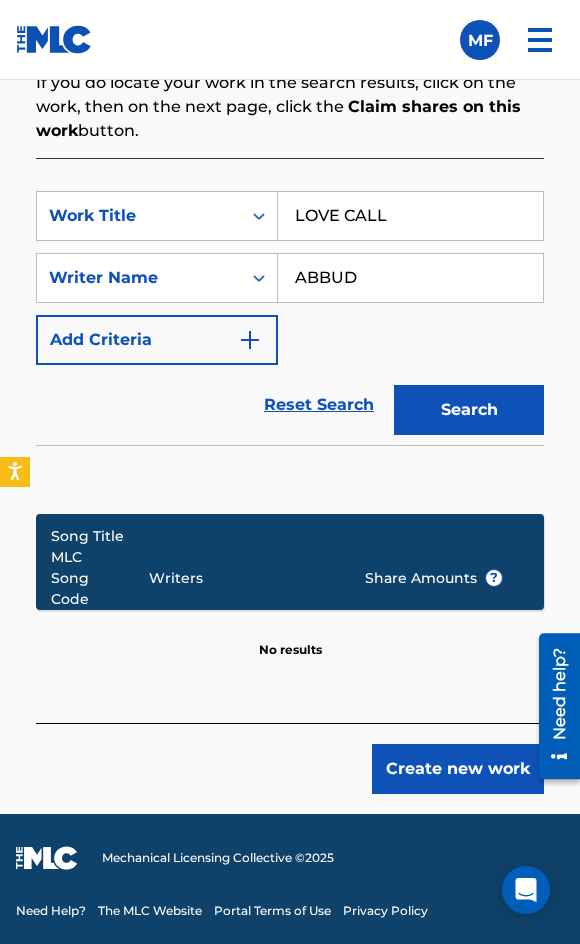 click on "Create new work" at bounding box center [458, 769] 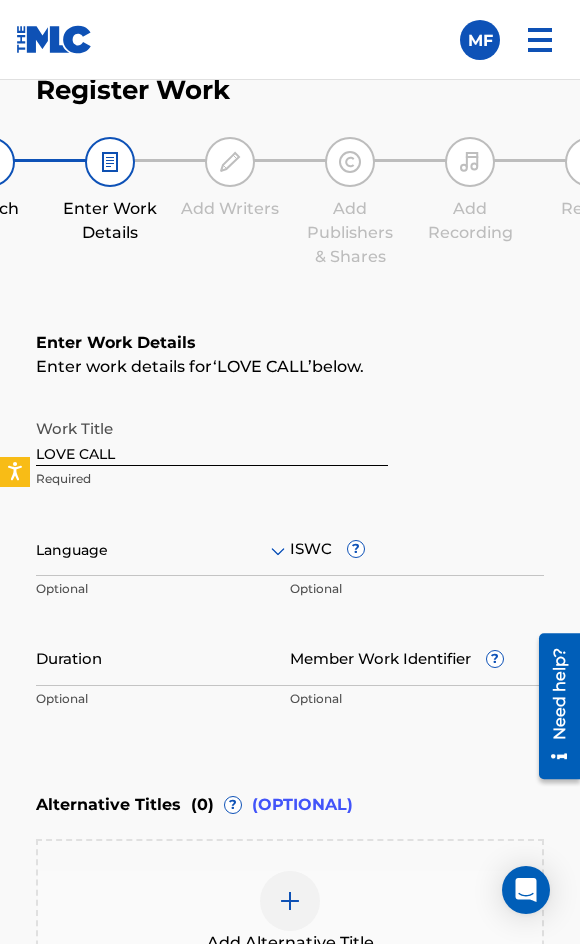 scroll, scrollTop: 500, scrollLeft: 0, axis: vertical 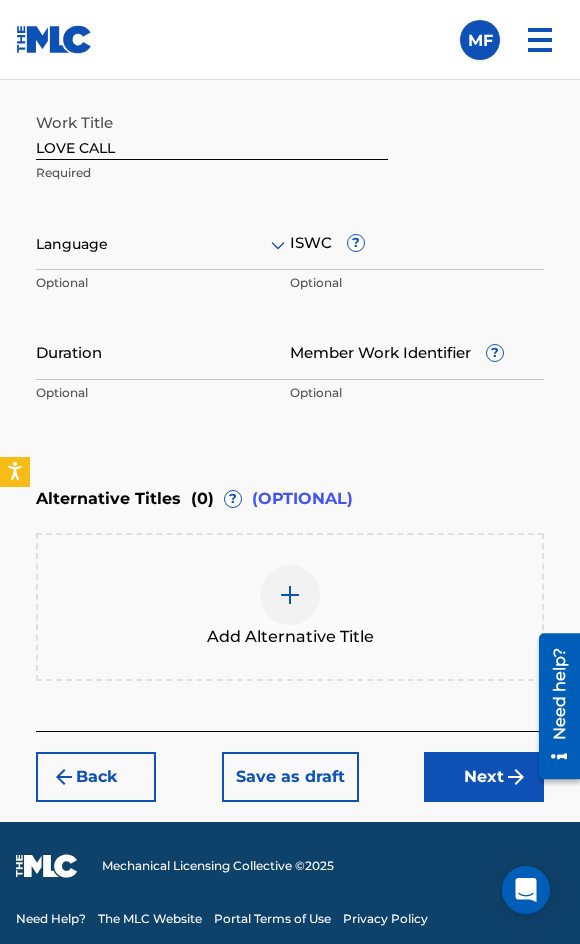click at bounding box center [163, 244] 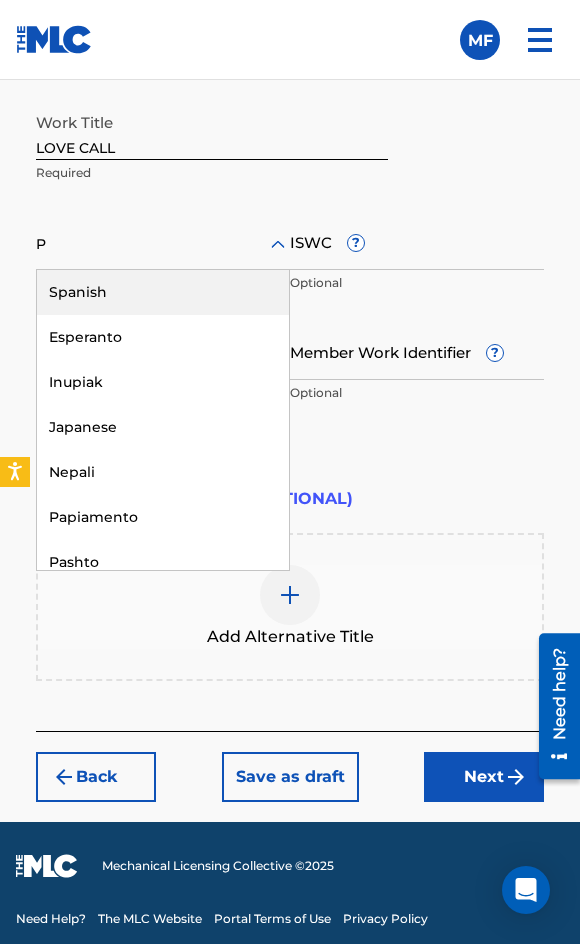 type on "PO" 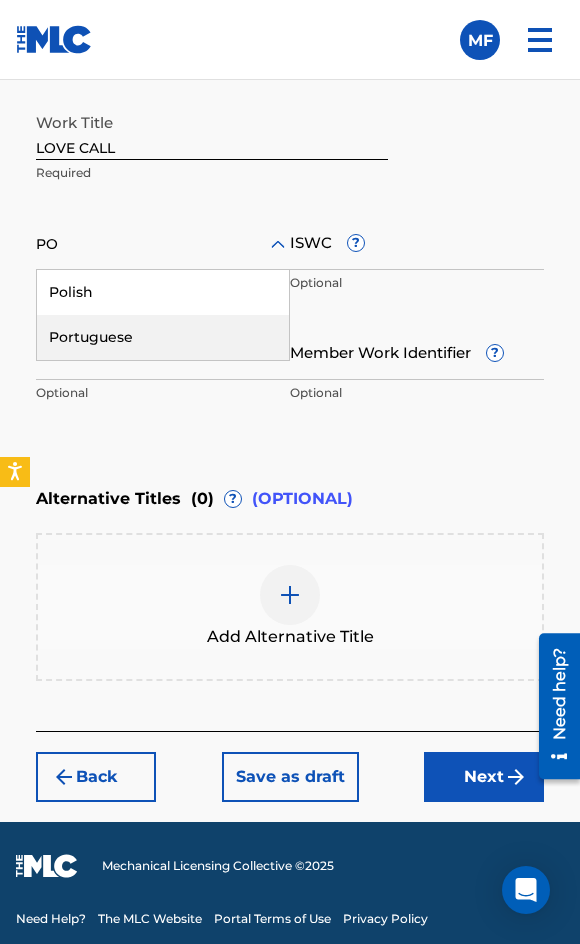 click on "Portuguese" at bounding box center (163, 337) 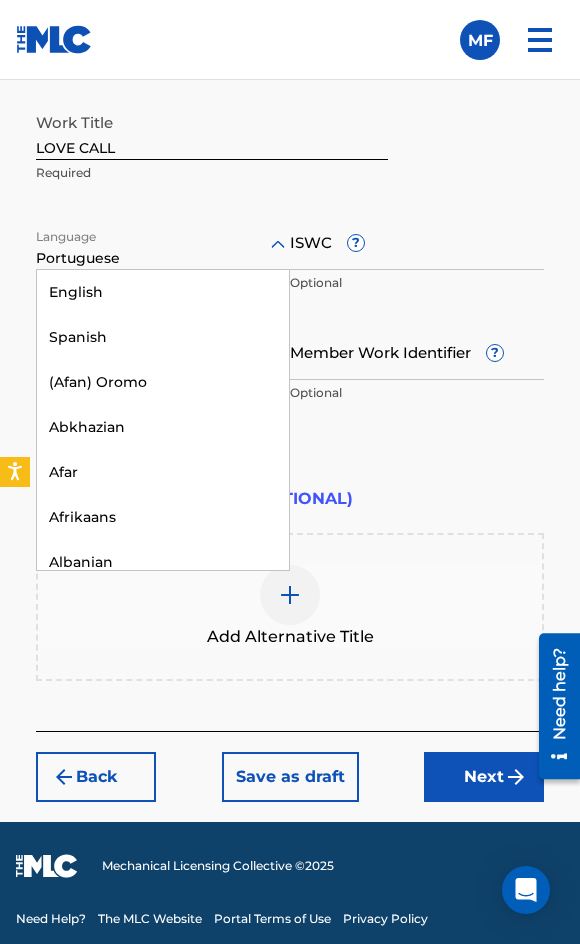 click at bounding box center [163, 244] 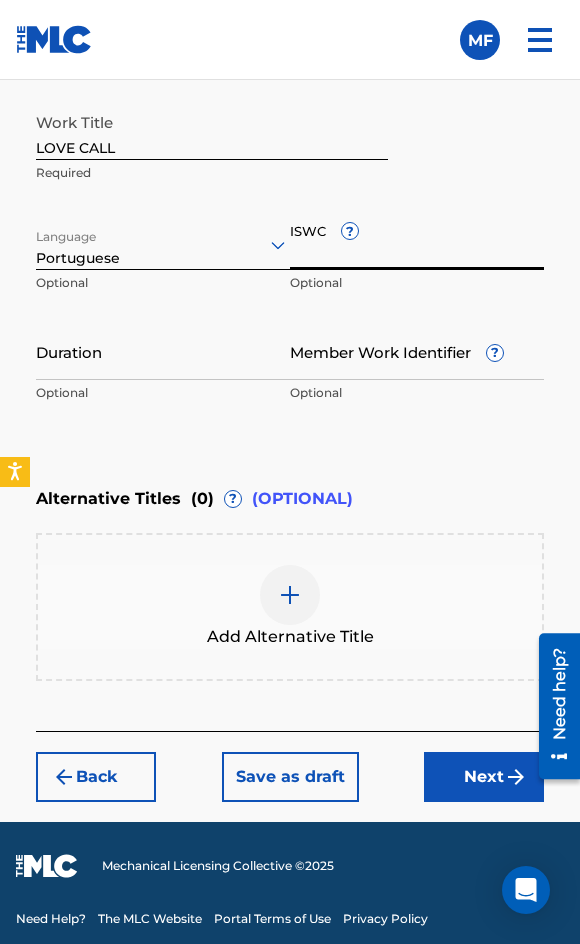 click on "ISWC   ?" at bounding box center [417, 241] 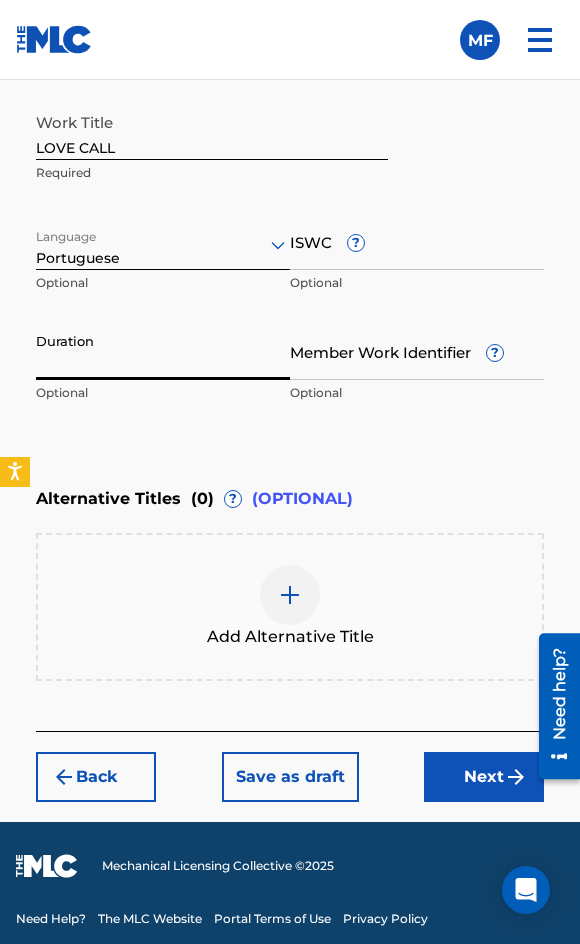 click on "Duration" at bounding box center [163, 351] 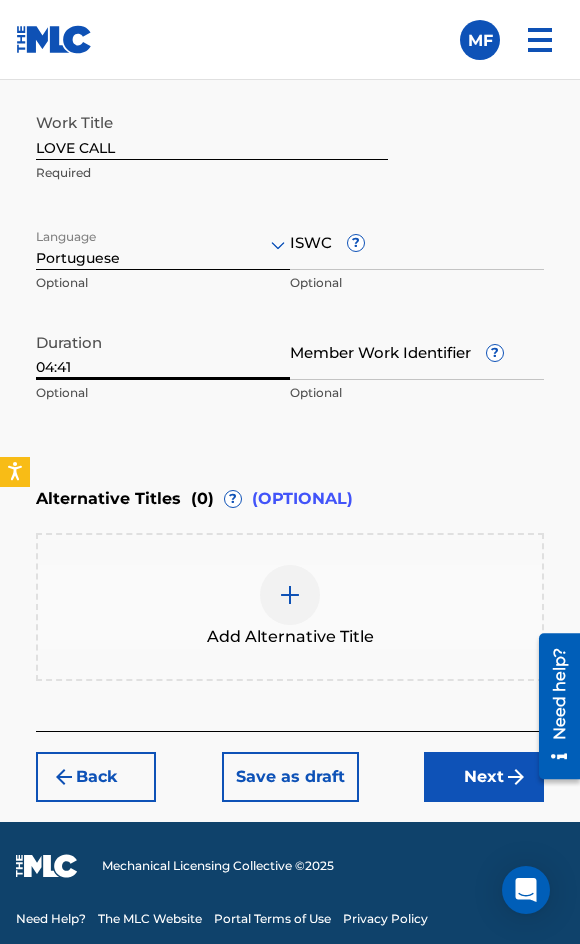 type on "04:41" 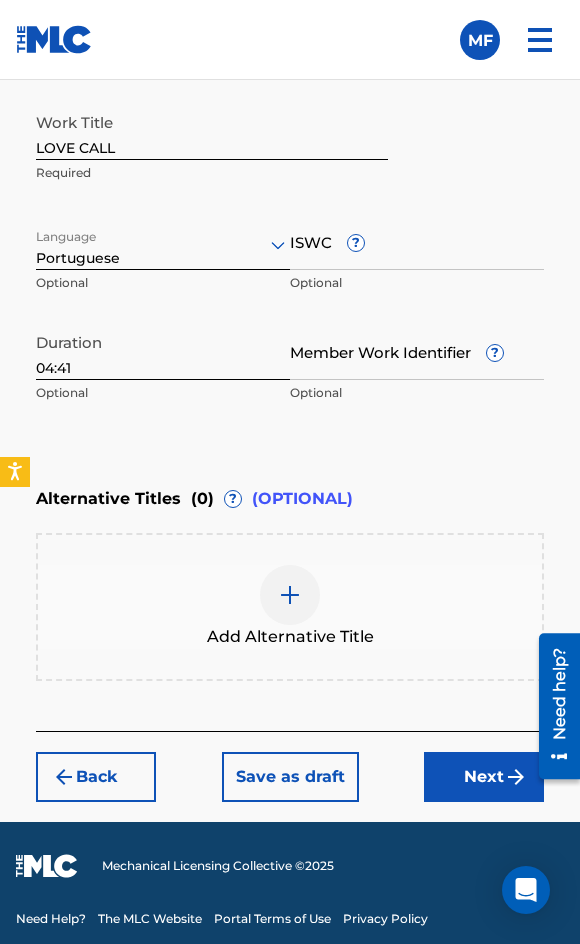 click on "Next" at bounding box center [484, 777] 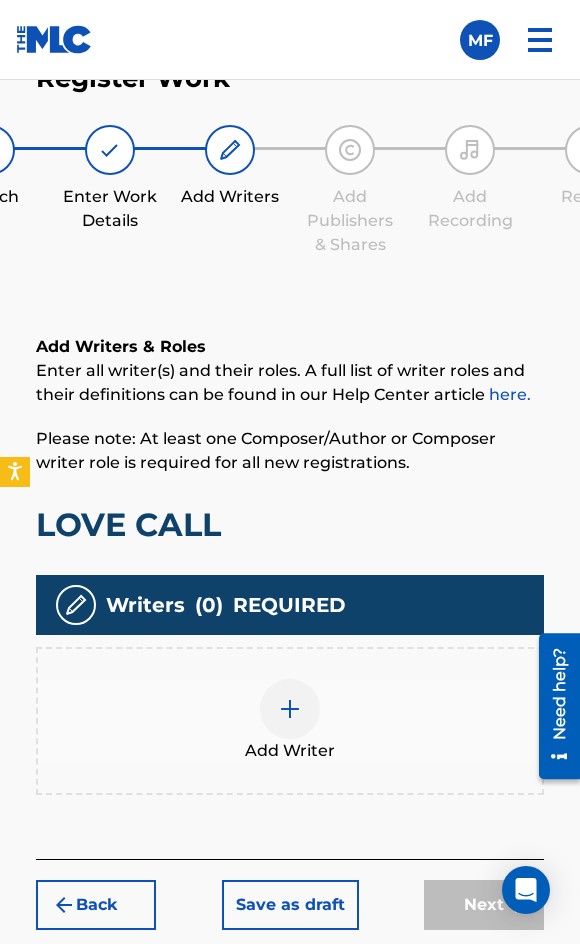 scroll, scrollTop: 342, scrollLeft: 0, axis: vertical 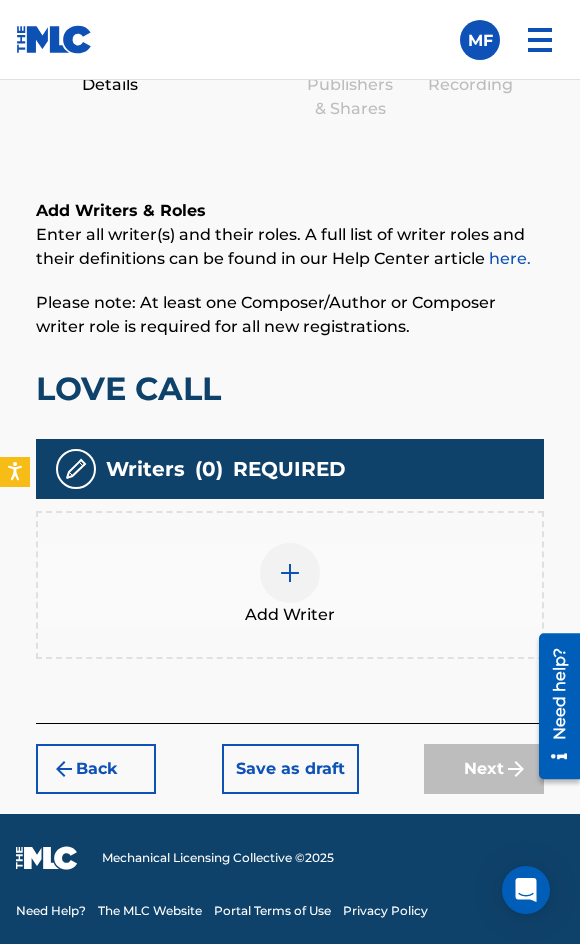 click at bounding box center [290, 573] 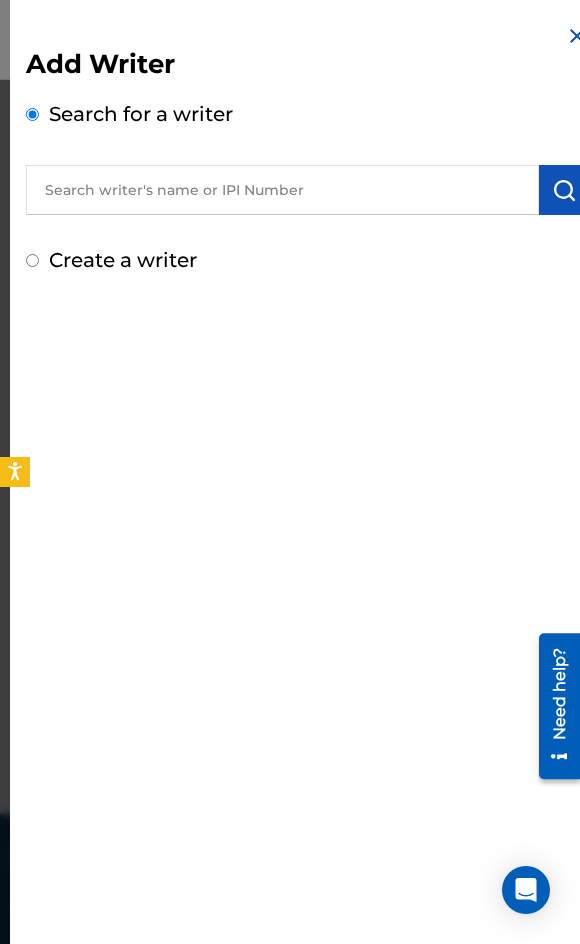 click at bounding box center (282, 190) 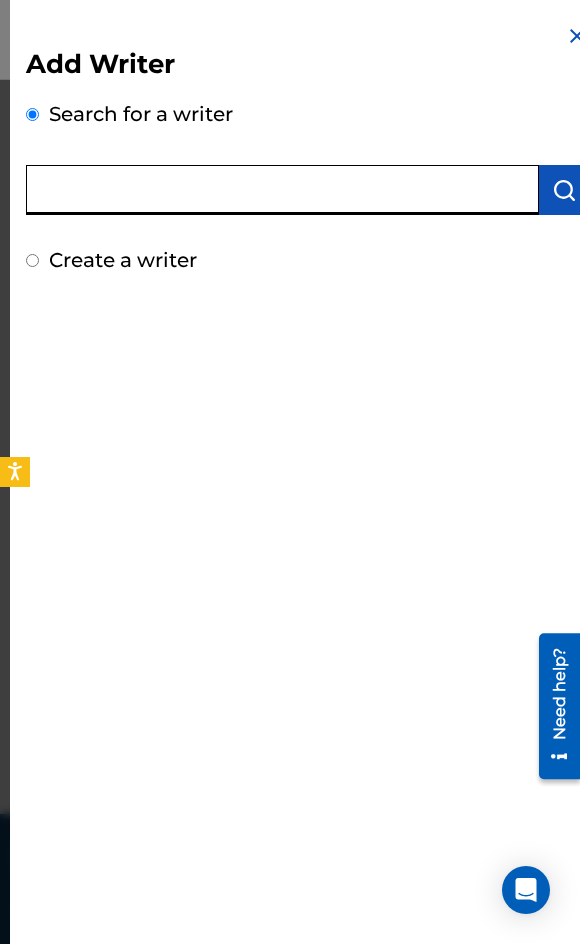 paste on "[PERSON_NAME]" 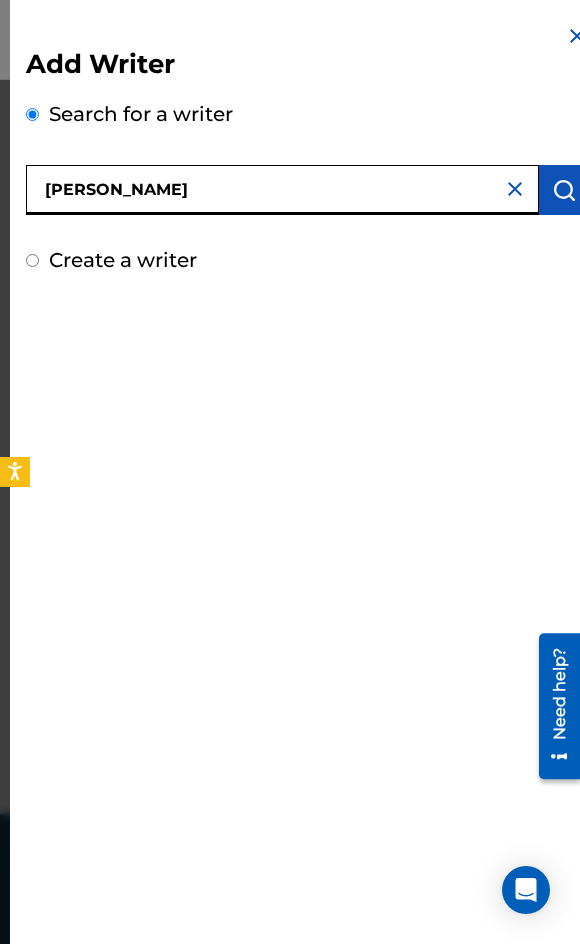type on "[PERSON_NAME]" 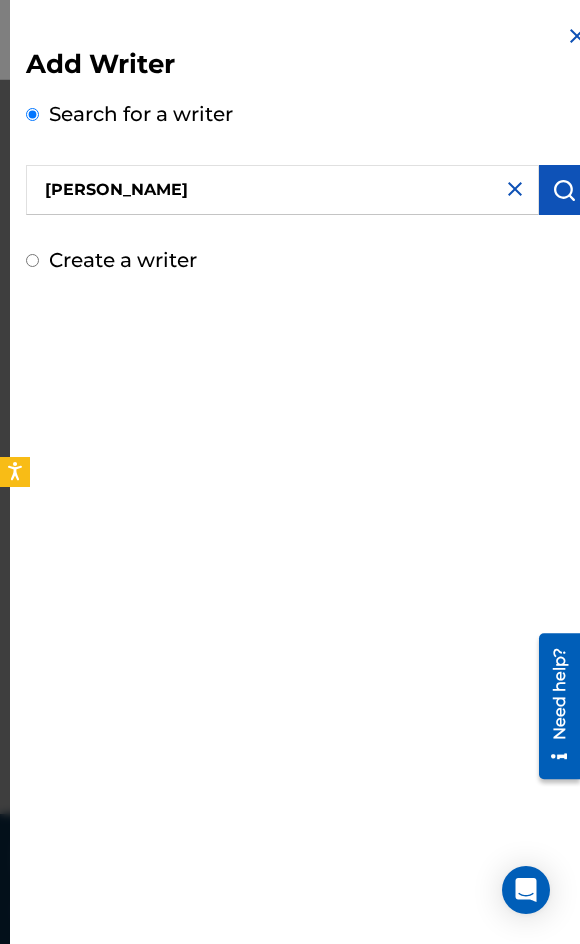 click at bounding box center (564, 190) 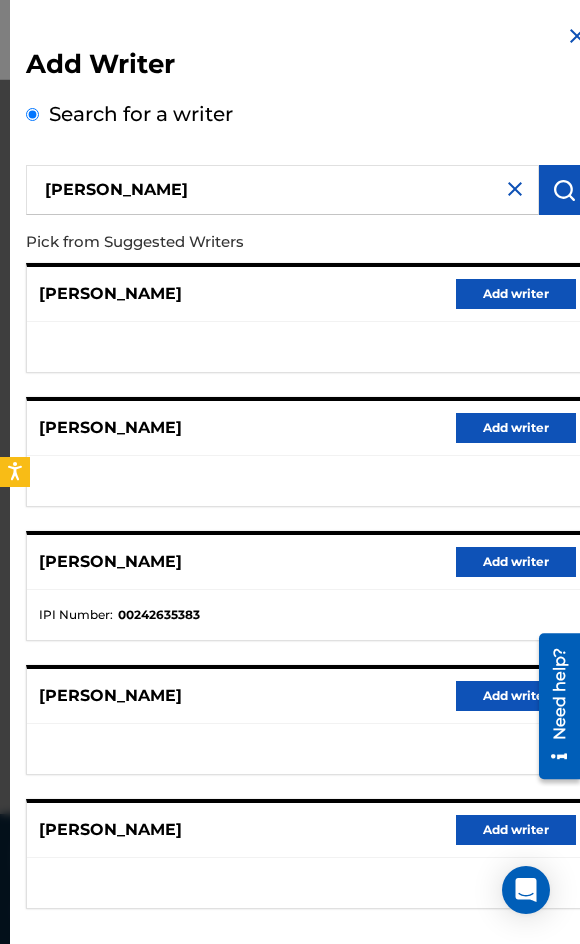 click on "Add writer" at bounding box center (516, 696) 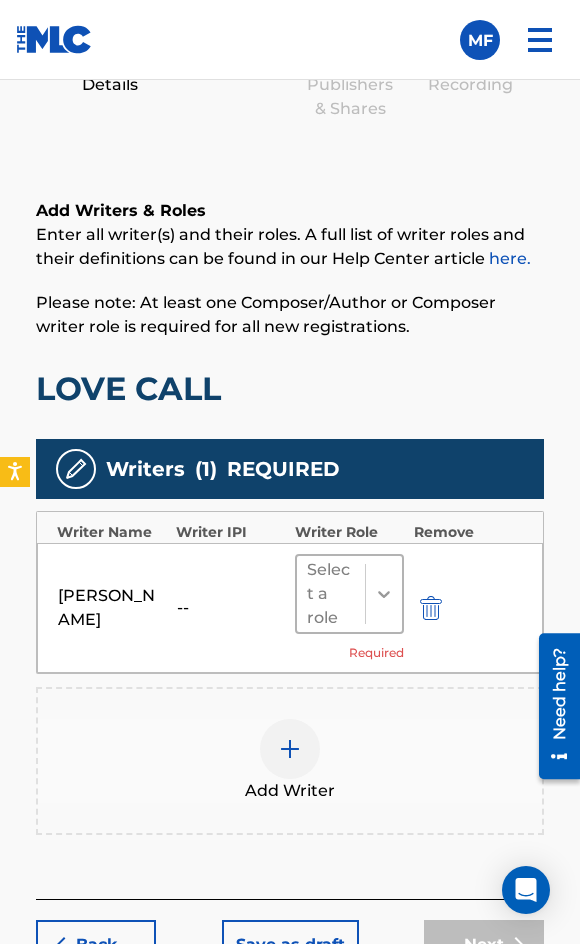 click at bounding box center (384, 594) 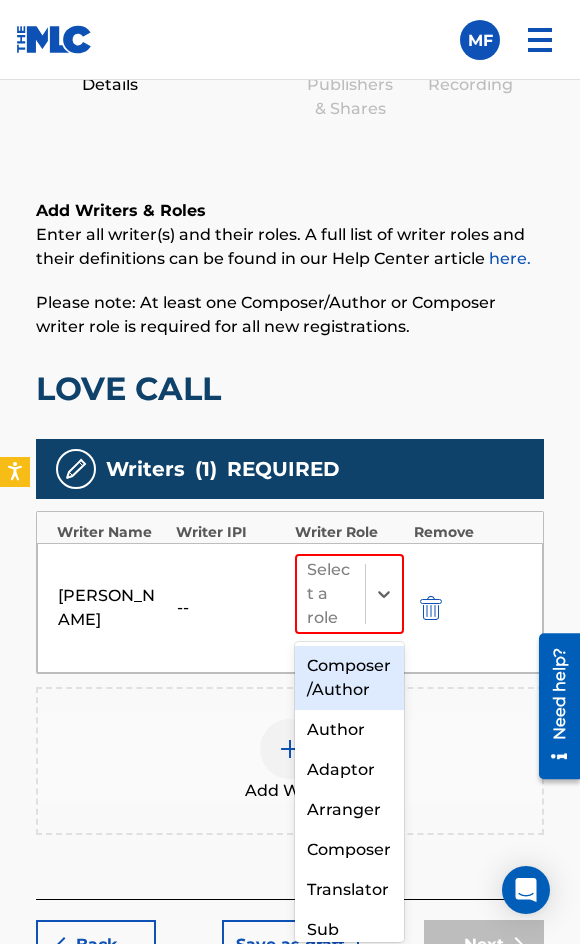 click on "Composer/Author" at bounding box center (349, 678) 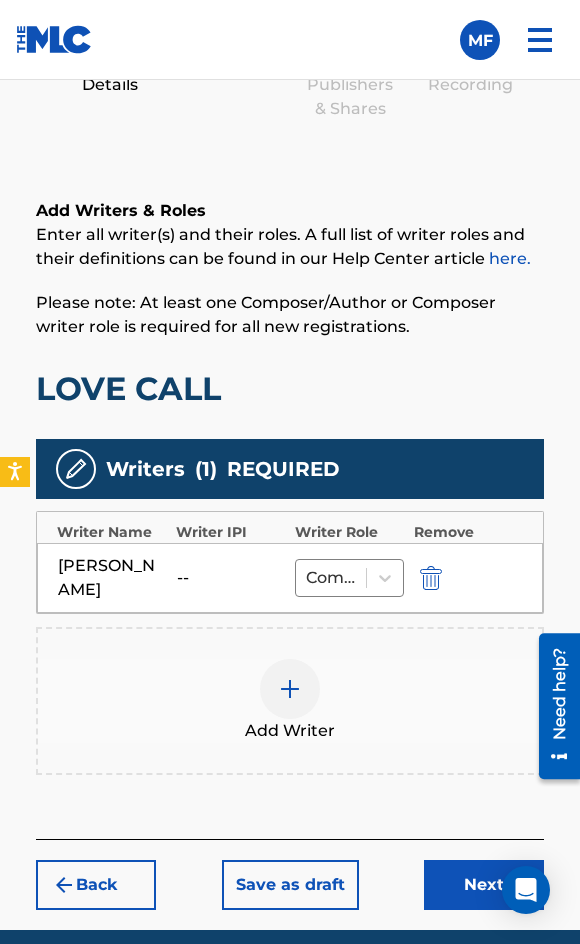 click at bounding box center (290, 689) 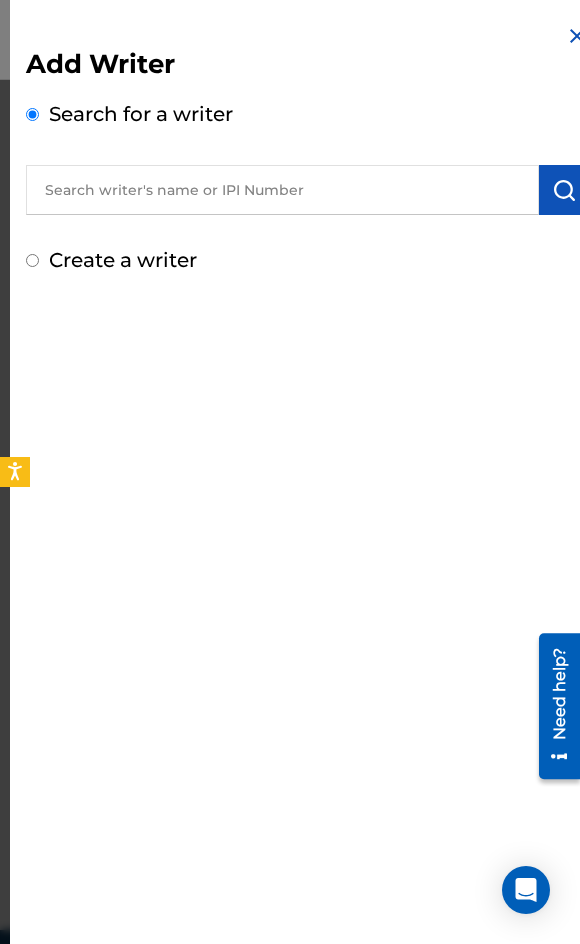 click at bounding box center (282, 190) 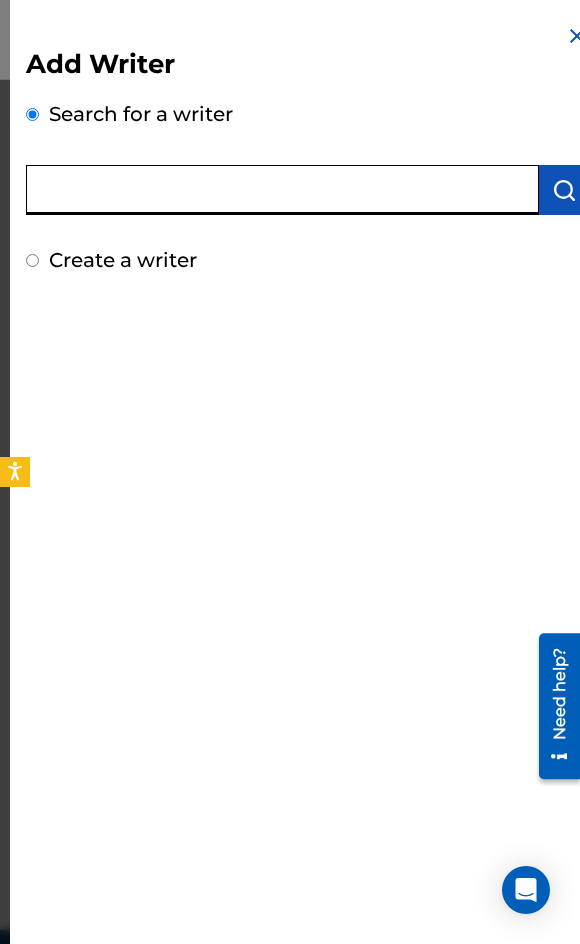 paste on "[PERSON_NAME] [PERSON_NAME]" 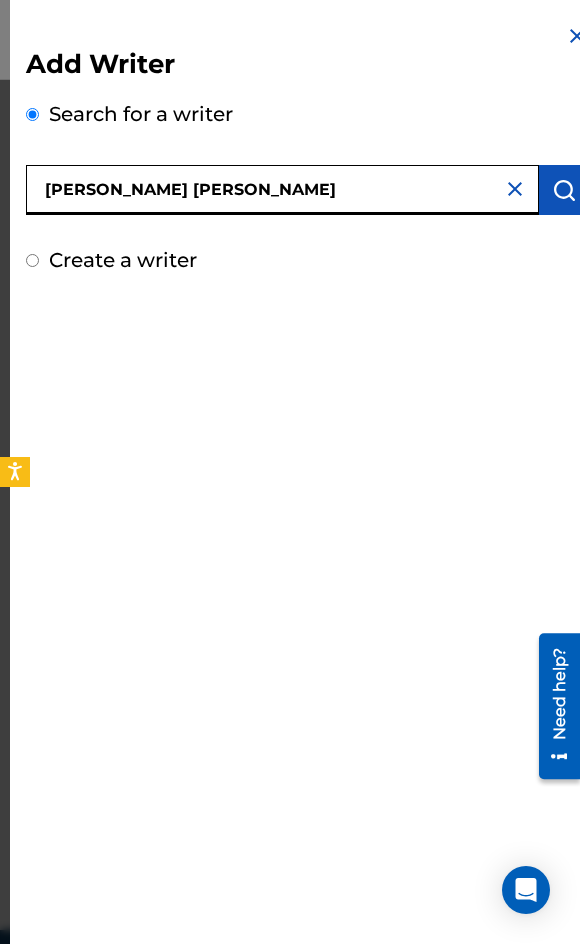 type on "[PERSON_NAME] [PERSON_NAME]" 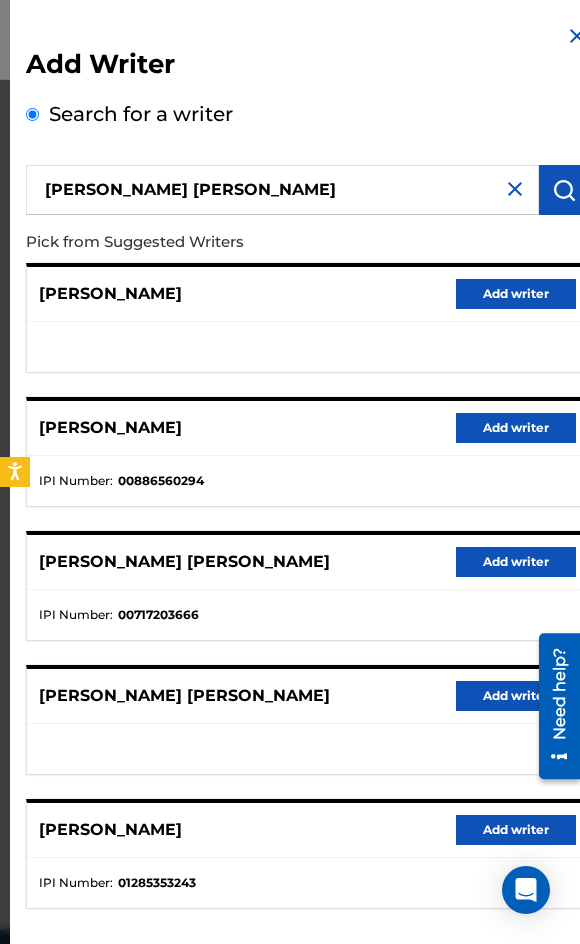 scroll, scrollTop: 92, scrollLeft: 0, axis: vertical 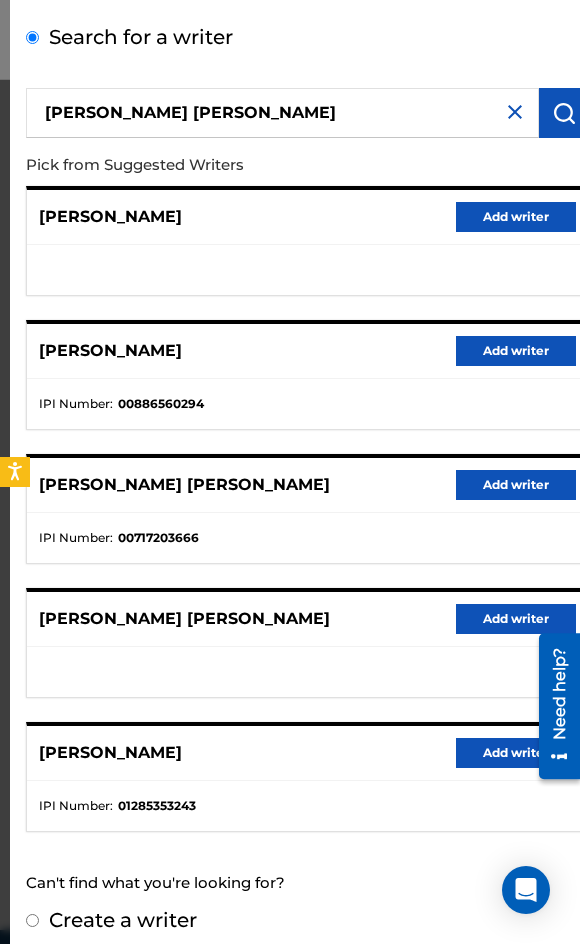 click on "Create a writer" at bounding box center (123, 920) 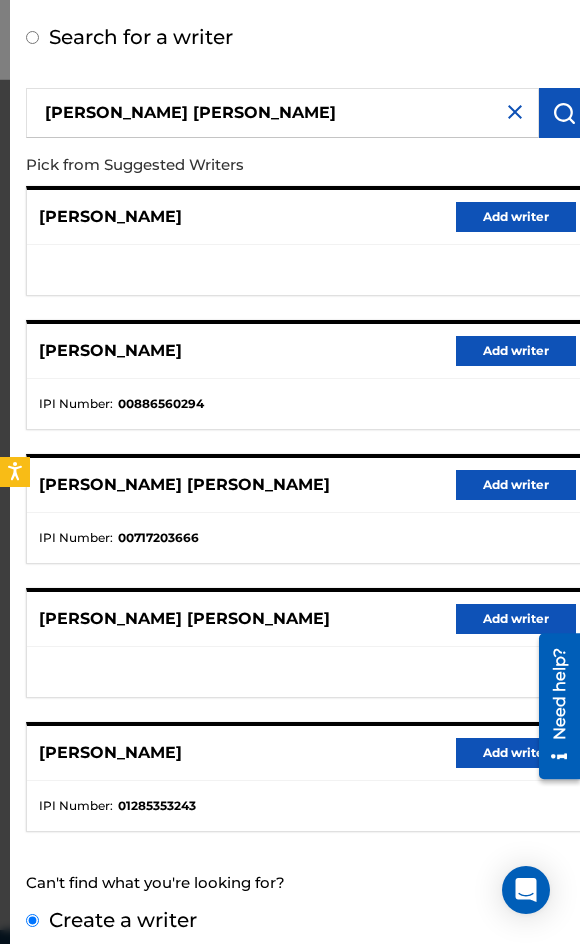 click on "Create a writer" at bounding box center (32, 920) 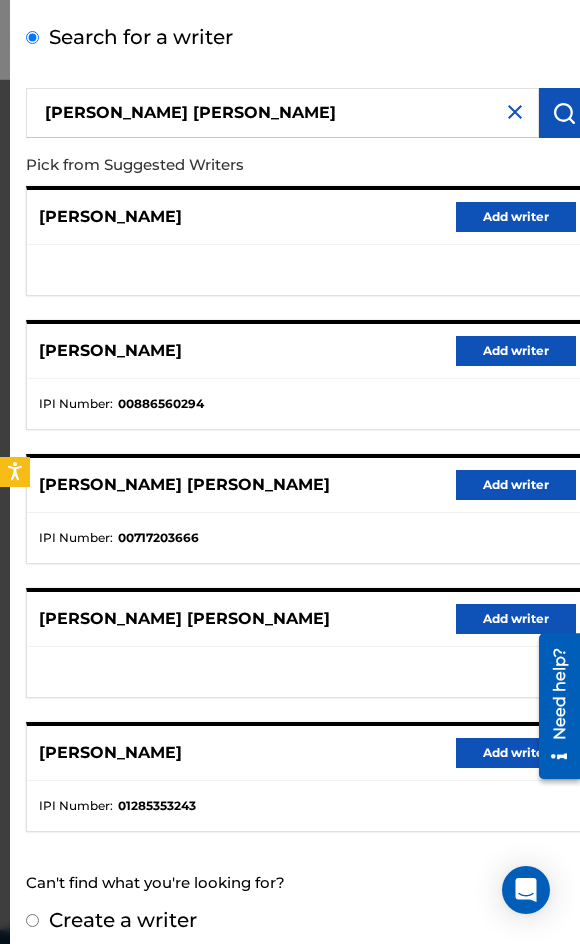 radio on "false" 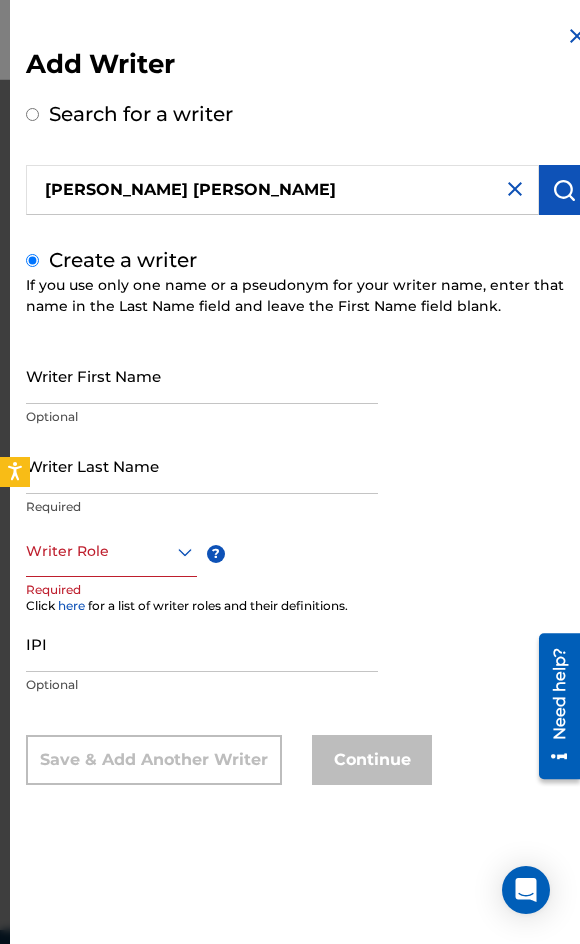 scroll, scrollTop: 0, scrollLeft: 0, axis: both 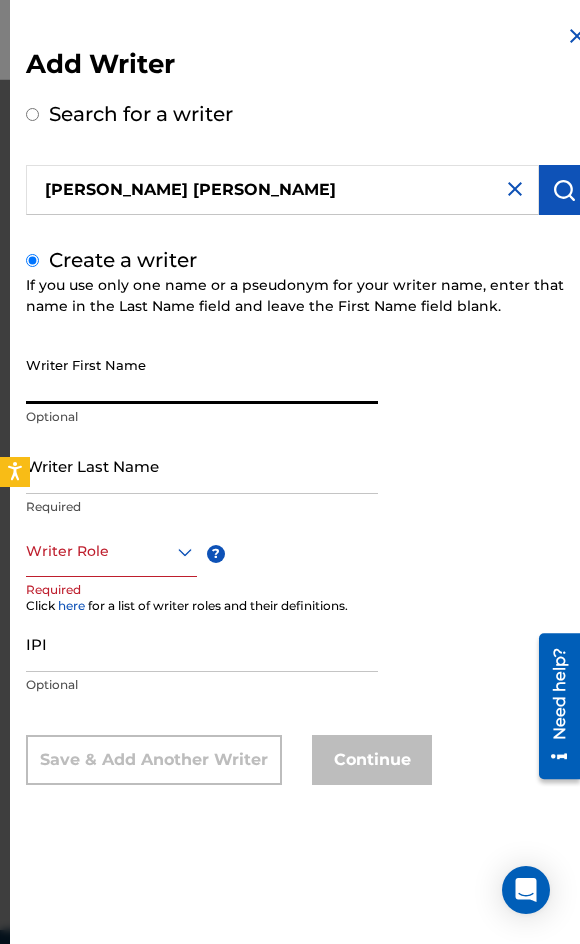 paste on "[PERSON_NAME] [PERSON_NAME]" 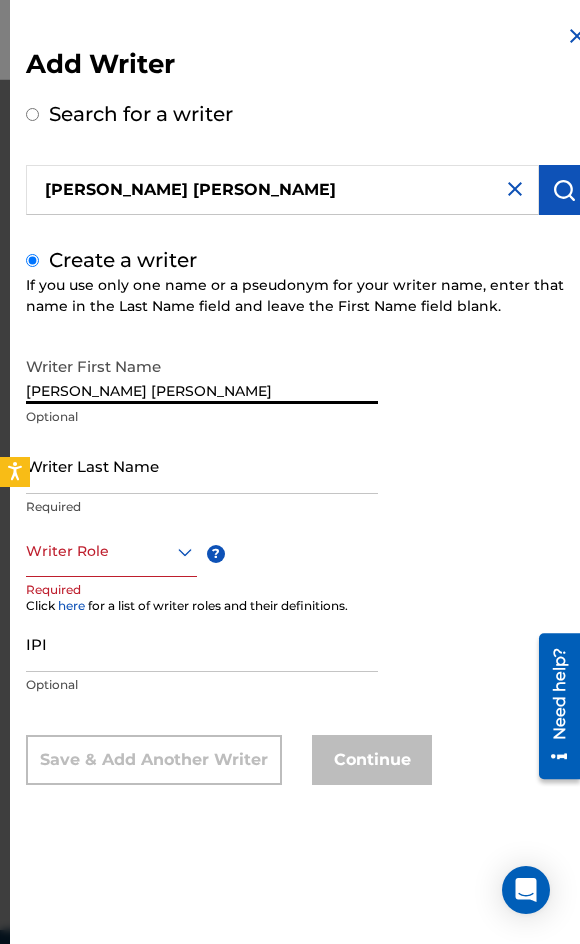 drag, startPoint x: 296, startPoint y: 388, endPoint x: 80, endPoint y: 378, distance: 216.23135 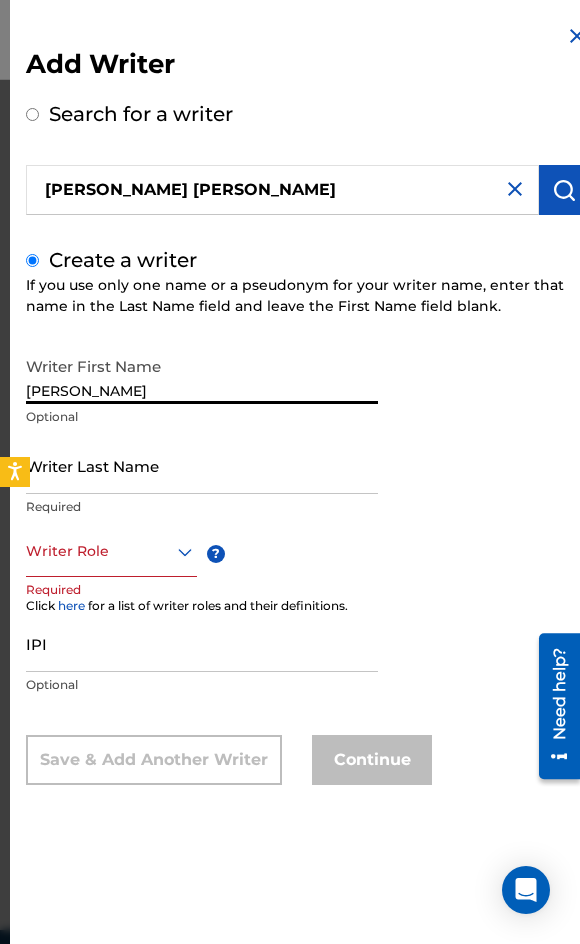type on "[PERSON_NAME]" 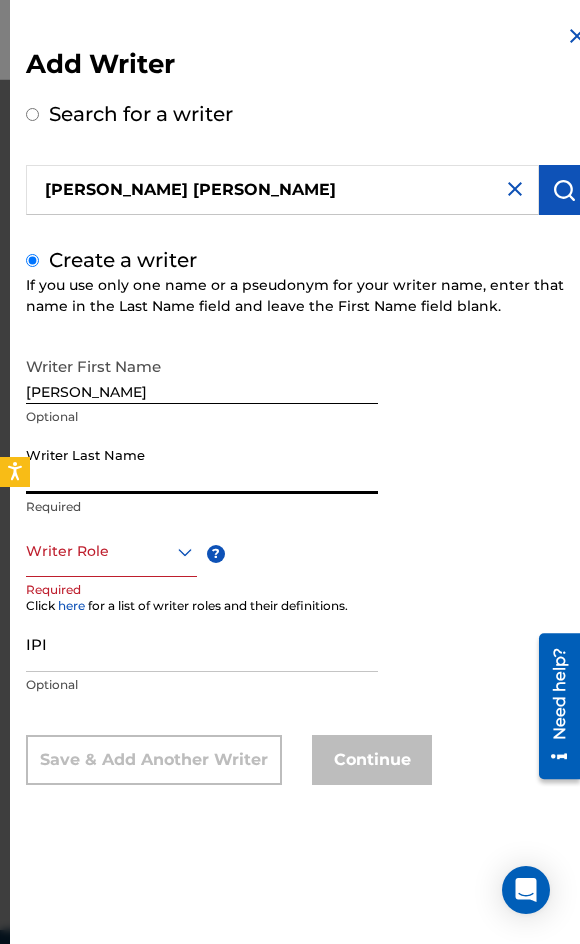 click on "Writer Last Name" at bounding box center (202, 465) 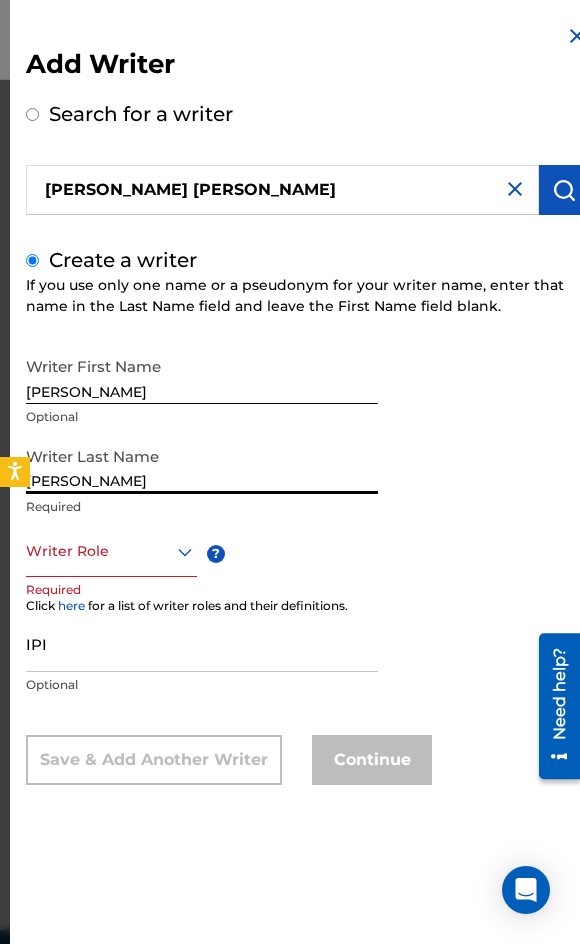type on "[PERSON_NAME]" 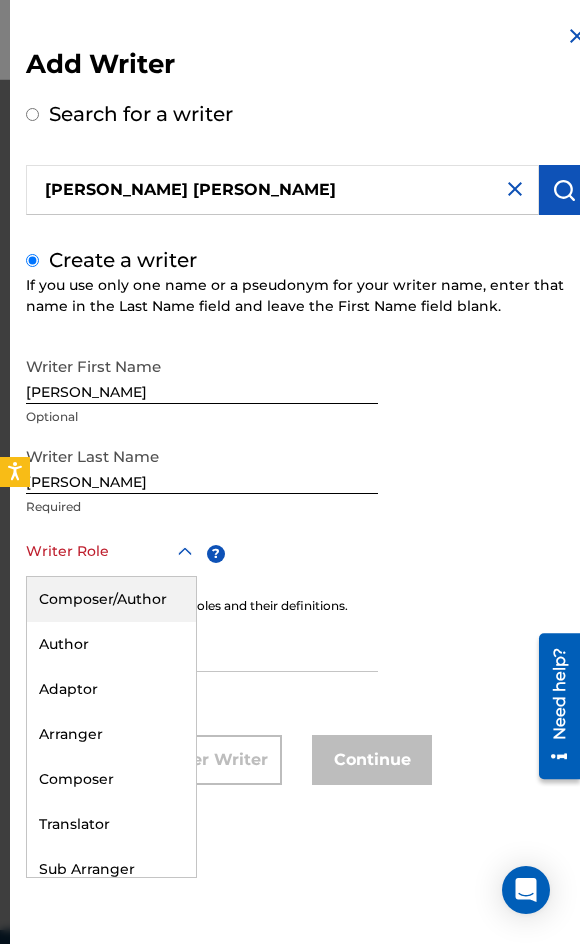 click at bounding box center (111, 551) 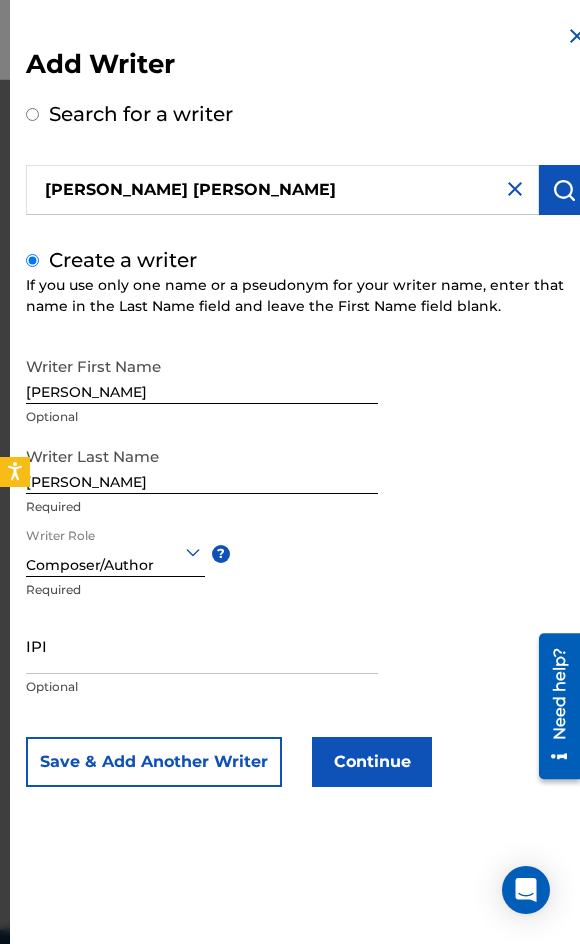 click on "Continue" at bounding box center (372, 762) 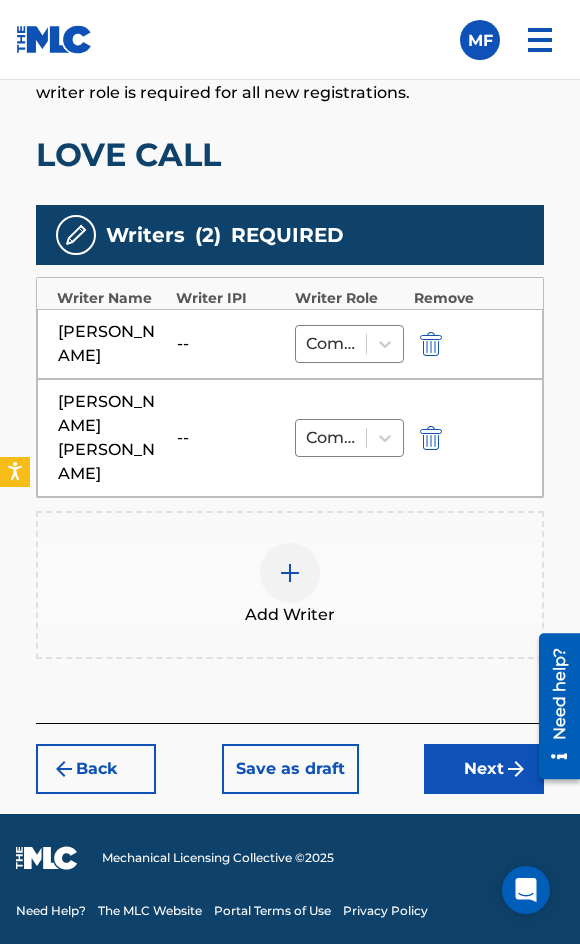 scroll, scrollTop: 624, scrollLeft: 0, axis: vertical 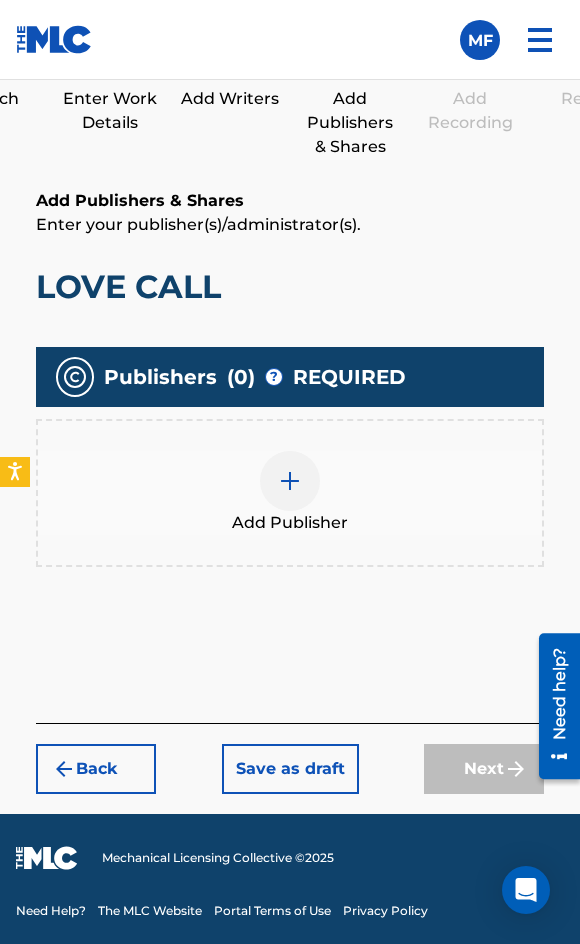 click on "Add Publisher" at bounding box center [290, 493] 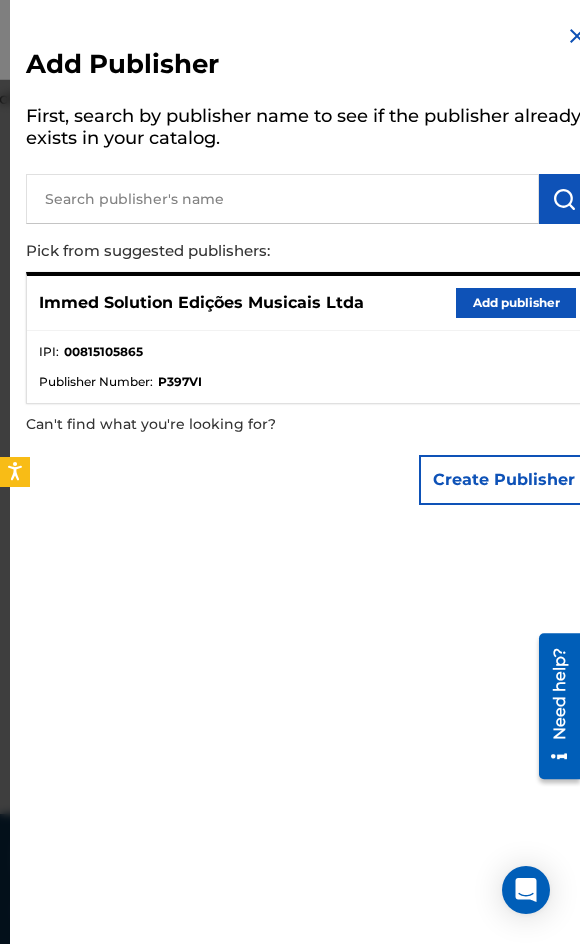 click on "Immed Solution Edições Musicais Ltda Add publisher" at bounding box center [307, 303] 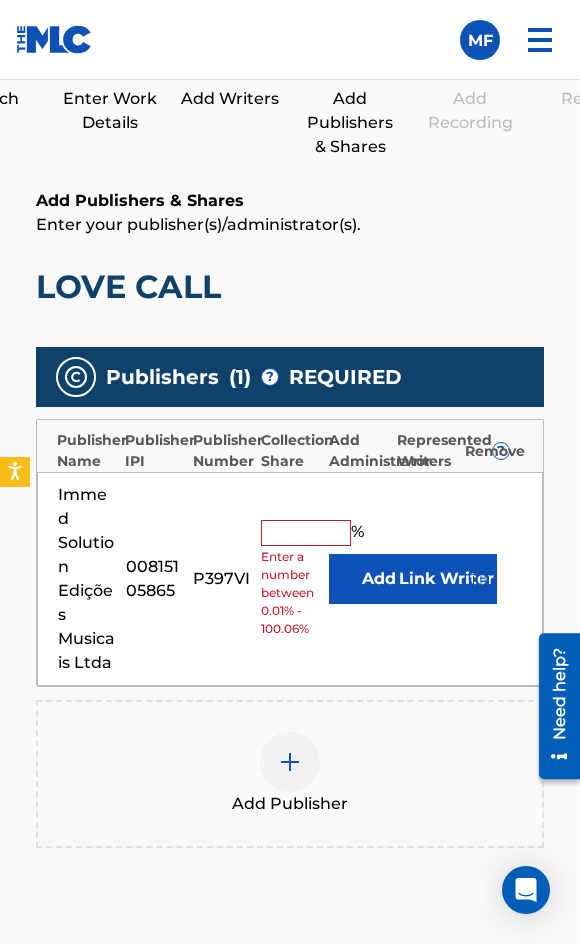 click at bounding box center (306, 533) 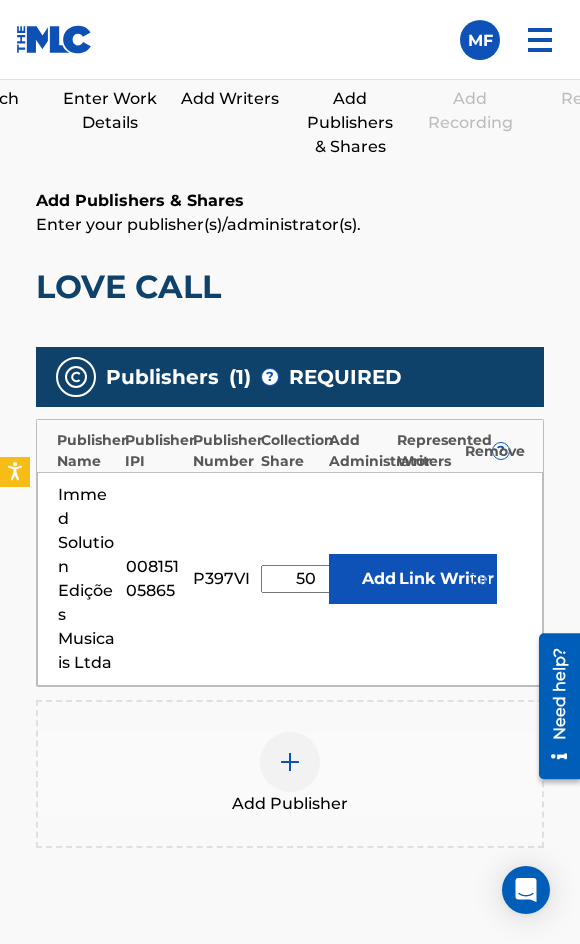 click on "Immed Solution Edições Musicais Ltda 00815105865 P397VI 50 % Add Link Writer" at bounding box center (290, 579) 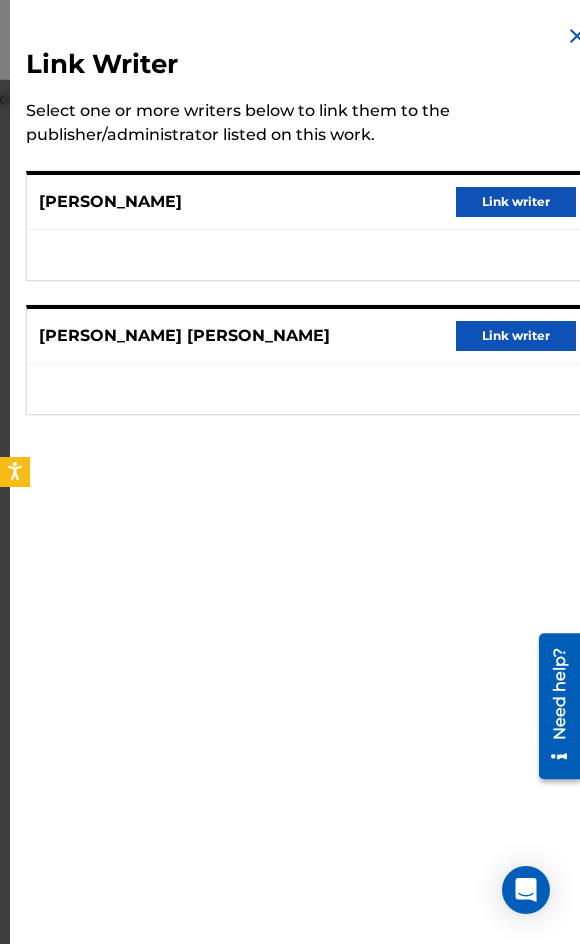 click on "Link Writer Select one or more writers below to link them to the publisher/administrator listed on this work. [PERSON_NAME] ABBUD Link writer [PERSON_NAME] [PERSON_NAME] Link writer" at bounding box center [307, 479] 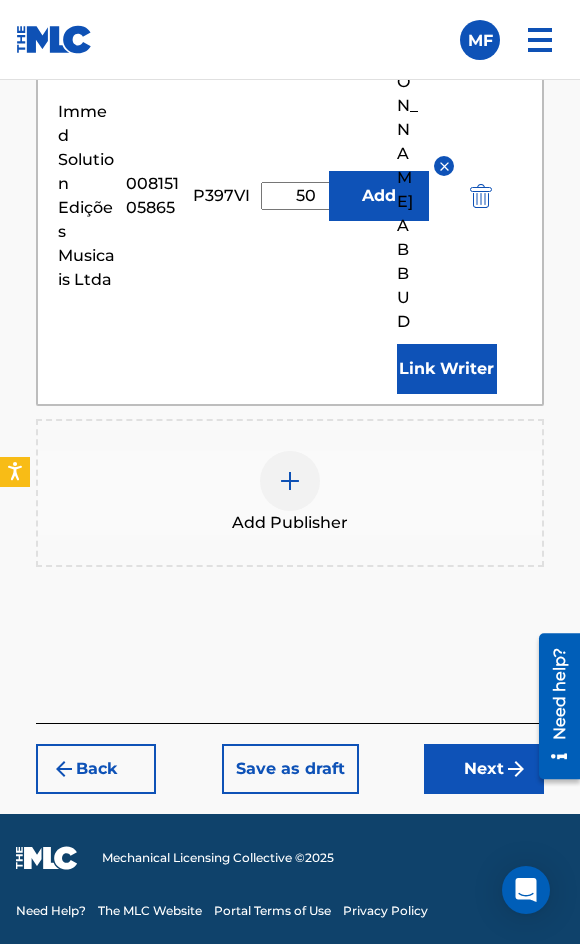 click on "Next" at bounding box center (484, 769) 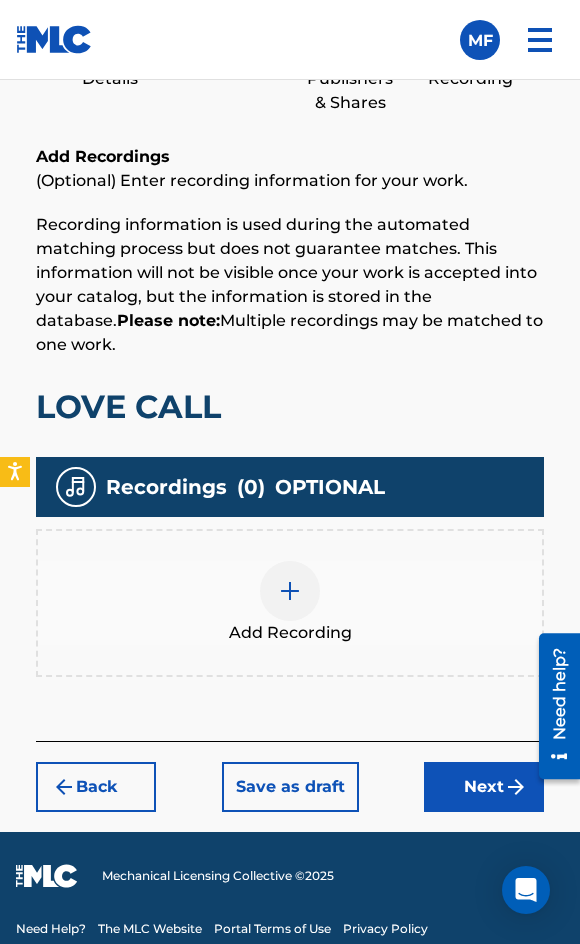 scroll, scrollTop: 366, scrollLeft: 0, axis: vertical 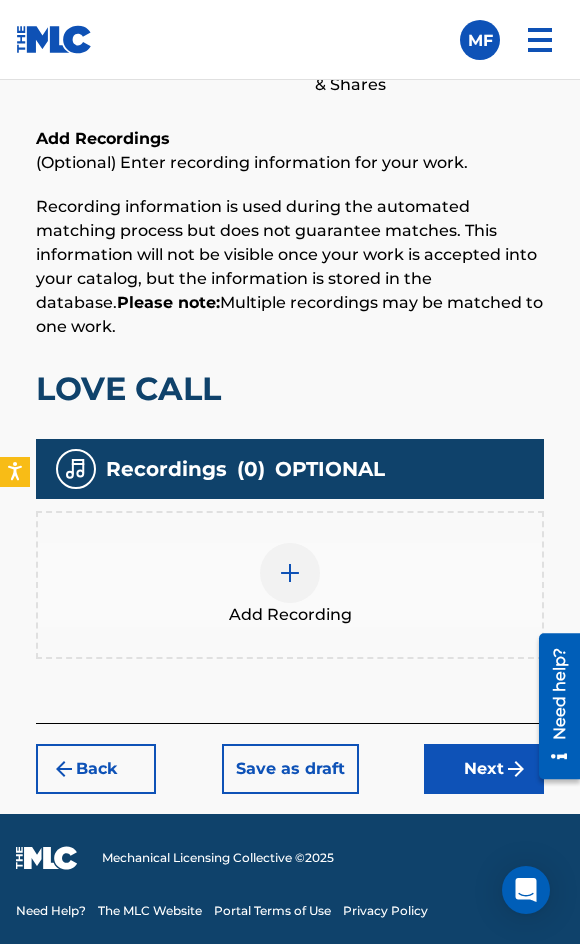 click on "Add Recording" at bounding box center [290, 585] 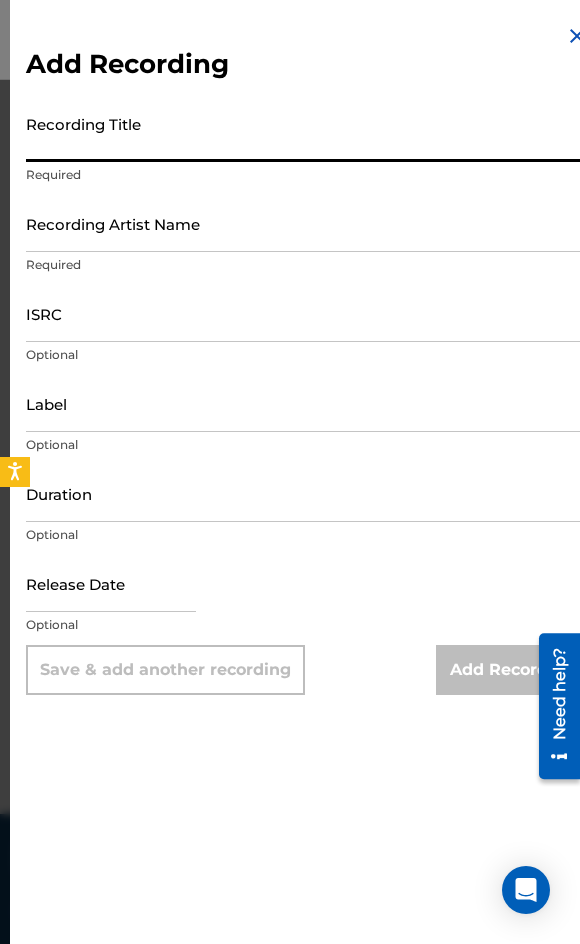 click on "Recording Title" at bounding box center (307, 133) 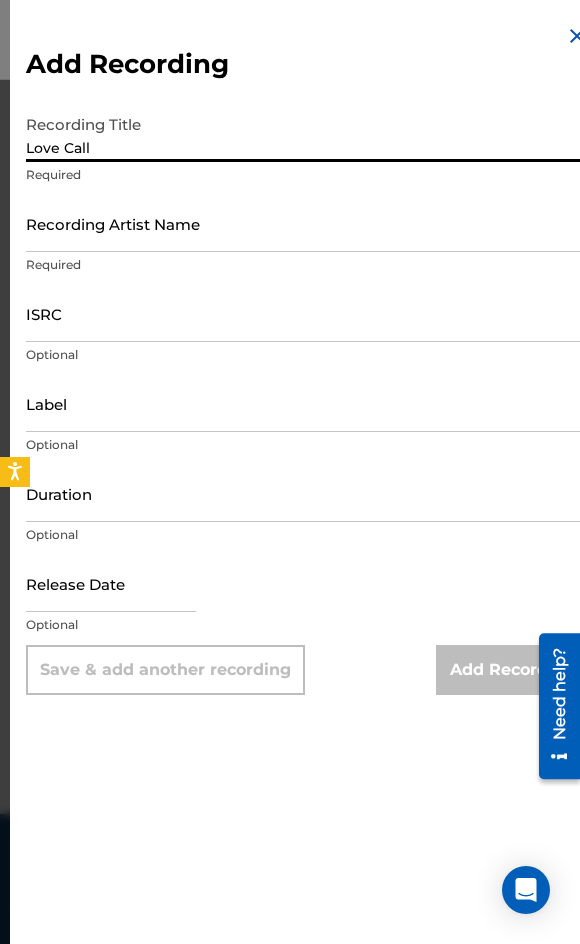 type on "Love Call" 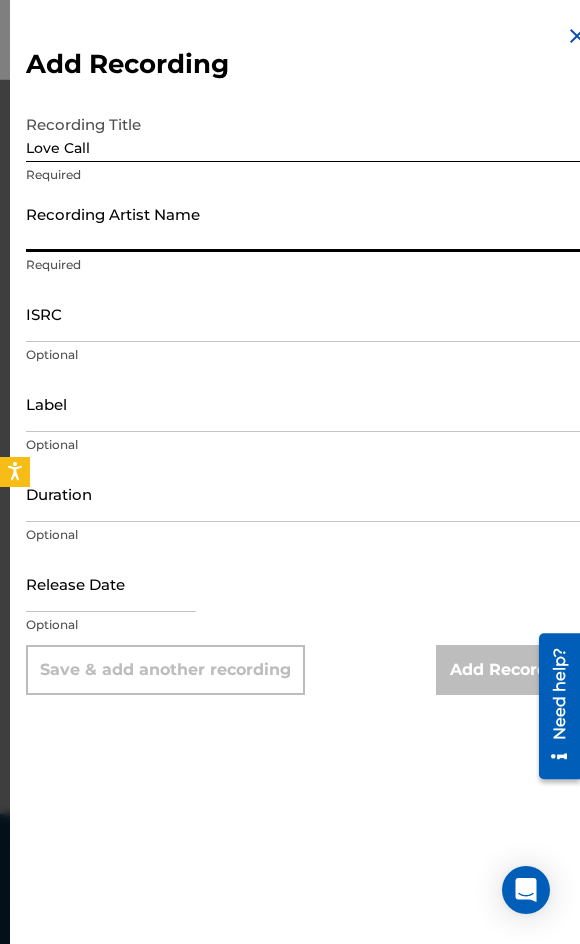 click on "Recording Artist Name" at bounding box center (307, 223) 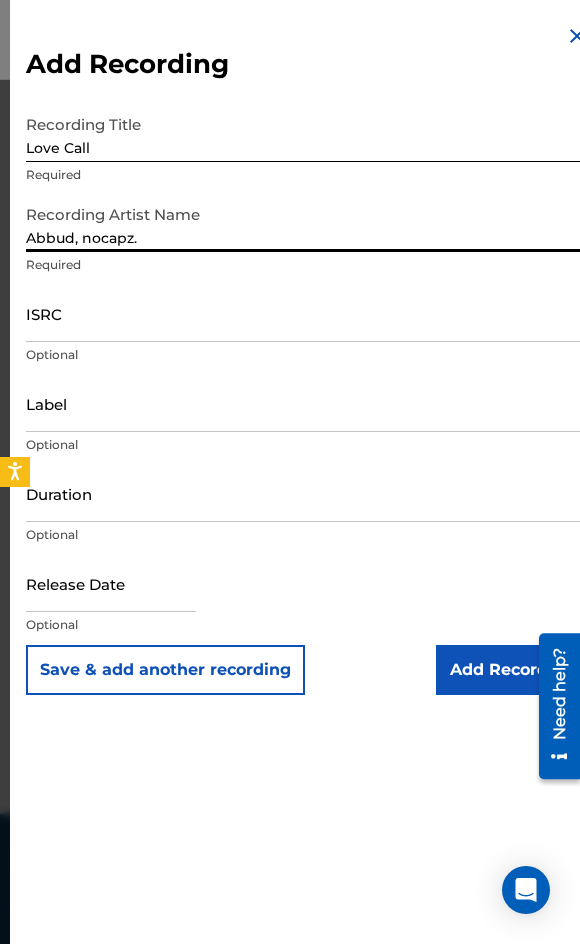 type on "Abbud, nocapz." 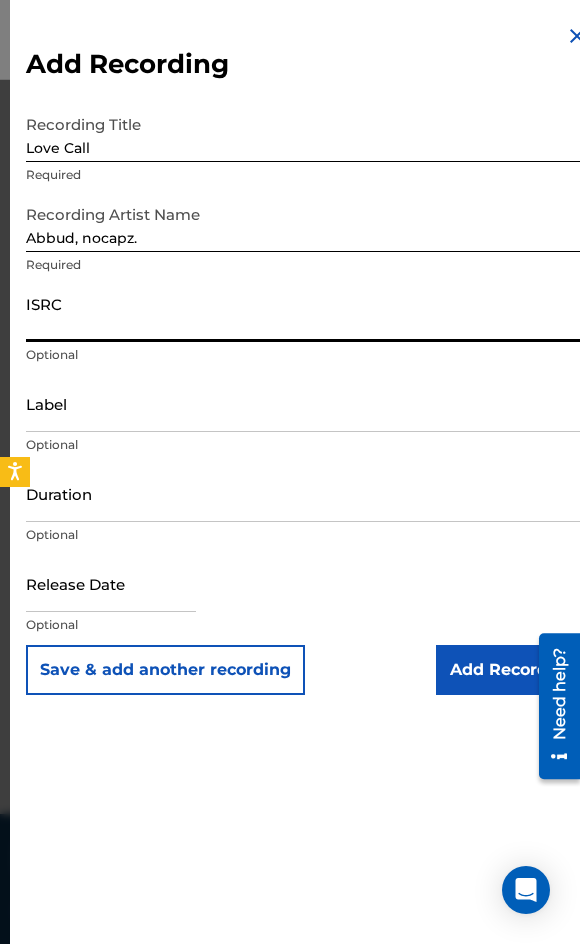 click on "ISRC" at bounding box center (307, 313) 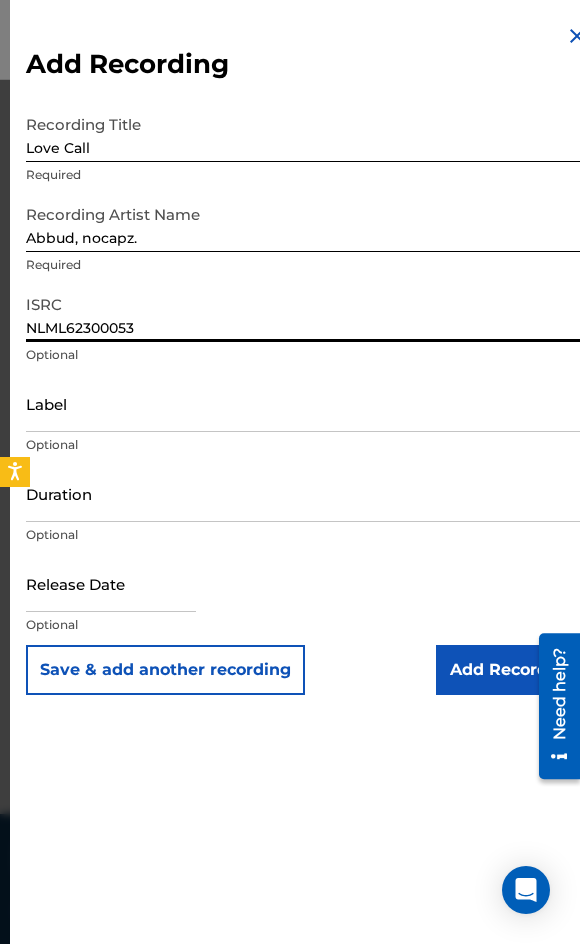type on "NLML62300053" 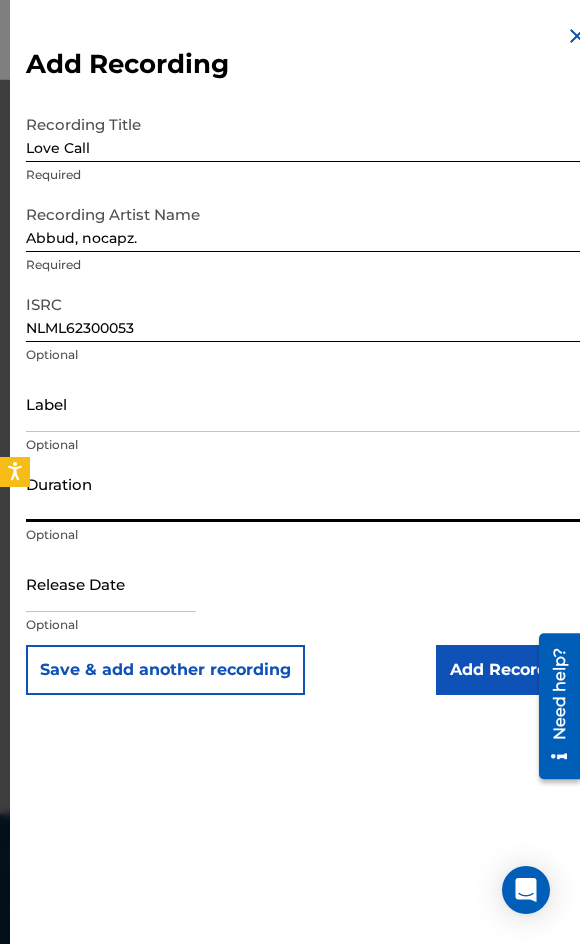 click on "Duration" at bounding box center (307, 493) 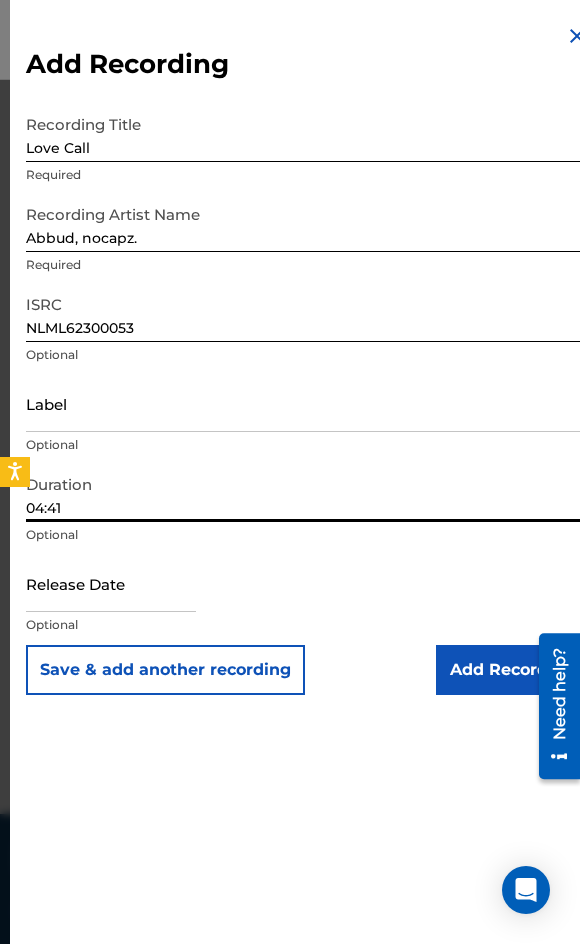 type on "04:41" 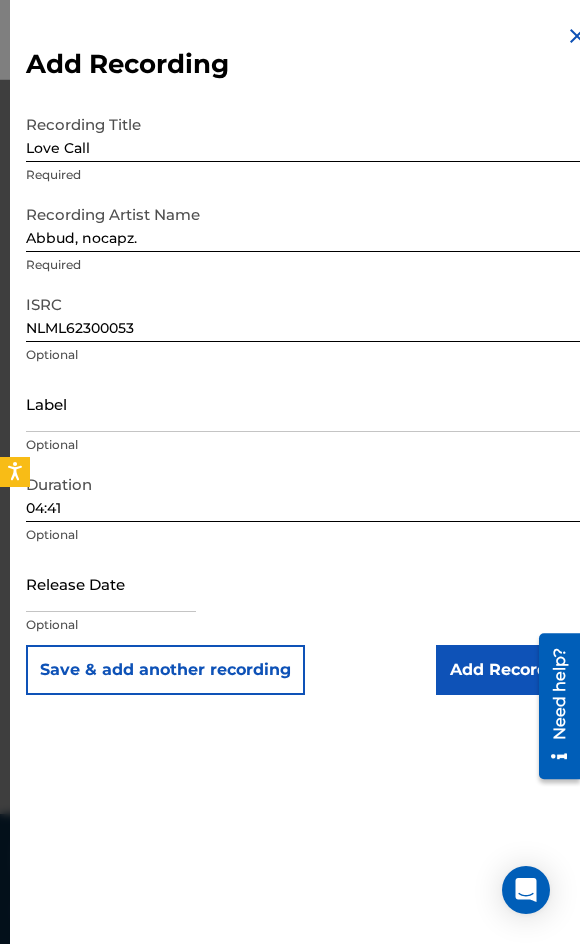 click on "Add Recording" at bounding box center [512, 670] 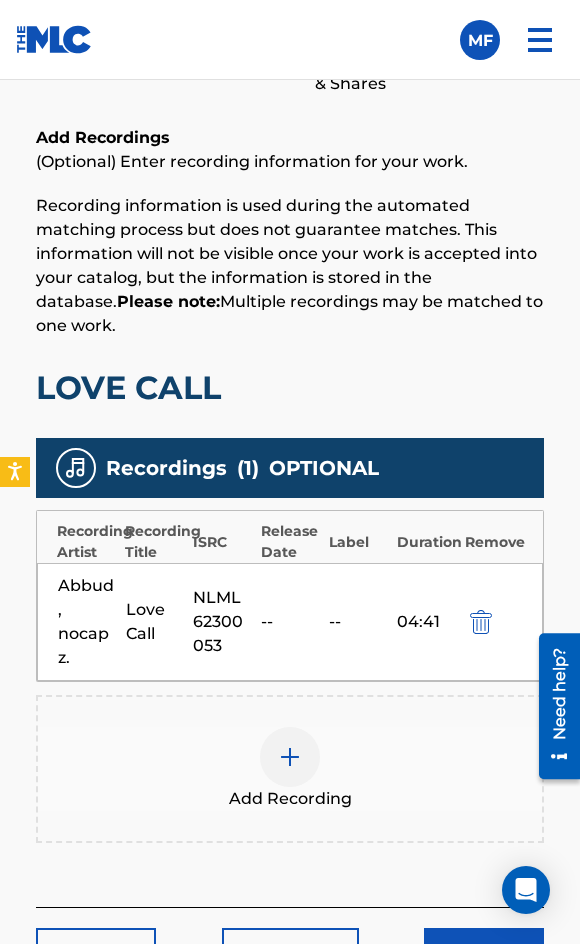 scroll, scrollTop: 566, scrollLeft: 0, axis: vertical 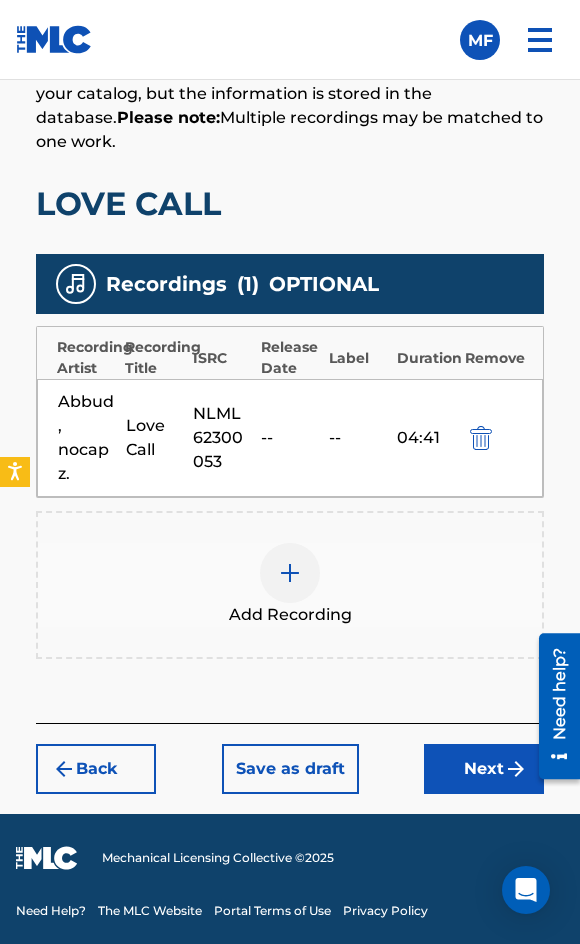 click on "Next" at bounding box center (484, 769) 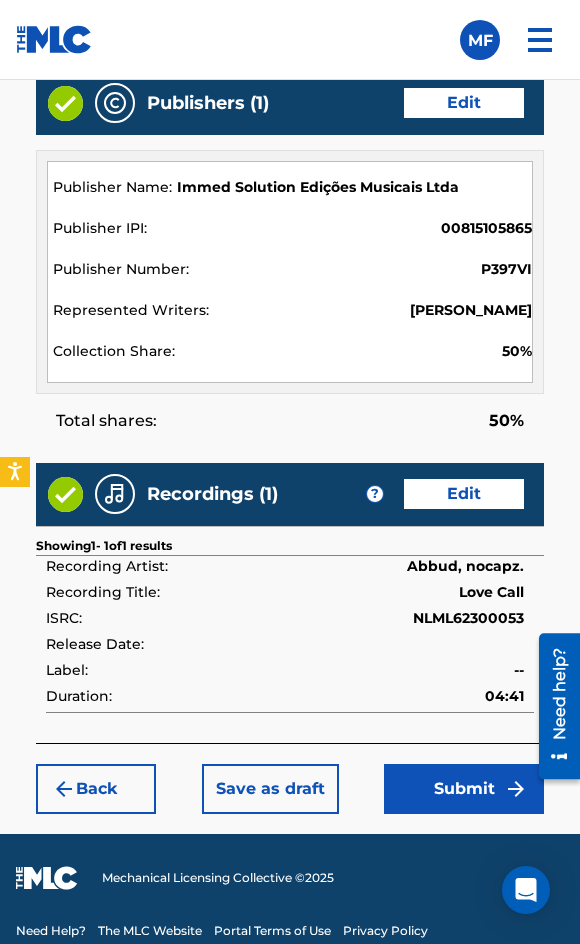 scroll, scrollTop: 1279, scrollLeft: 0, axis: vertical 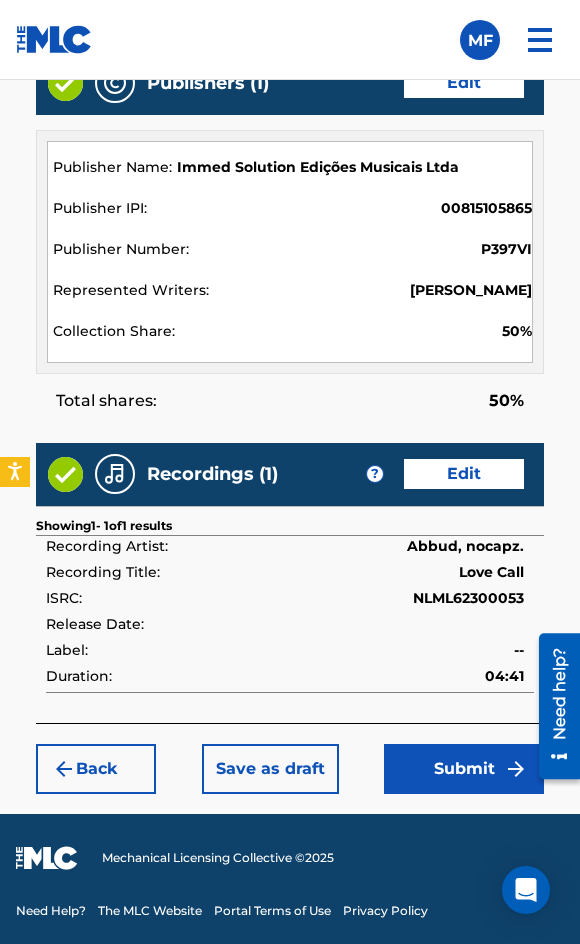 click on "Submit" at bounding box center [464, 769] 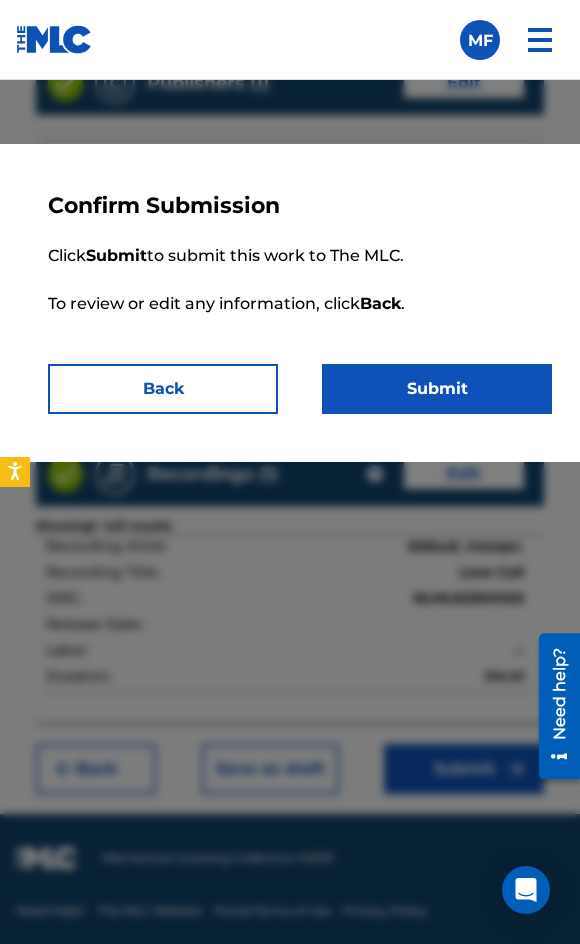 click on "Submit" at bounding box center [437, 389] 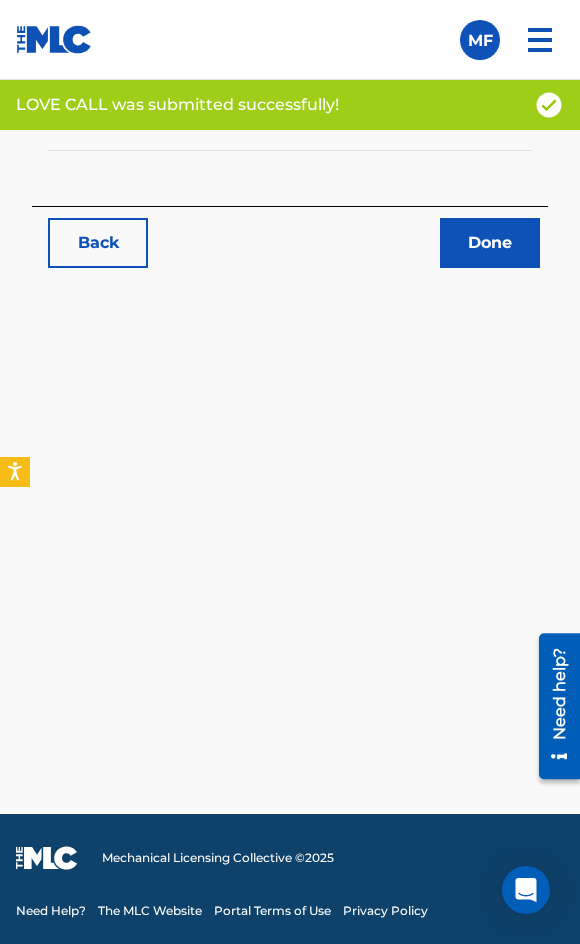 scroll, scrollTop: 0, scrollLeft: 0, axis: both 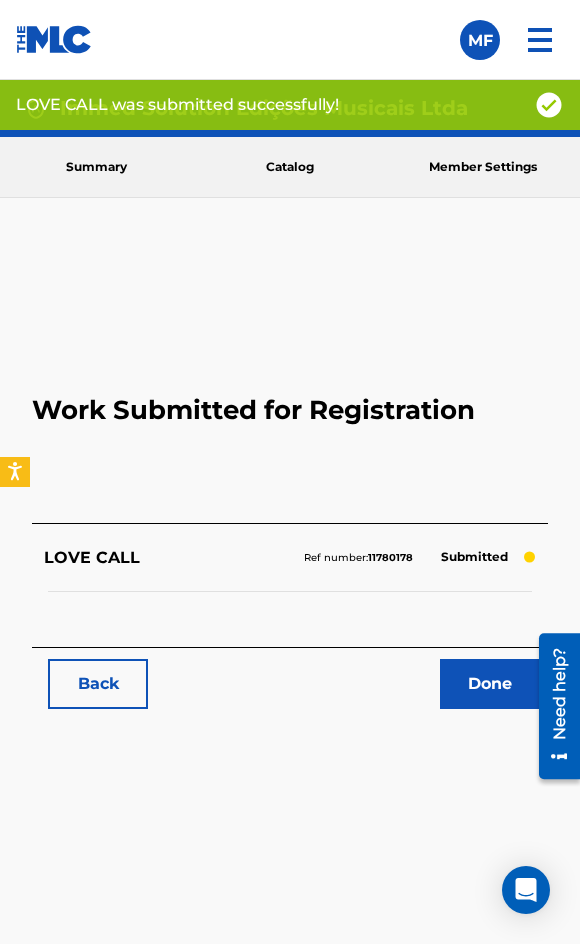 click on "Back" at bounding box center [98, 684] 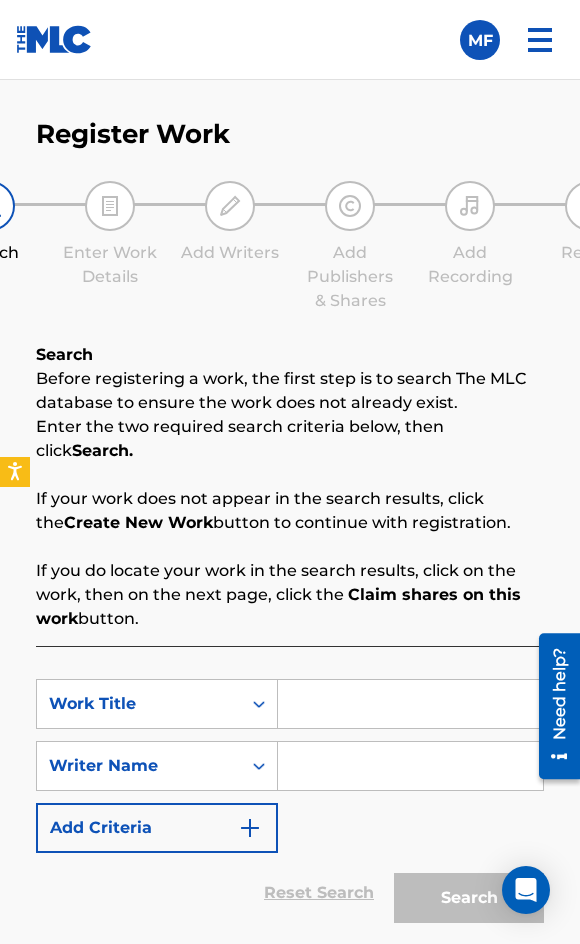 scroll, scrollTop: 342, scrollLeft: 0, axis: vertical 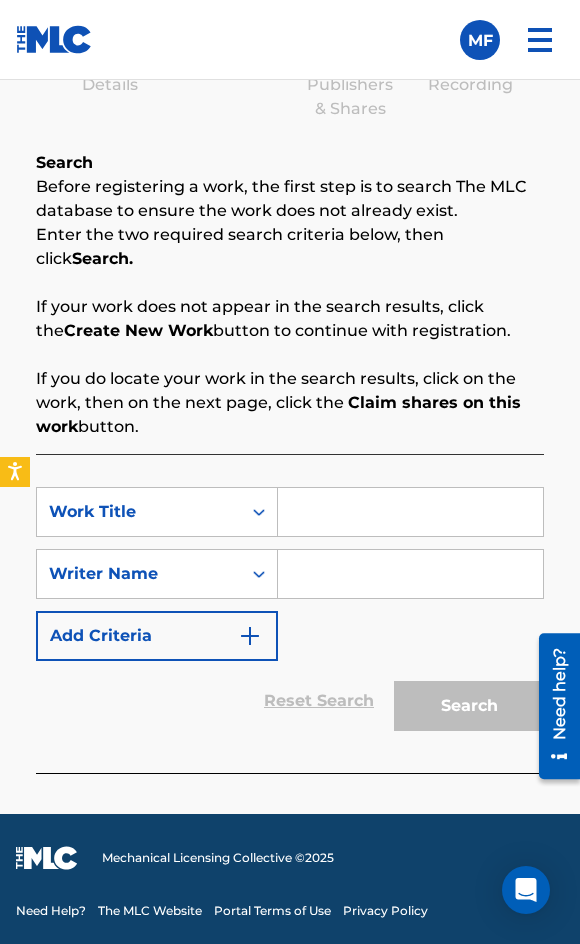 click at bounding box center (410, 512) 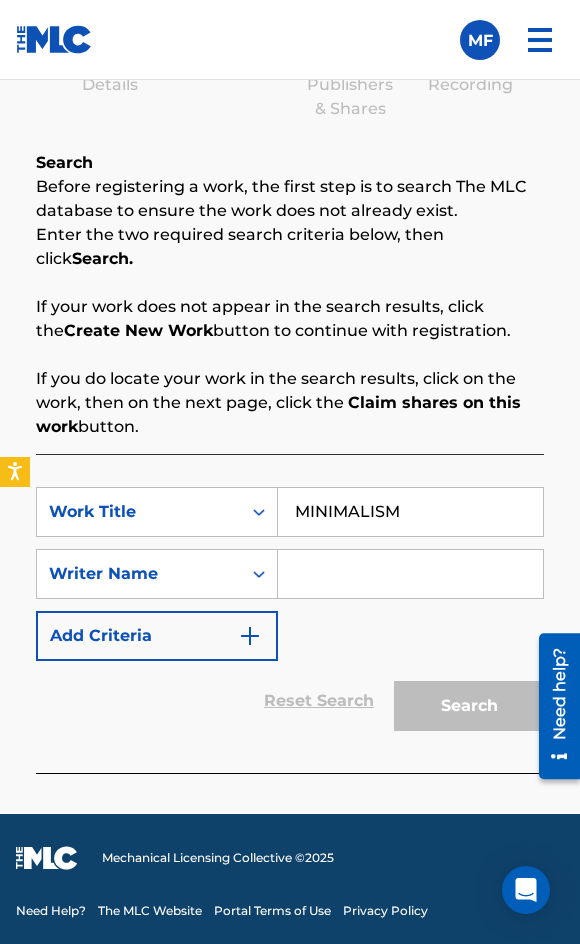 type on "MINIMALISM" 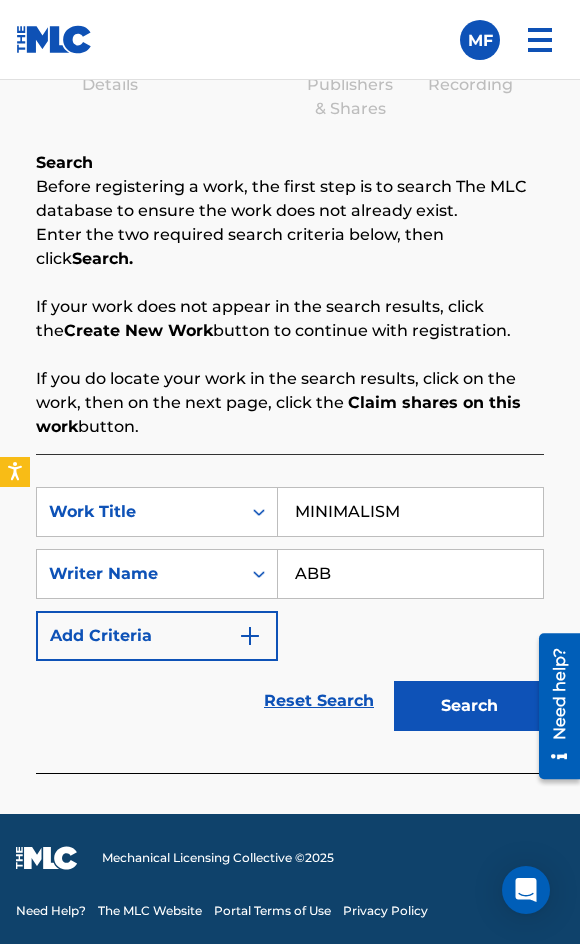 type on "ABBUD" 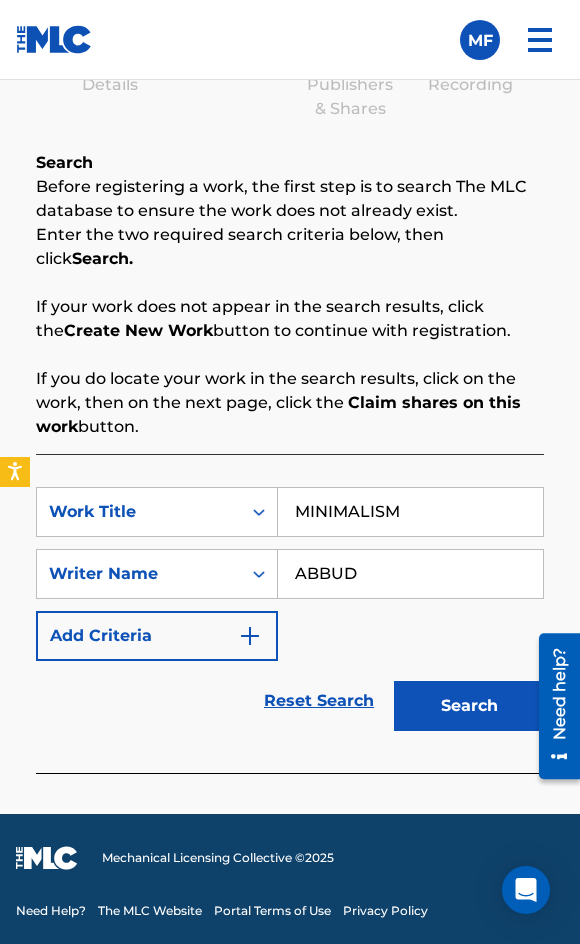 click on "Search" at bounding box center [469, 706] 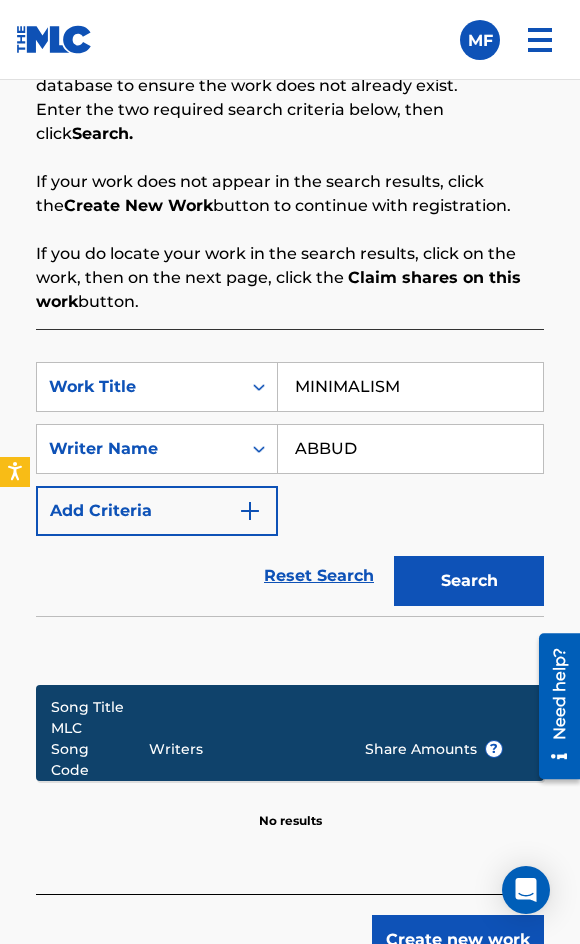 scroll, scrollTop: 638, scrollLeft: 0, axis: vertical 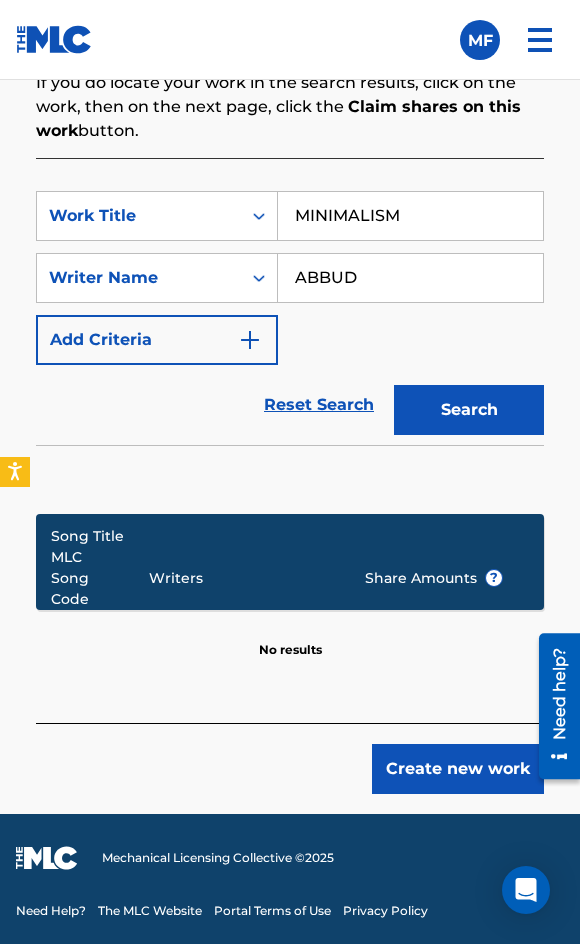 click on "Create new work" at bounding box center [290, 758] 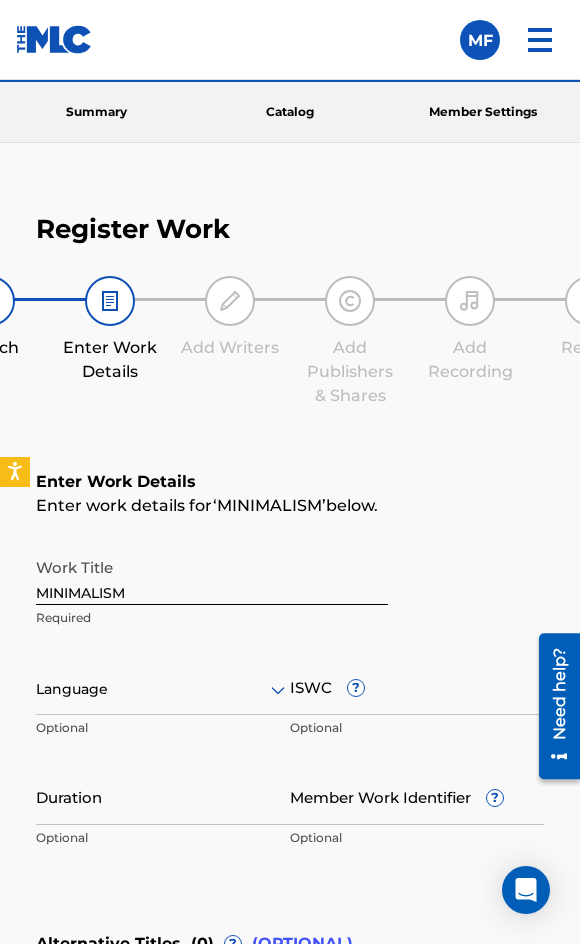 scroll, scrollTop: 200, scrollLeft: 0, axis: vertical 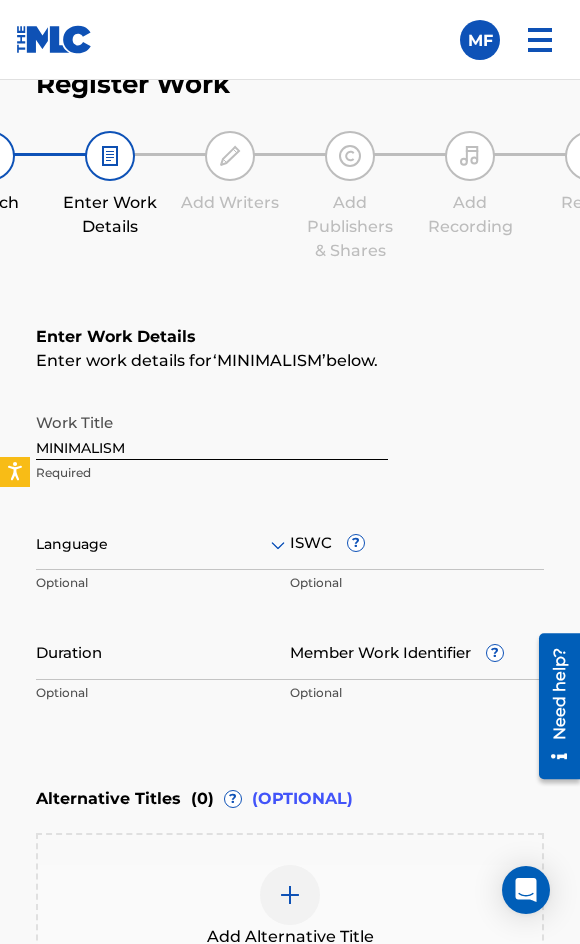 click at bounding box center (163, 544) 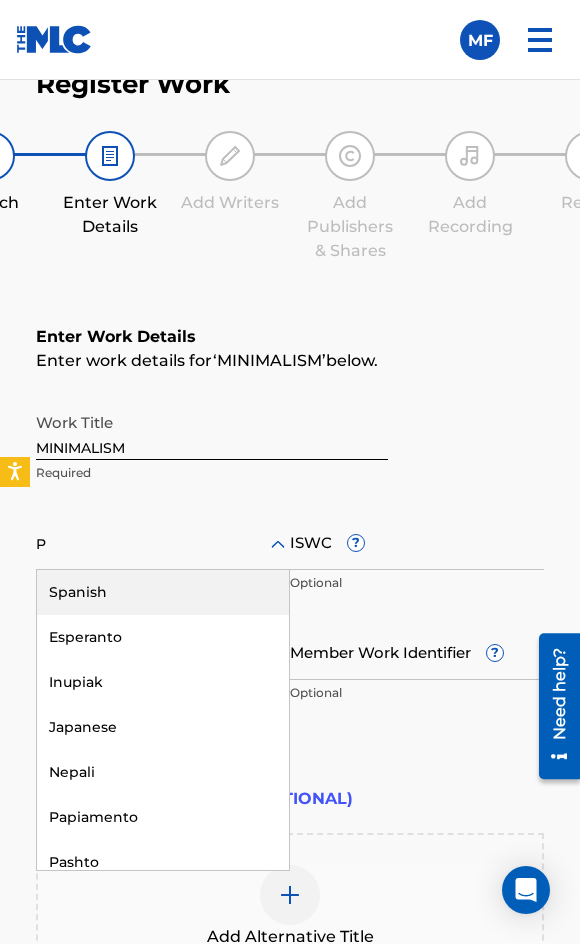 type on "PO" 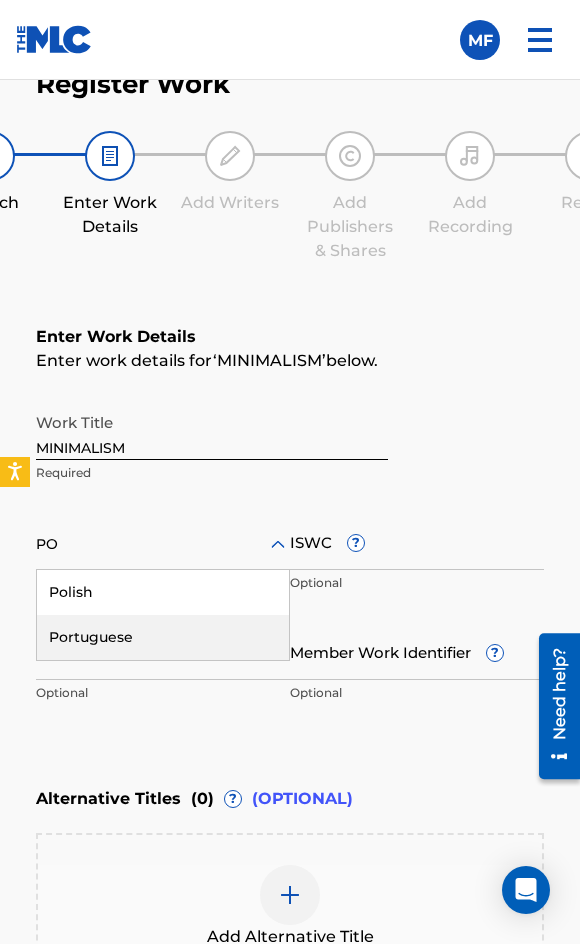 click on "Portuguese" at bounding box center [163, 637] 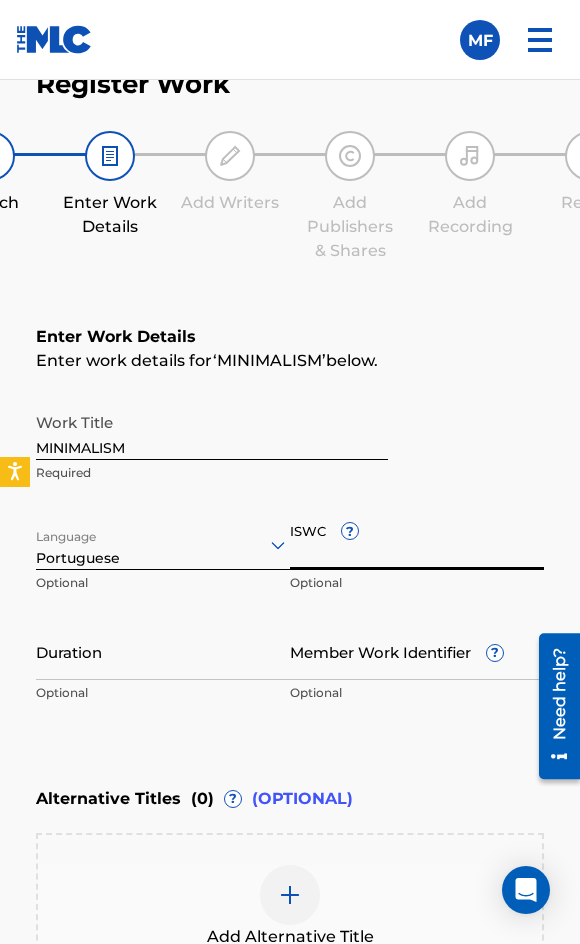click on "ISWC   ?" at bounding box center [417, 541] 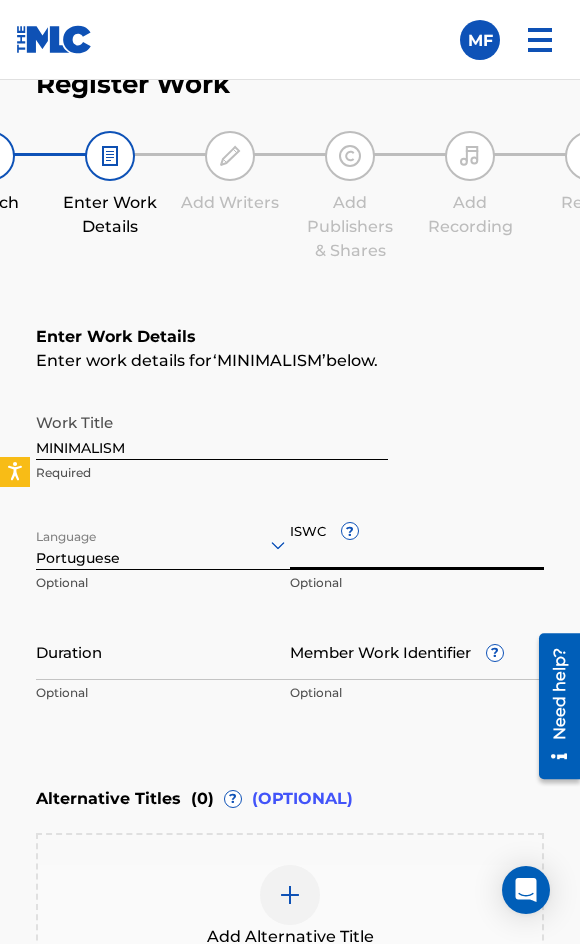 paste on "T3266445670" 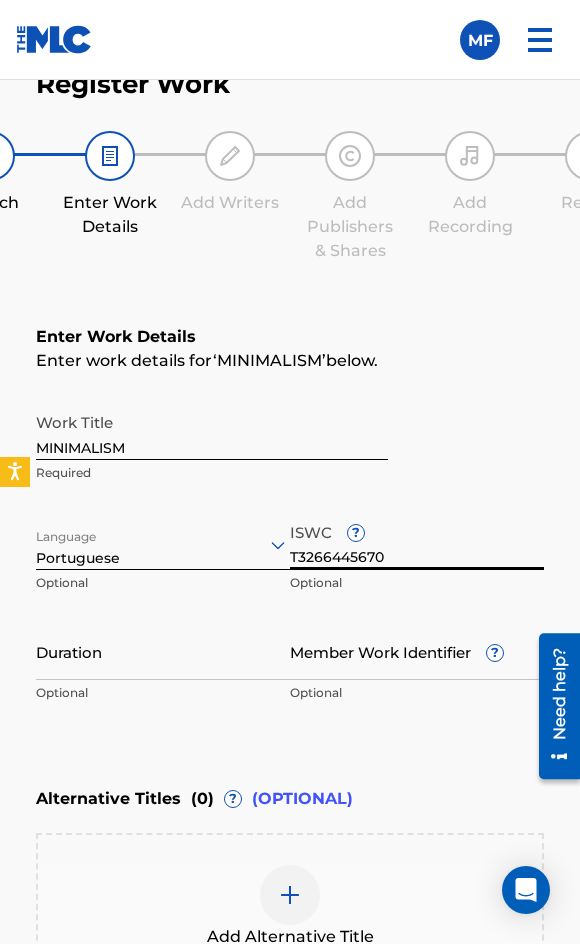 type on "T3266445670" 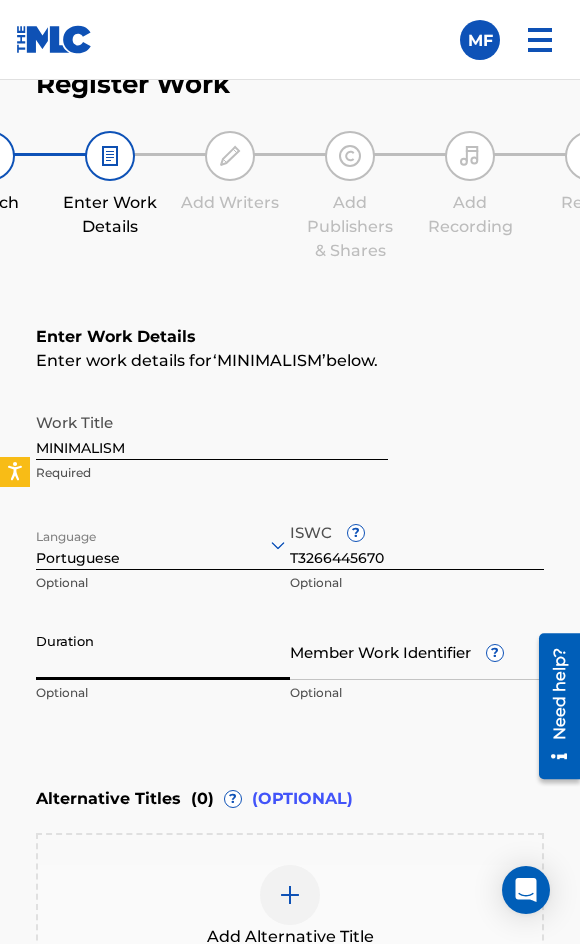 click on "Duration" at bounding box center (163, 651) 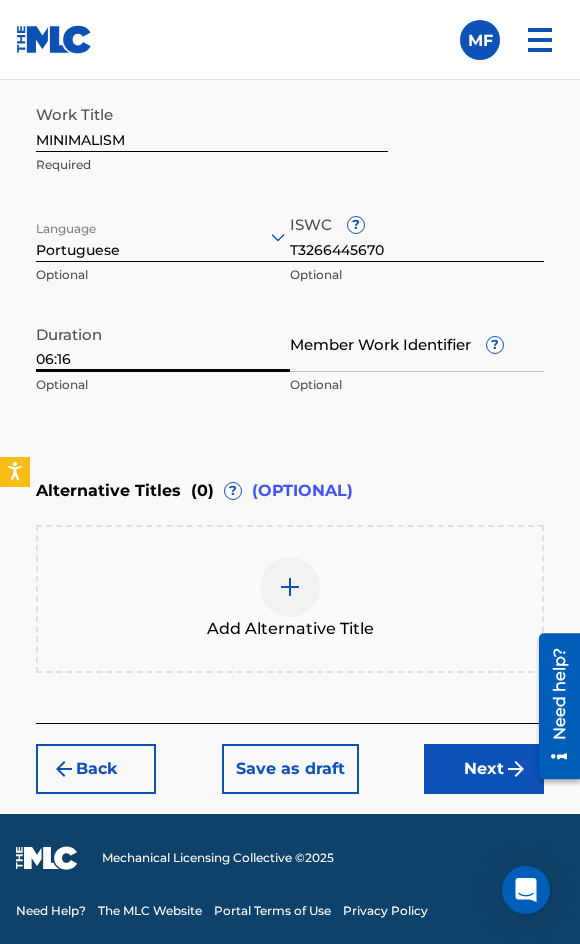 type on "06:16" 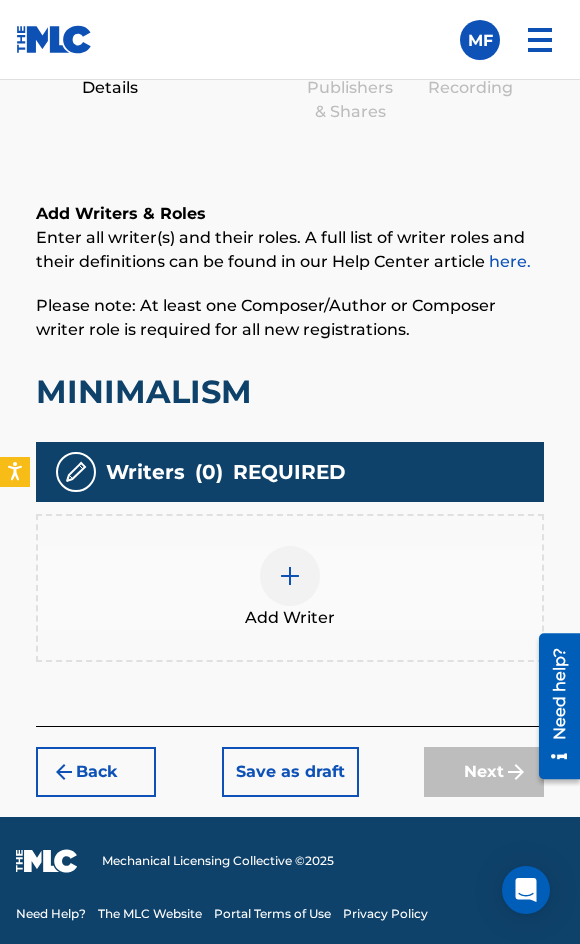 scroll, scrollTop: 342, scrollLeft: 0, axis: vertical 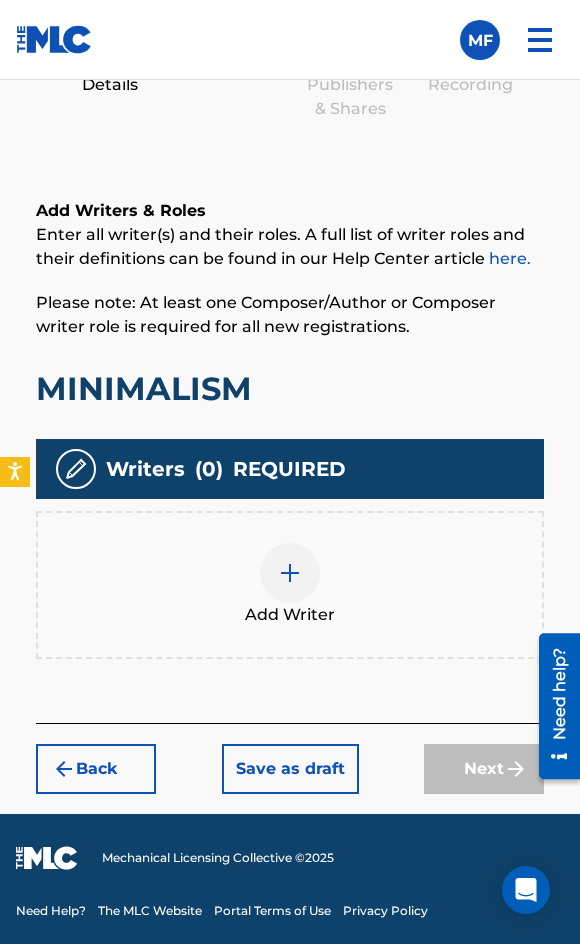 click on "Add Writer" at bounding box center (290, 585) 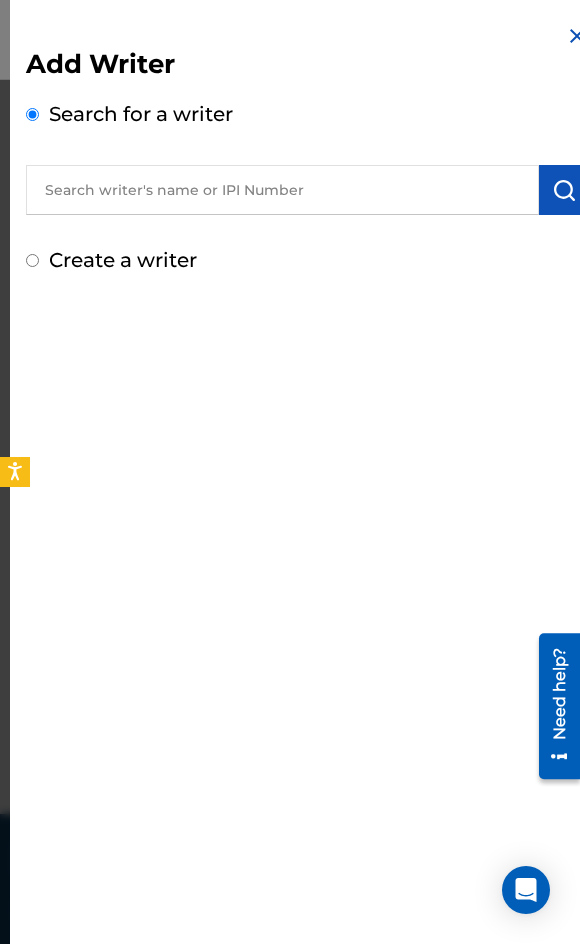 click on "Add Writer Search for a writer Create a writer" at bounding box center (307, 161) 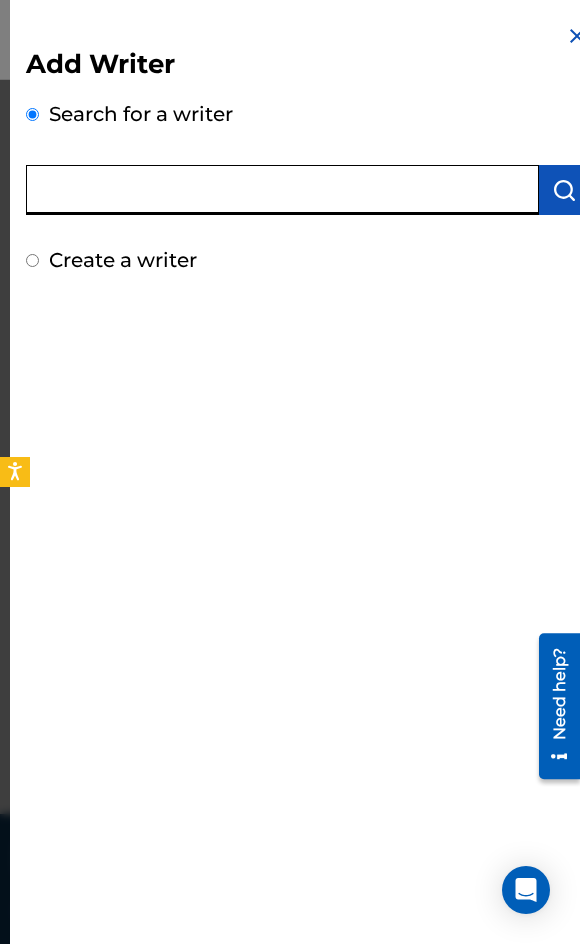 click at bounding box center (282, 190) 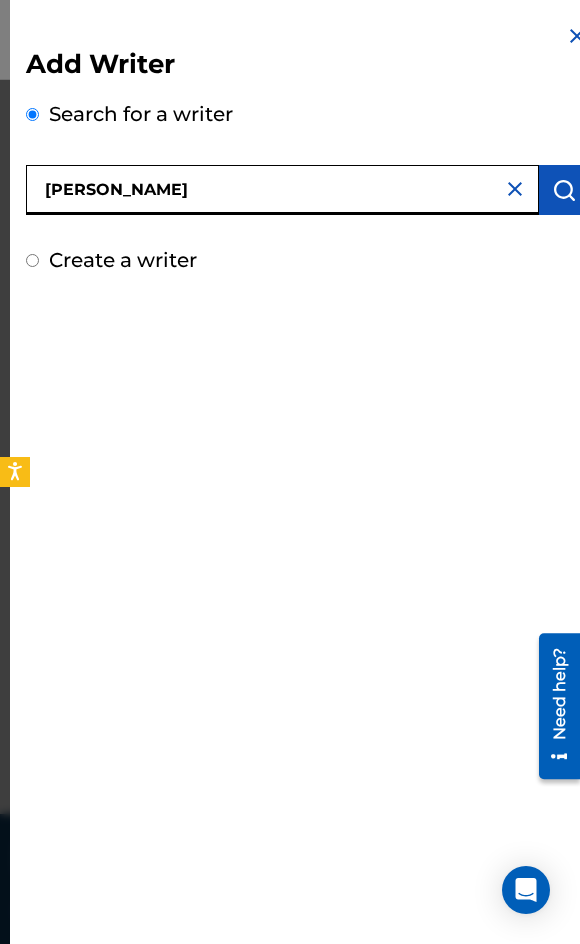 type on "[PERSON_NAME]" 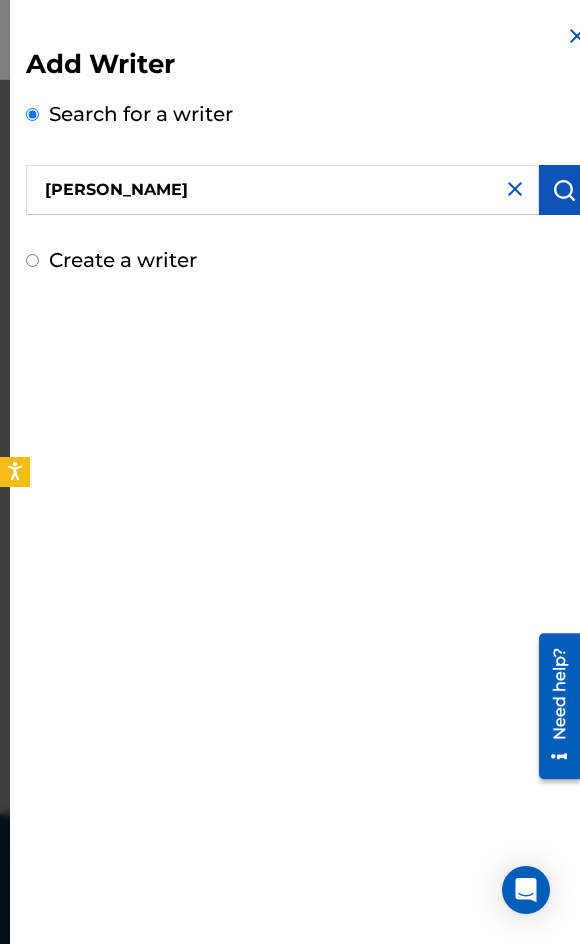 click at bounding box center (564, 190) 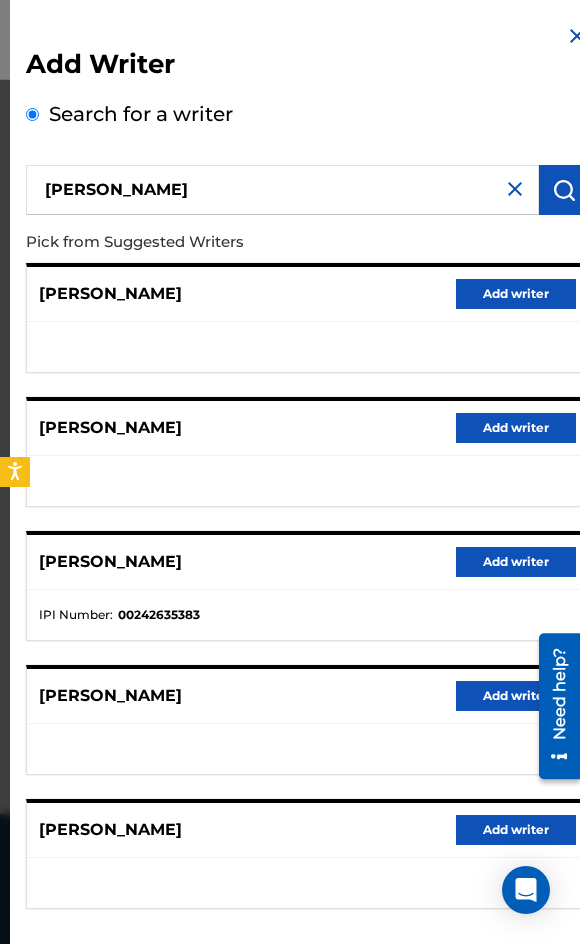 click on "Add writer" at bounding box center (516, 696) 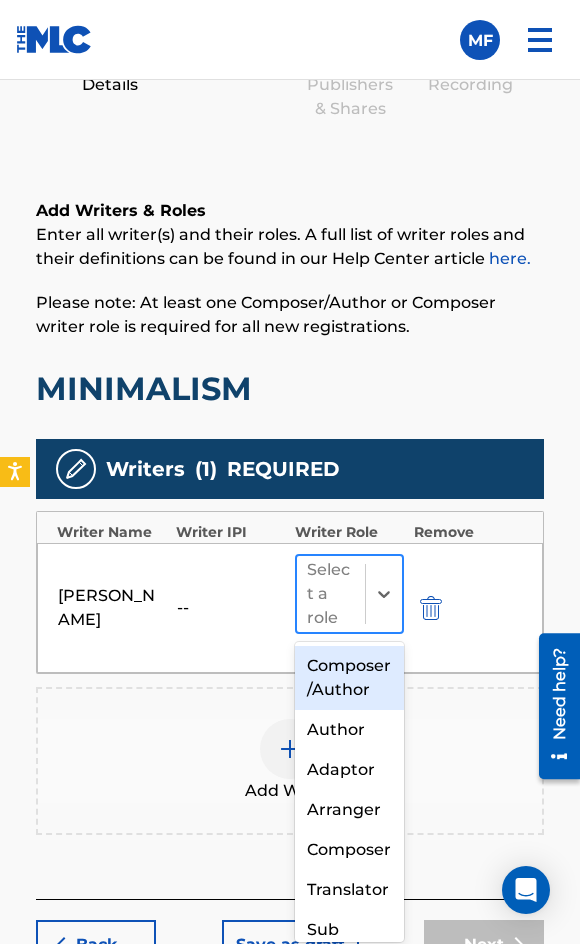 click at bounding box center (365, 594) 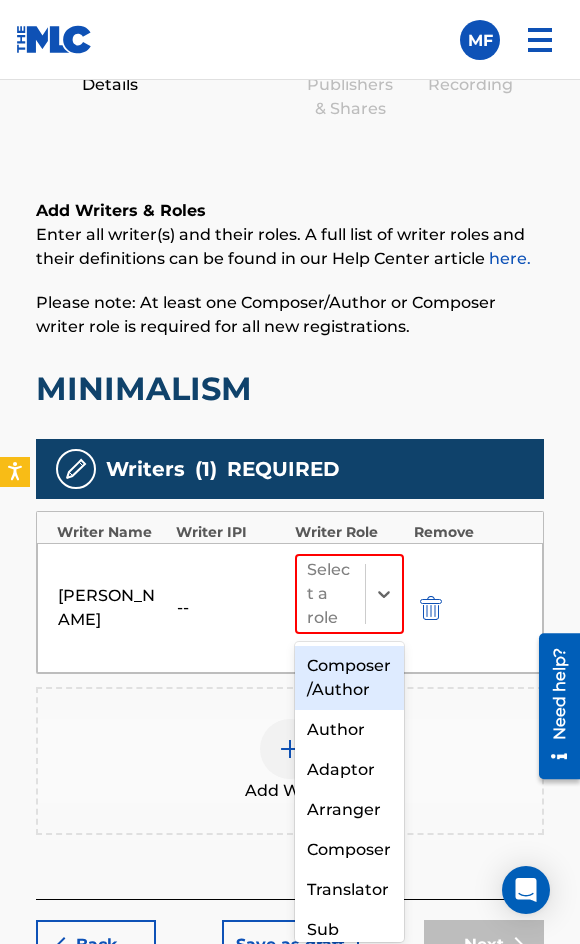 click on "Composer/Author" at bounding box center (349, 678) 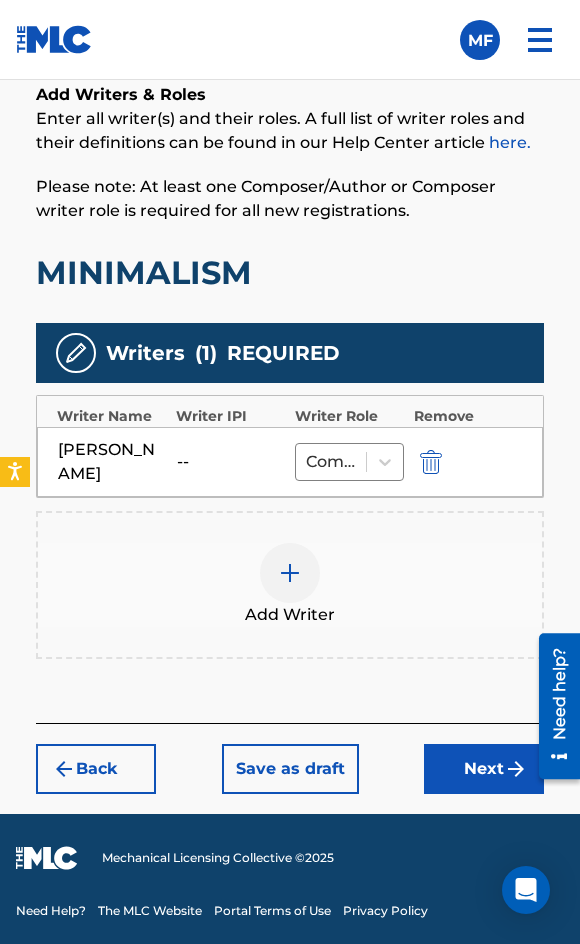 click on "Next" at bounding box center (484, 769) 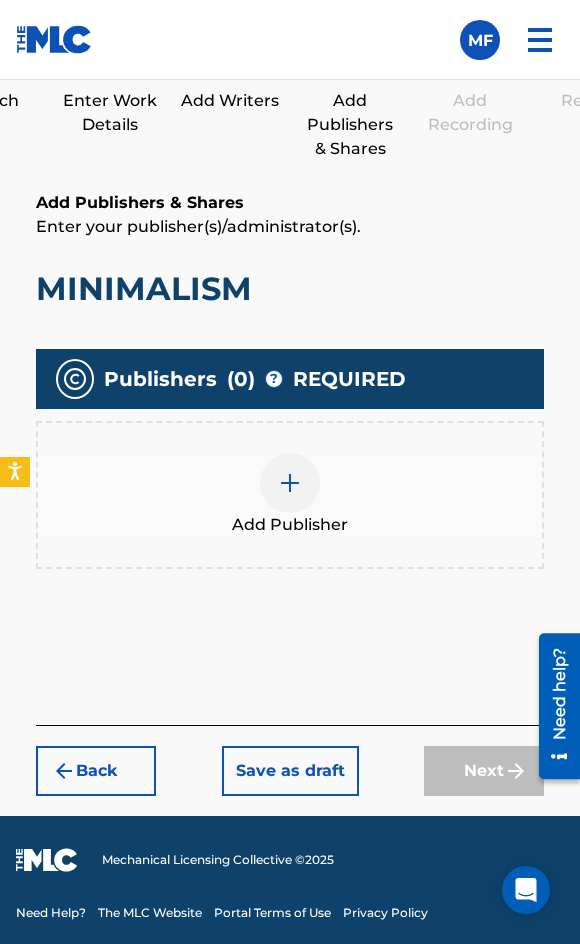 scroll, scrollTop: 304, scrollLeft: 0, axis: vertical 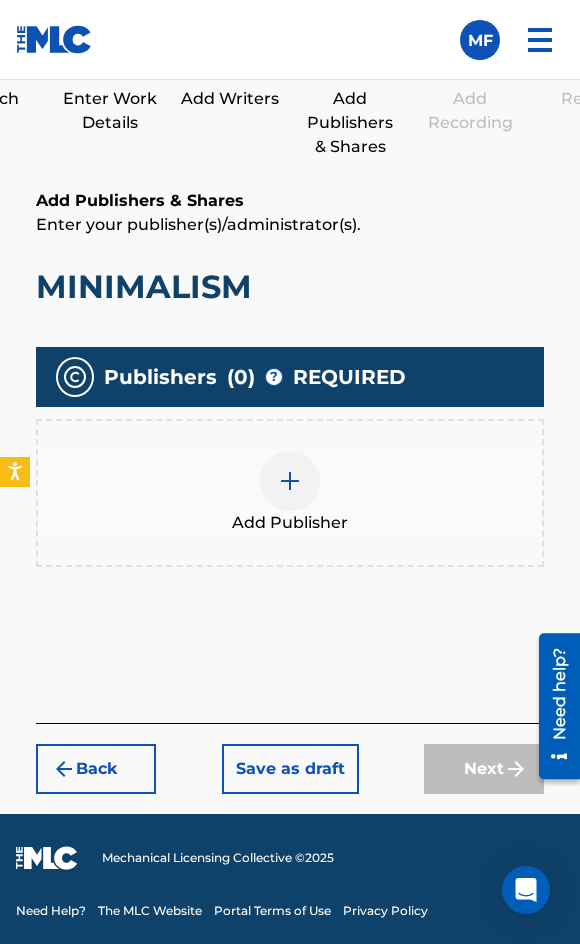 click on "Add Publisher" at bounding box center [290, 493] 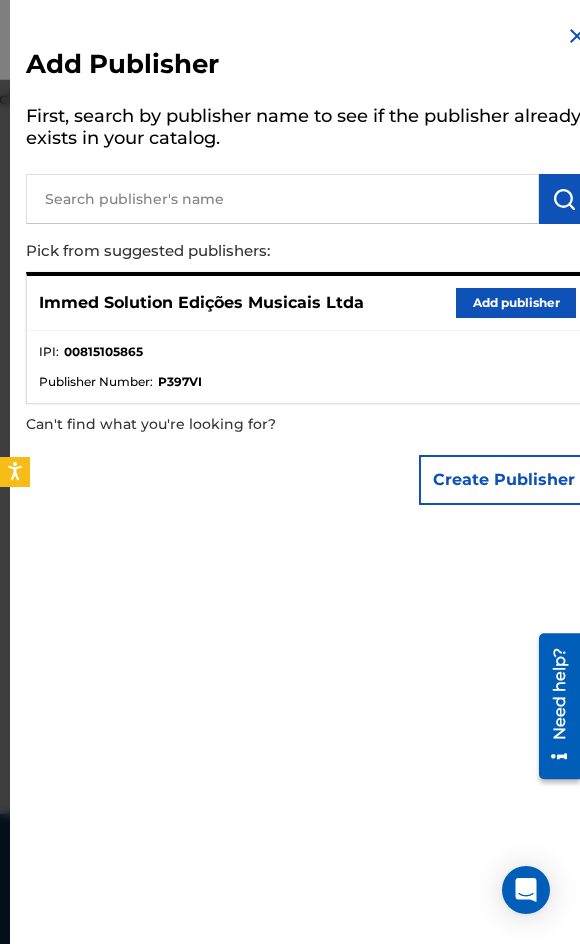 click on "Add publisher" at bounding box center (516, 303) 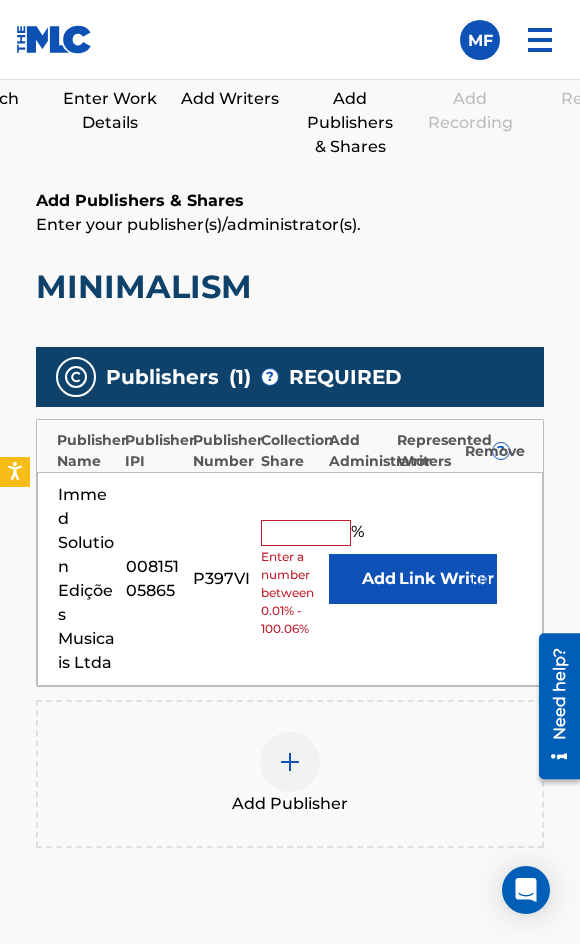 click on "Immed Solution Edições Musicais Ltda 00815105865 P397VI % Enter a number between 0.01% - 100.06% Add Link Writer" at bounding box center [290, 579] 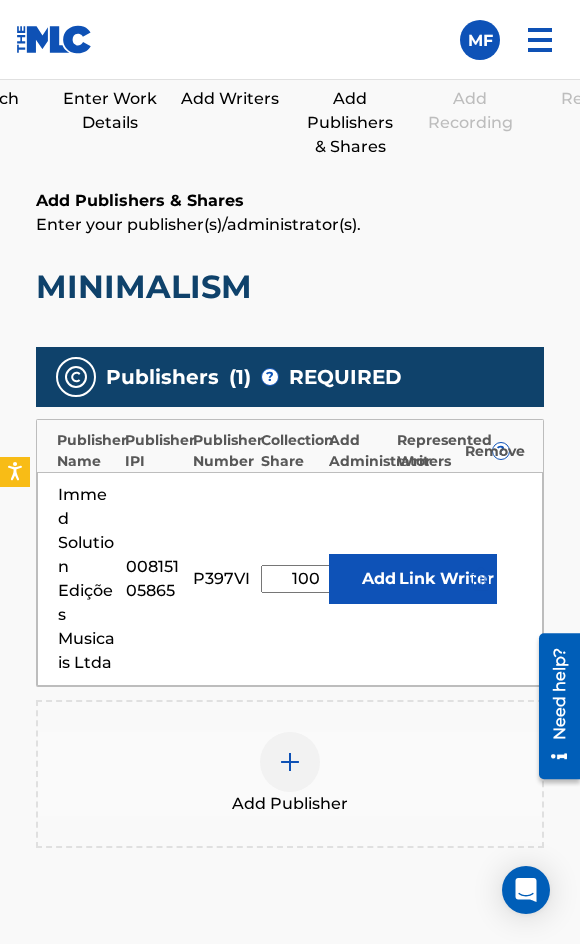 click on "Link Writer" at bounding box center (447, 579) 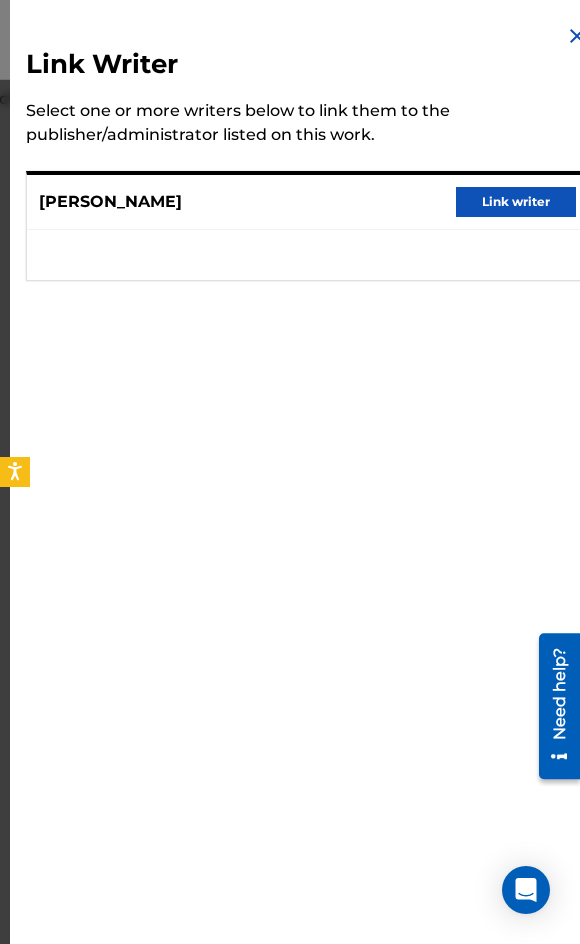 click on "Link writer" at bounding box center (516, 202) 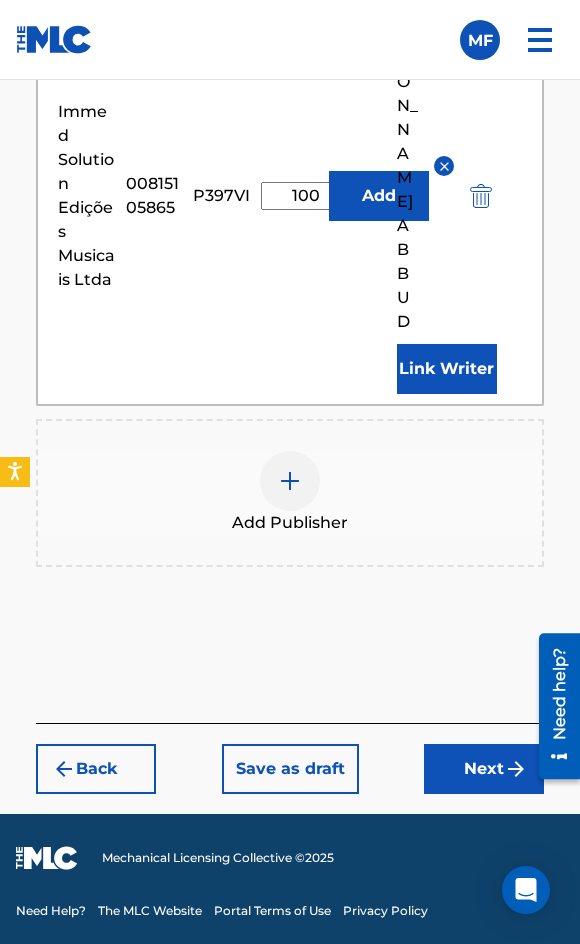 click on "Next" at bounding box center [484, 769] 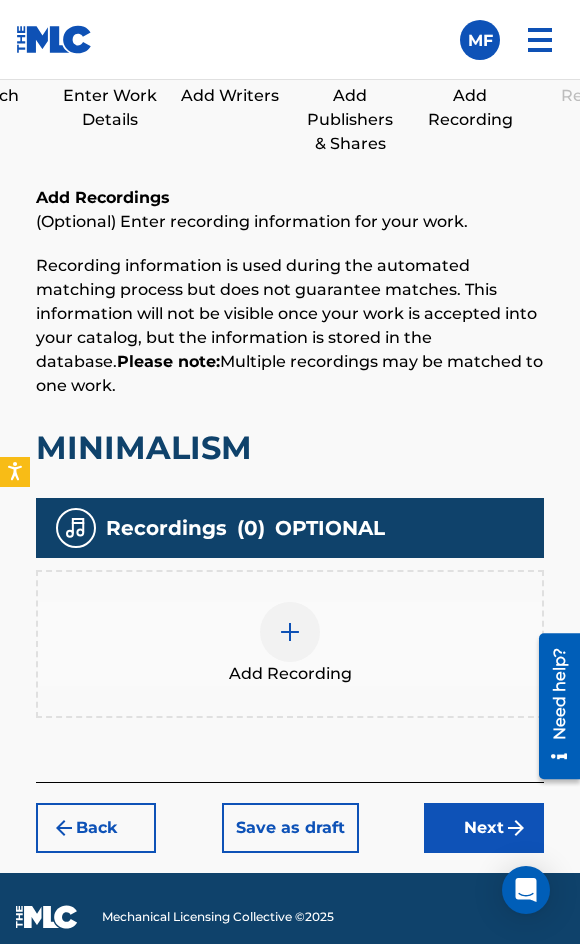 scroll, scrollTop: 366, scrollLeft: 0, axis: vertical 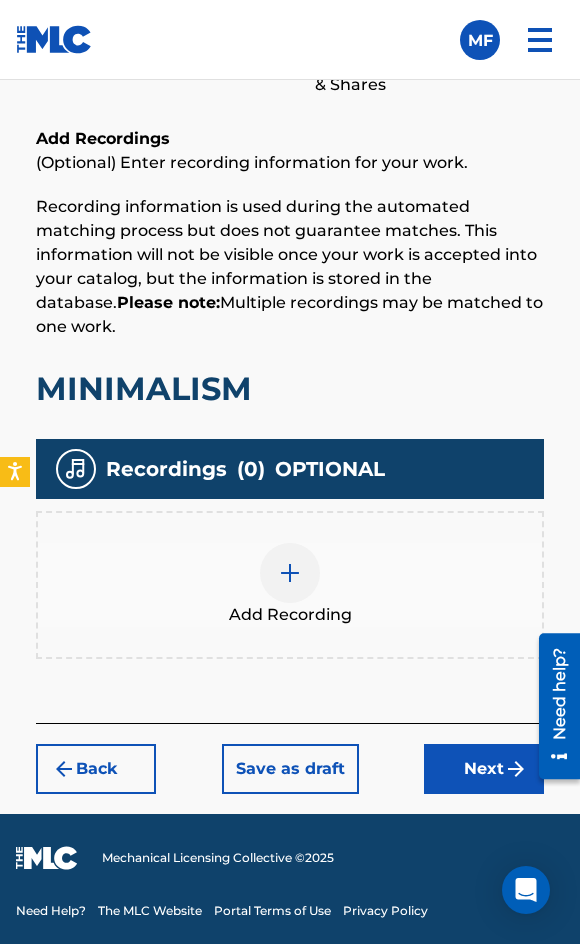 click on "Add Recording" at bounding box center (290, 585) 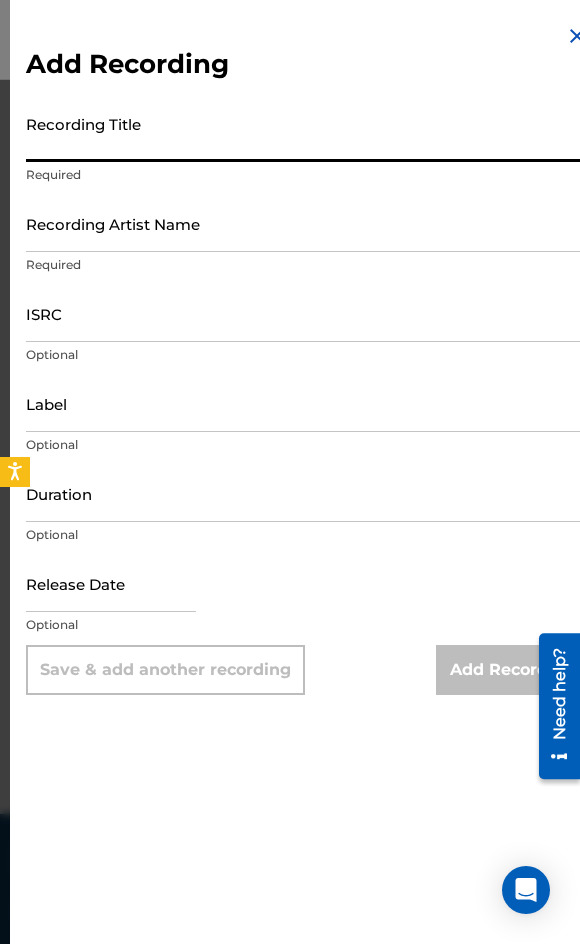 click on "Recording Title" at bounding box center [307, 133] 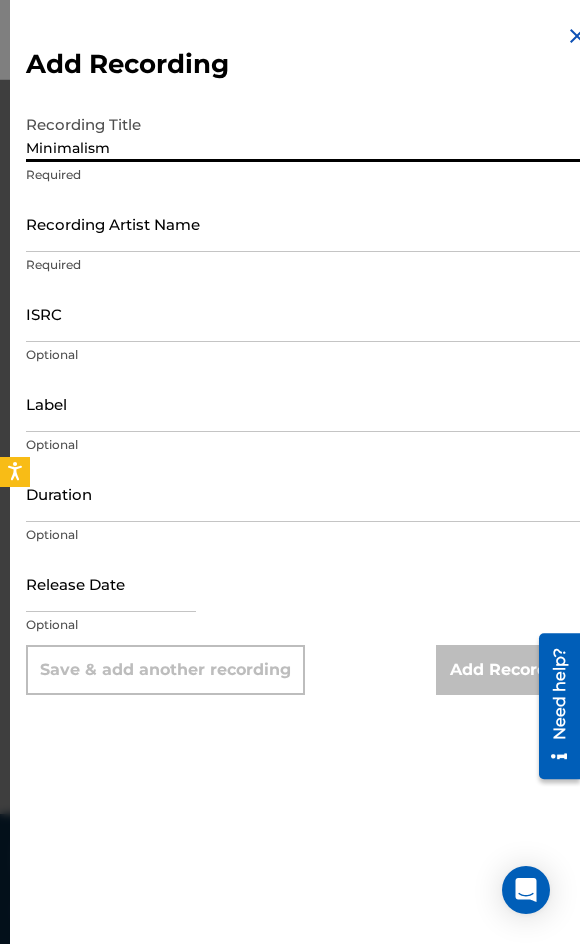 type on "Minimalism" 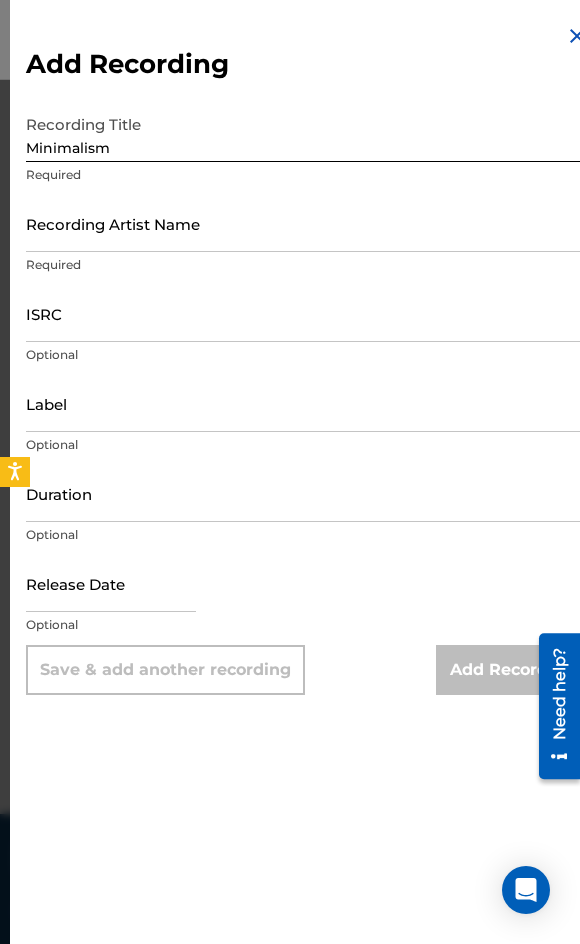 click on "Recording Artist Name" at bounding box center (307, 223) 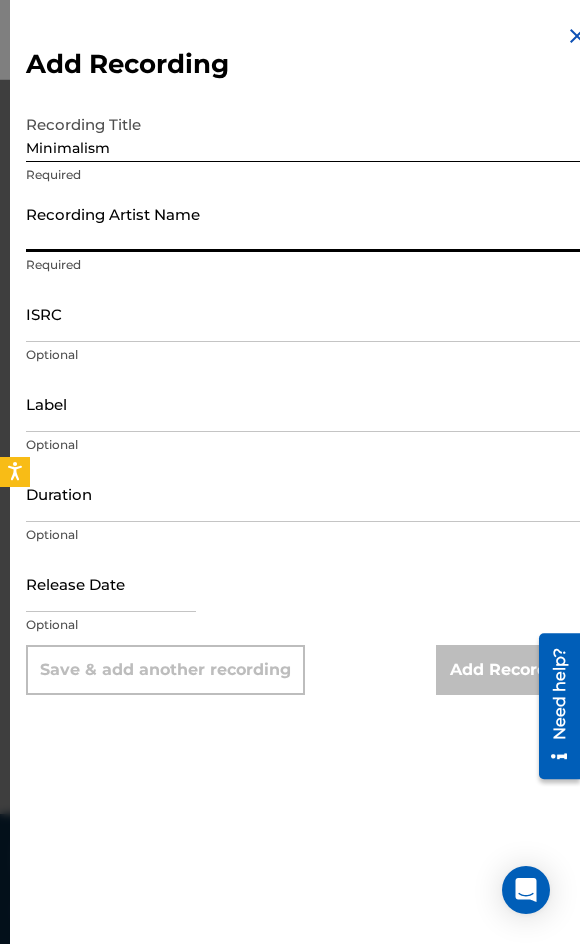 paste on "Abbud" 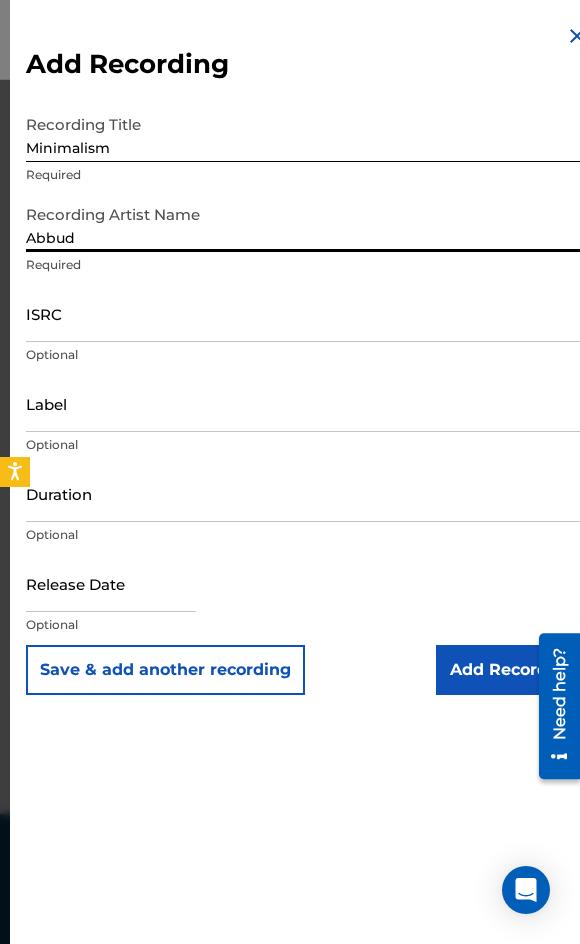 type on "Abbud" 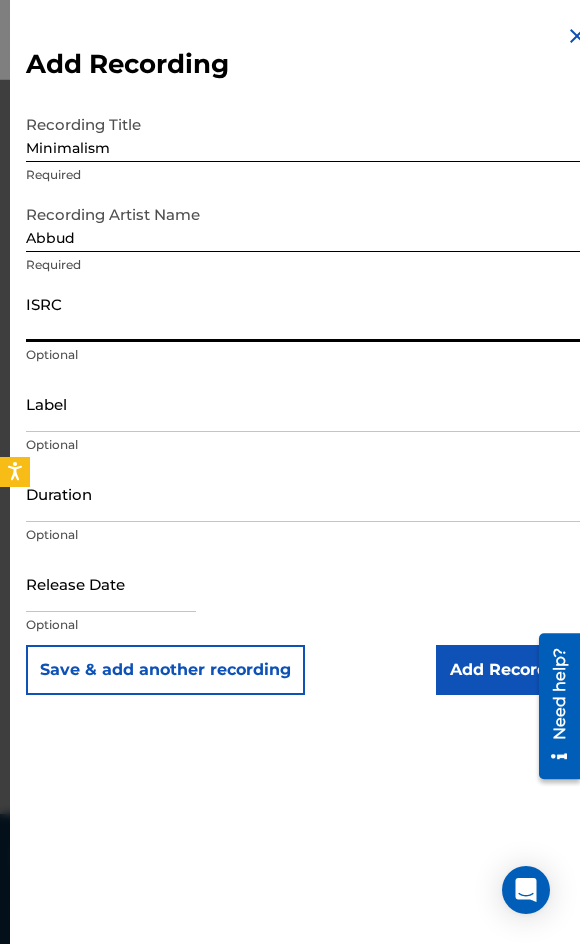 click on "ISRC" at bounding box center [307, 313] 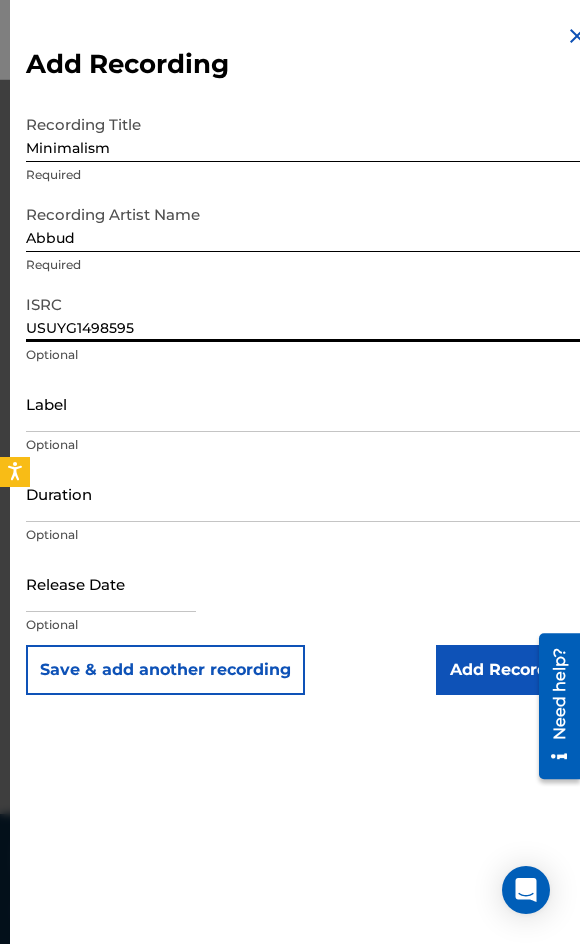 type on "USUYG1498595" 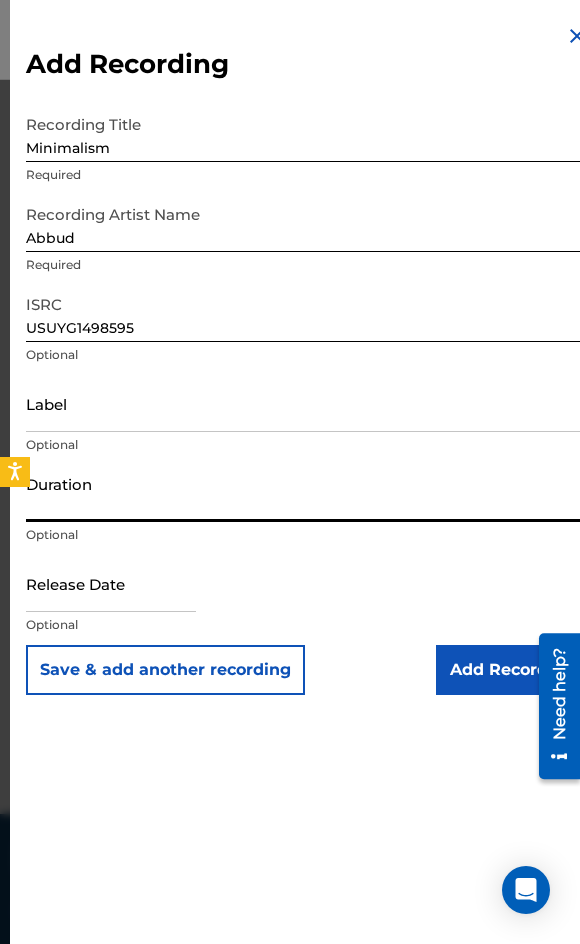 click on "Duration" at bounding box center (307, 493) 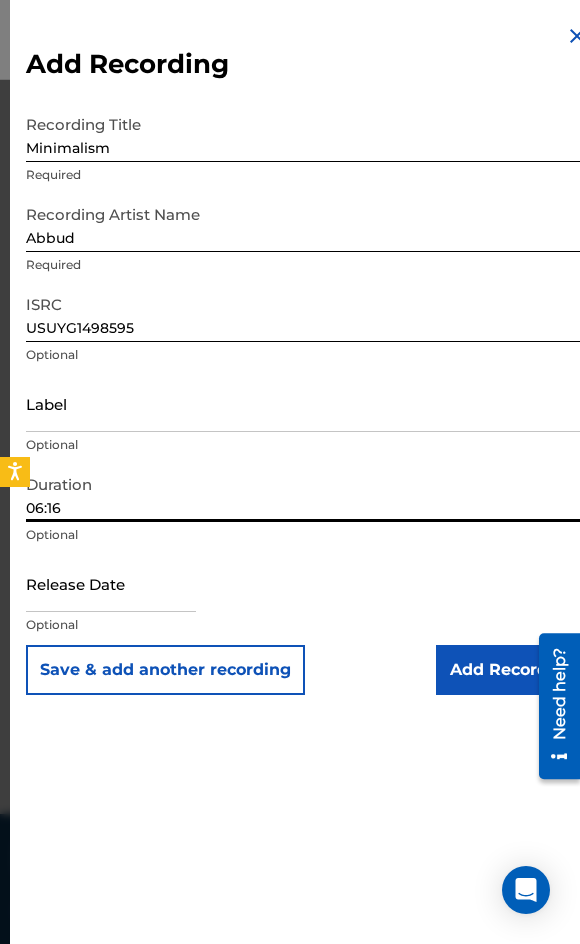 type on "06:16" 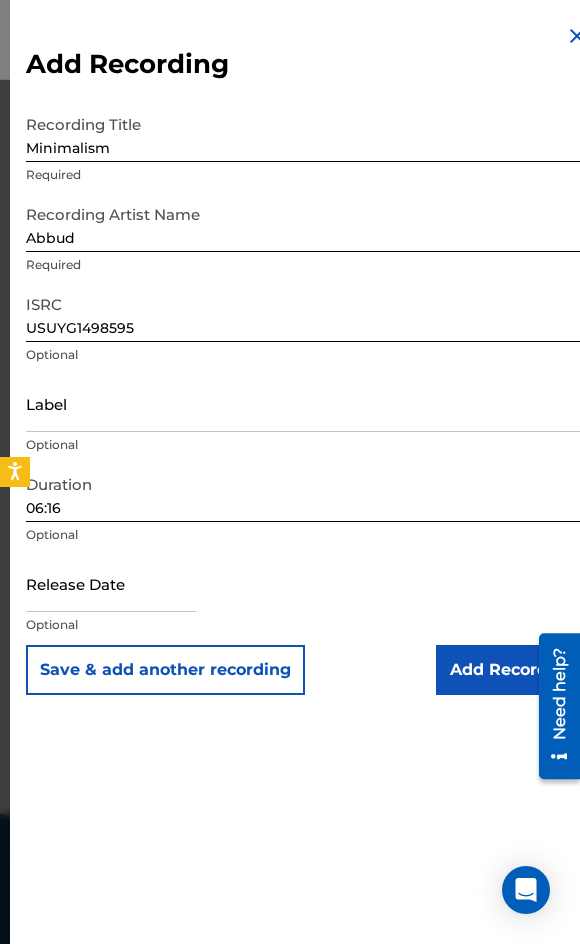 click on "Add Recording" at bounding box center (512, 670) 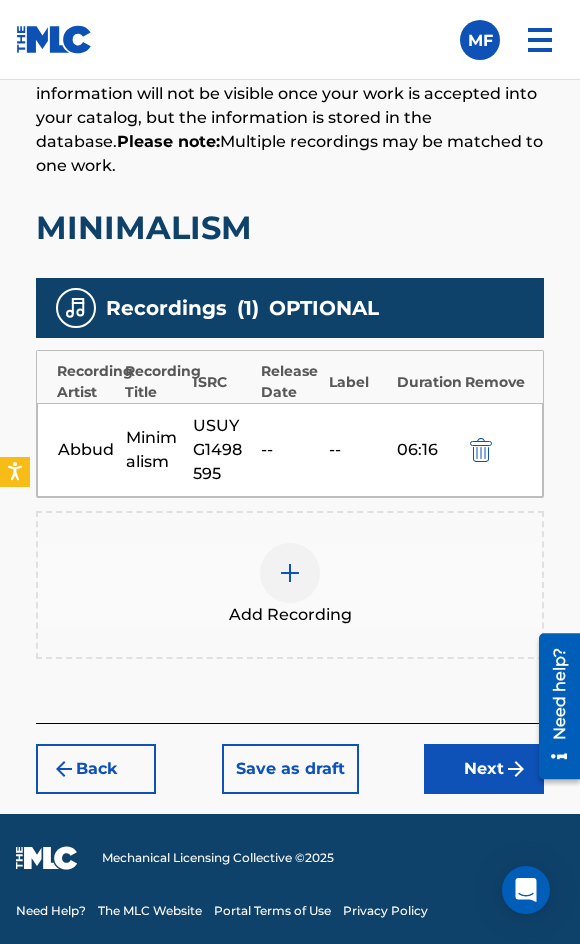 click on "Next" at bounding box center [484, 769] 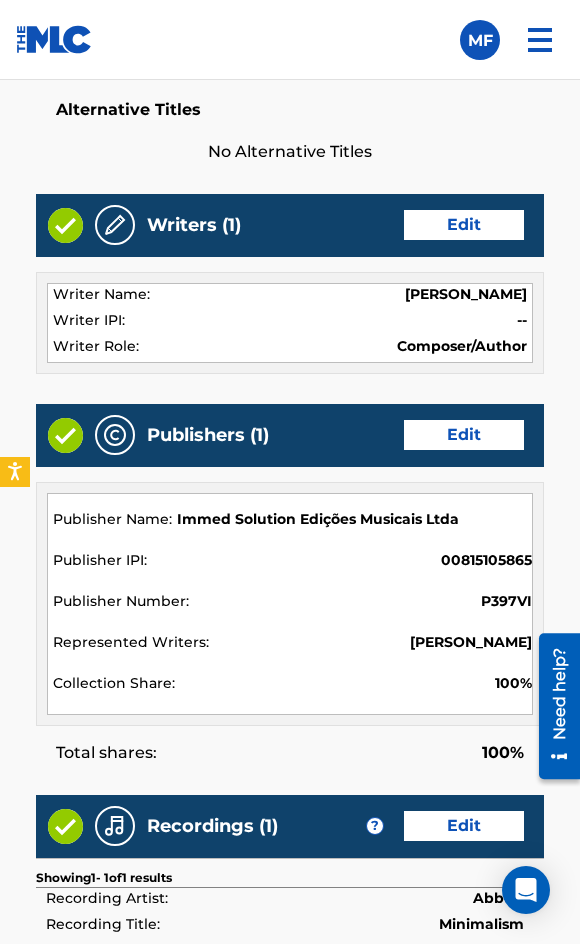 scroll, scrollTop: 1196, scrollLeft: 0, axis: vertical 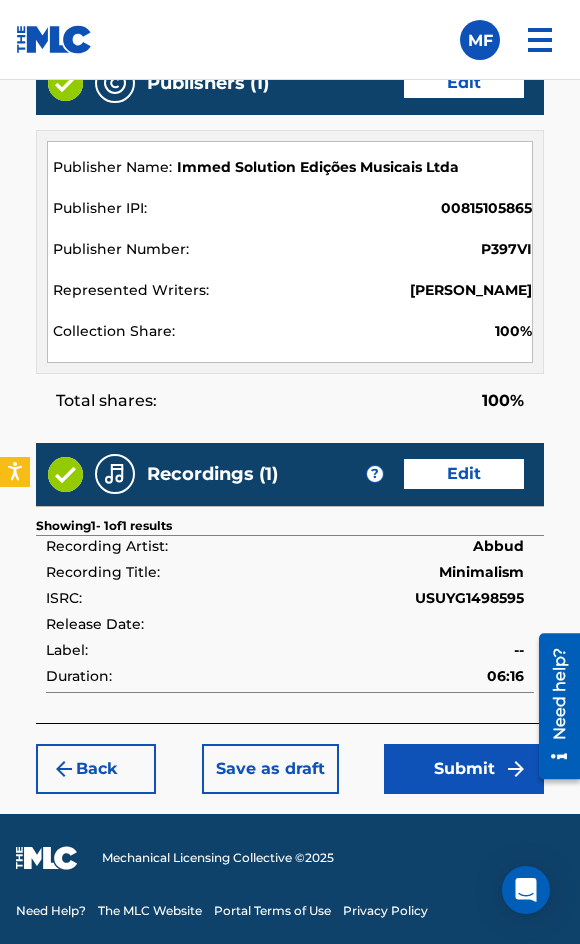 click on "Submit" at bounding box center (464, 769) 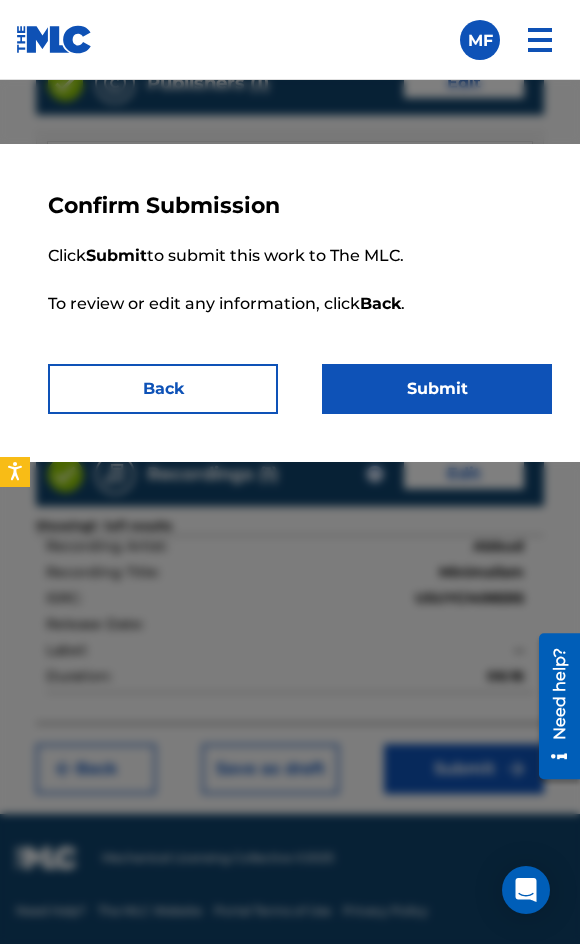 click on "Submit" at bounding box center (437, 389) 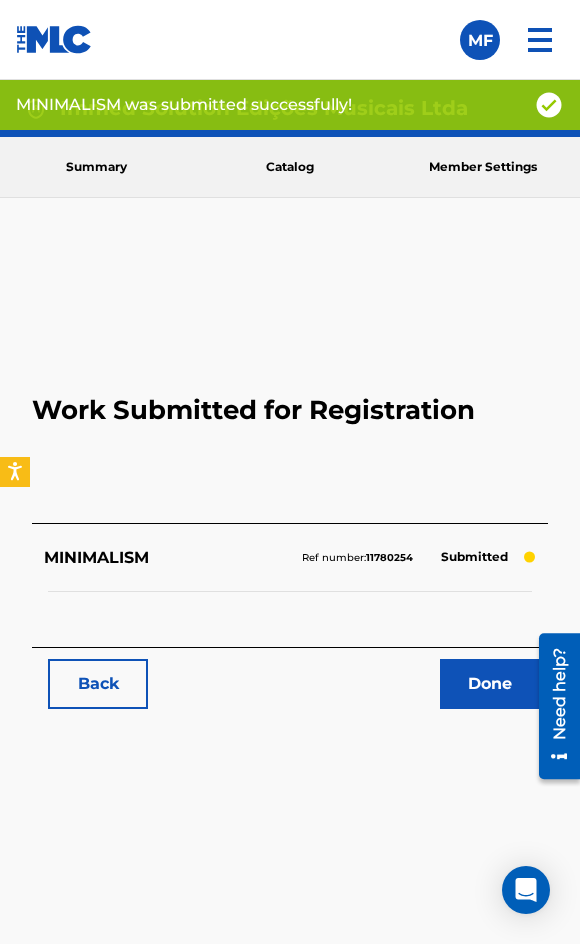 click on "Back" at bounding box center [98, 684] 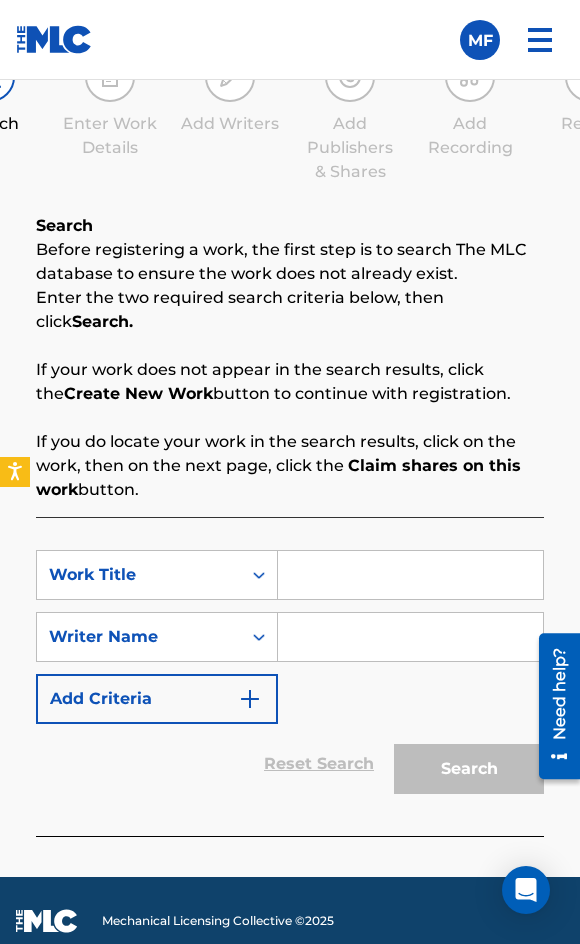 scroll, scrollTop: 300, scrollLeft: 0, axis: vertical 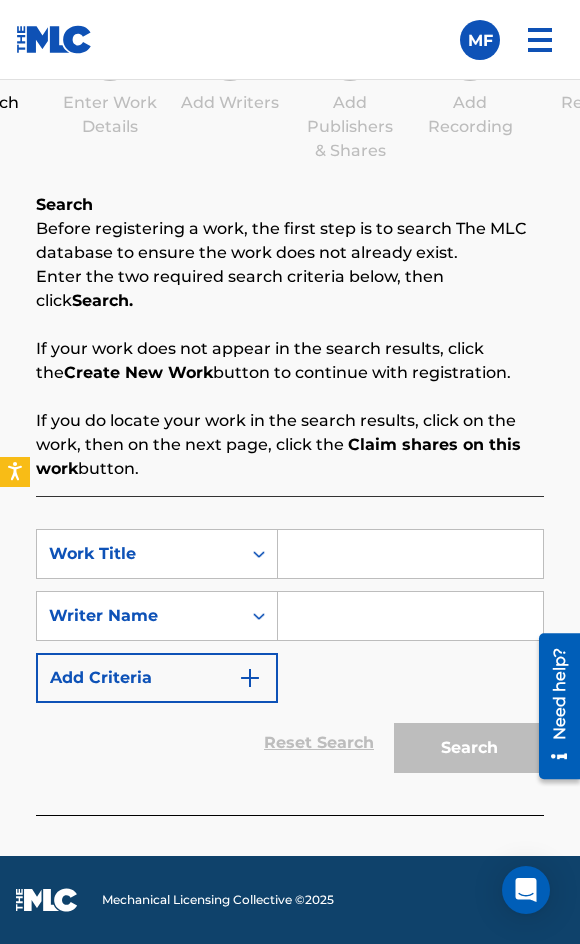 click at bounding box center (410, 554) 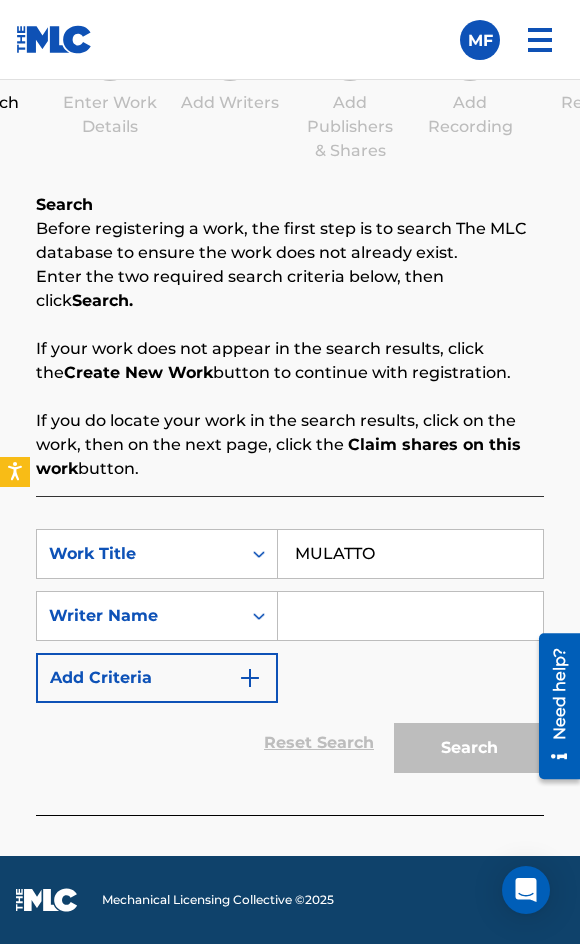 type on "MULATTO" 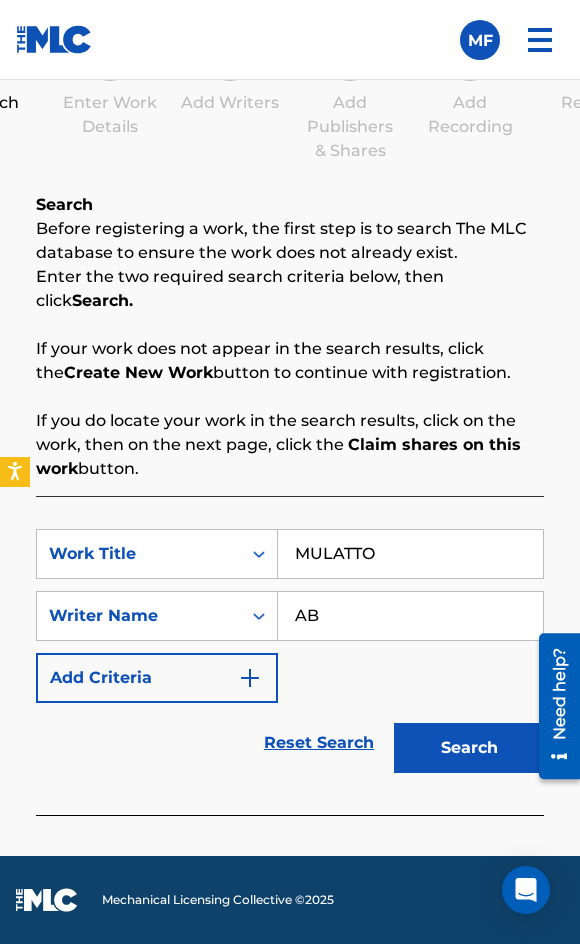 type on "ABBUD" 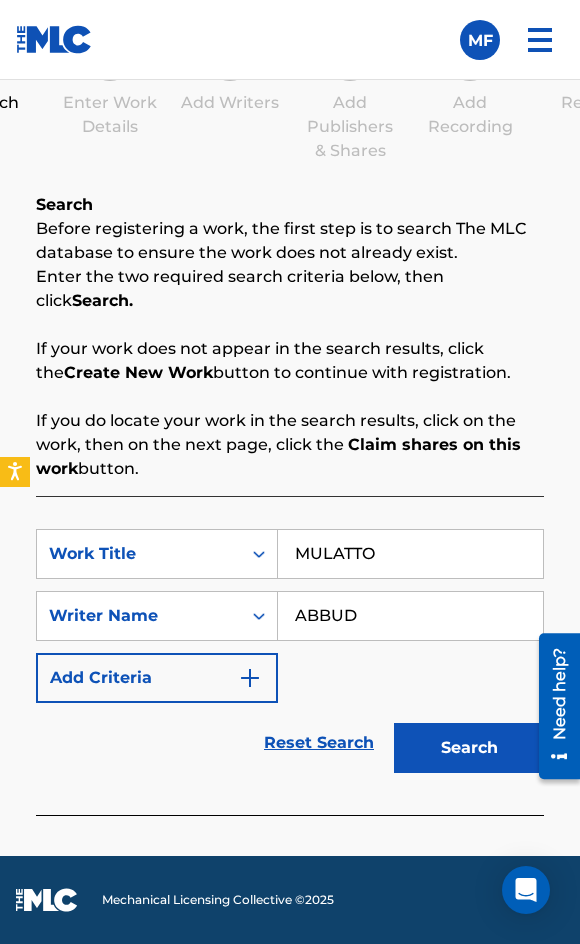 click on "Search" at bounding box center [469, 748] 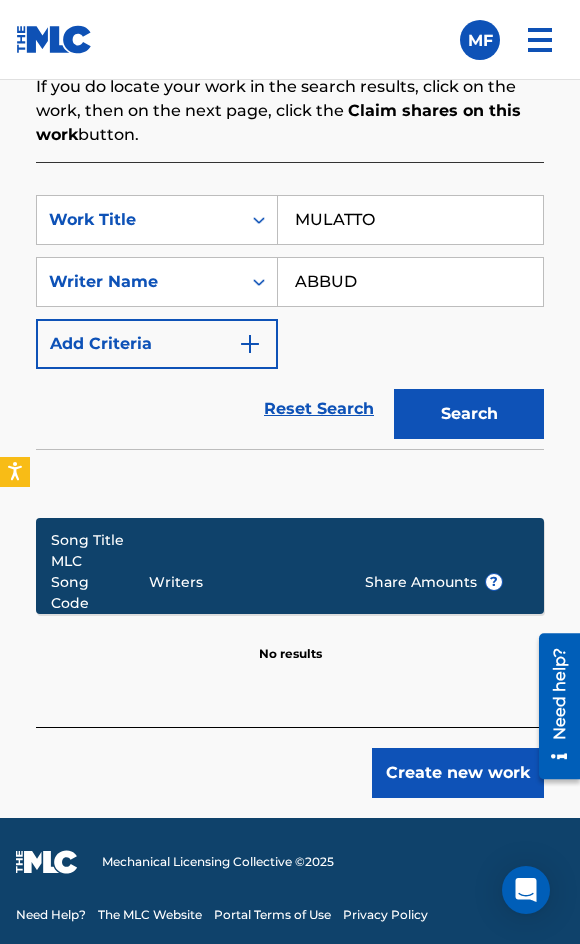 scroll, scrollTop: 638, scrollLeft: 0, axis: vertical 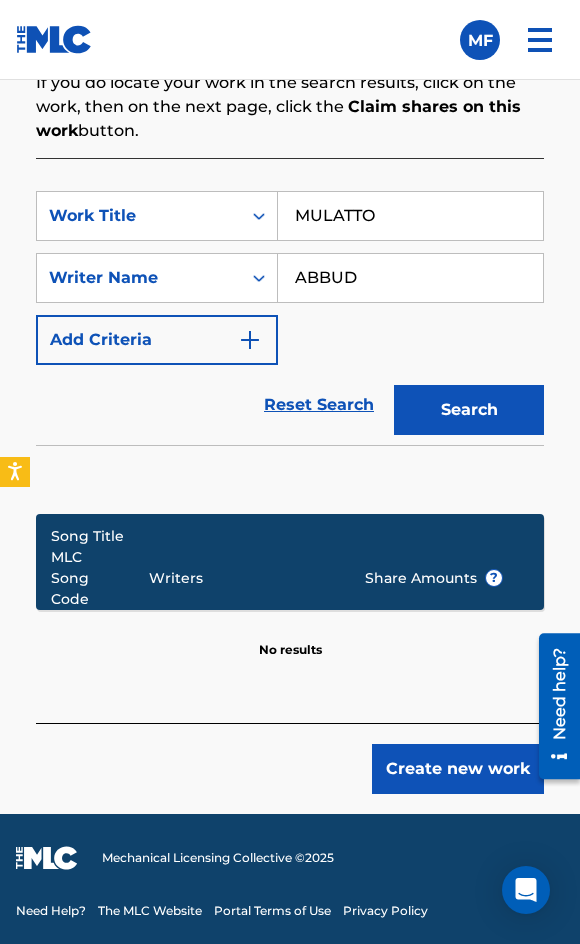 click on "Create new work" at bounding box center (458, 769) 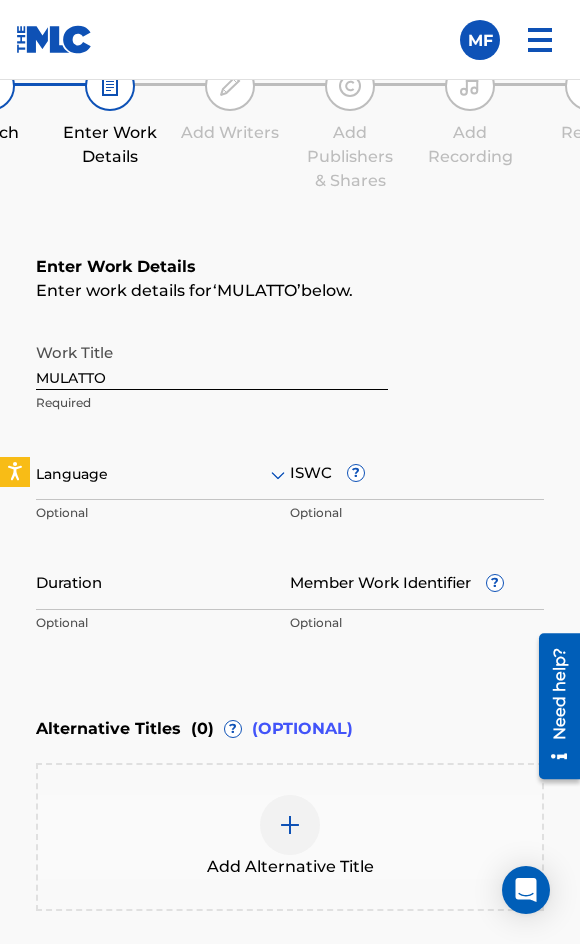 scroll, scrollTop: 508, scrollLeft: 0, axis: vertical 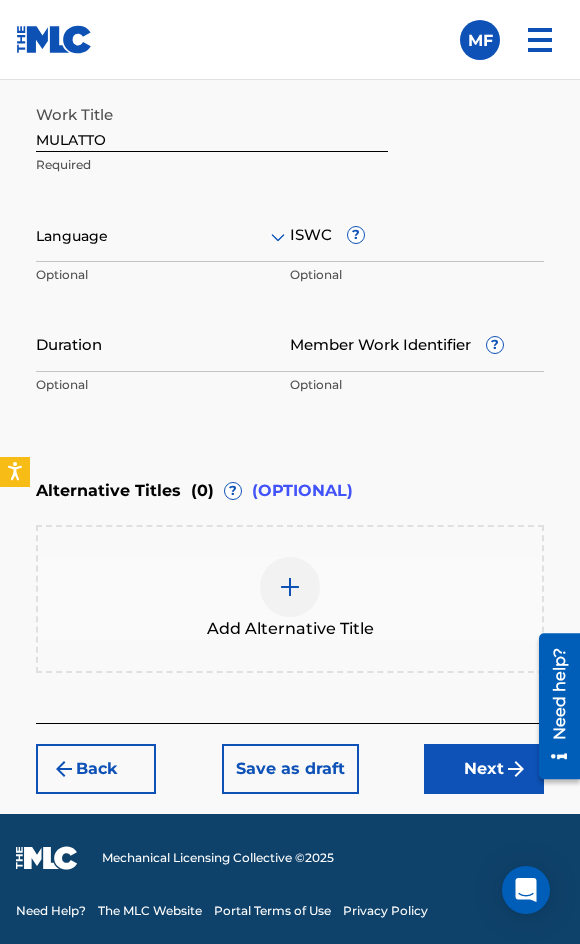 click at bounding box center [163, 236] 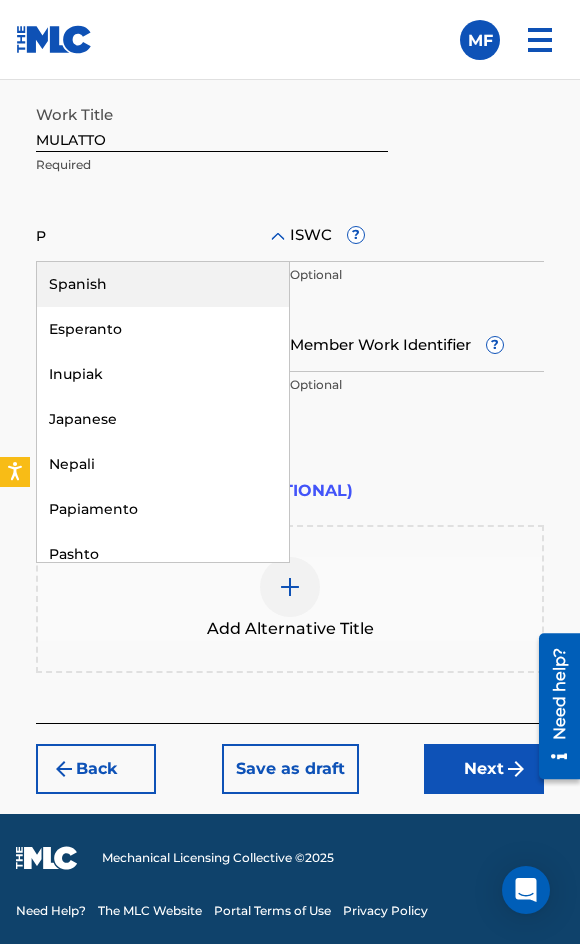 type on "PO" 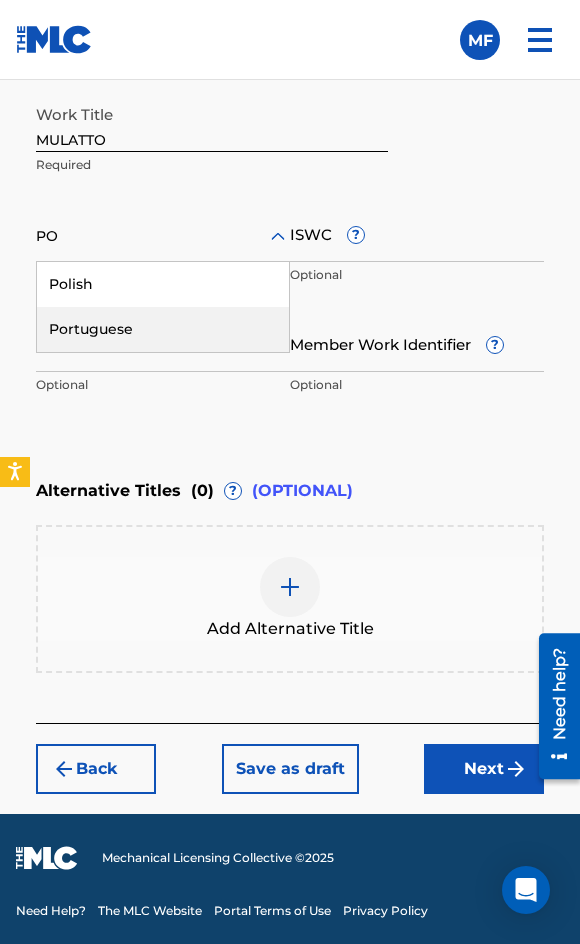 click on "Portuguese" at bounding box center (163, 329) 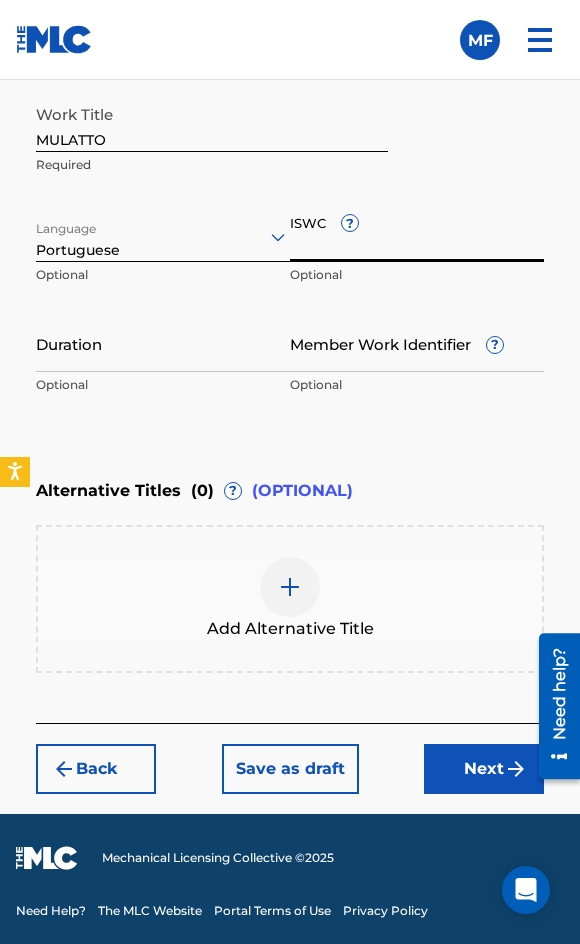 click on "ISWC   ?" at bounding box center [417, 233] 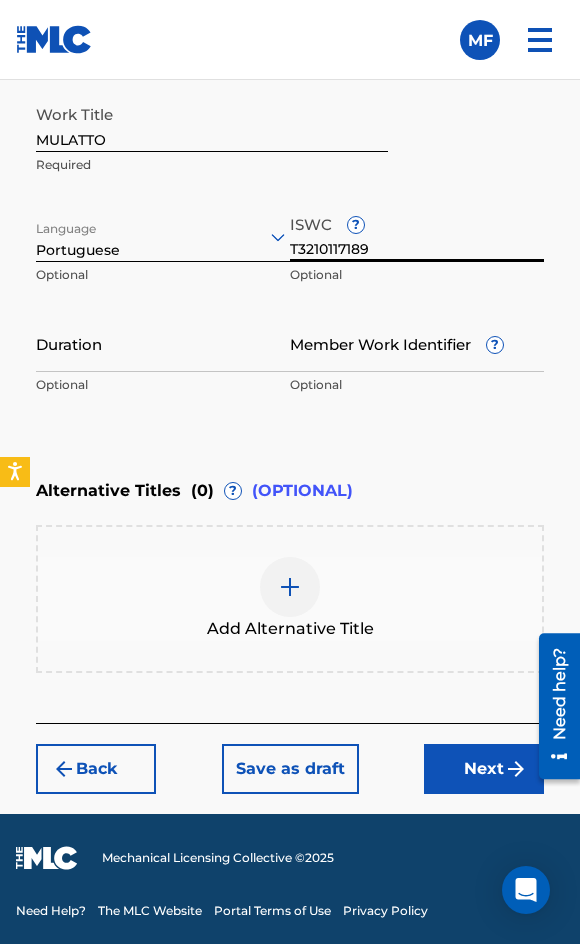 type on "T3210117189" 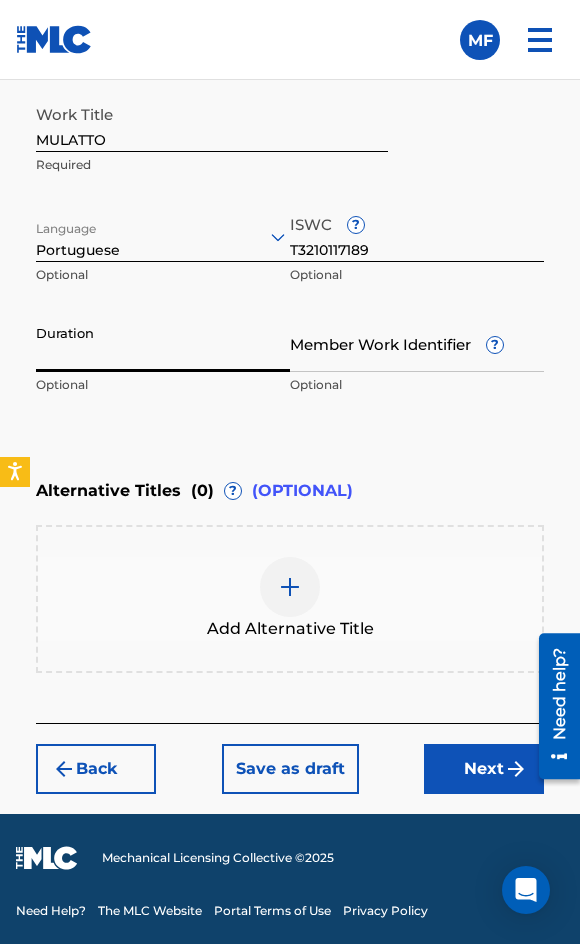 click on "Duration" at bounding box center [163, 343] 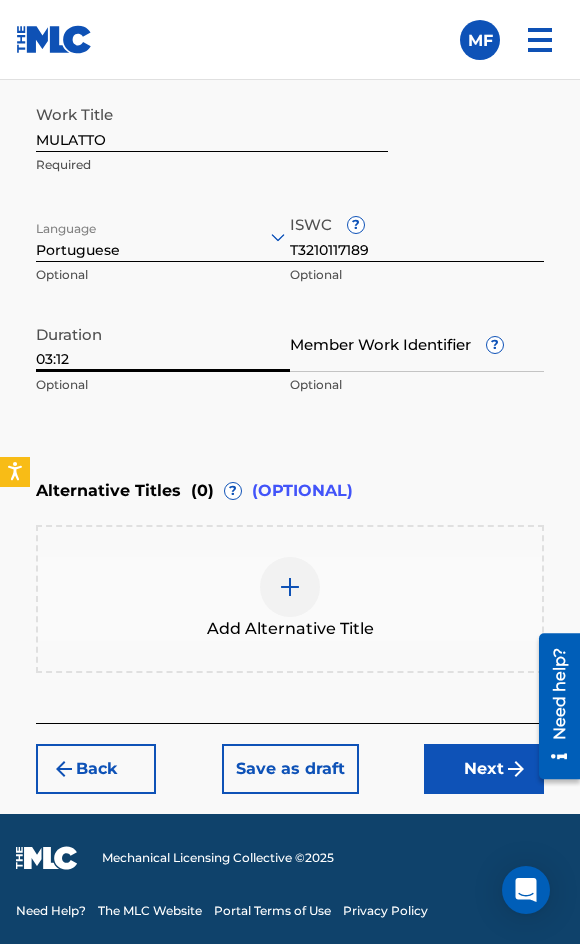 type on "03:12" 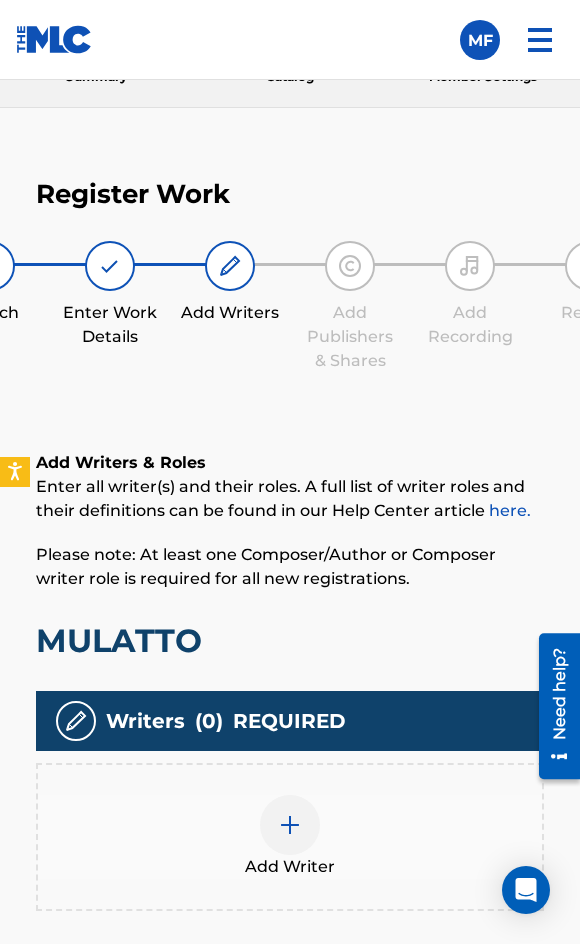 scroll, scrollTop: 342, scrollLeft: 0, axis: vertical 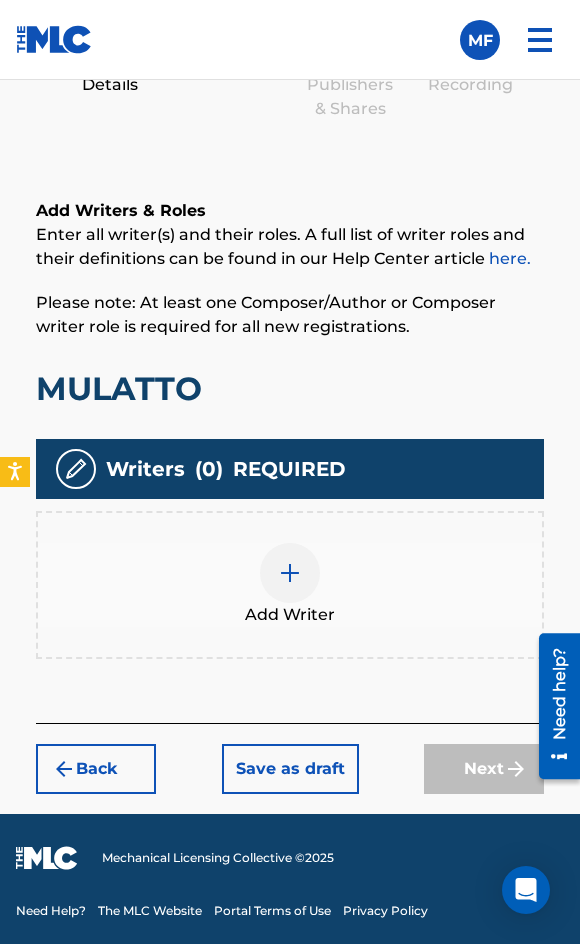 click on "Add Writer" at bounding box center (290, 615) 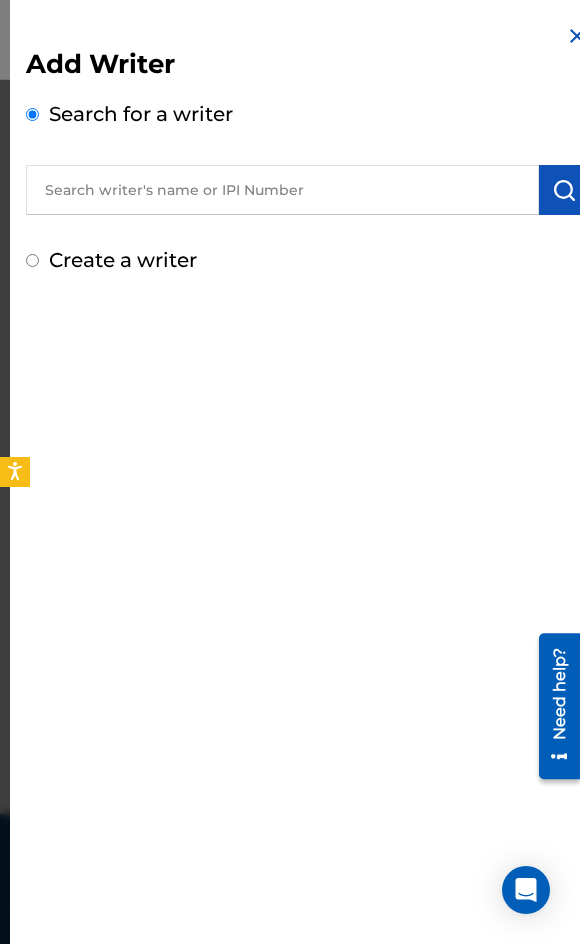 click at bounding box center (282, 190) 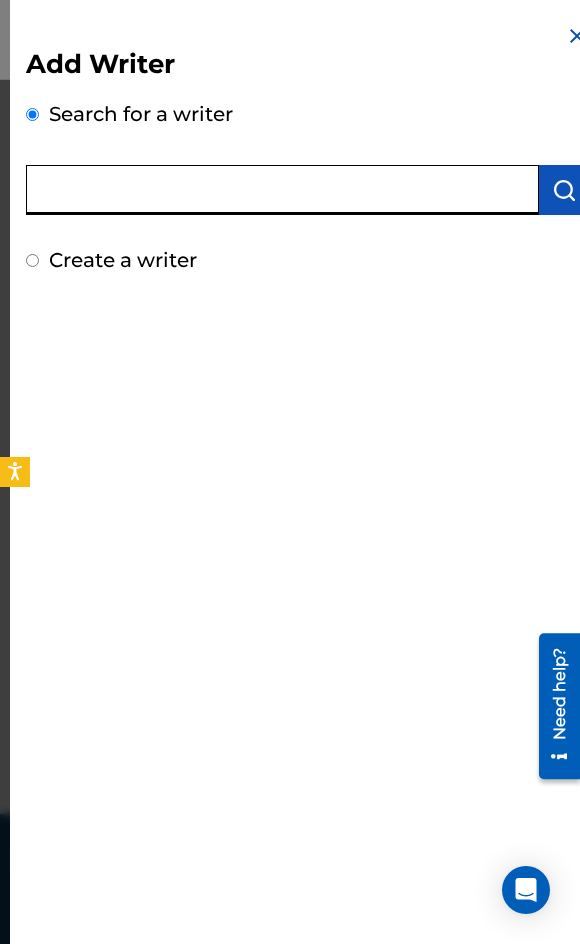 paste on "[PERSON_NAME]" 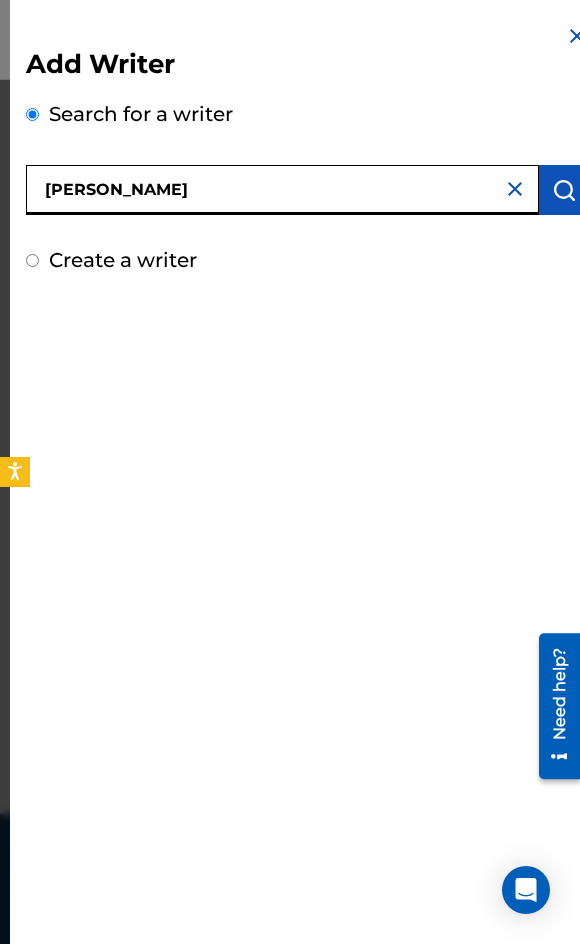 type on "[PERSON_NAME]" 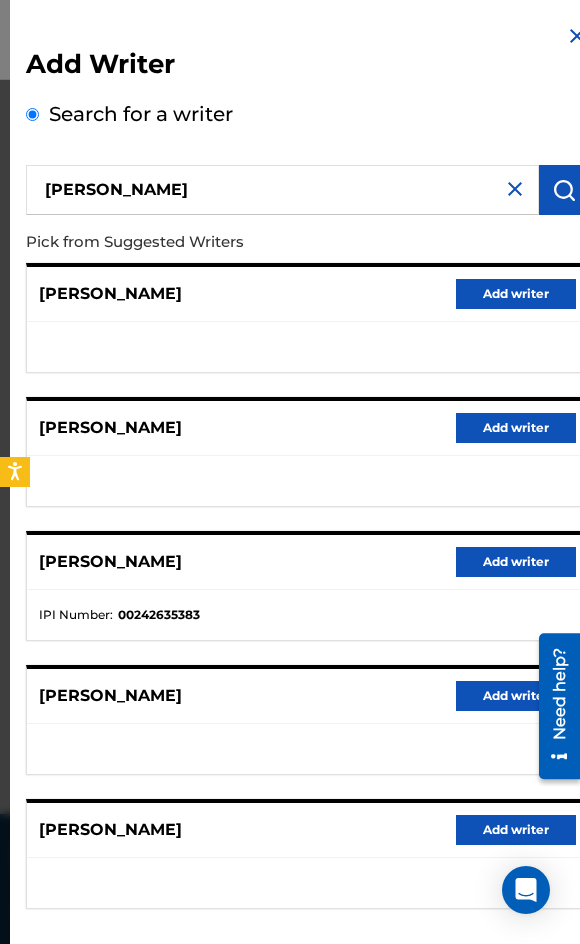click on "Add writer" at bounding box center [516, 696] 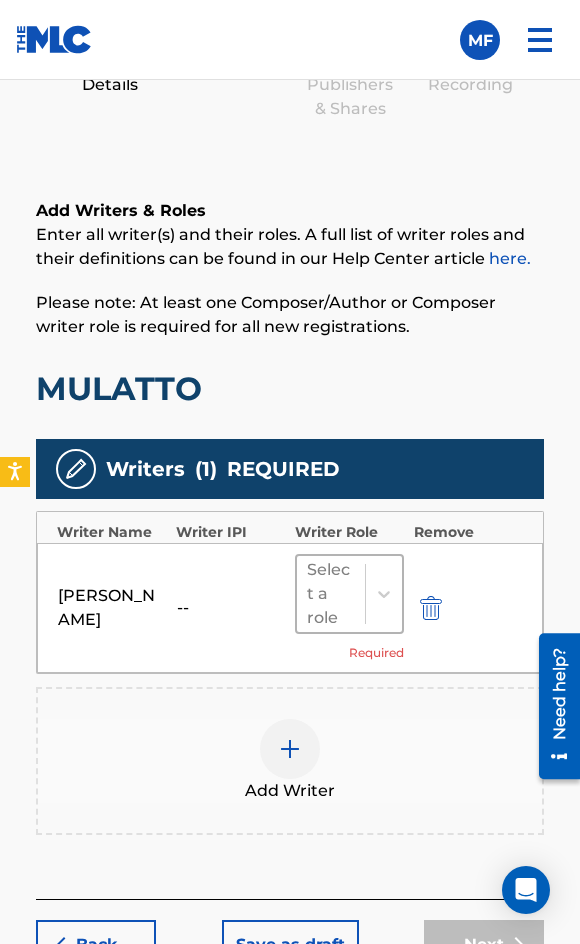 click at bounding box center (383, 594) 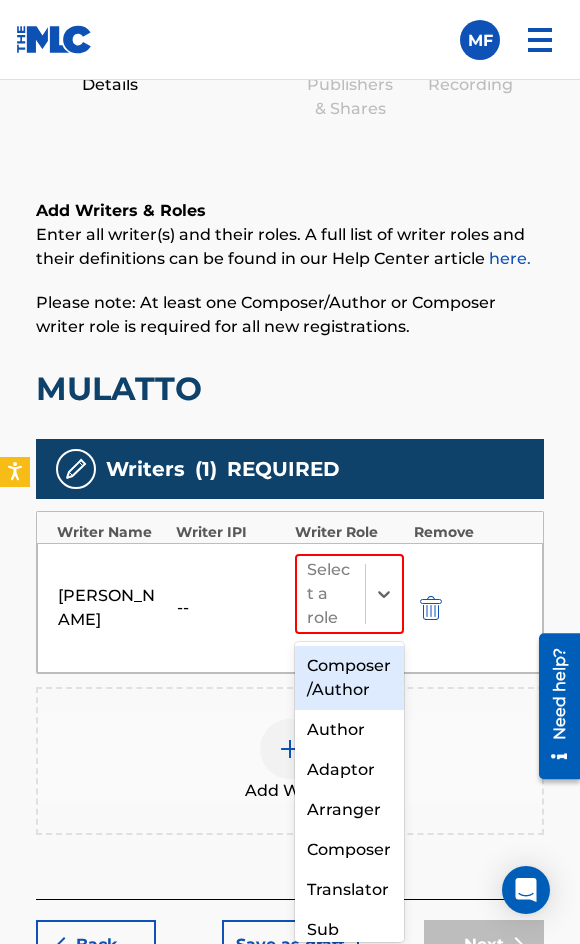 click on "Composer/Author" at bounding box center [349, 678] 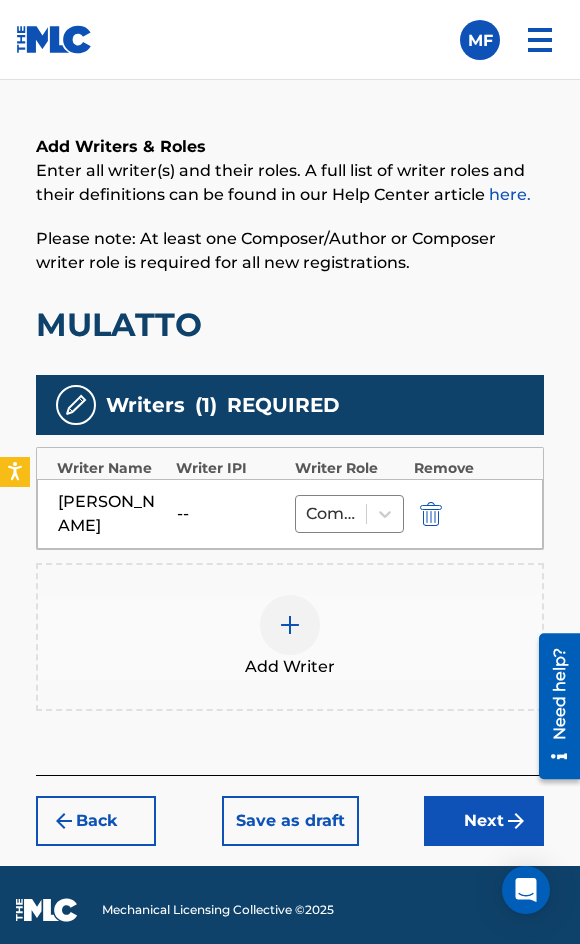 click on "Next" at bounding box center (484, 821) 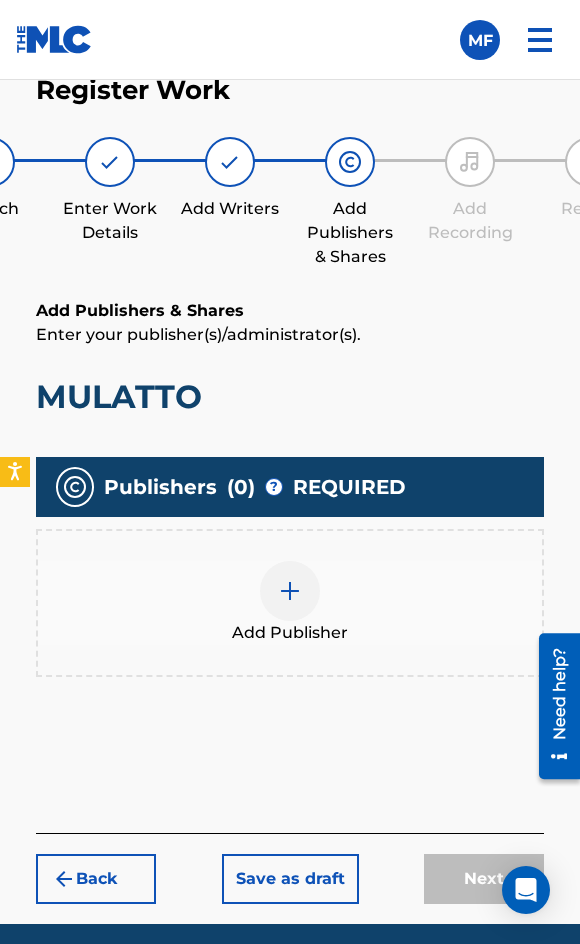 scroll, scrollTop: 304, scrollLeft: 0, axis: vertical 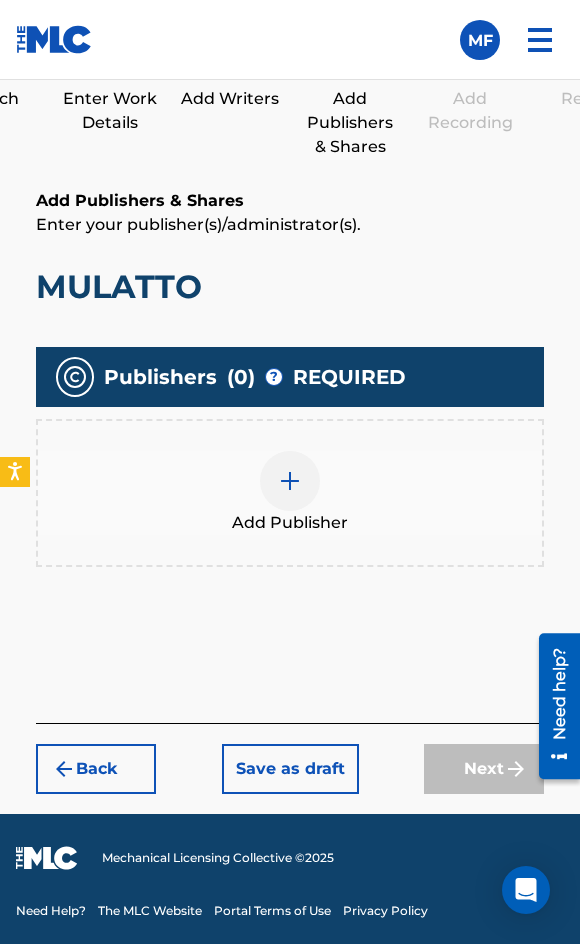 click on "Add Publisher" at bounding box center (290, 523) 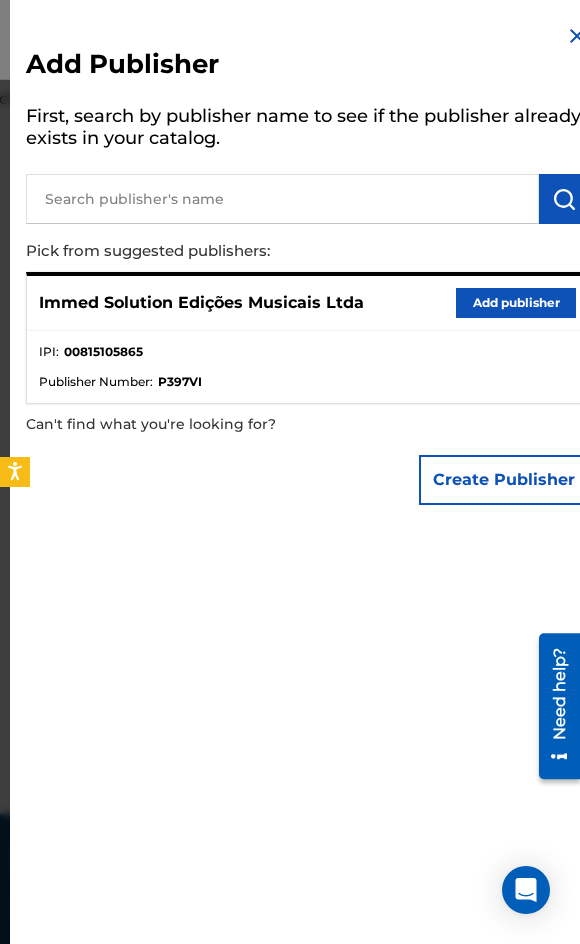 click on "Add publisher" at bounding box center (516, 303) 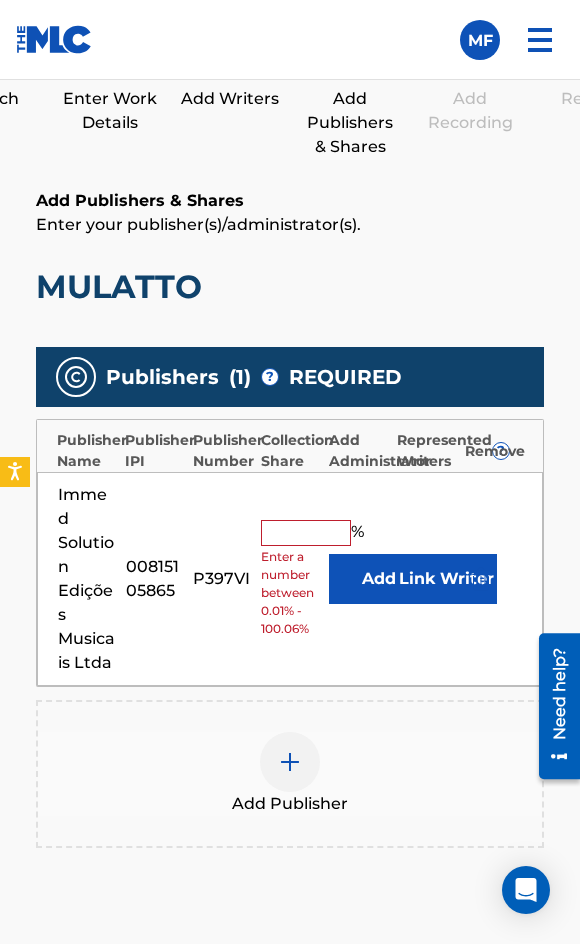click at bounding box center (306, 533) 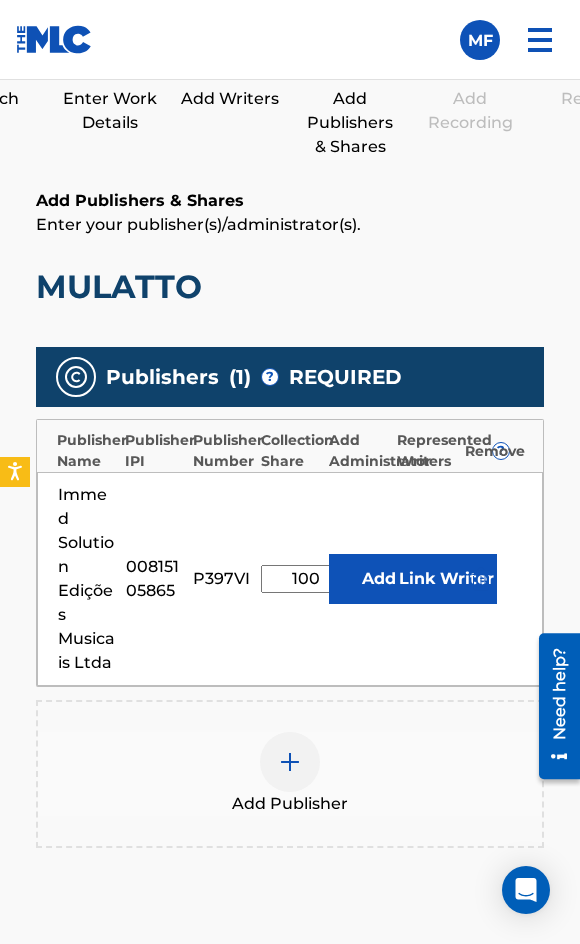 click on "Link Writer" at bounding box center (447, 579) 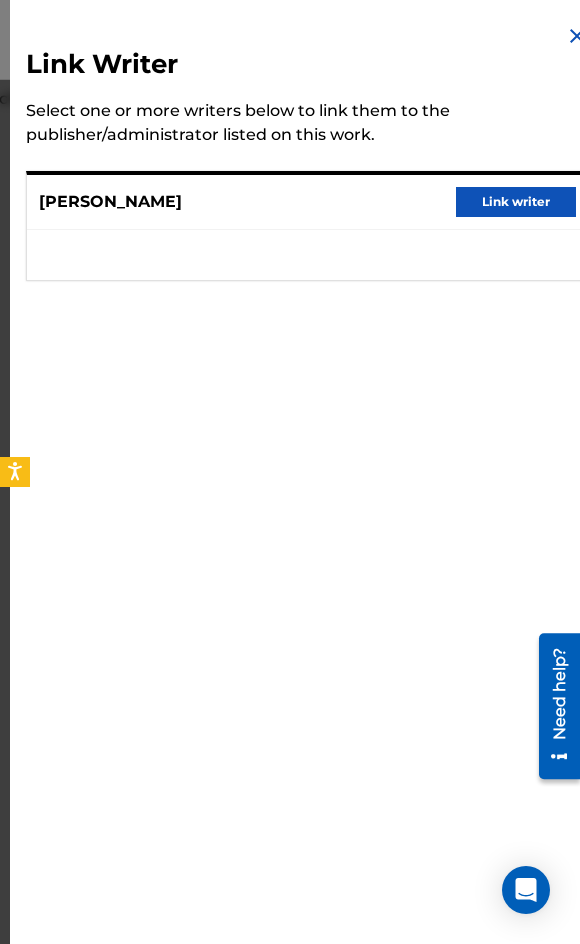 click on "Link writer" at bounding box center (516, 202) 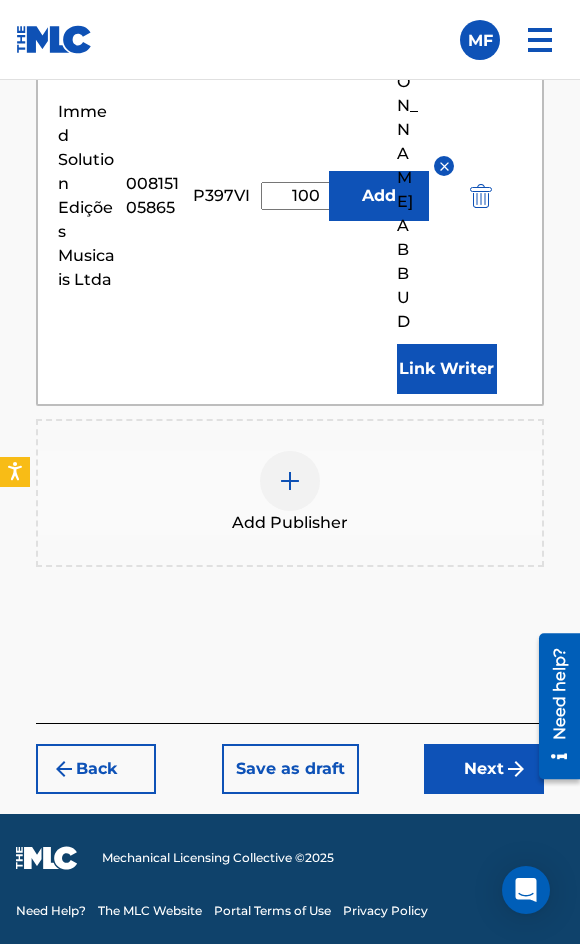 click on "Next" at bounding box center [484, 769] 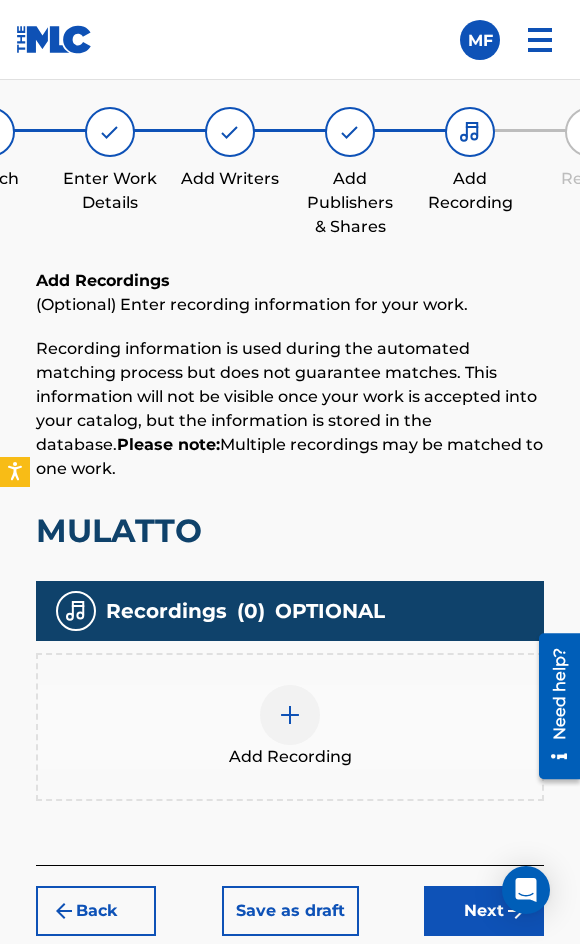 scroll, scrollTop: 366, scrollLeft: 0, axis: vertical 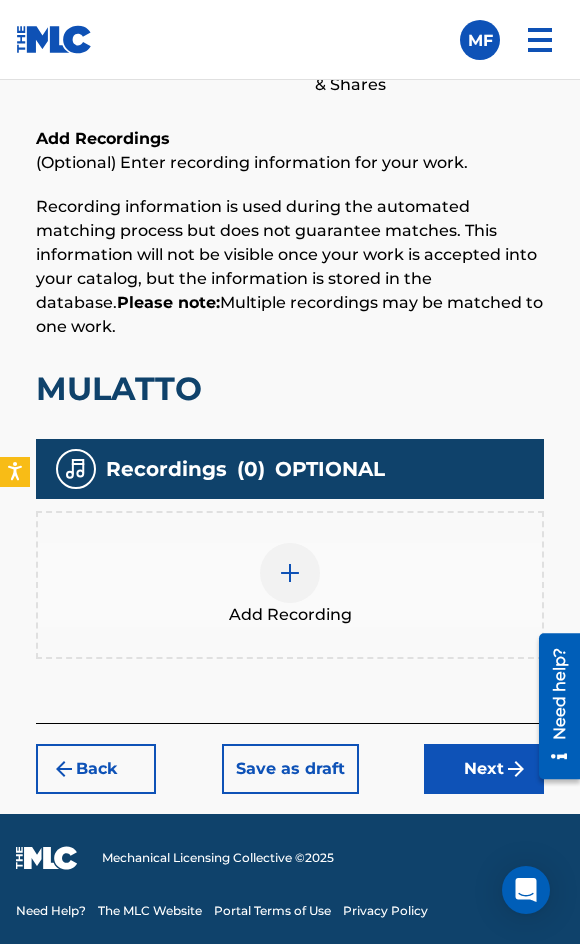 click at bounding box center [290, 573] 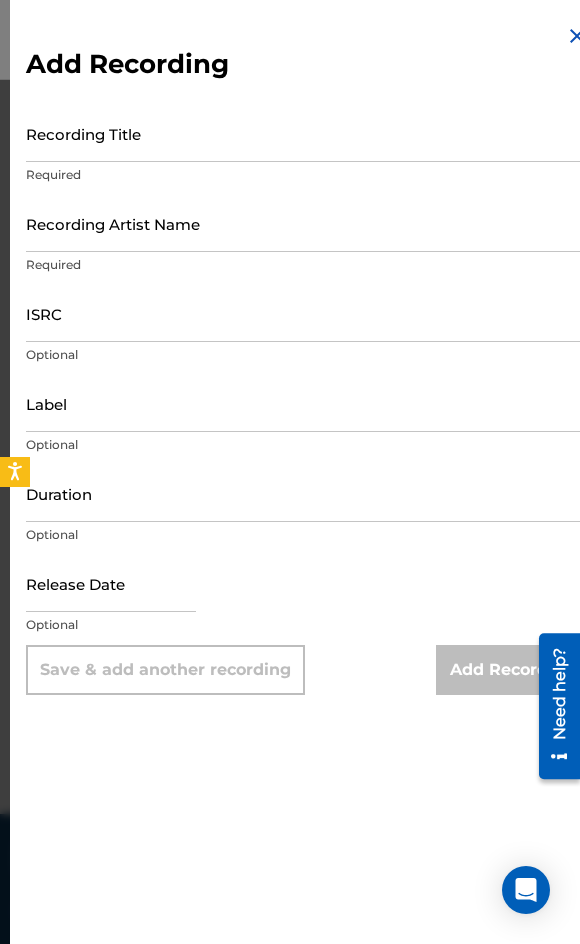 click on "Recording Title" at bounding box center [307, 133] 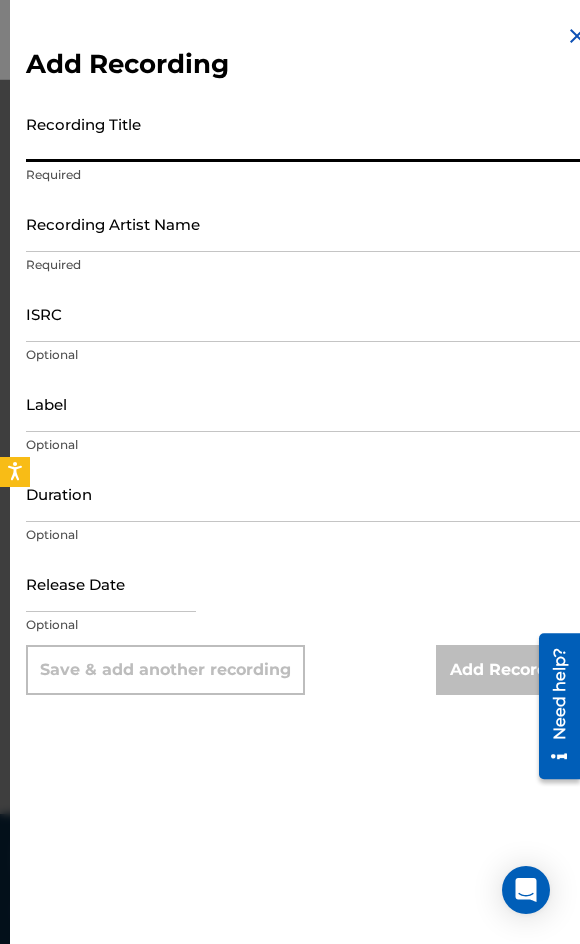 paste on "Mulatto" 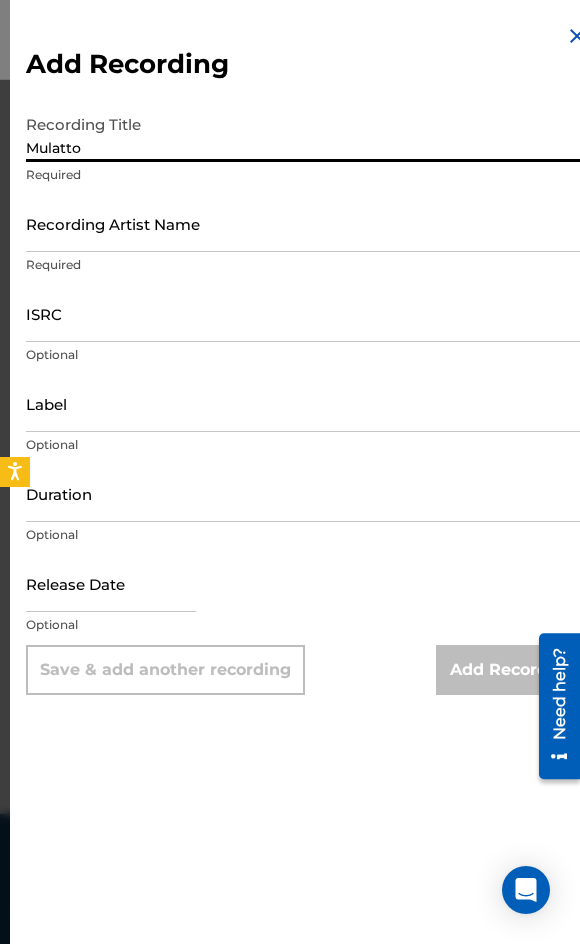 type on "Mulatto" 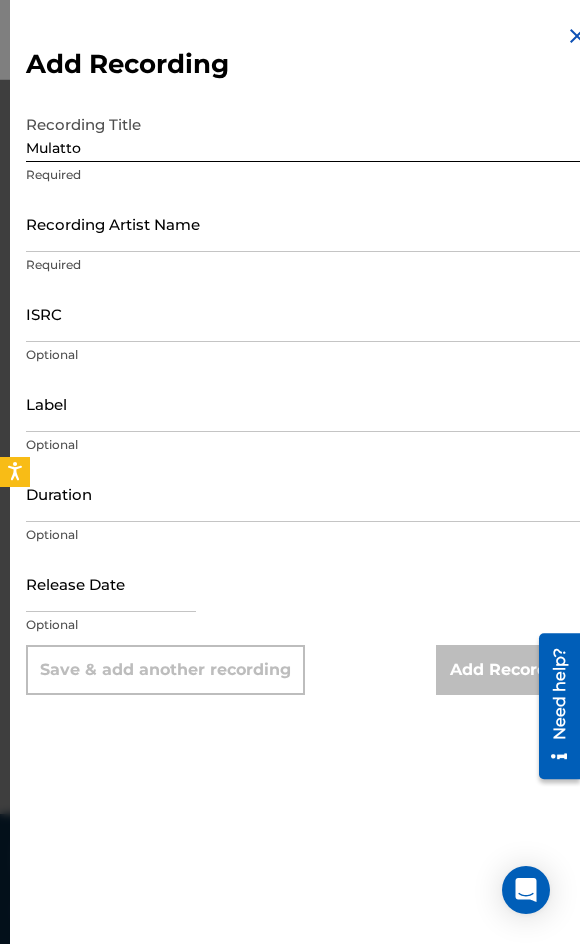 click on "Recording Artist Name" at bounding box center [307, 223] 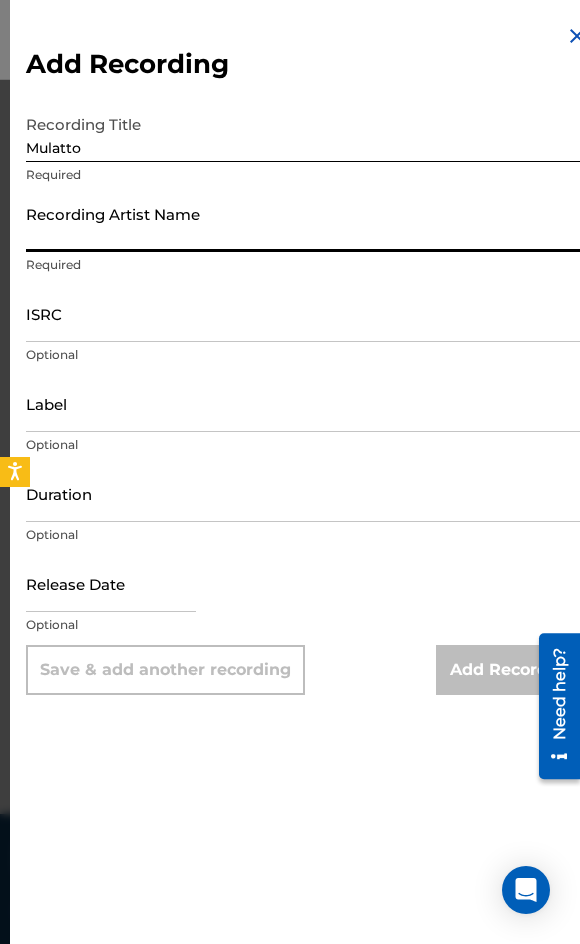 paste on "Abbud" 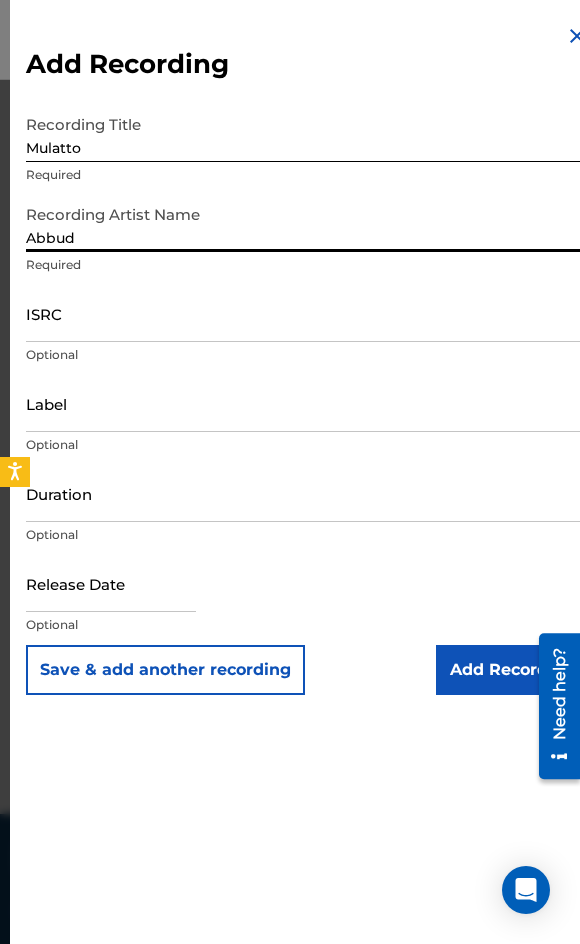 type on "Abbud" 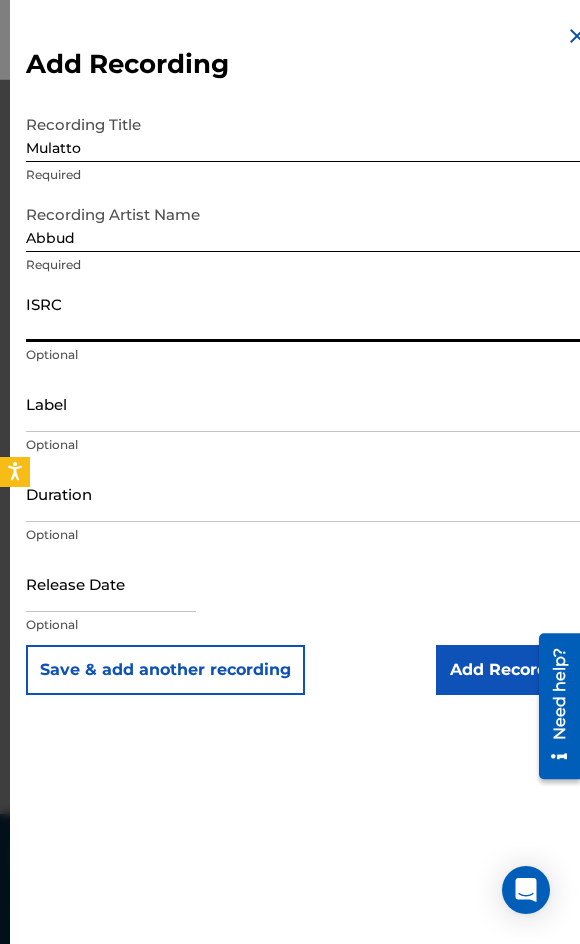 click on "ISRC" at bounding box center [307, 313] 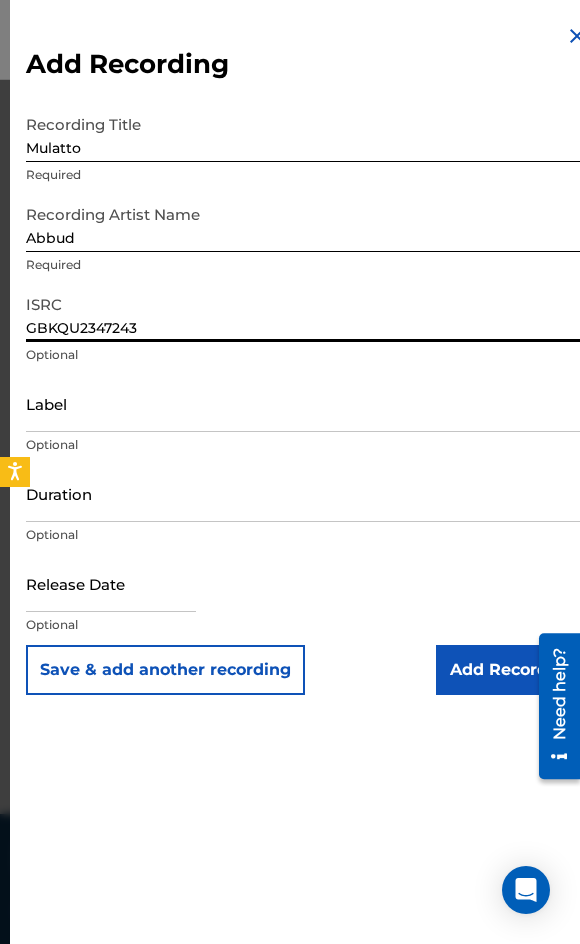 type on "GBKQU2347243" 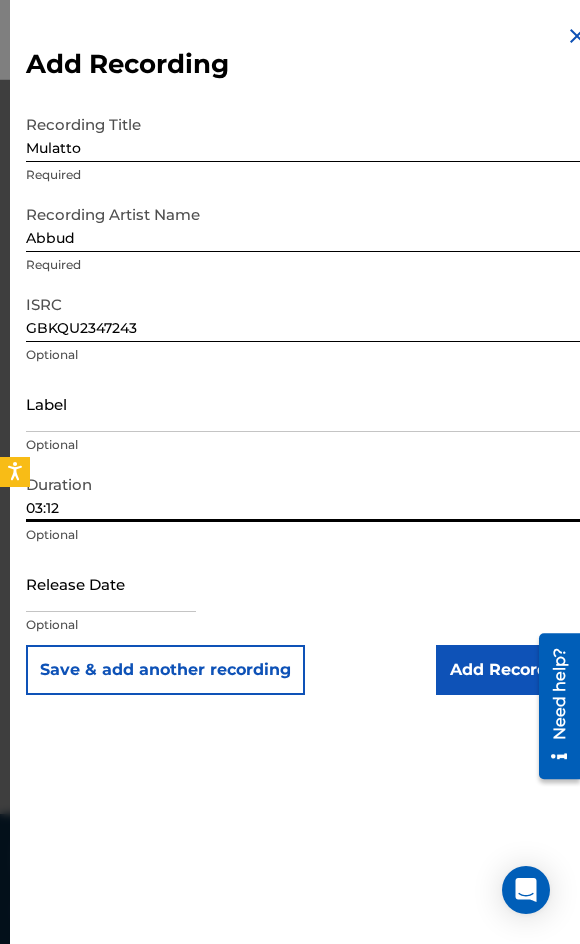type on "03:12" 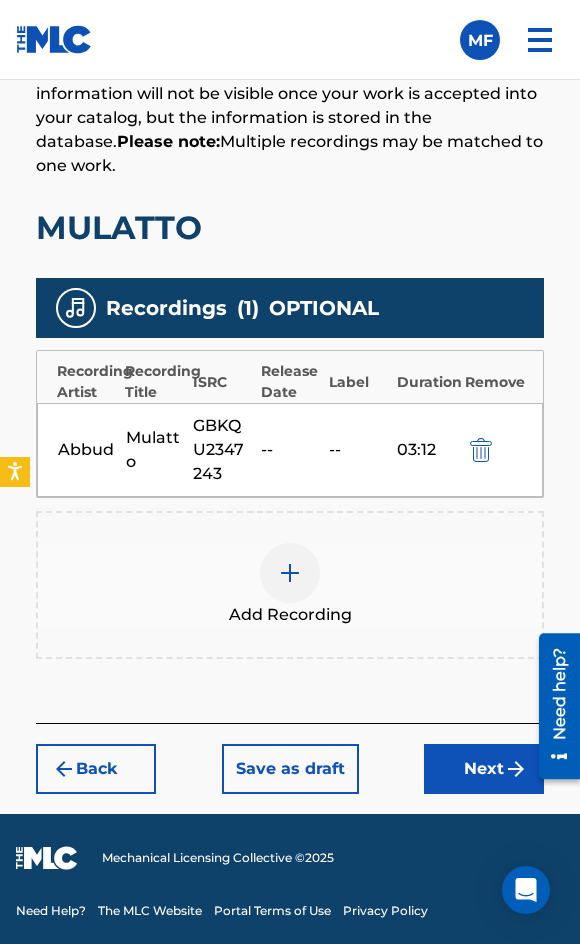 click on "Next" at bounding box center (484, 769) 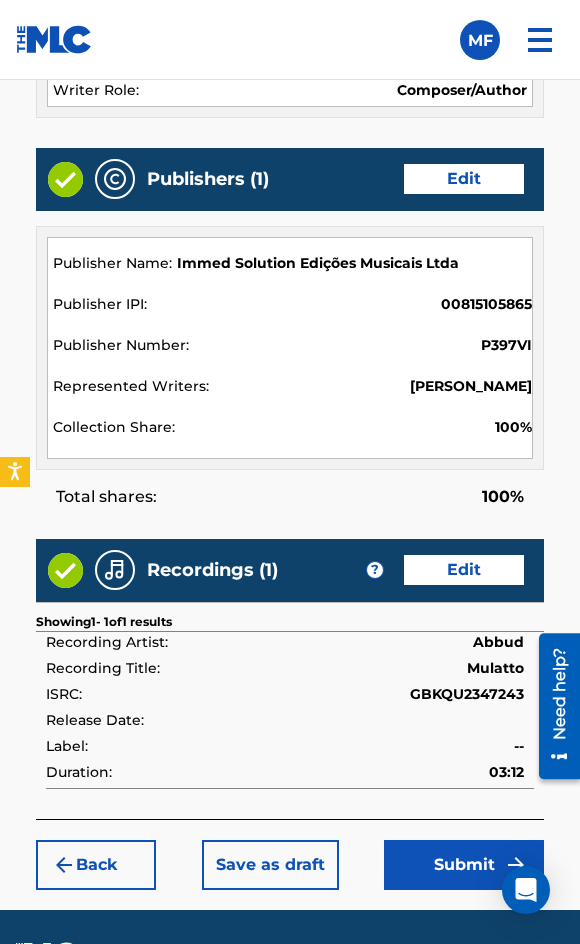 scroll, scrollTop: 1196, scrollLeft: 0, axis: vertical 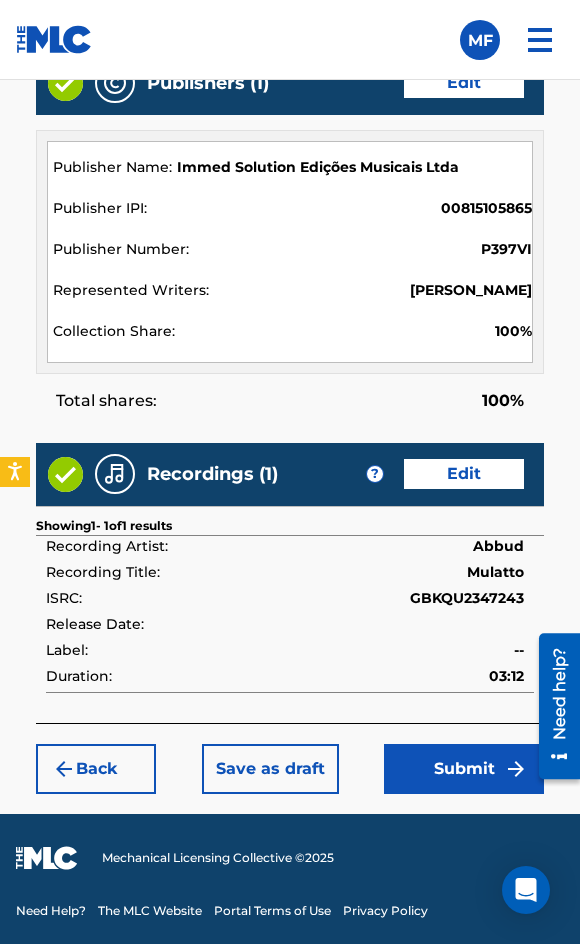 click on "Submit" at bounding box center (464, 769) 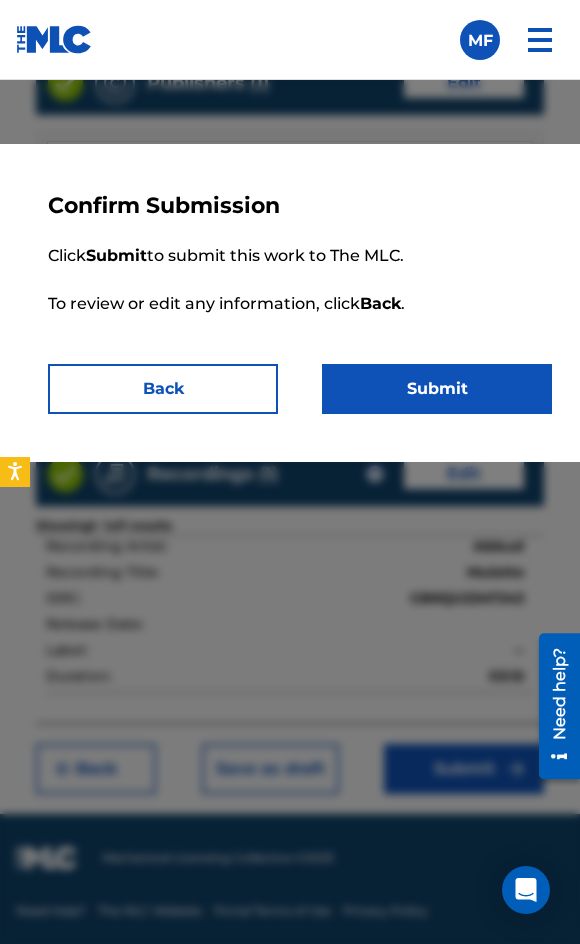 click on "Submit" at bounding box center [437, 389] 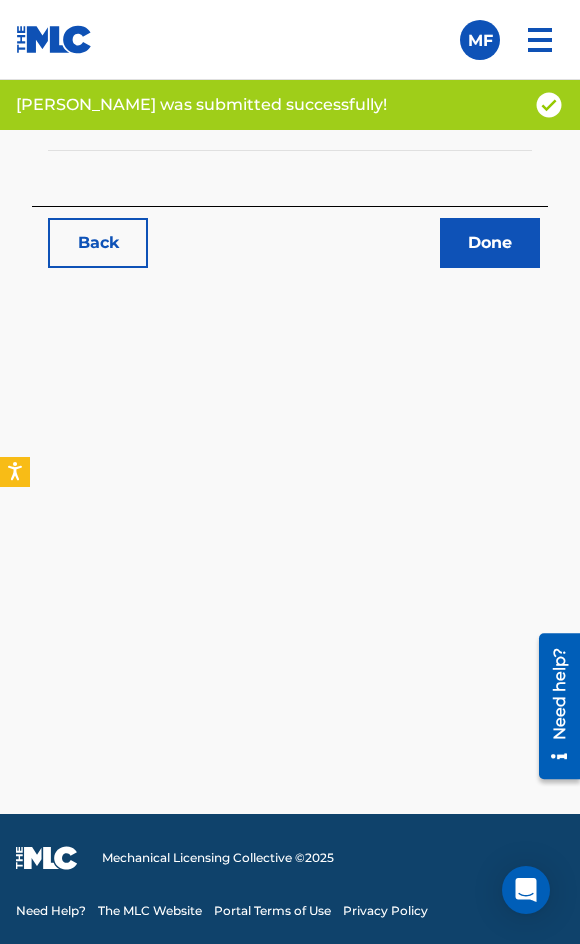 scroll, scrollTop: 0, scrollLeft: 0, axis: both 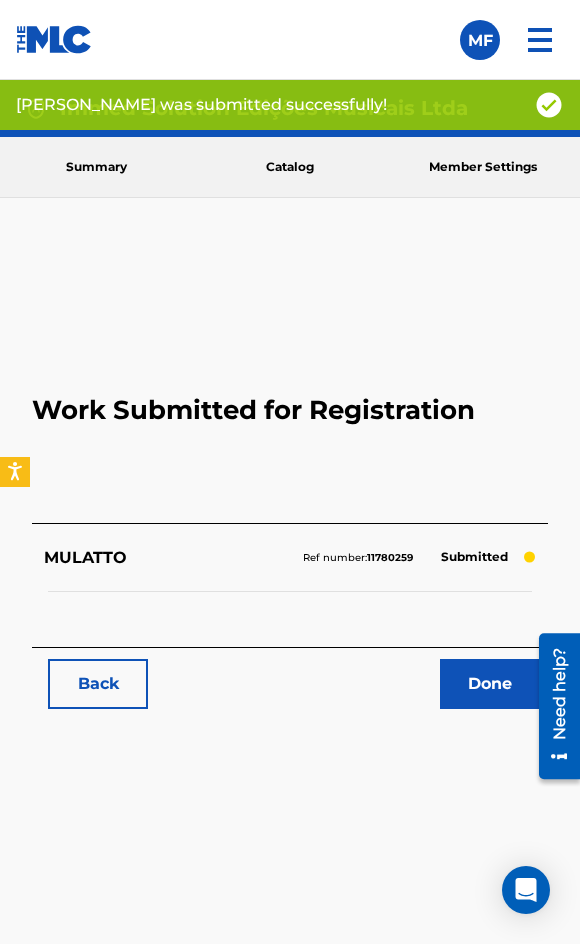 click on "Back" at bounding box center (98, 684) 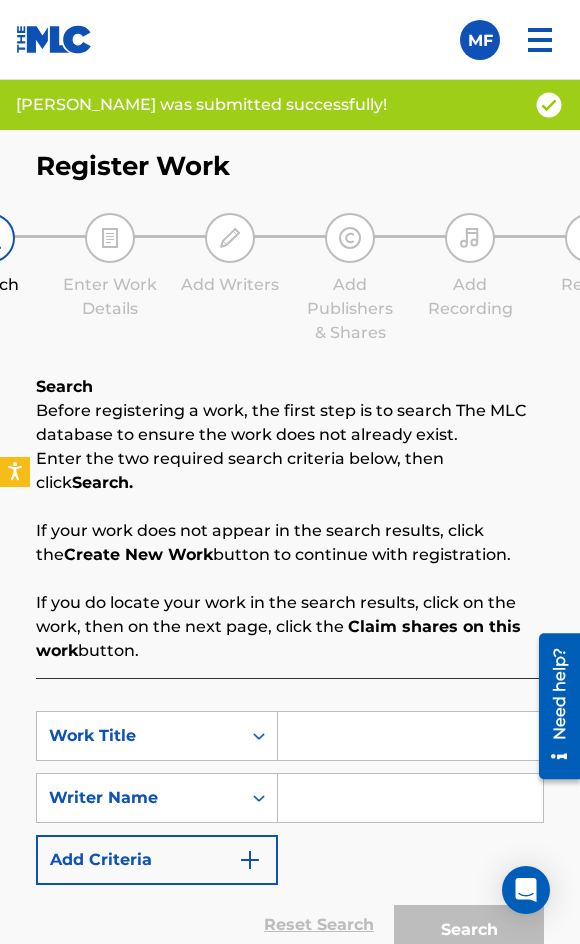 scroll, scrollTop: 342, scrollLeft: 0, axis: vertical 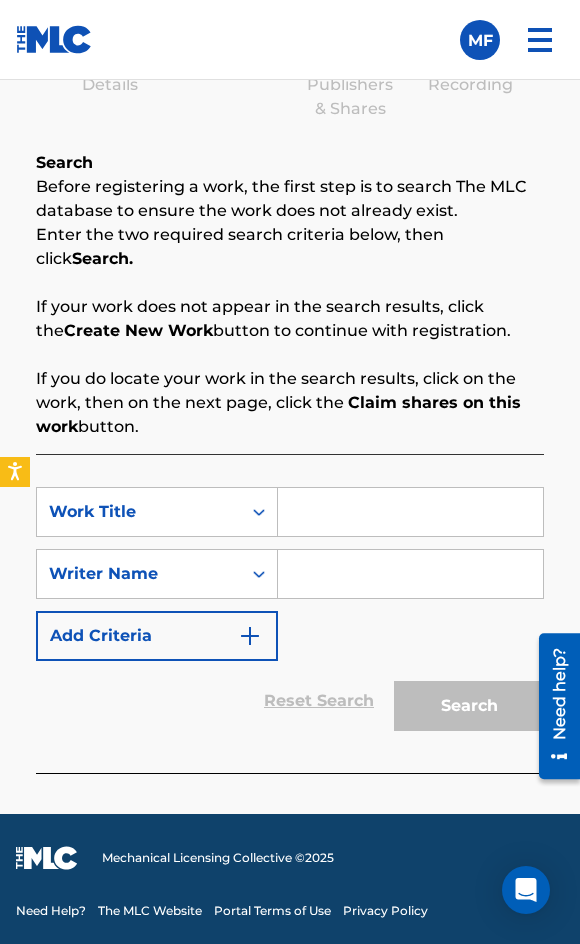 click at bounding box center (410, 512) 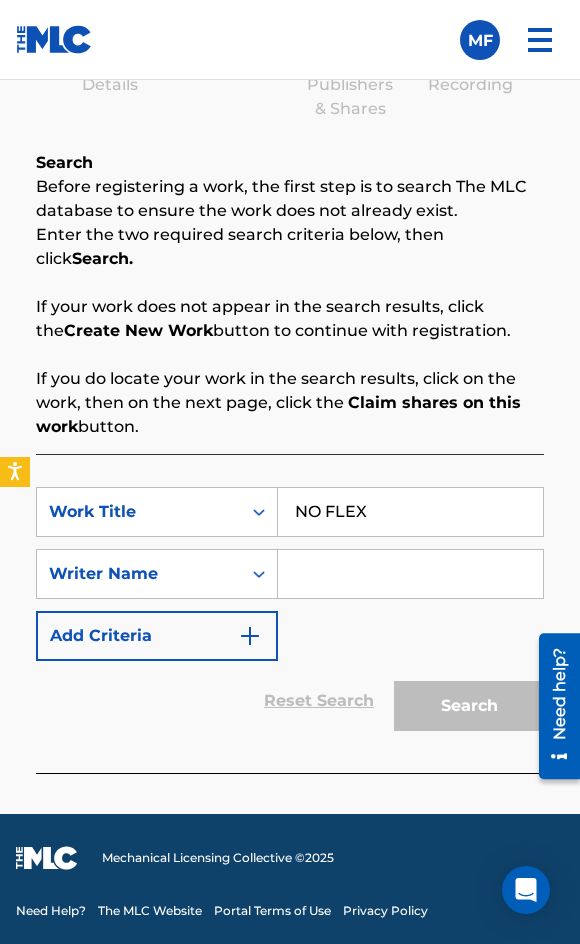 type on "NO FLEX" 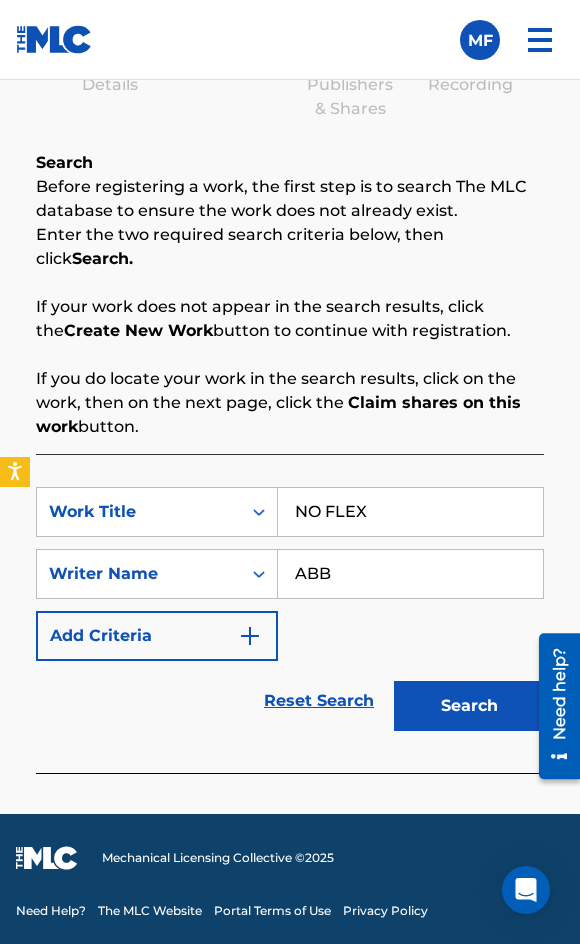 type on "ABBUD" 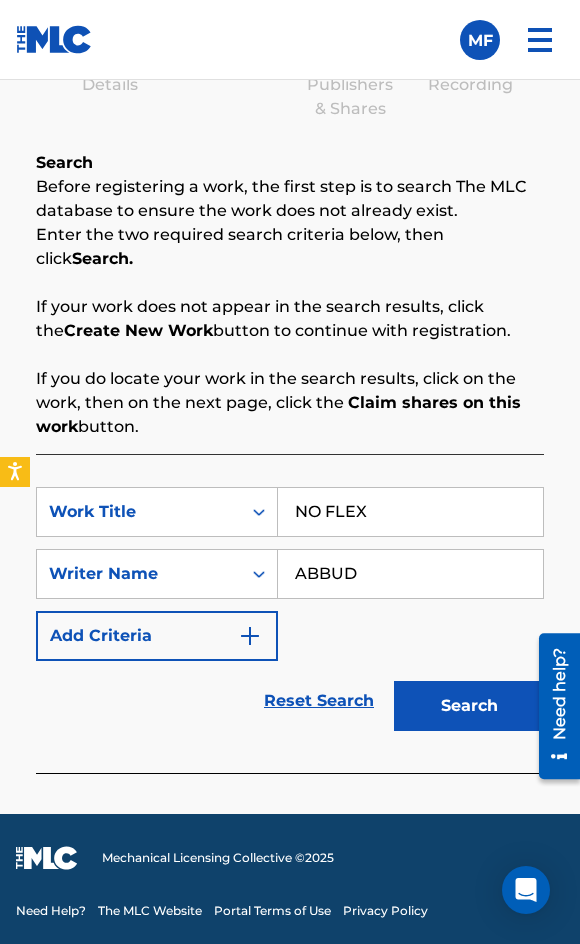 click on "Search" at bounding box center [469, 706] 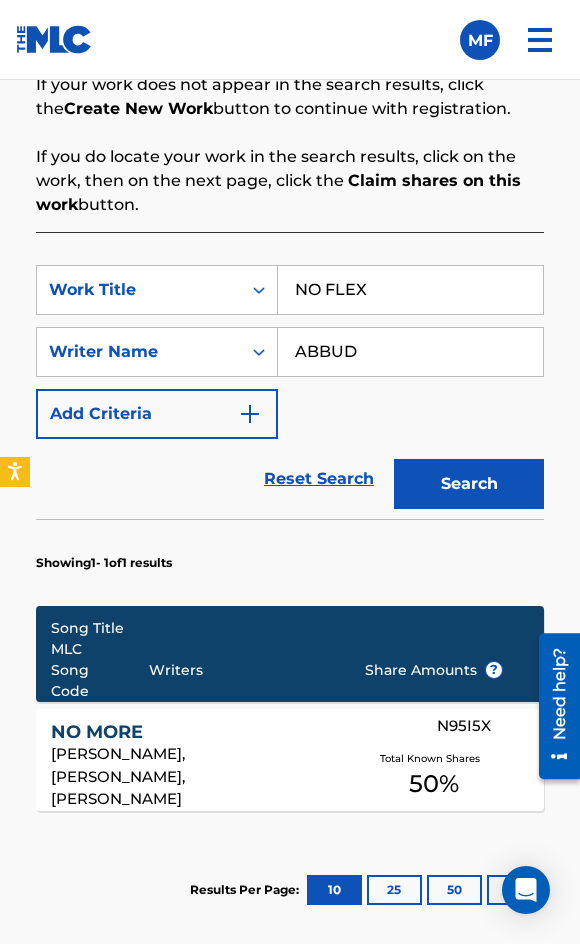 scroll, scrollTop: 810, scrollLeft: 0, axis: vertical 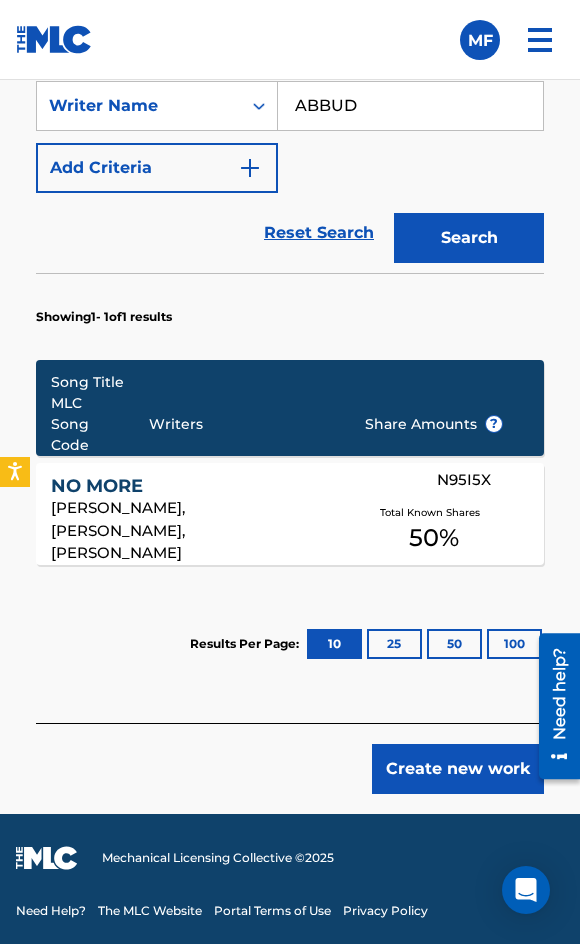 click on "Create new work" at bounding box center (458, 769) 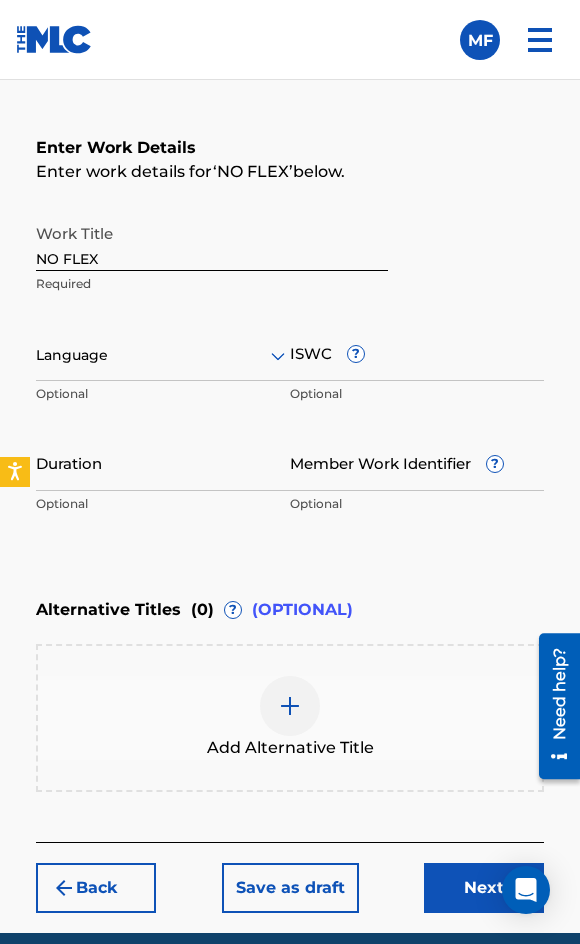 scroll, scrollTop: 400, scrollLeft: 0, axis: vertical 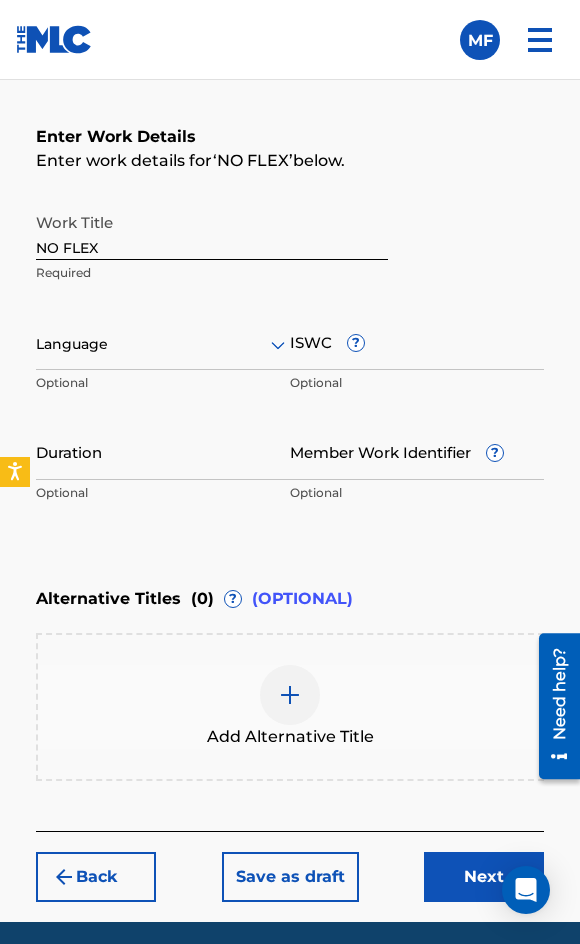 click at bounding box center (163, 344) 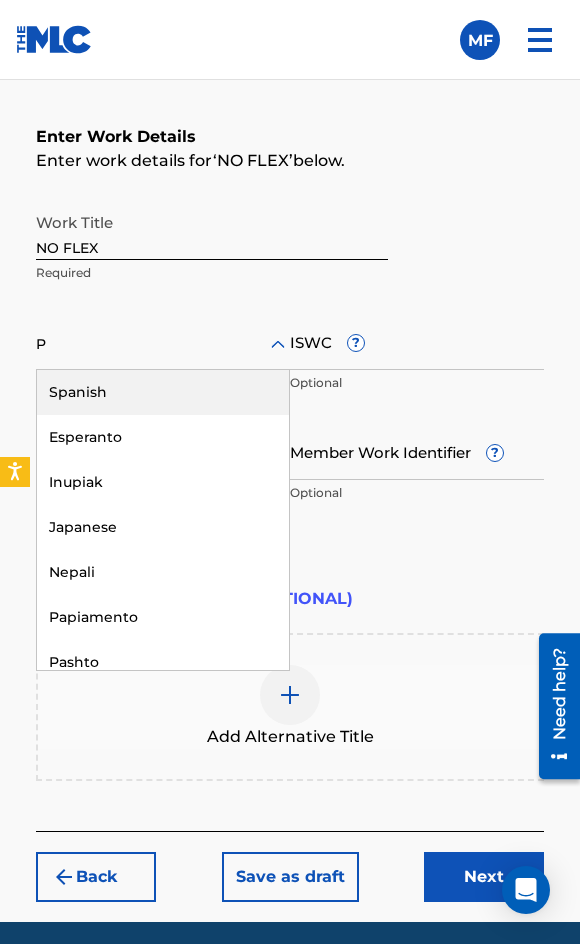 type on "PO" 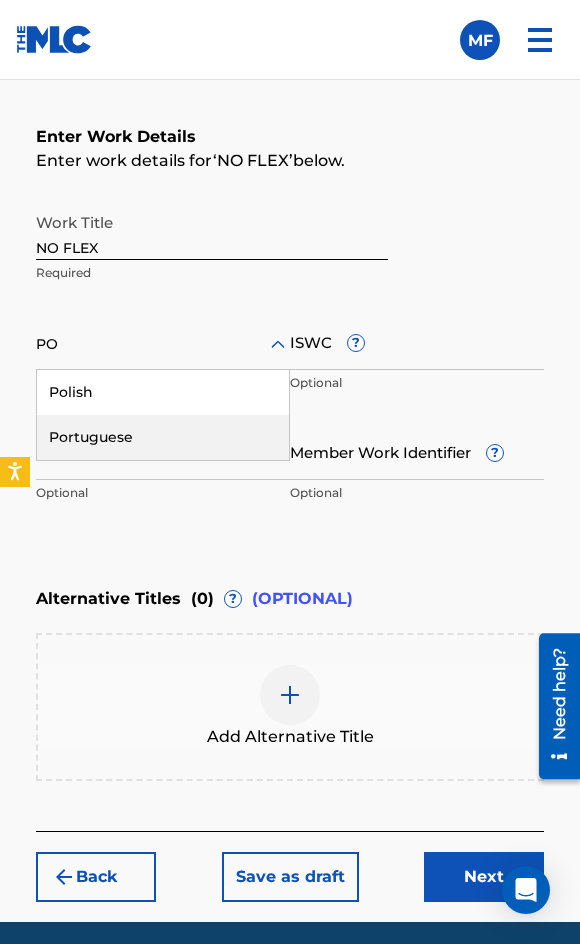 click on "Portuguese" at bounding box center (163, 437) 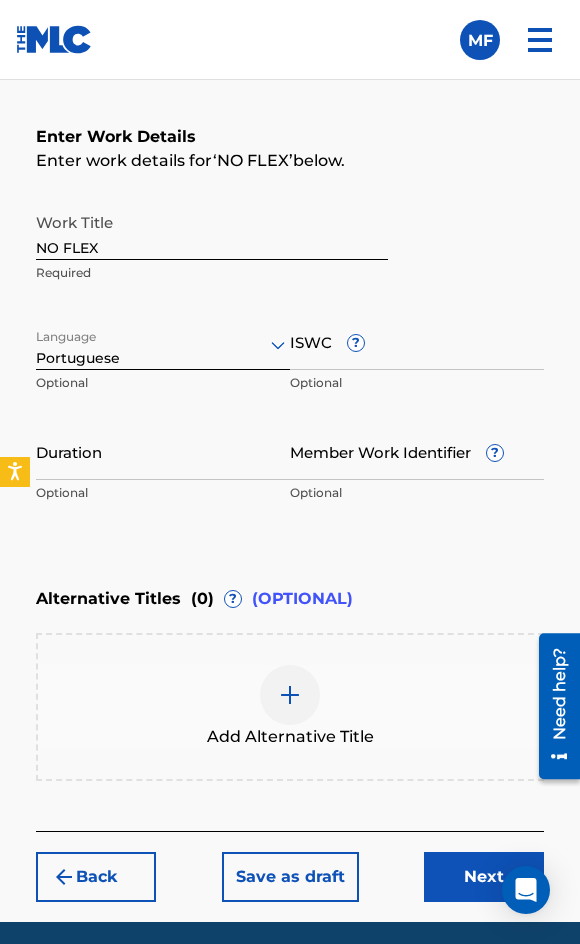 click on "Duration" at bounding box center [163, 451] 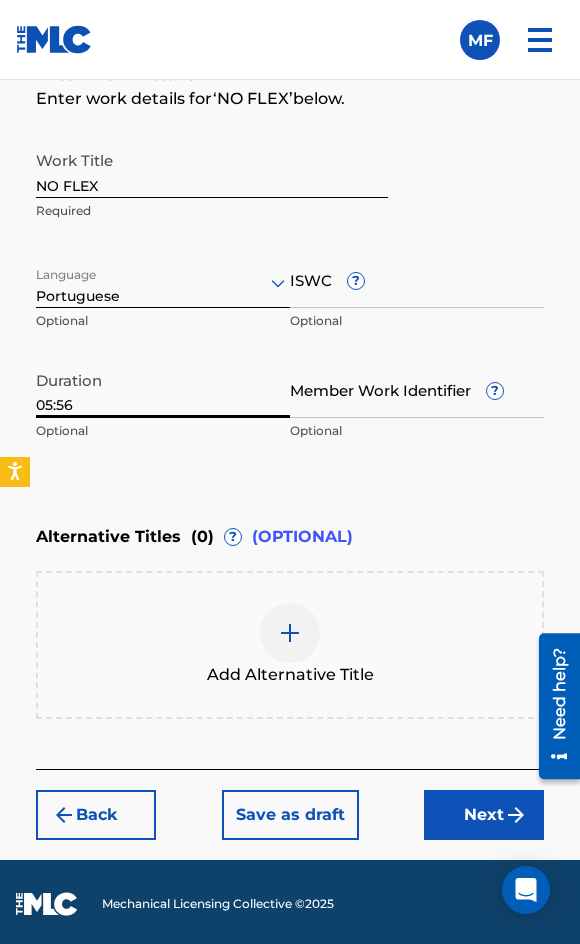 scroll, scrollTop: 508, scrollLeft: 0, axis: vertical 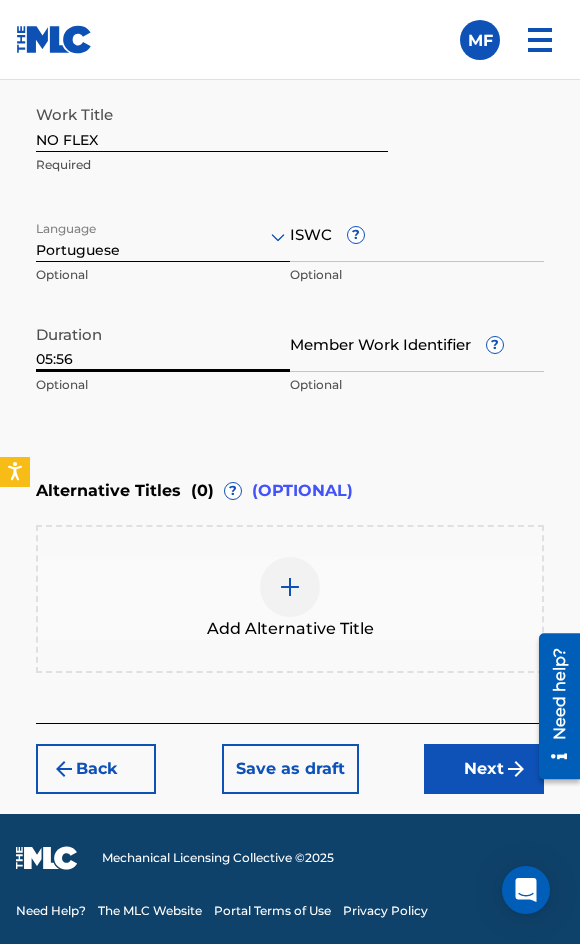 type on "05:56" 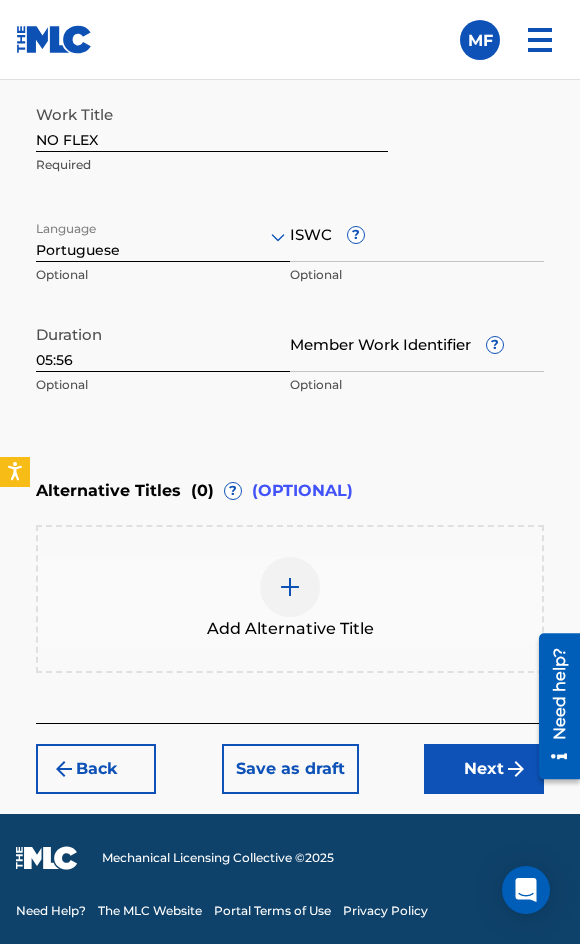 click on "Next" at bounding box center (484, 769) 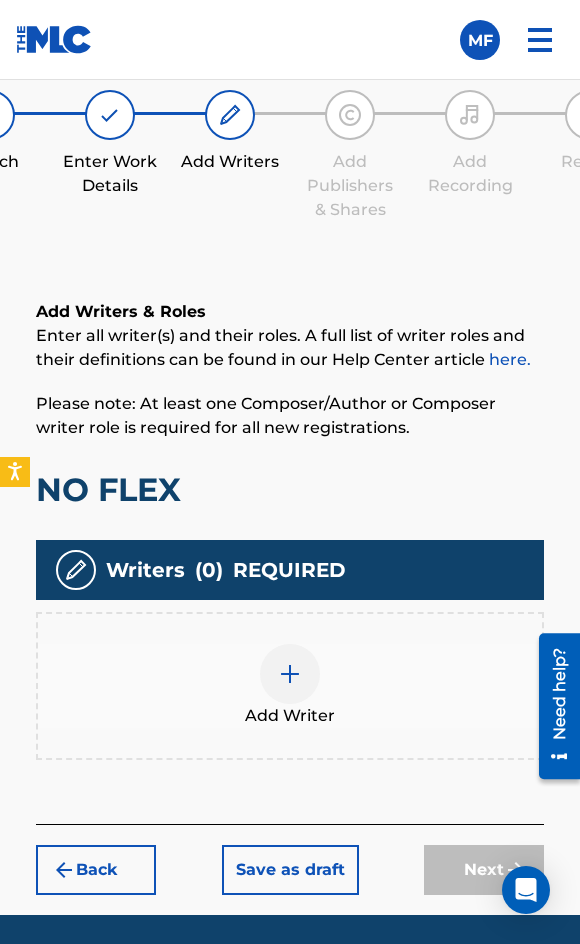 scroll, scrollTop: 342, scrollLeft: 0, axis: vertical 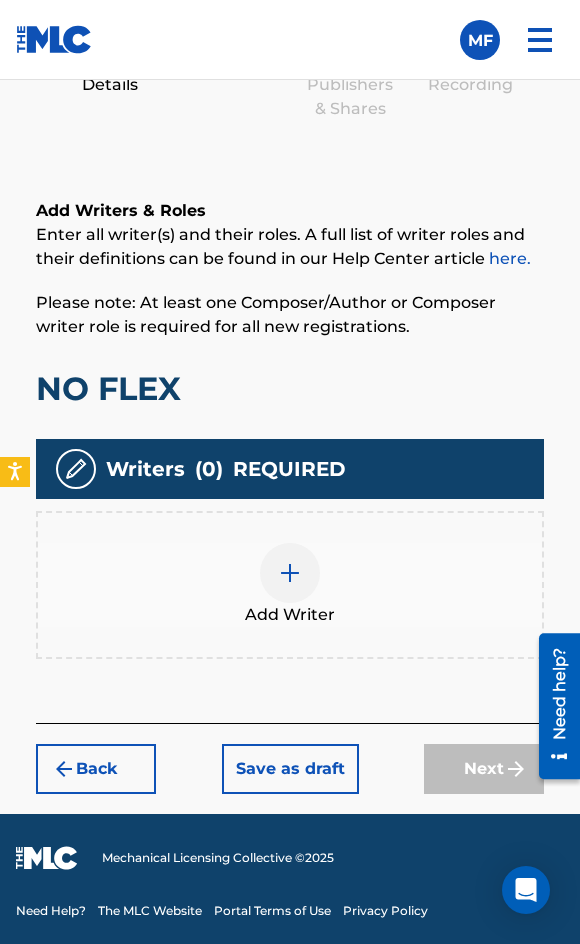 click on "Add Writer" at bounding box center [290, 585] 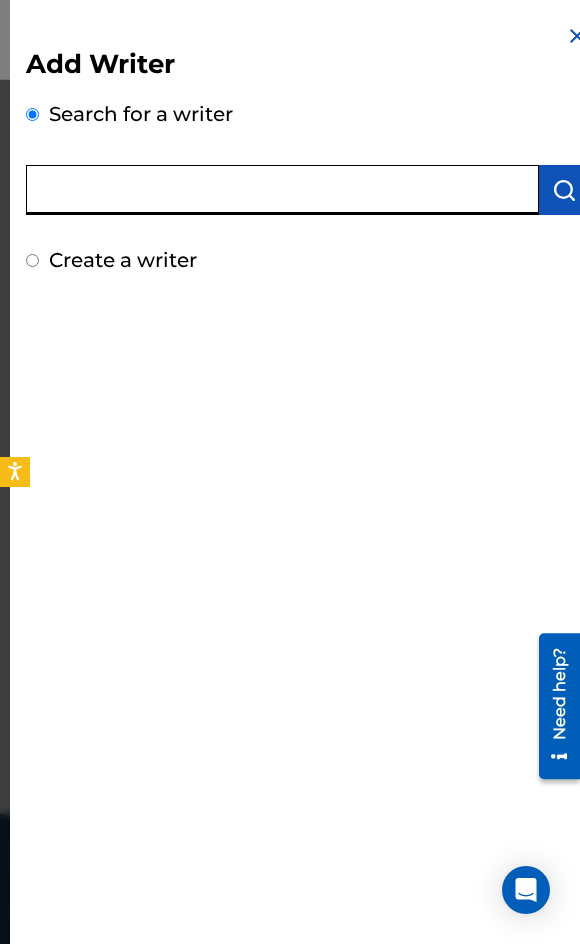 click at bounding box center [282, 190] 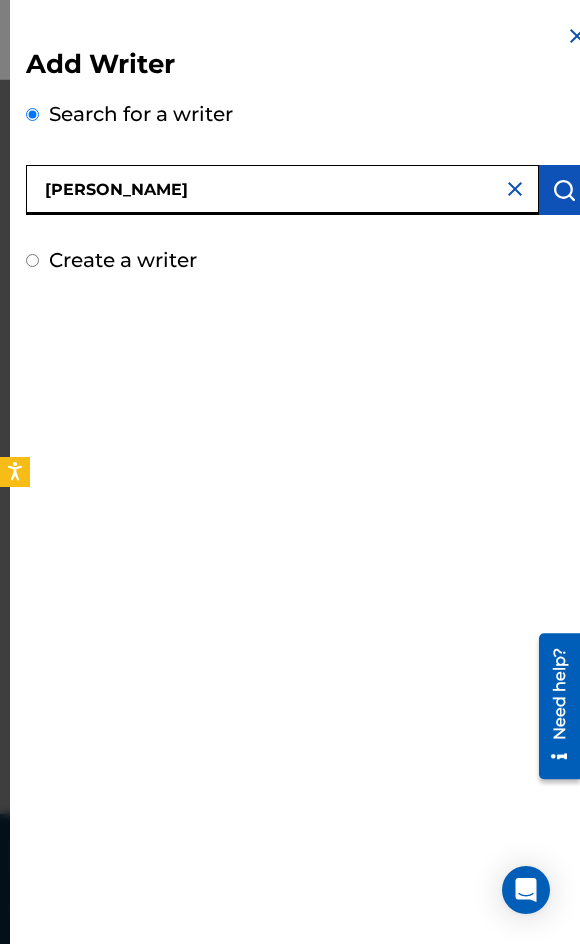 type on "[PERSON_NAME]" 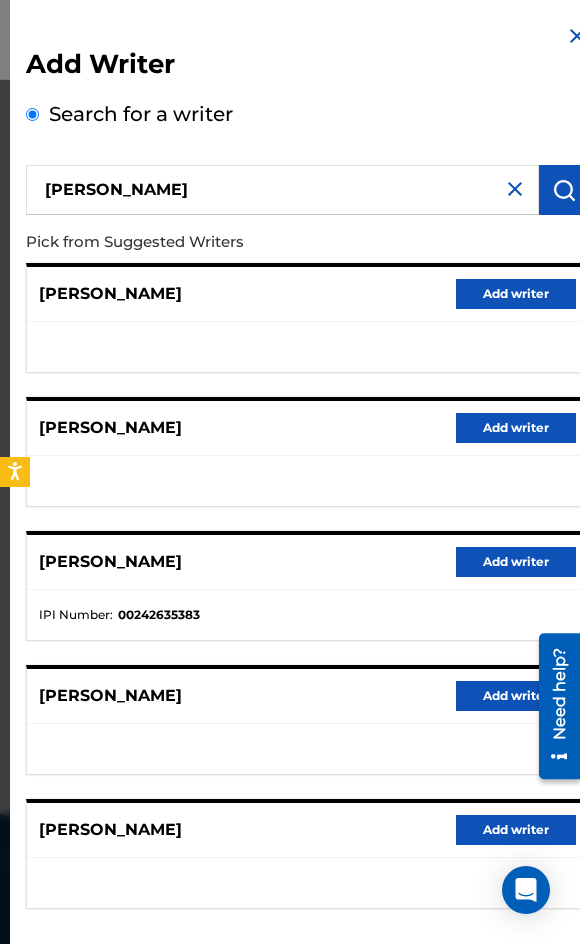 click on "Add writer" at bounding box center [516, 696] 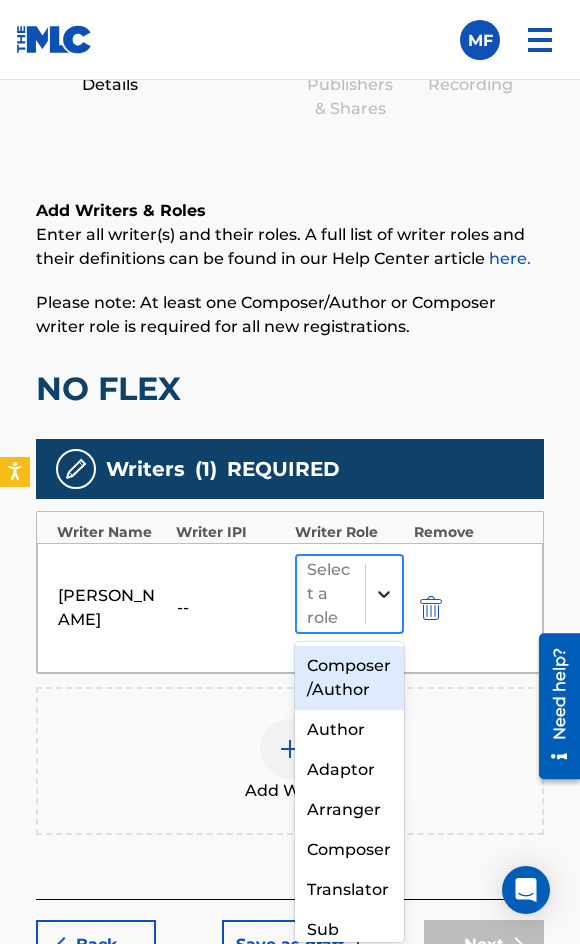 click 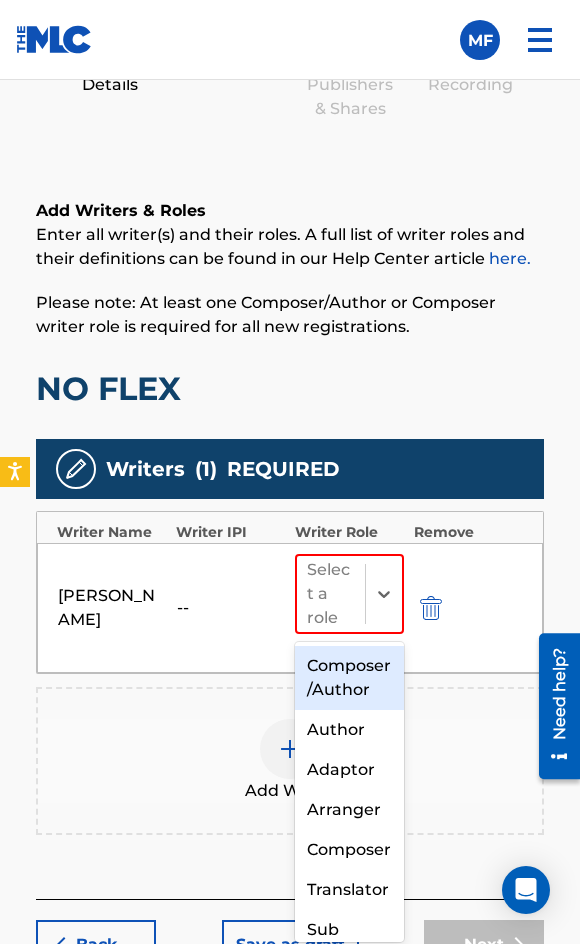 click on "Composer/Author" at bounding box center [349, 678] 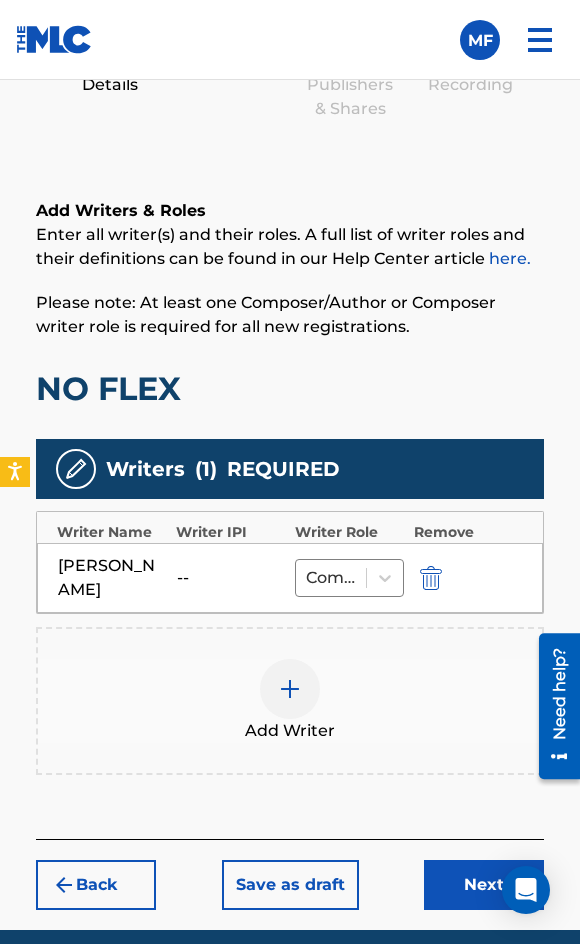 click at bounding box center (290, 689) 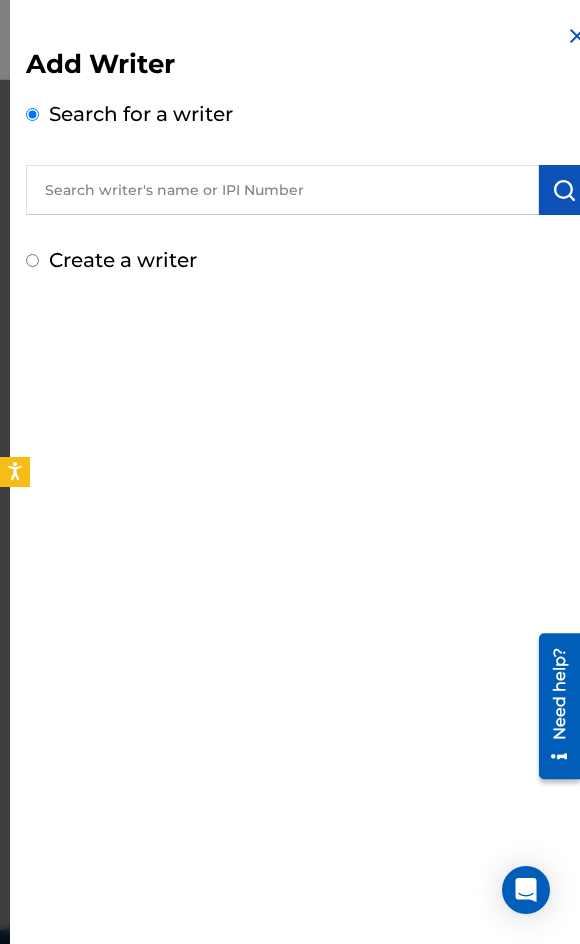 click on "Search for a writer" at bounding box center [307, 157] 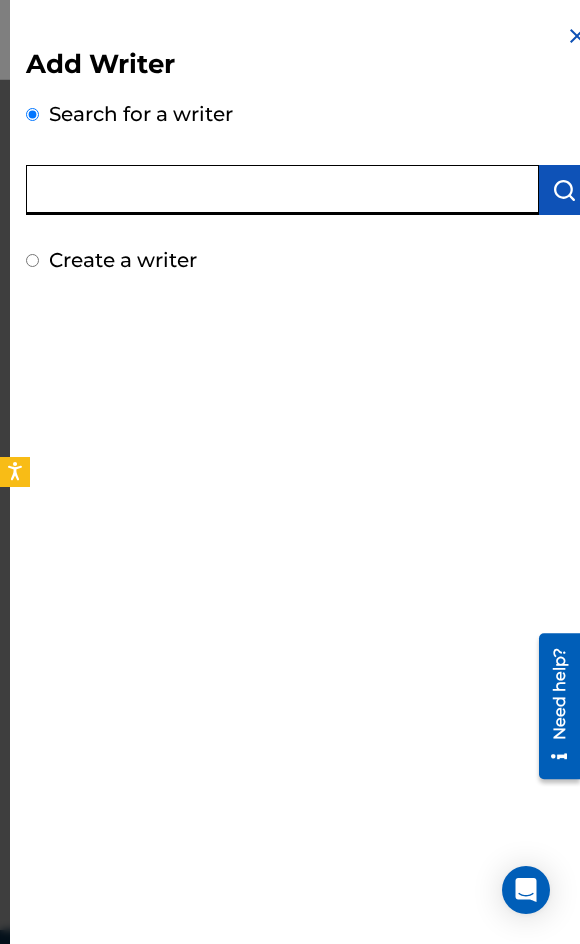 click at bounding box center (282, 190) 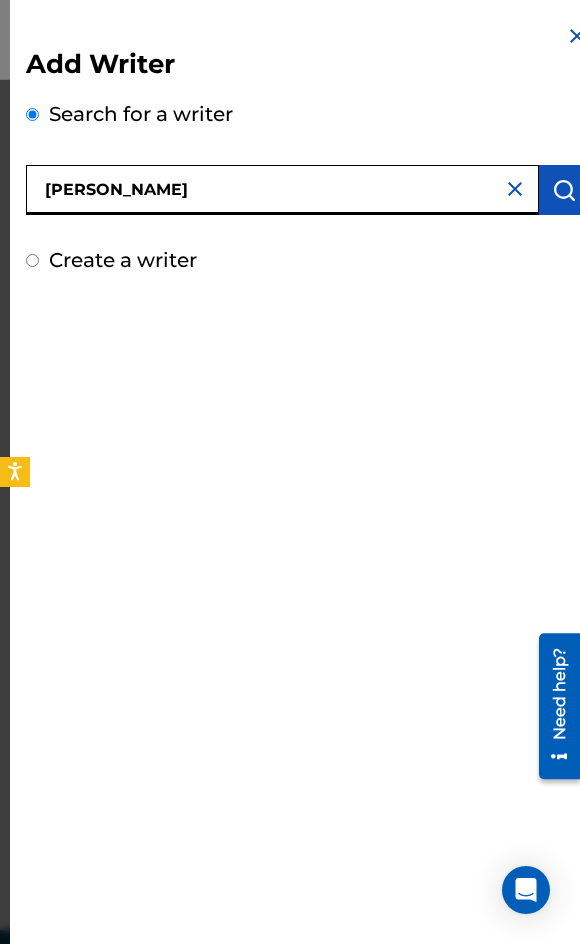 type on "[PERSON_NAME]" 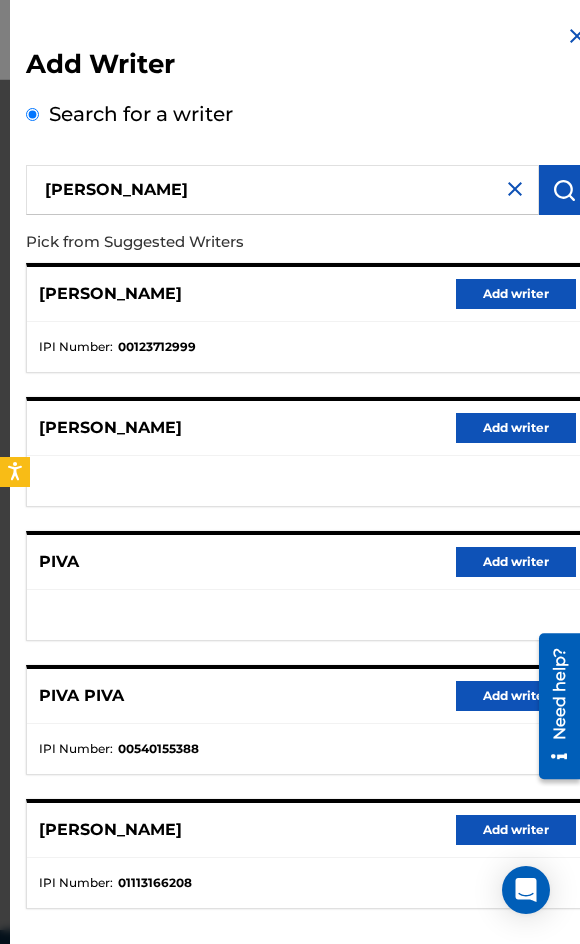 click on "[PERSON_NAME] Add writer" at bounding box center (307, 830) 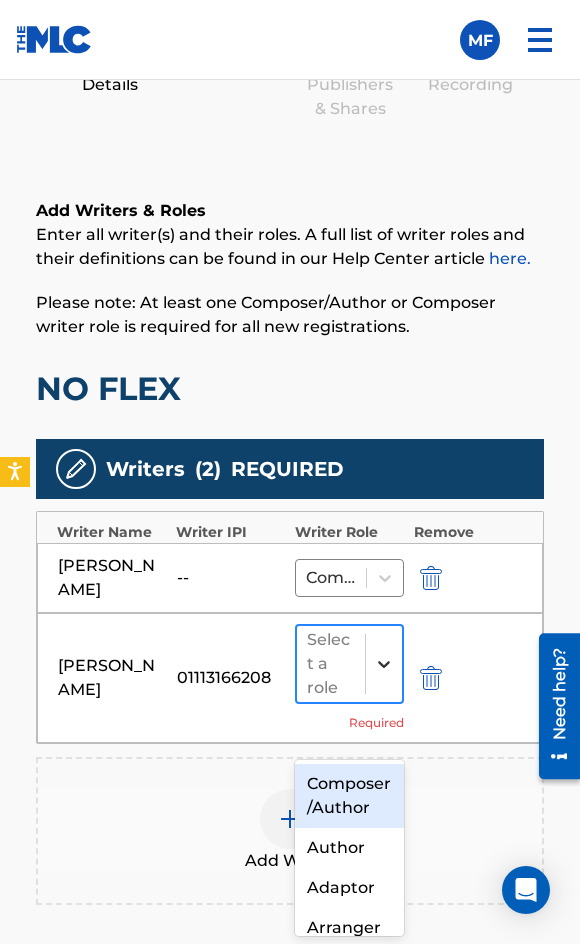 click 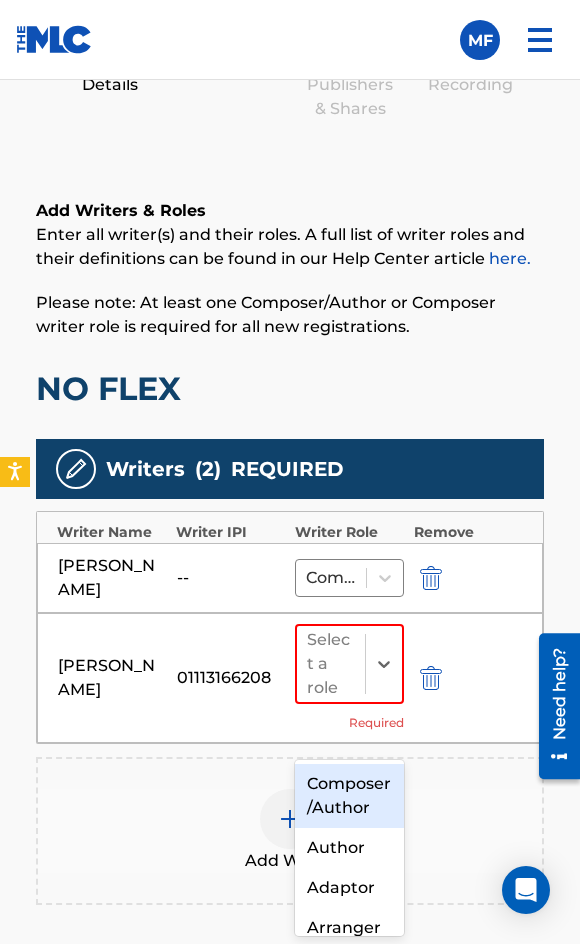 click on "Composer/Author" at bounding box center [349, 796] 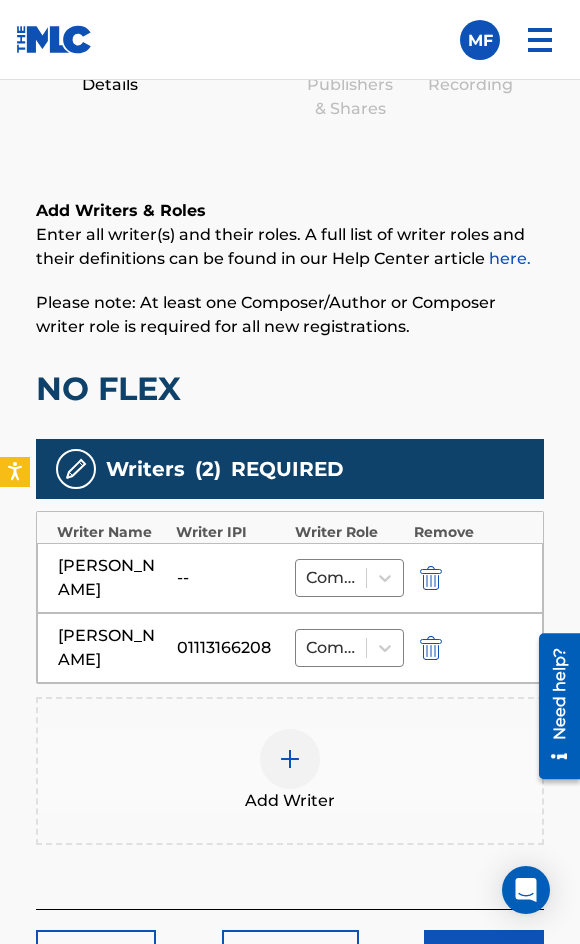 click at bounding box center (290, 759) 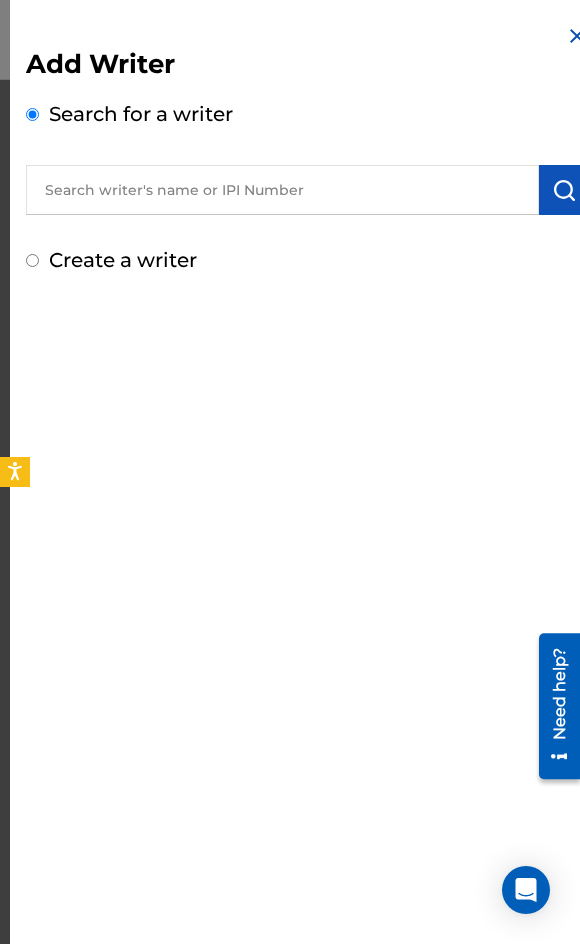 click at bounding box center [282, 190] 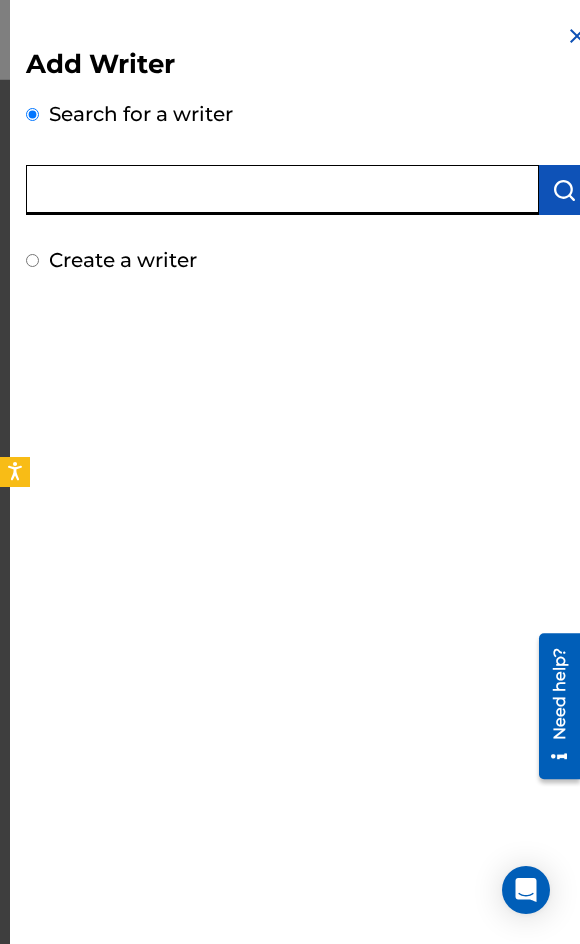 paste on "[PERSON_NAME]" 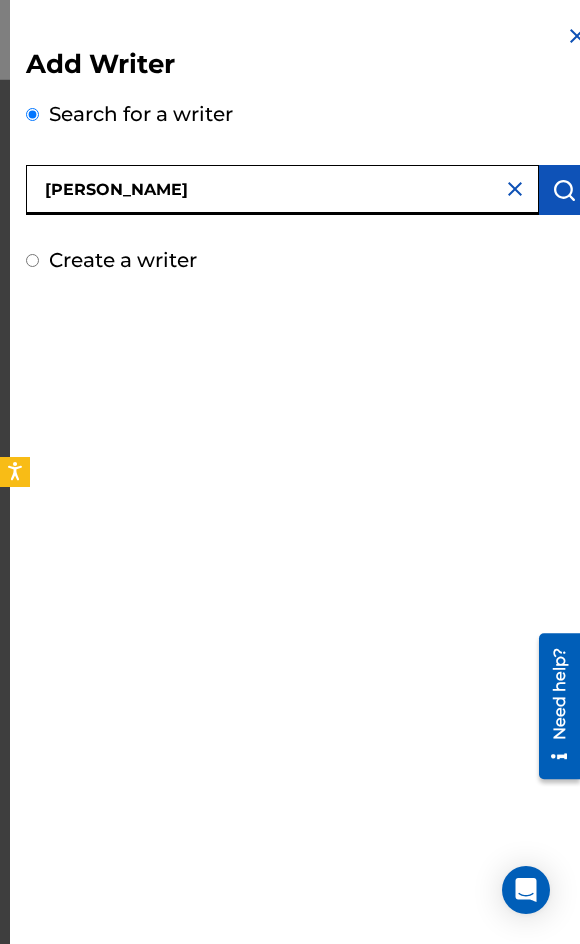 type on "[PERSON_NAME]" 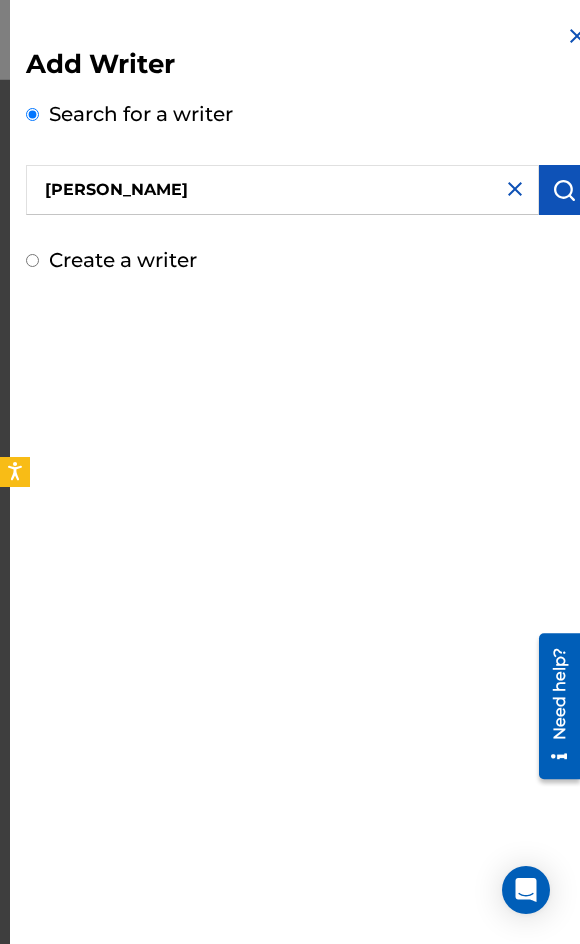 click at bounding box center (564, 190) 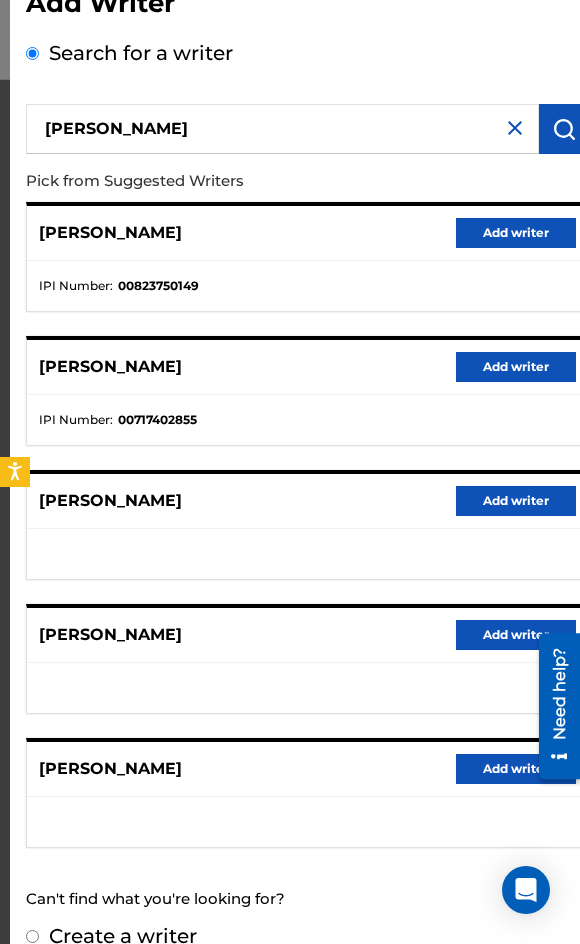 scroll, scrollTop: 92, scrollLeft: 0, axis: vertical 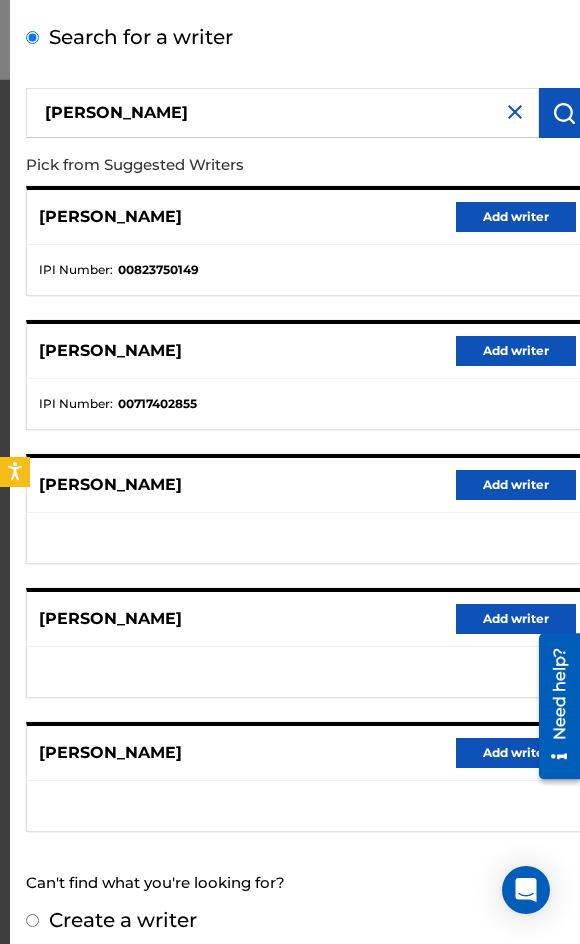click on "Add writer" at bounding box center [516, 753] 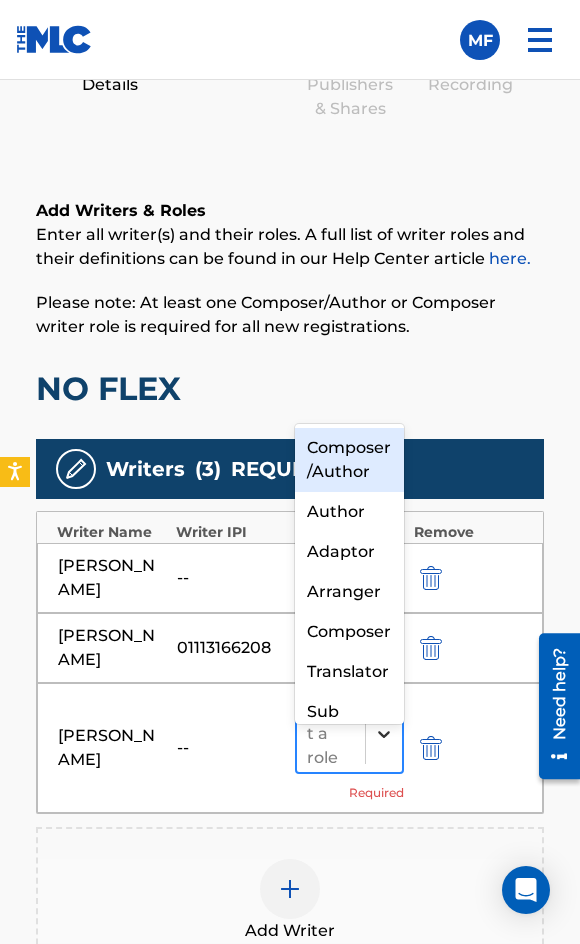 click at bounding box center (384, 734) 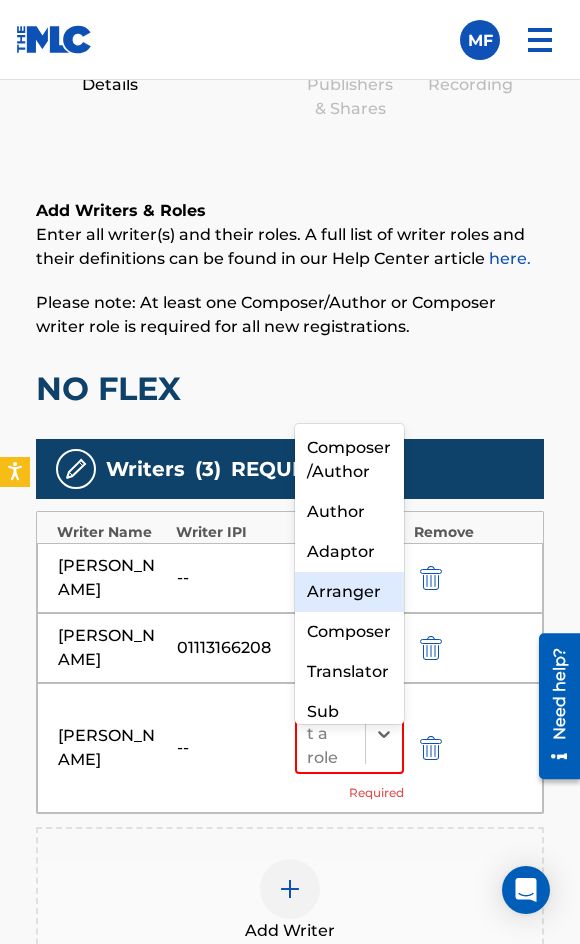 scroll, scrollTop: 21, scrollLeft: 0, axis: vertical 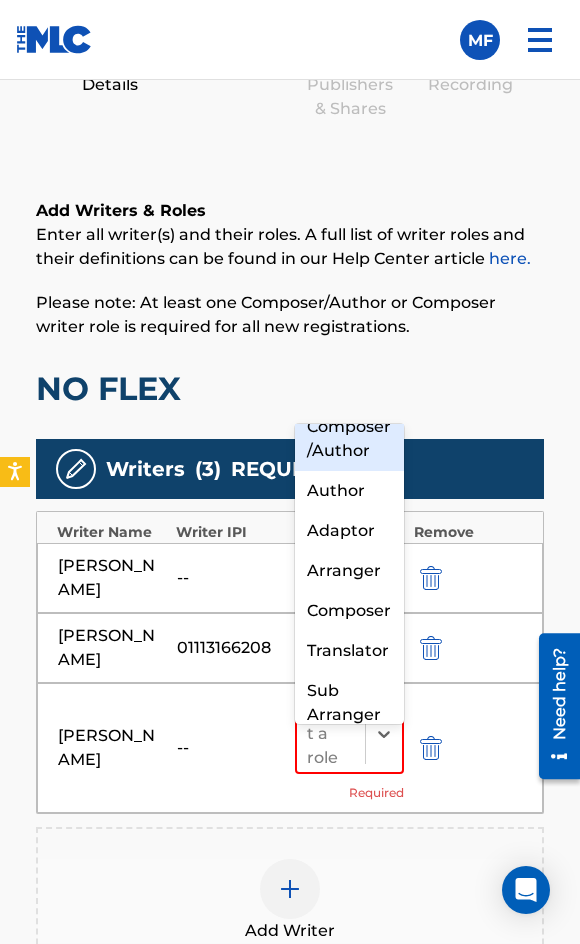 click on "Composer/Author" at bounding box center [349, 439] 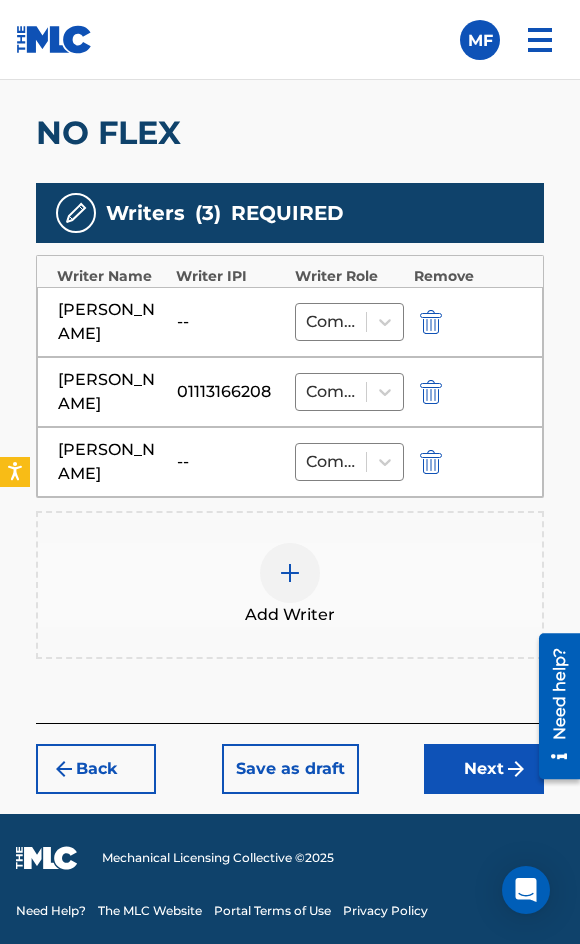 click on "Next" at bounding box center (484, 769) 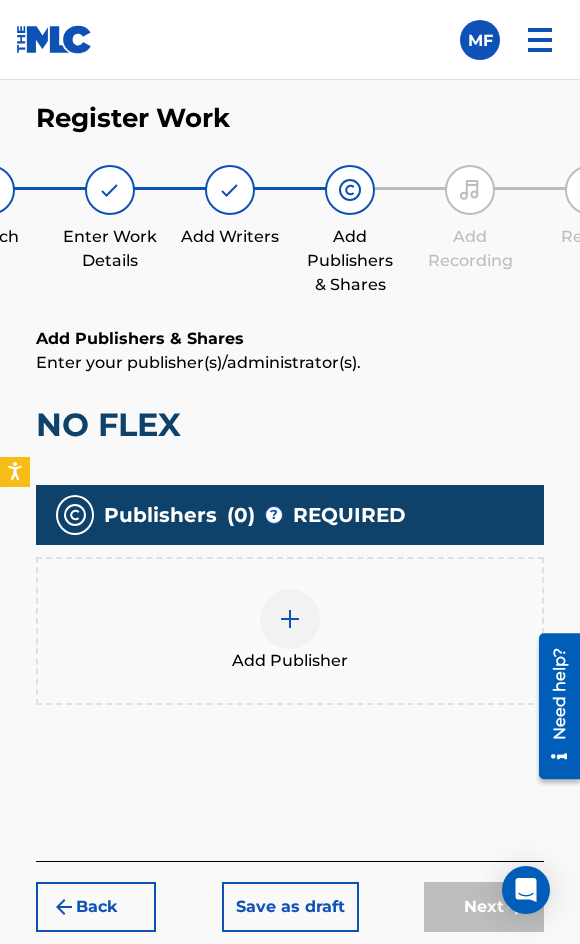 scroll, scrollTop: 304, scrollLeft: 0, axis: vertical 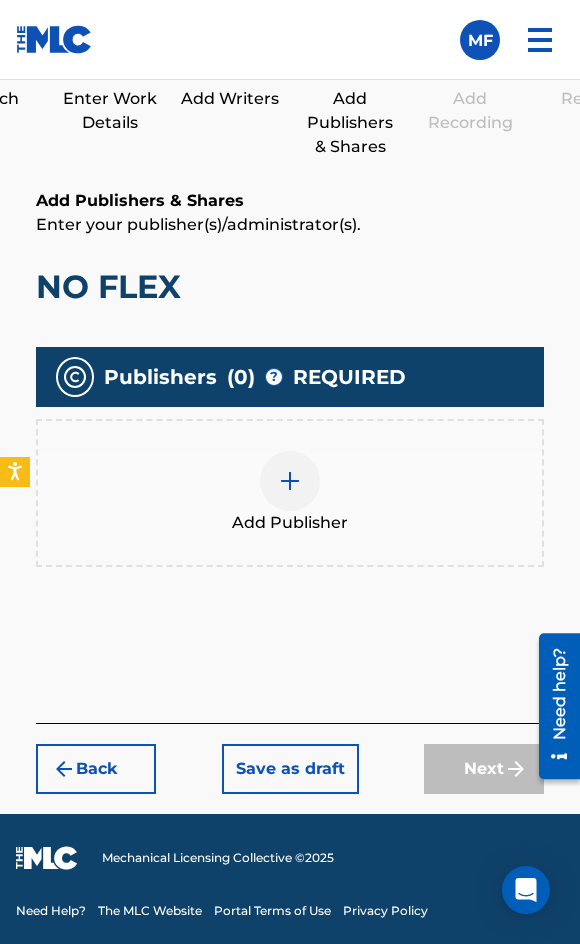 click on "Publishers ( 0 ) ? REQUIRED Total shares:  0 % Add Publisher" at bounding box center [290, 457] 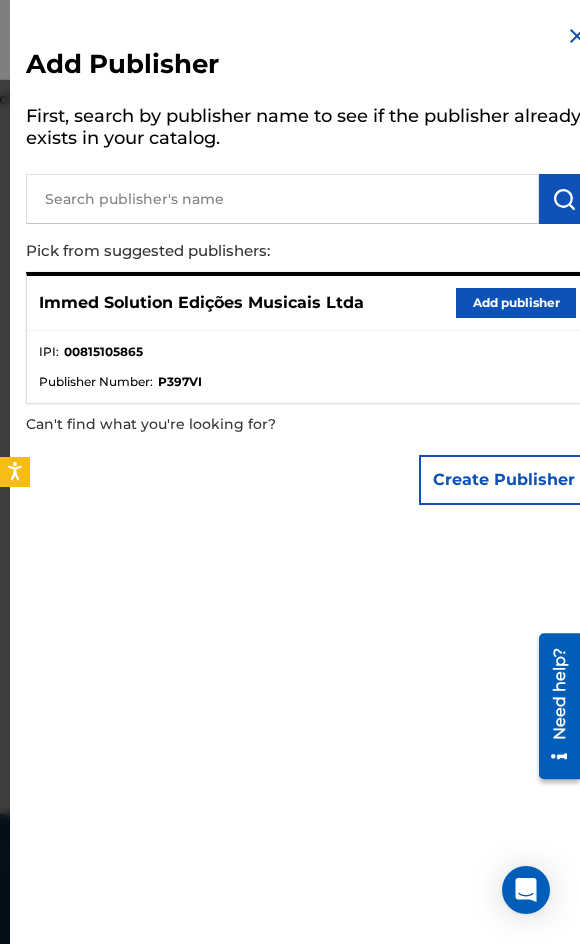 click on "Add publisher" at bounding box center [516, 303] 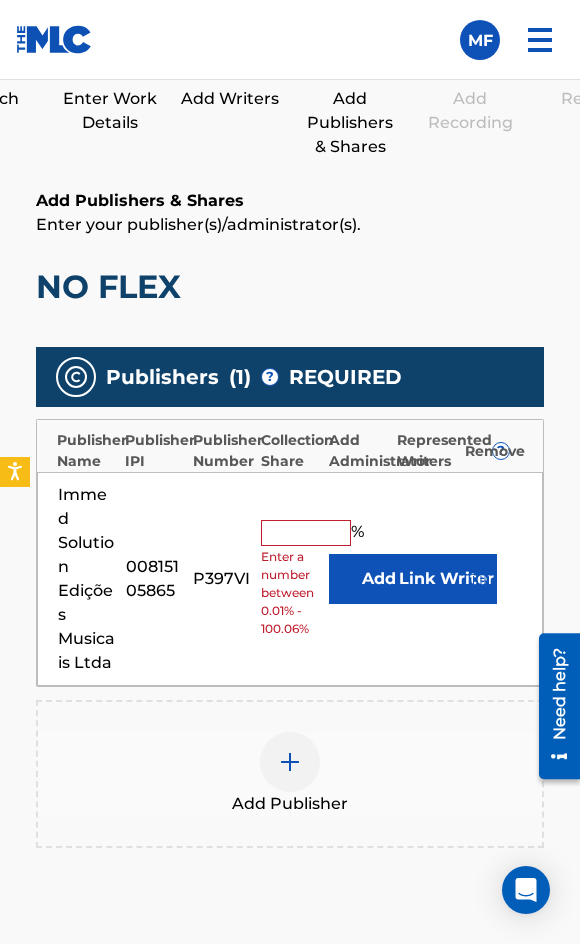 click at bounding box center [306, 533] 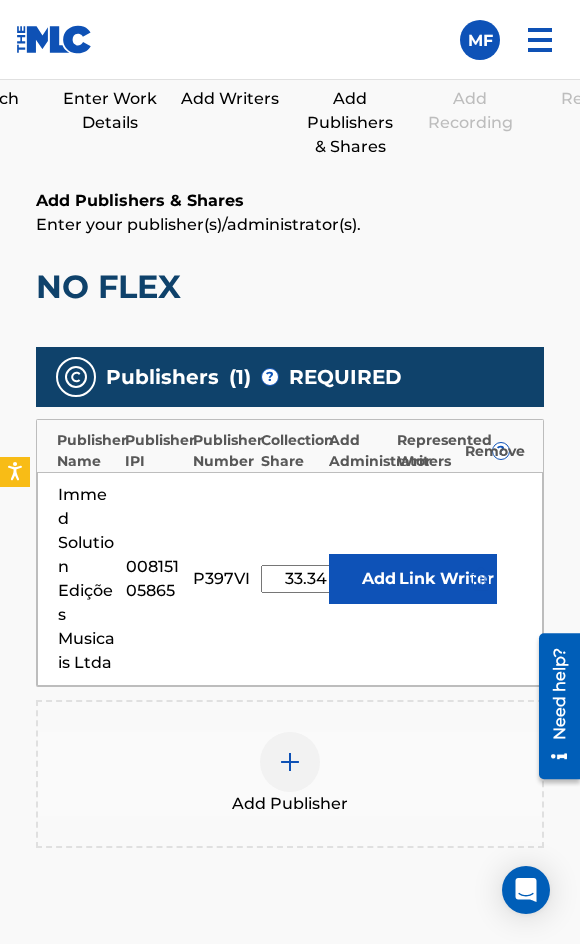 click on "Link Writer" at bounding box center [447, 579] 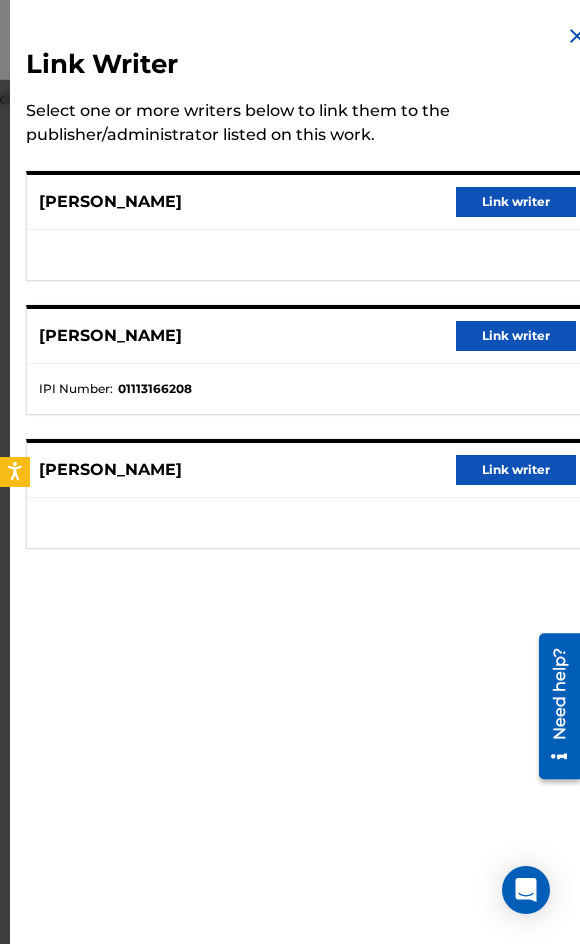 click on "[PERSON_NAME] ABBUD Link writer" at bounding box center (307, 202) 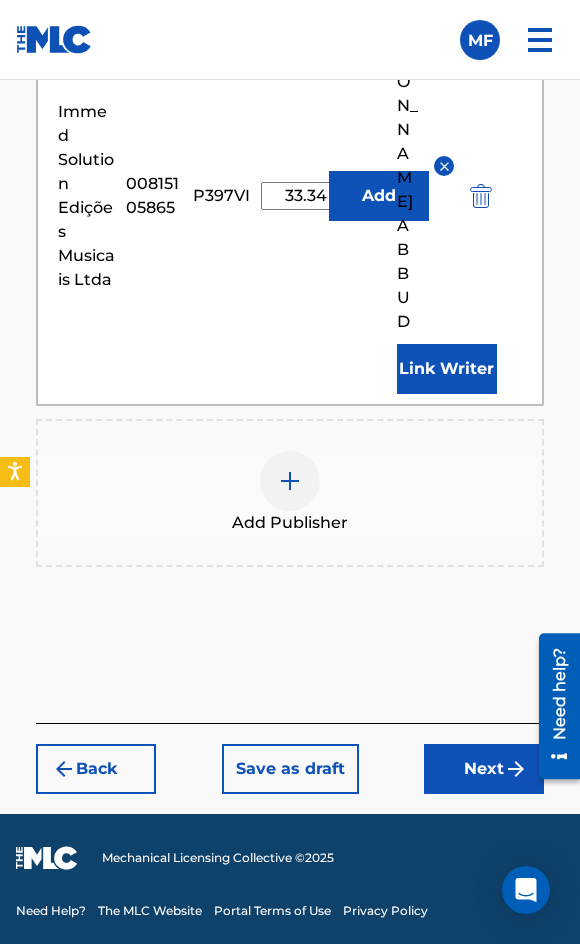 click on "Next" at bounding box center (484, 769) 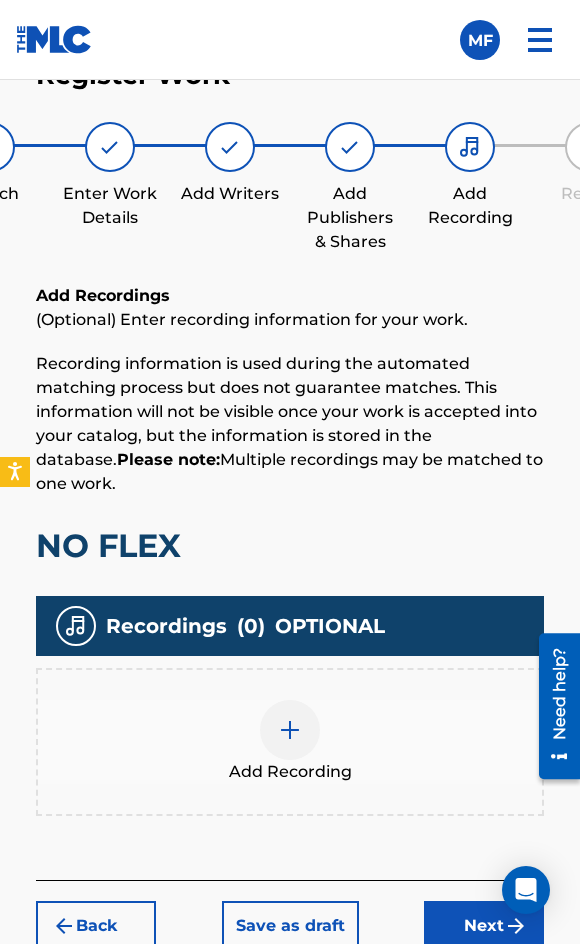 scroll, scrollTop: 366, scrollLeft: 0, axis: vertical 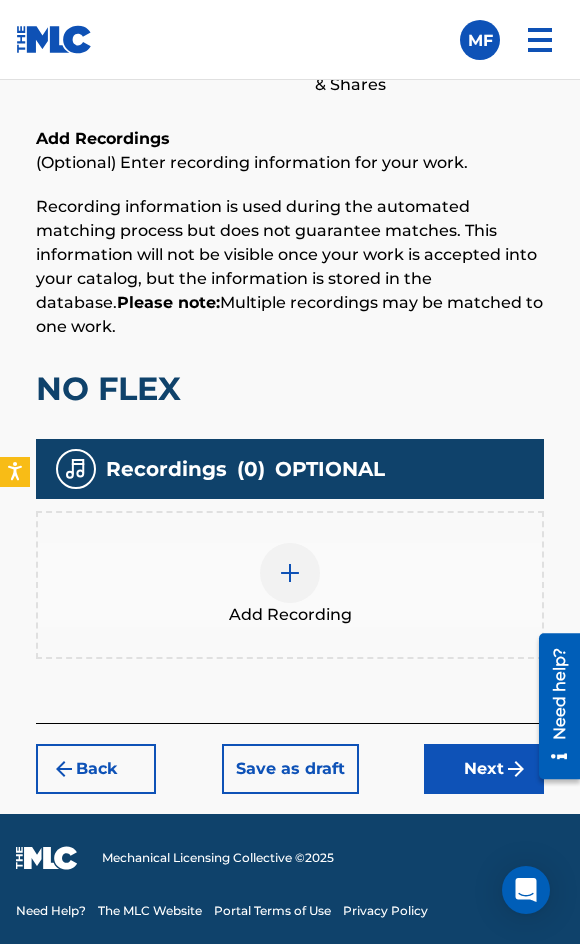 click at bounding box center (290, 573) 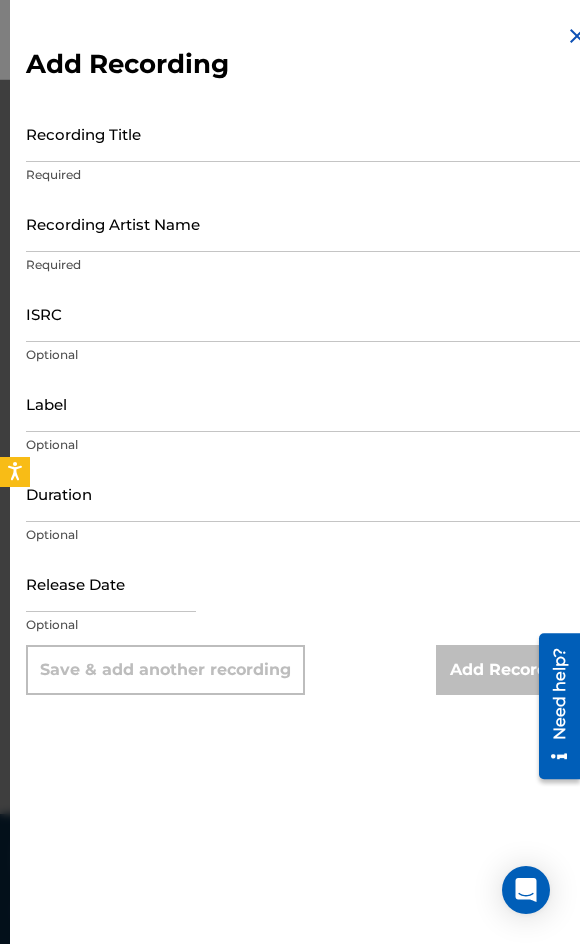 click on "Recording Title" at bounding box center (307, 133) 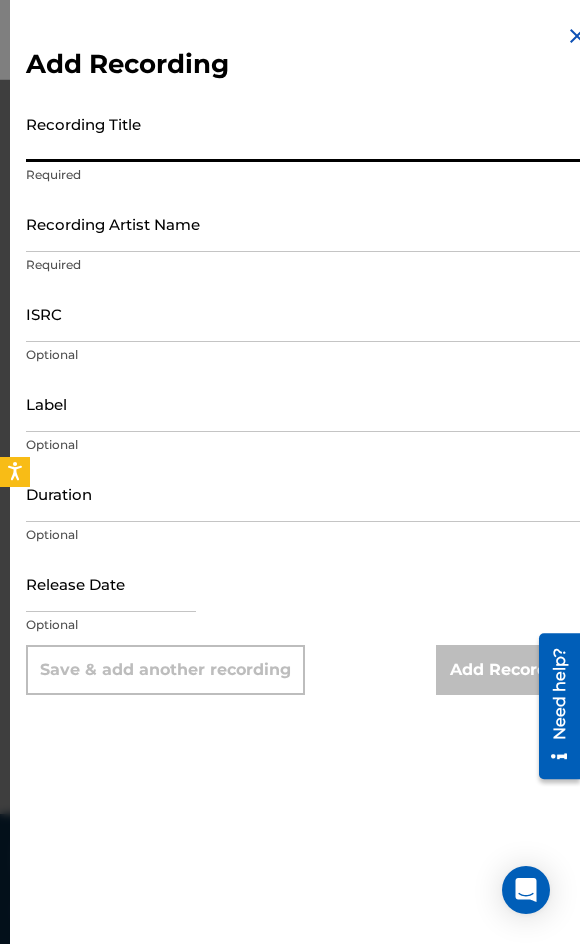paste on "No Flex" 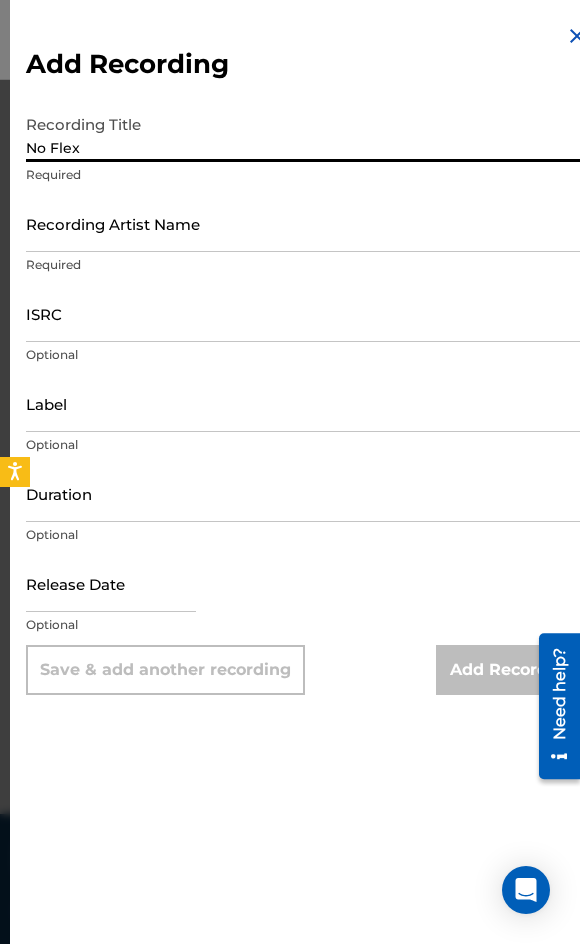 type on "No Flex" 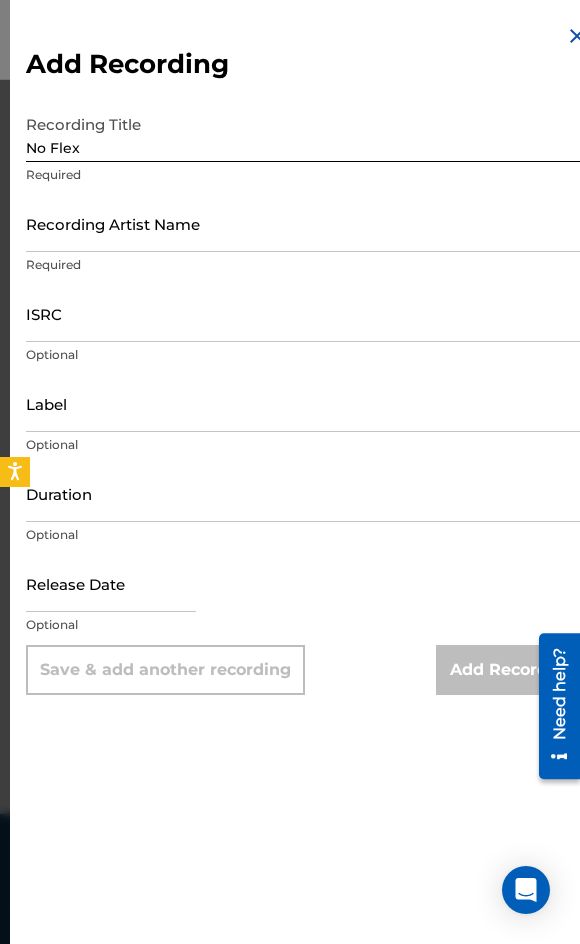 click on "Recording Artist Name" at bounding box center (307, 223) 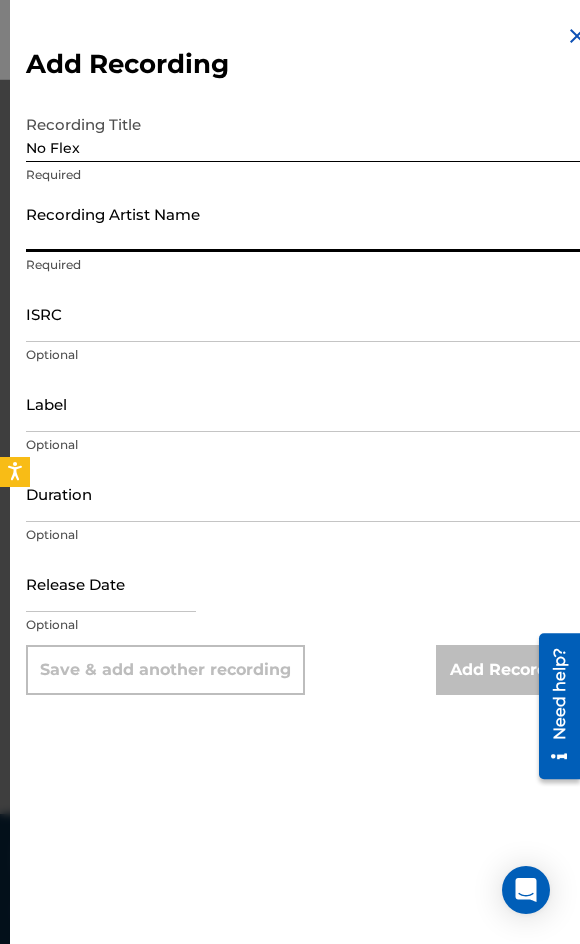 paste on "Abbud, Crewcutz" 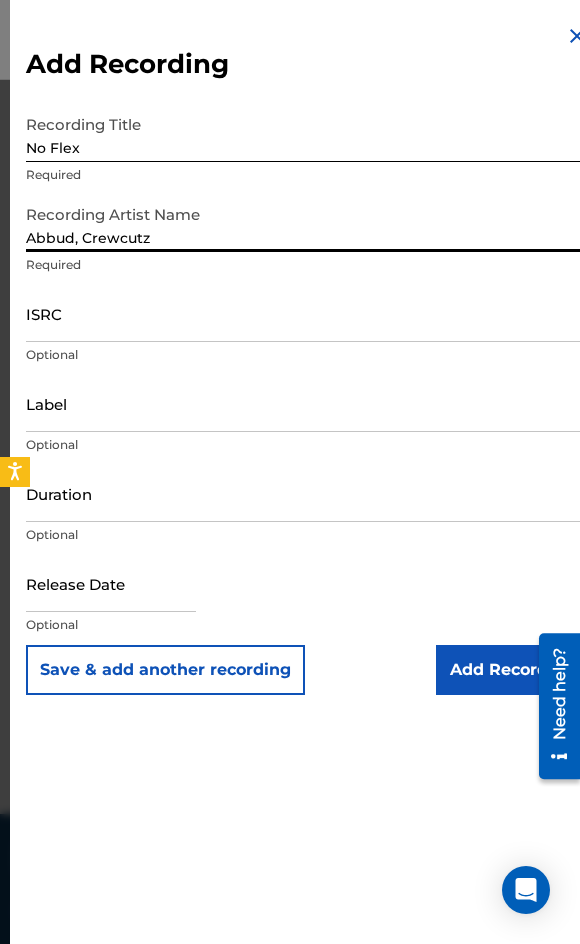 type on "Abbud, Crewcutz" 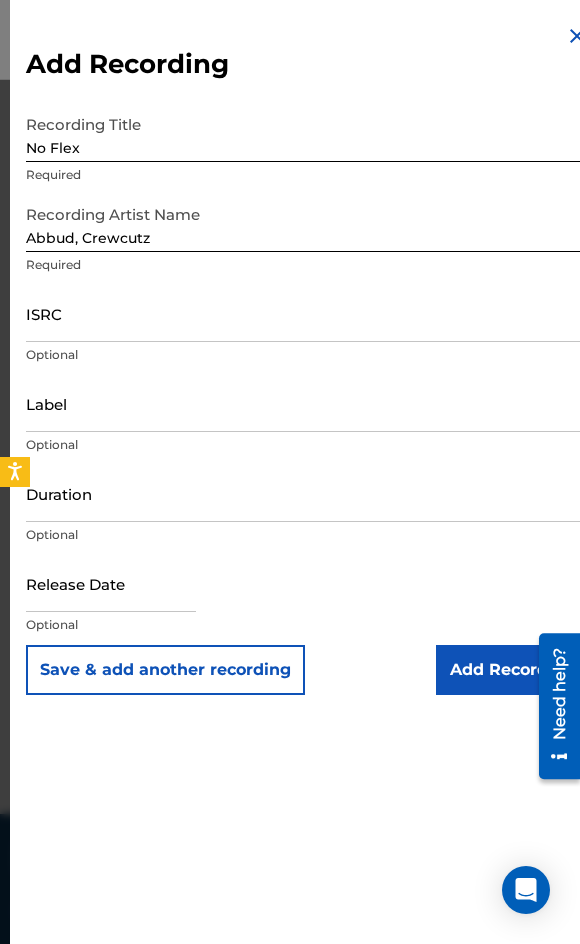 click on "ISRC" at bounding box center [307, 313] 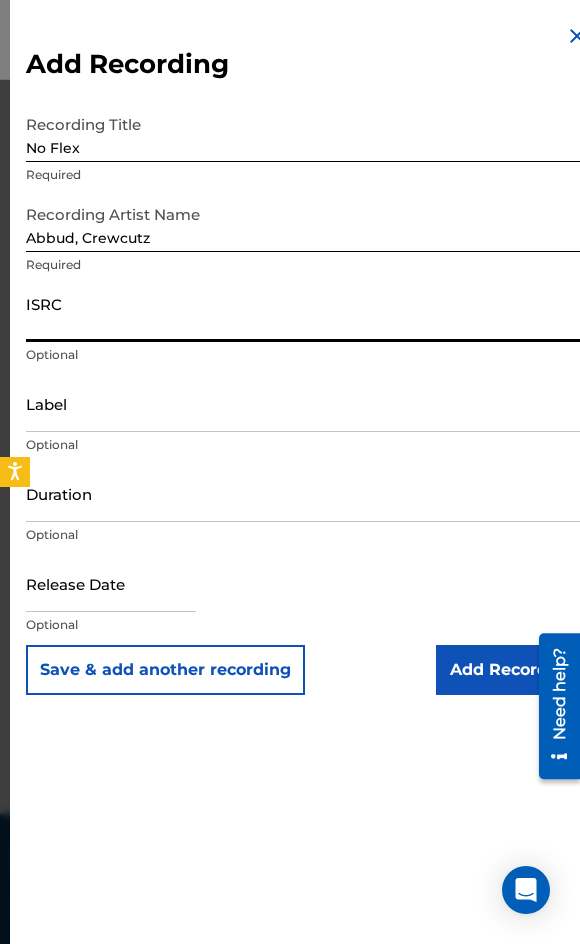 paste on "US9GM2200032" 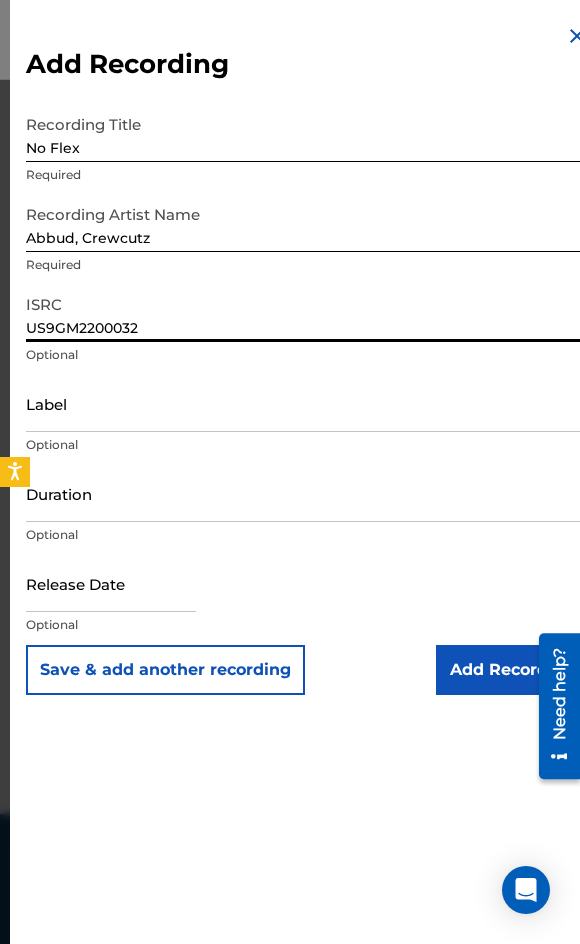 type on "US9GM2200032" 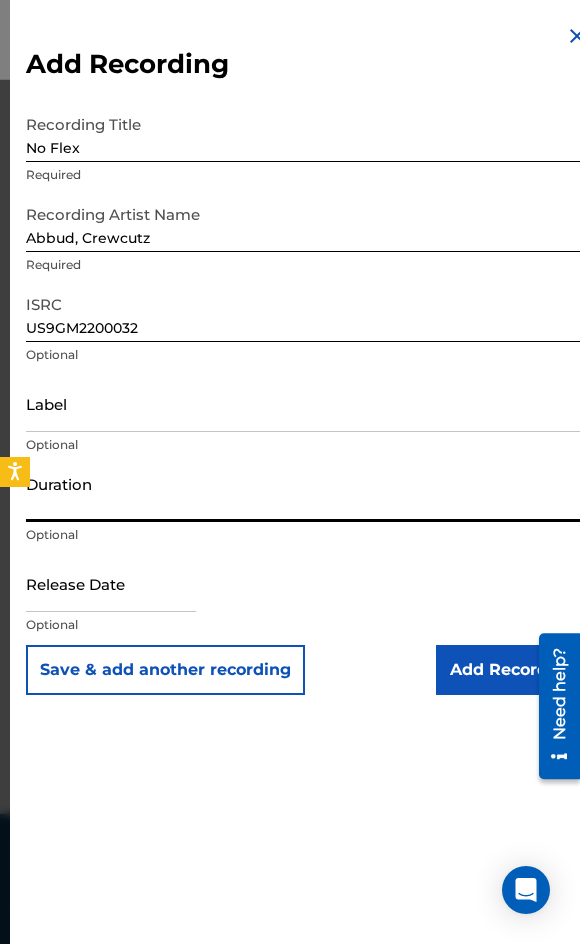 click on "Duration" at bounding box center [307, 493] 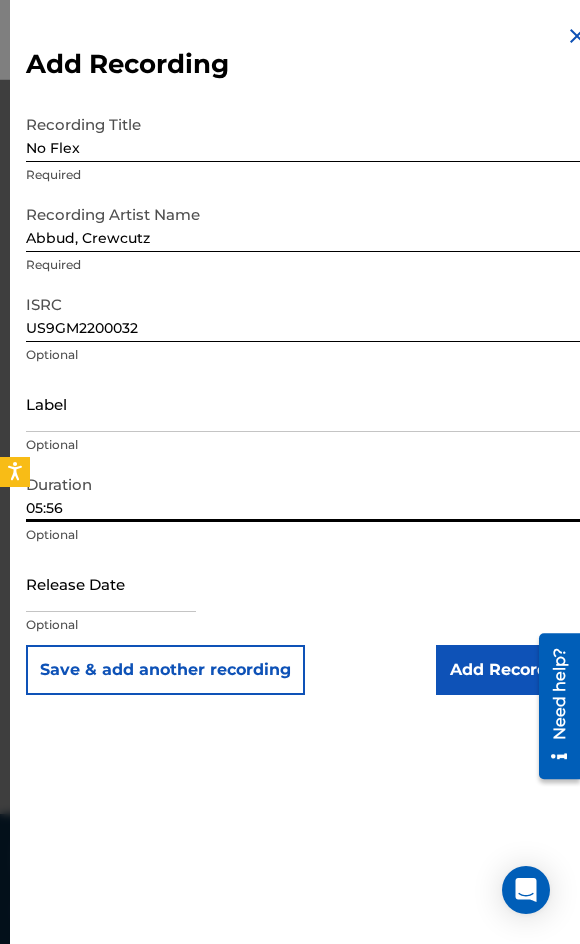 type on "05:56" 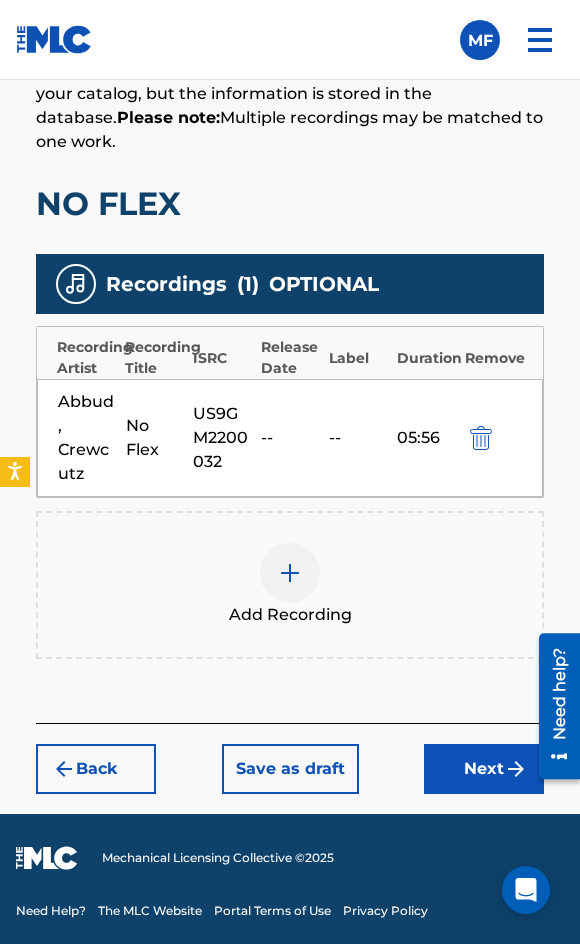 click on "Next" at bounding box center (484, 769) 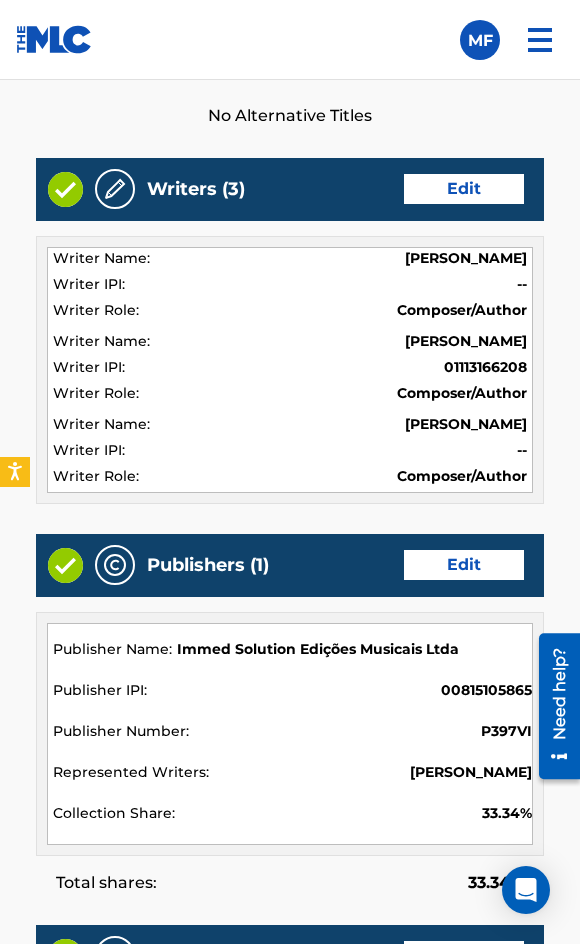 scroll, scrollTop: 1362, scrollLeft: 0, axis: vertical 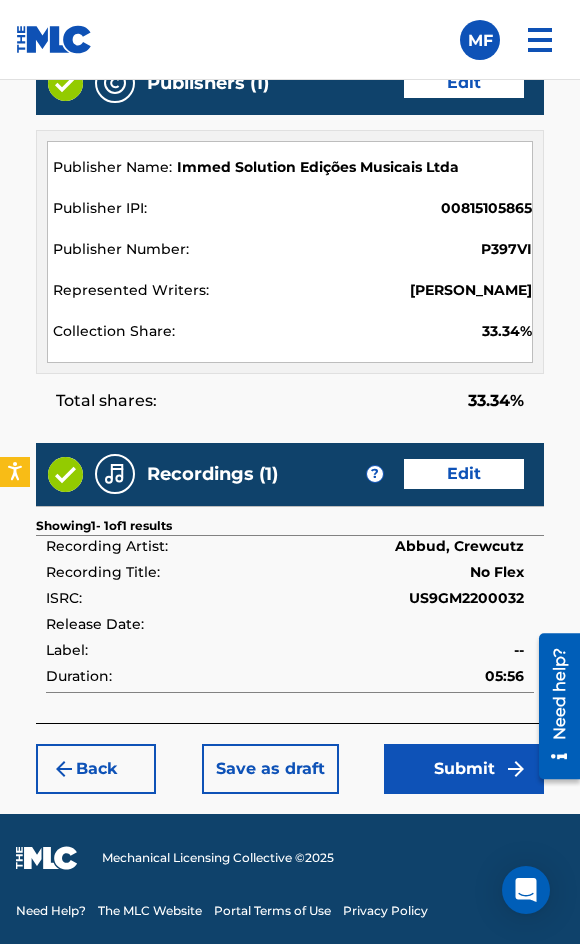click on "Submit" at bounding box center [464, 769] 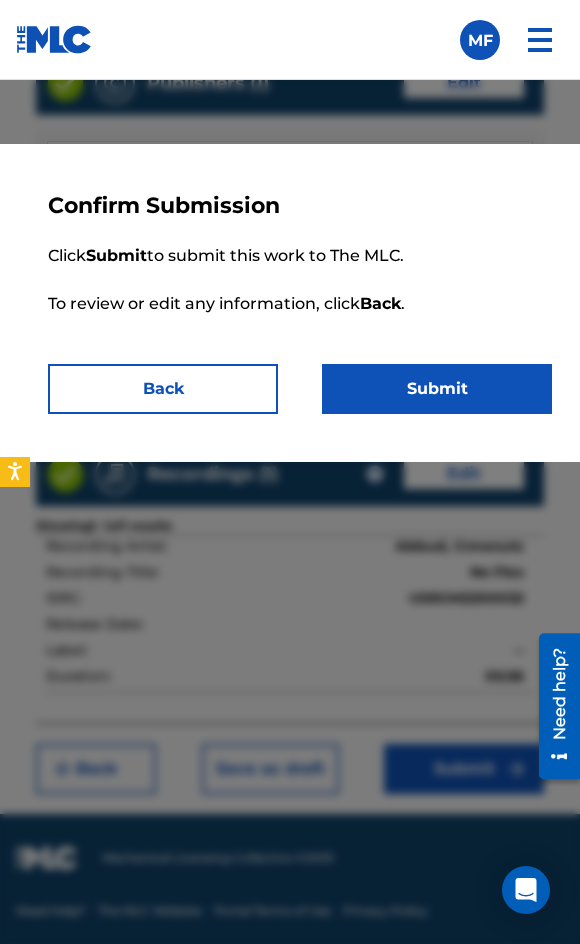 click on "Submit" at bounding box center (437, 389) 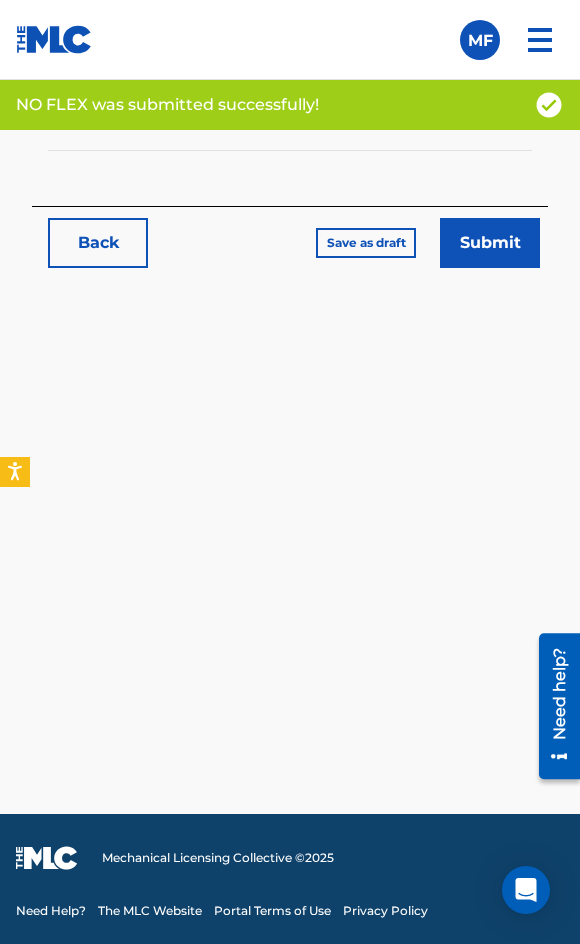 scroll, scrollTop: 0, scrollLeft: 0, axis: both 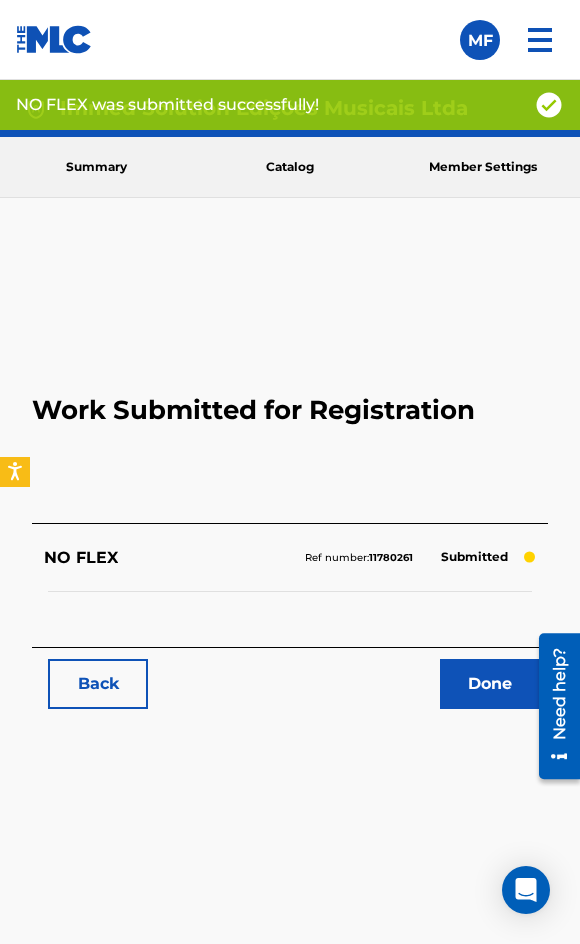 click on "Back" at bounding box center (98, 684) 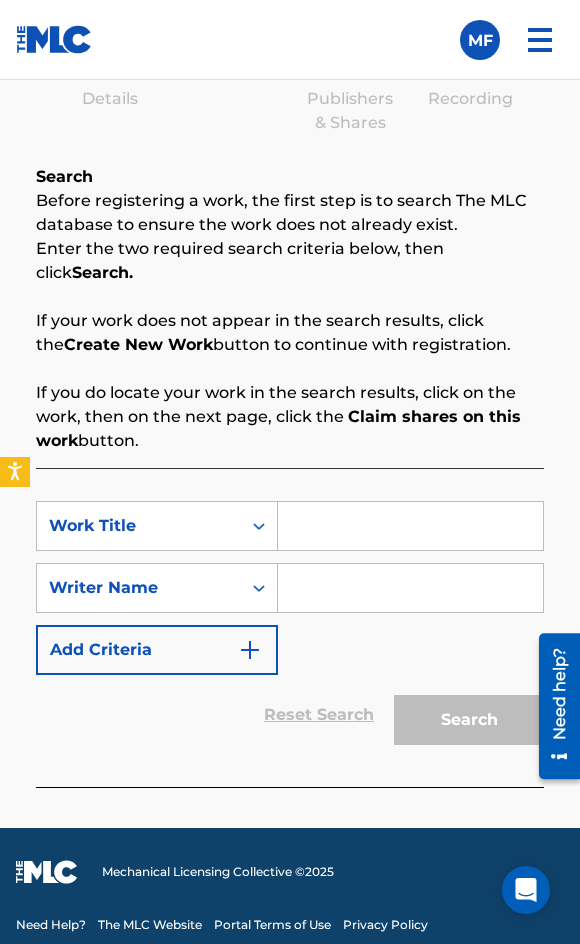 scroll, scrollTop: 342, scrollLeft: 0, axis: vertical 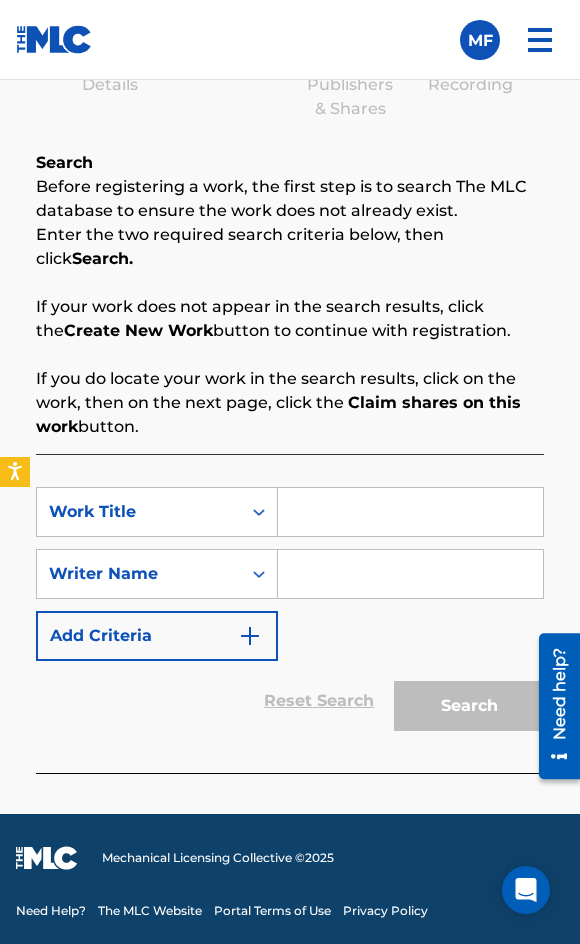 click at bounding box center [410, 512] 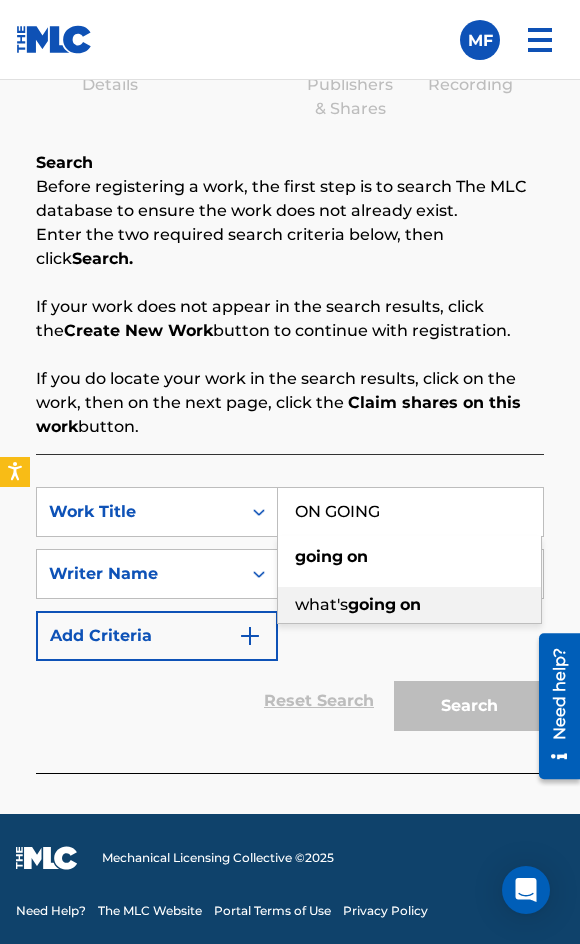 click on "what's" at bounding box center (321, 604) 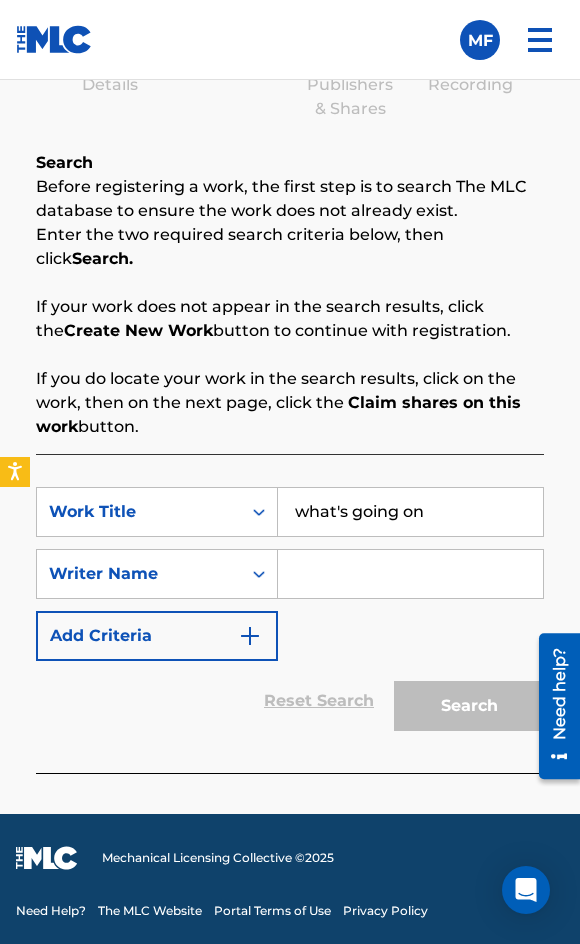 click on "what's going on" at bounding box center (410, 512) 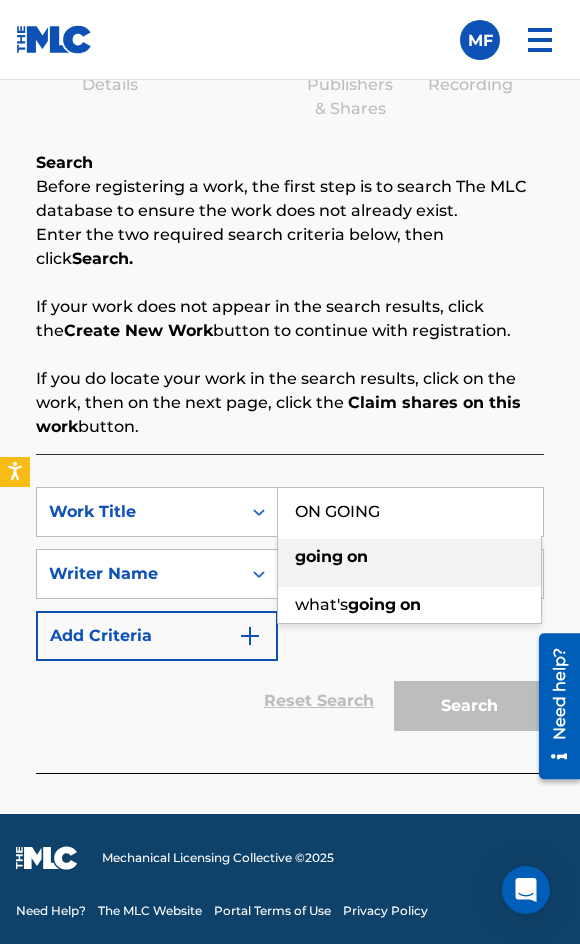 click on "going   on" at bounding box center (409, 557) 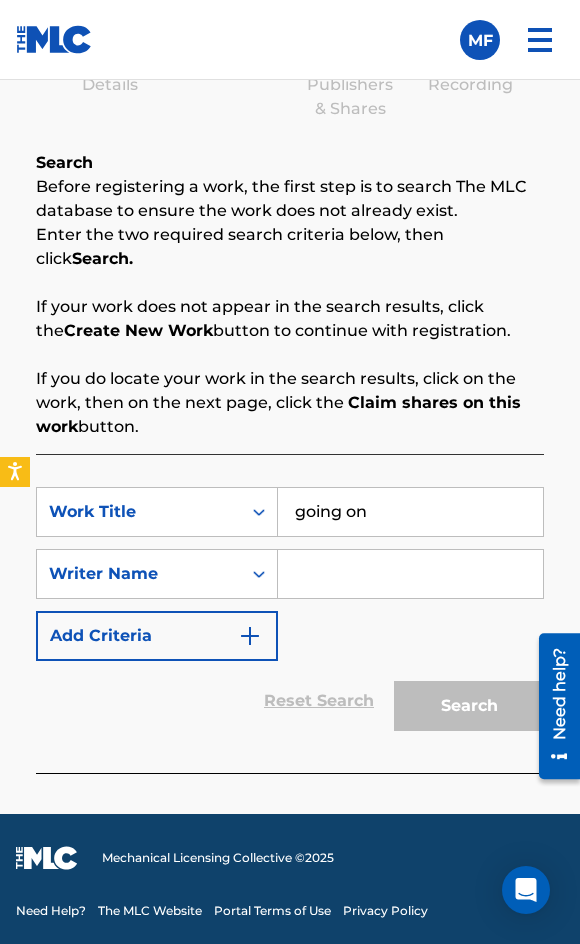 click on "going on" at bounding box center [410, 512] 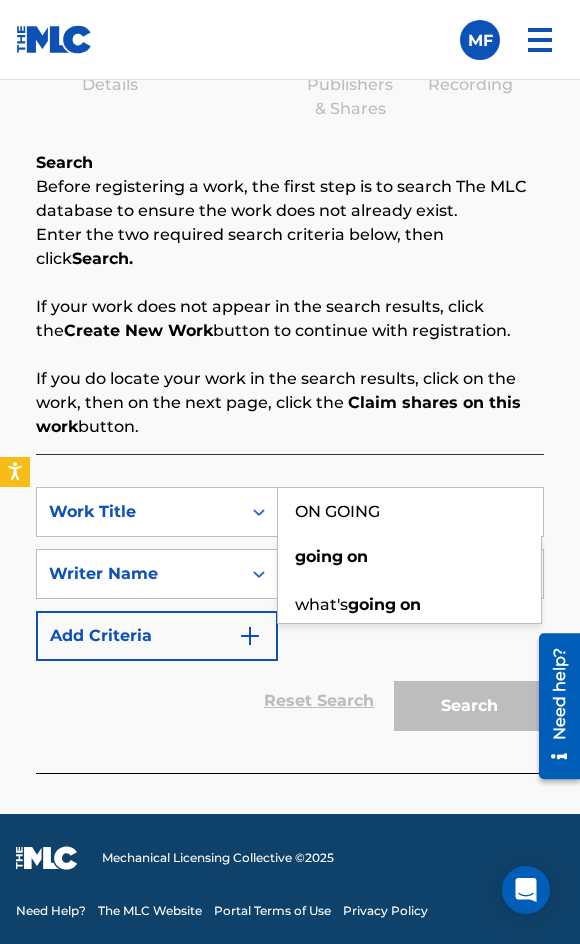 type on "ON GOING" 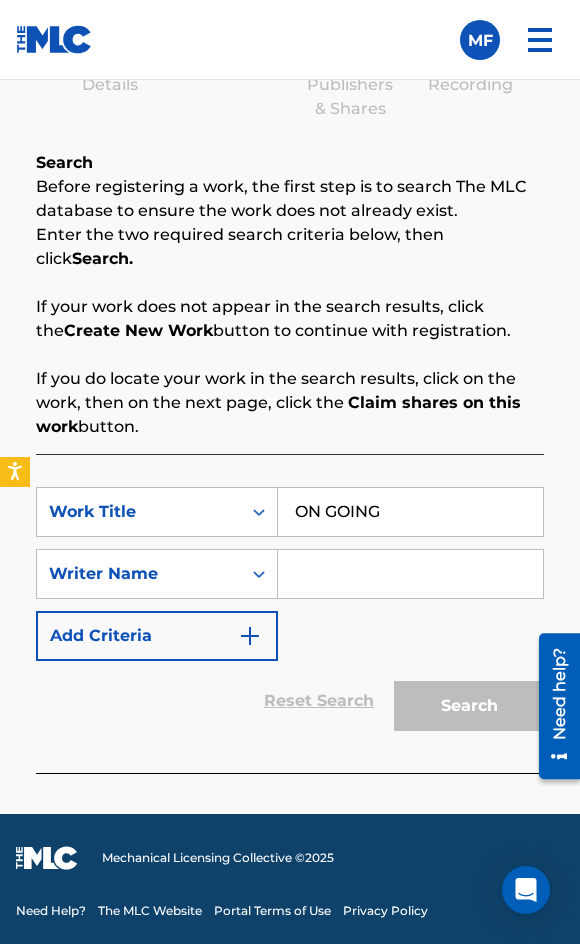 click at bounding box center (410, 574) 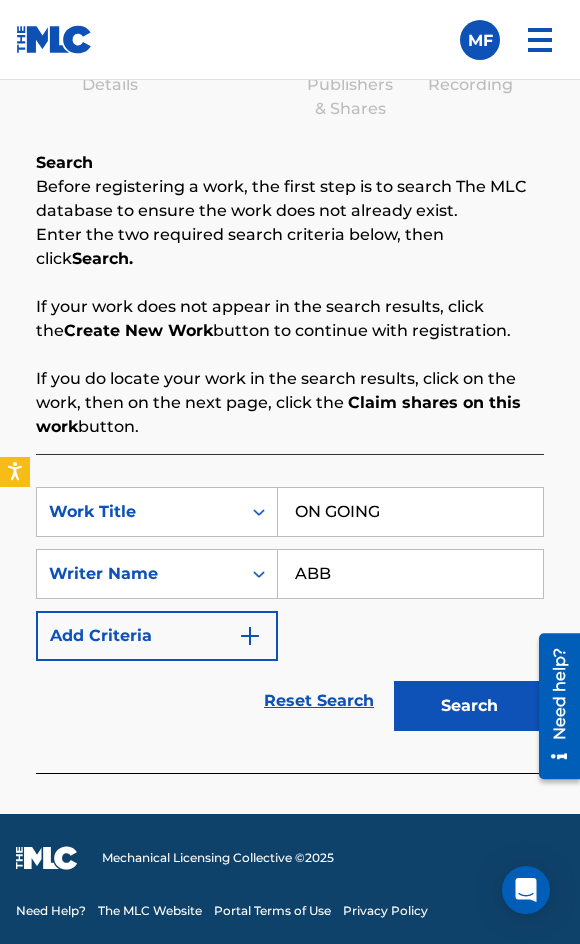 type on "ABBUD" 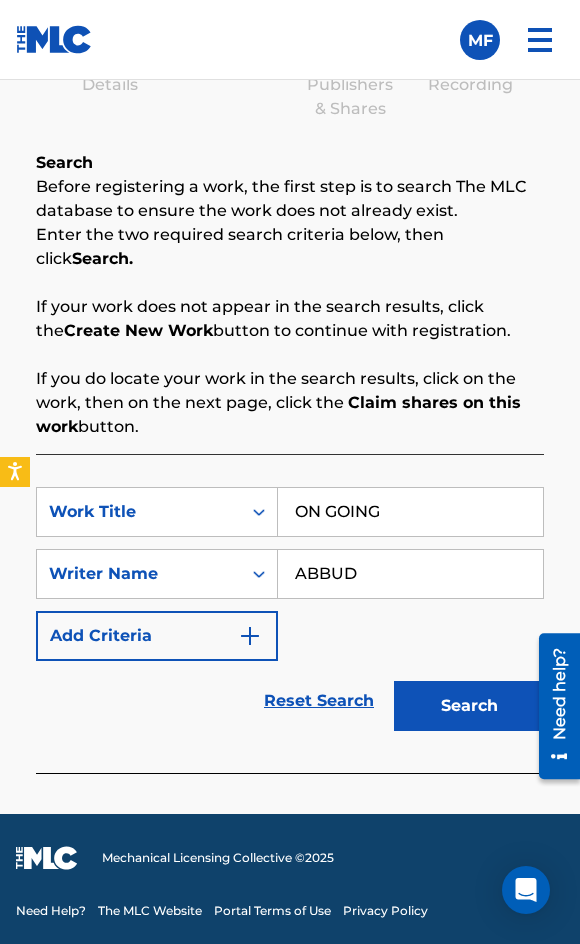 click on "Search" at bounding box center (464, 701) 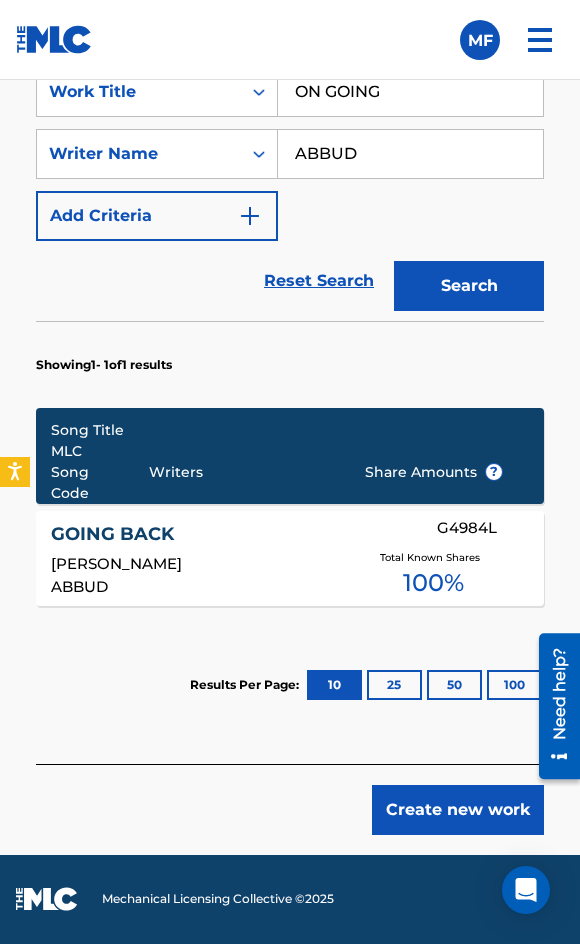 scroll, scrollTop: 803, scrollLeft: 0, axis: vertical 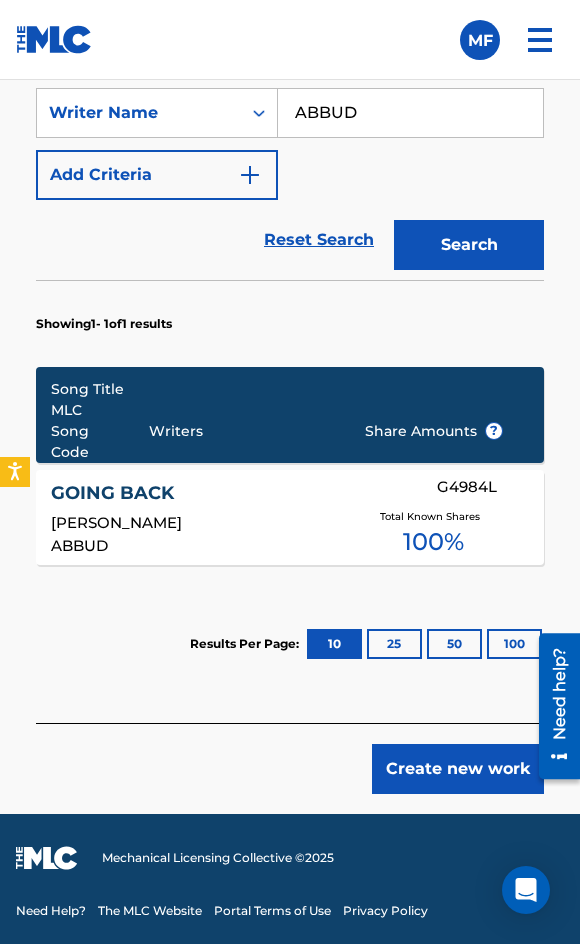 click on "Create new work" at bounding box center (458, 769) 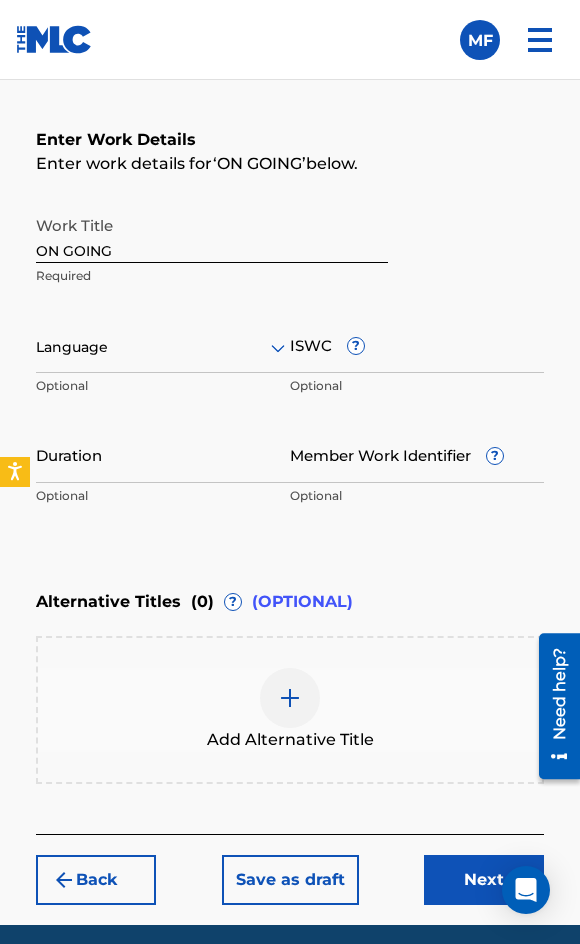 scroll, scrollTop: 400, scrollLeft: 0, axis: vertical 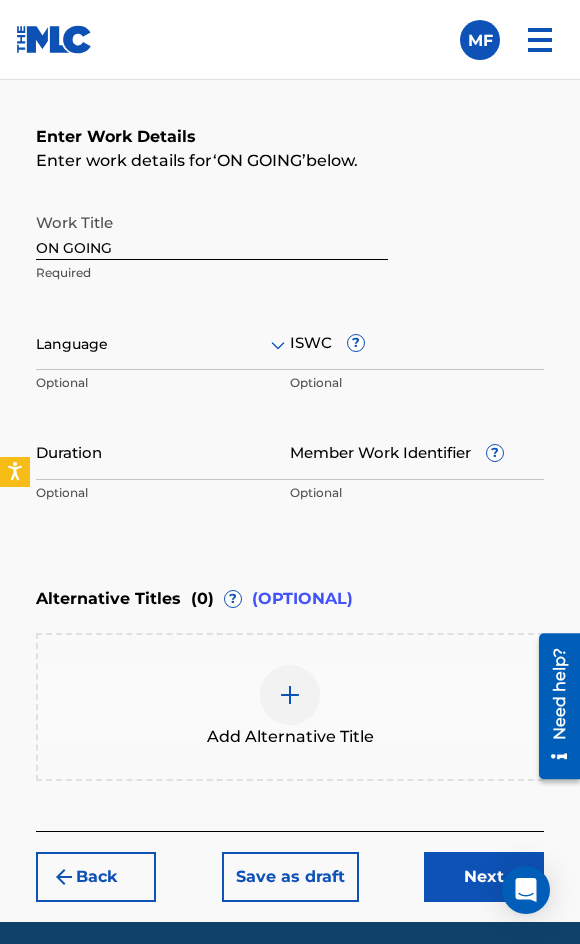 click at bounding box center [163, 344] 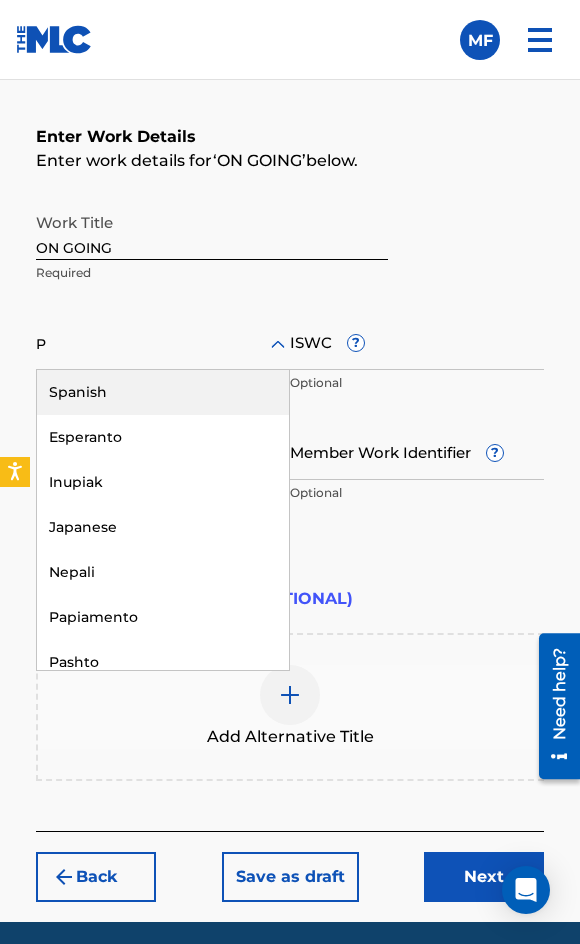 type on "PO" 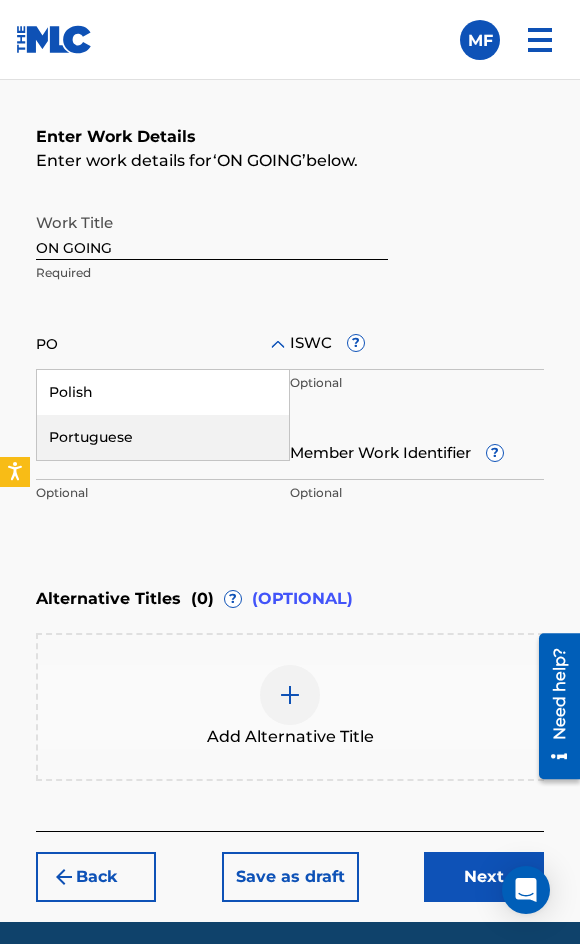 click on "Portuguese" at bounding box center (163, 437) 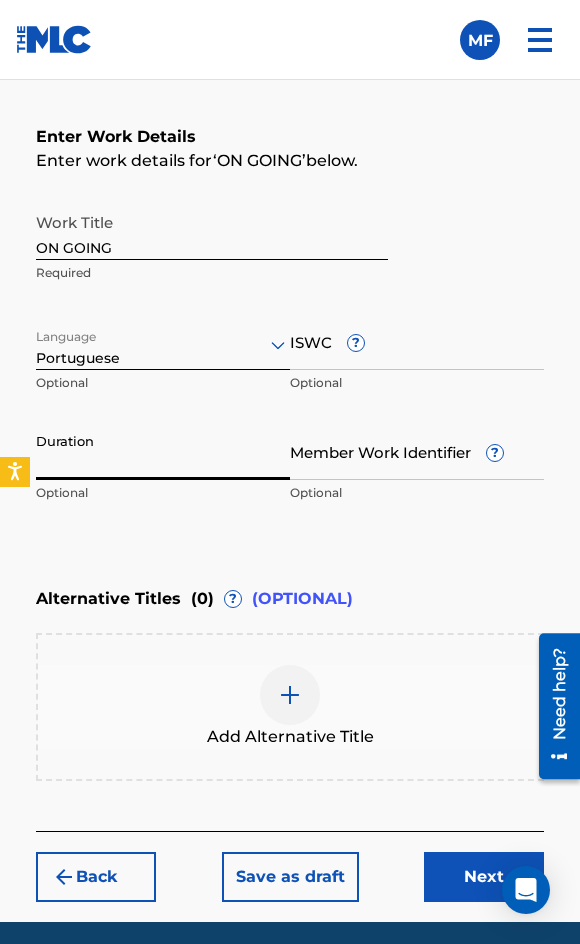 click on "Duration" at bounding box center [163, 451] 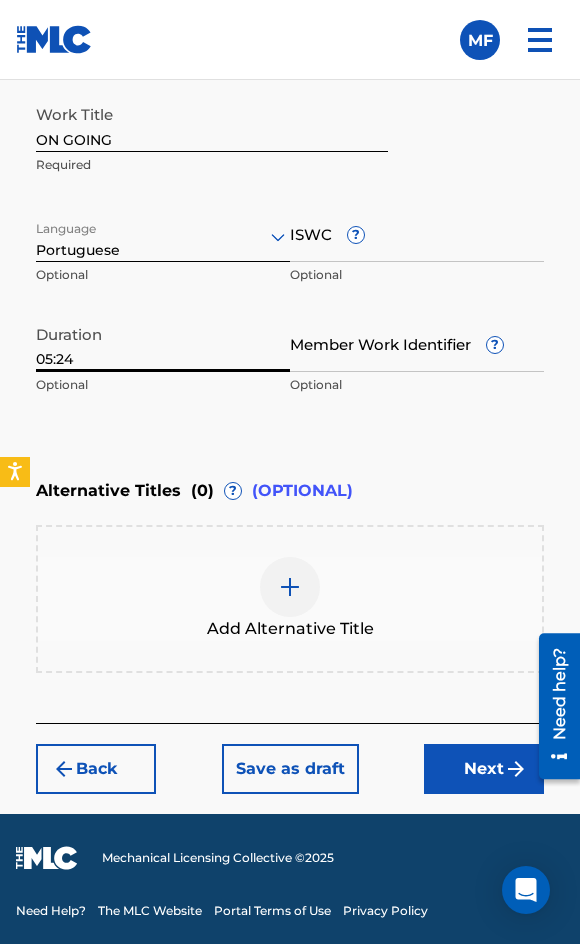 type on "05:24" 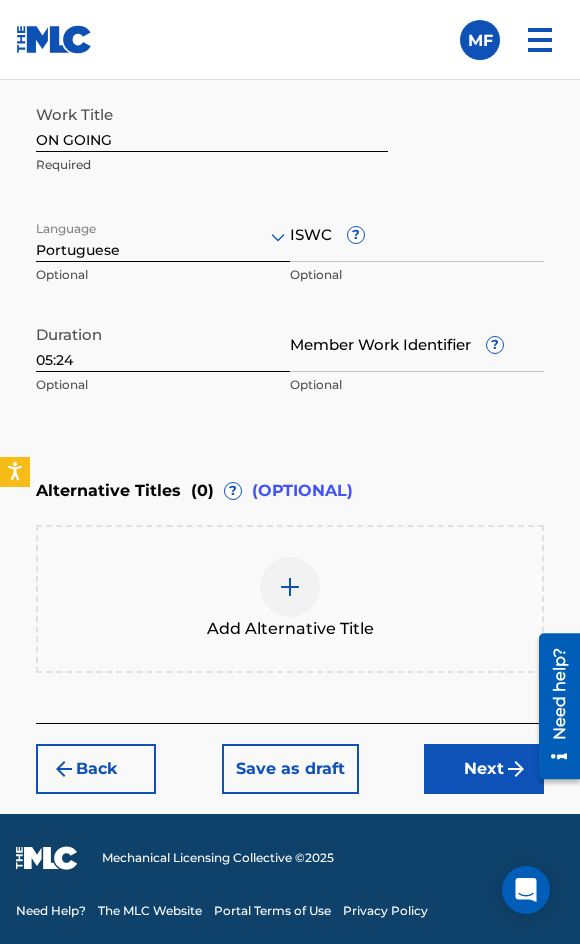 click on "Next" at bounding box center [484, 769] 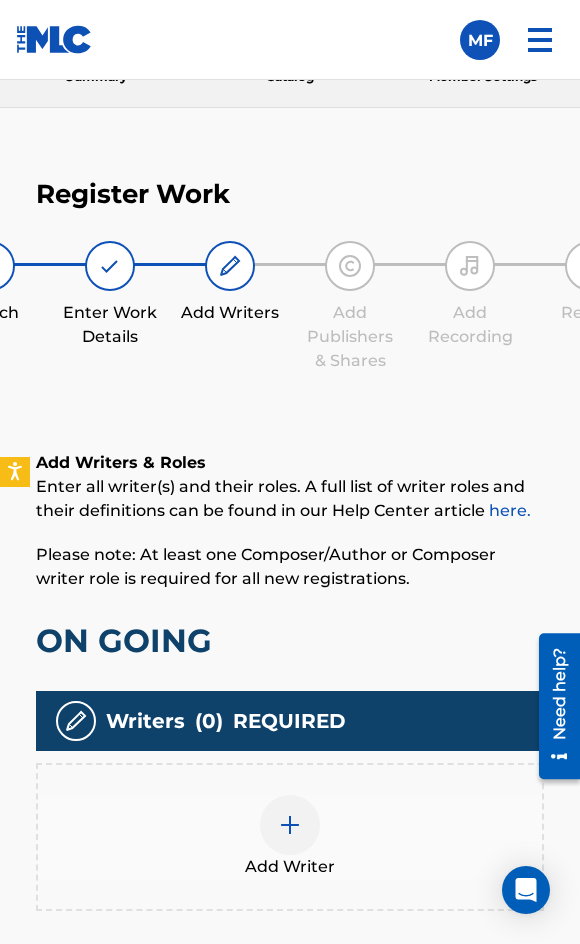 scroll, scrollTop: 342, scrollLeft: 0, axis: vertical 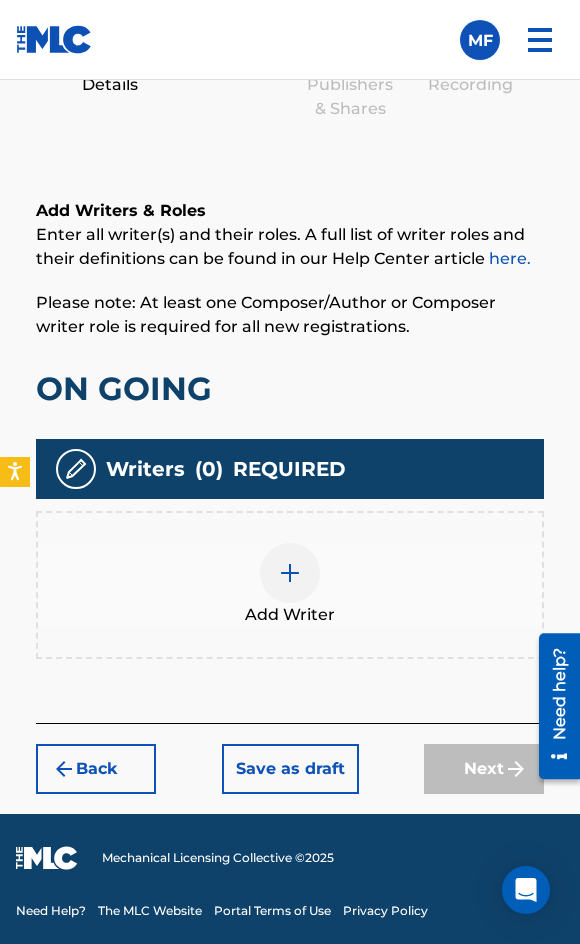 click at bounding box center (290, 573) 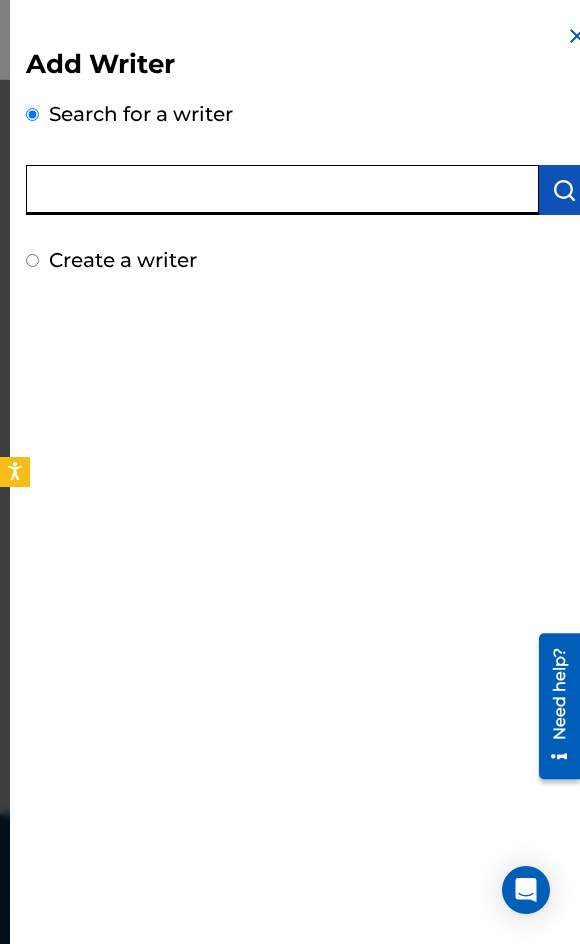 click at bounding box center (282, 190) 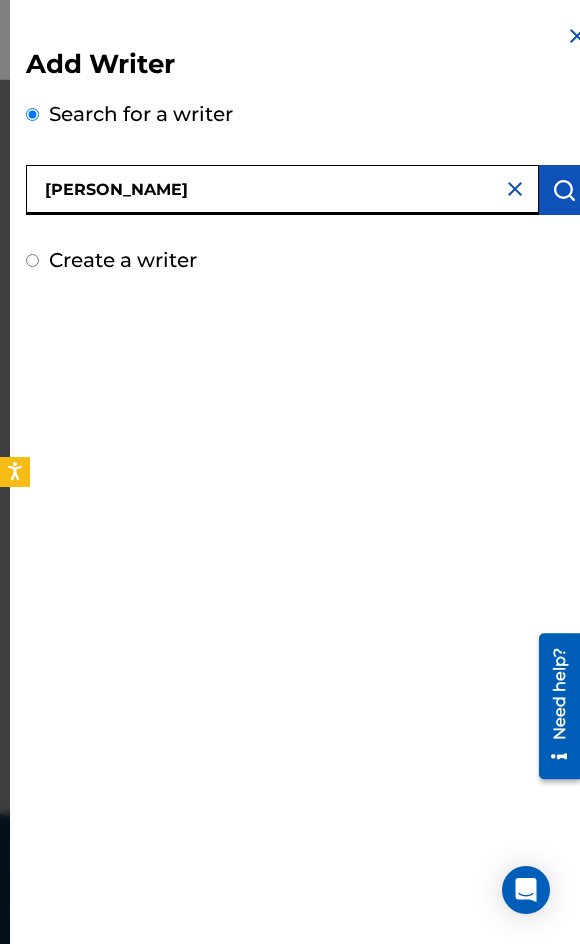 type on "[PERSON_NAME]" 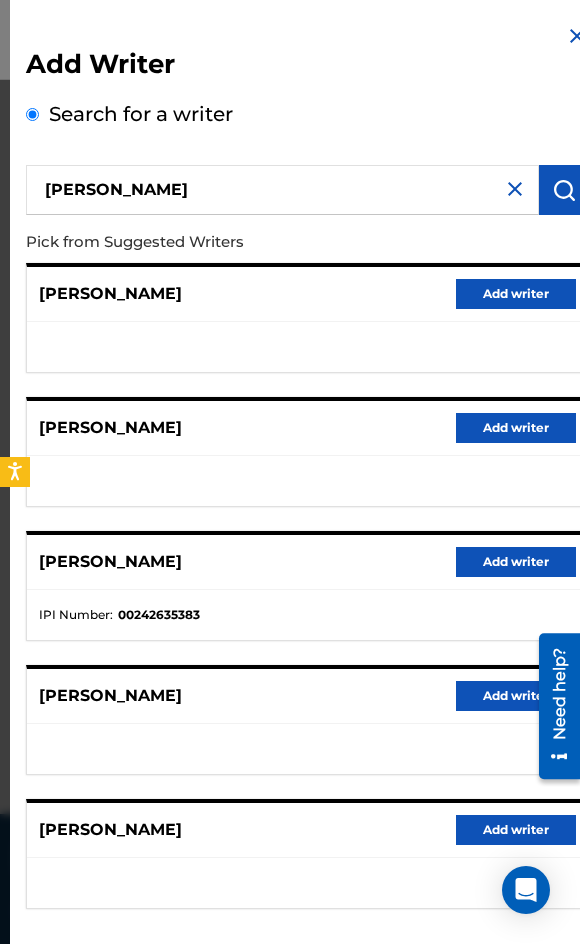 click on "Add writer" at bounding box center (516, 696) 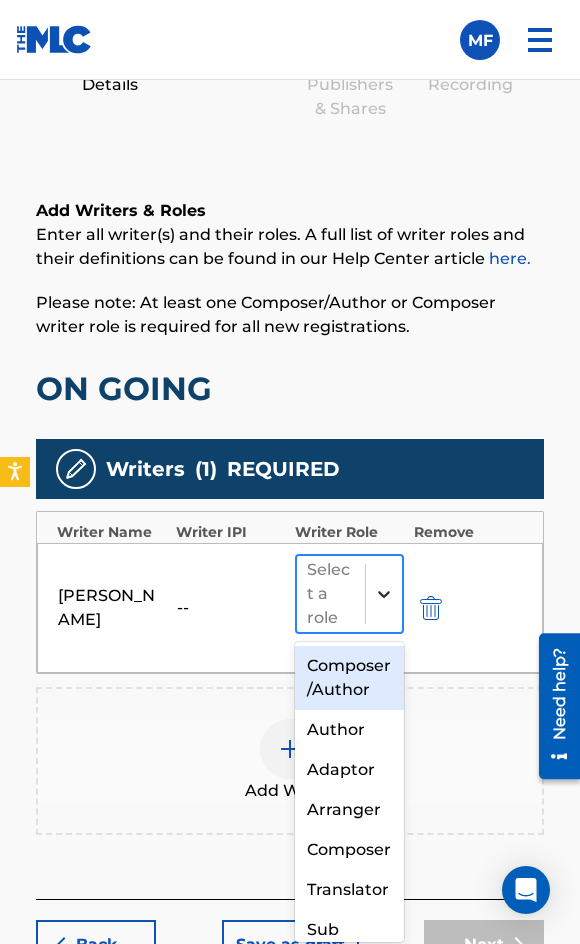 click at bounding box center [384, 594] 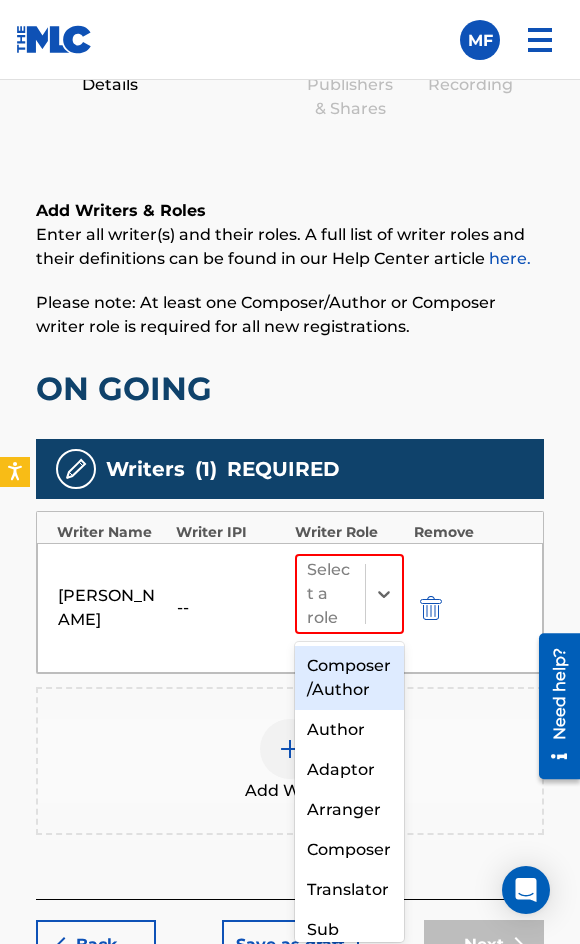 click on "Composer/Author" at bounding box center (349, 678) 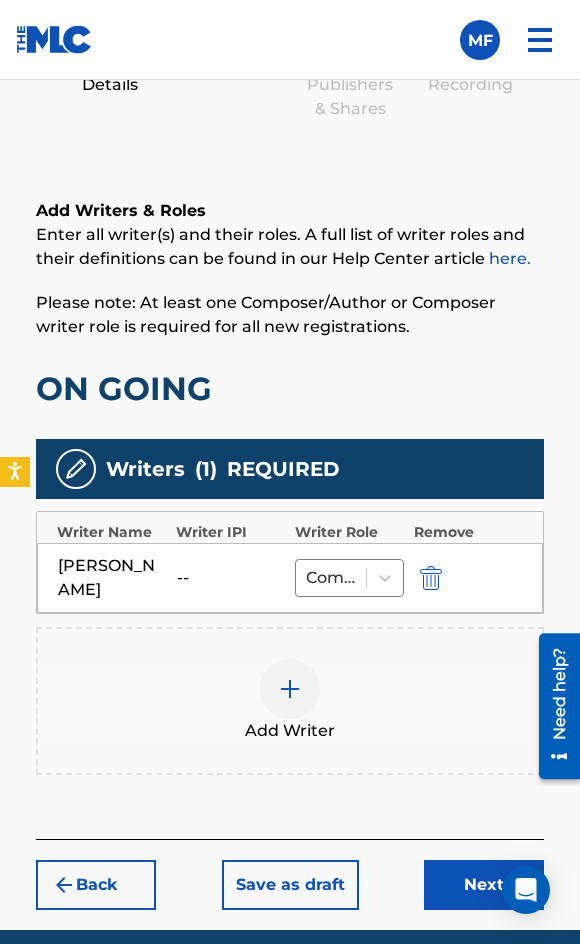 click at bounding box center (290, 689) 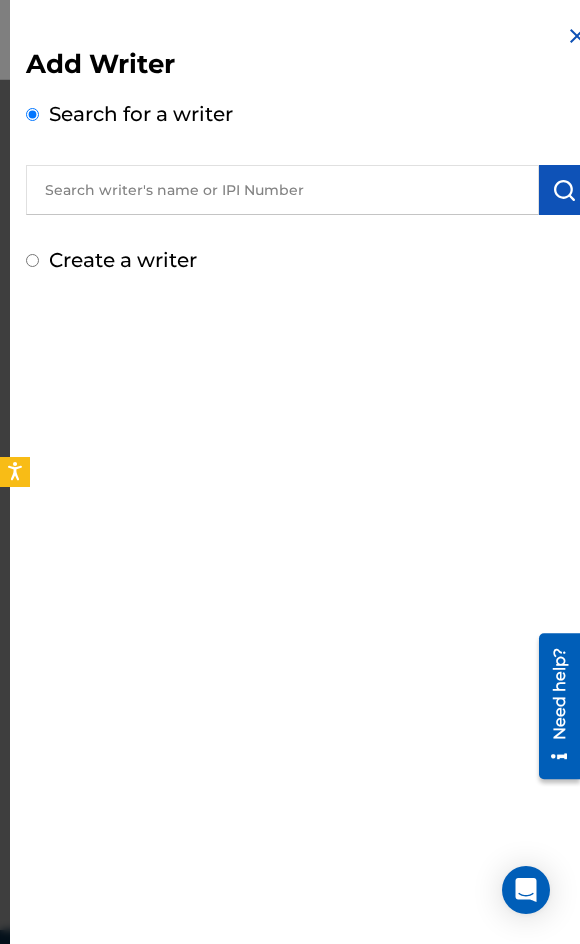 click at bounding box center [282, 190] 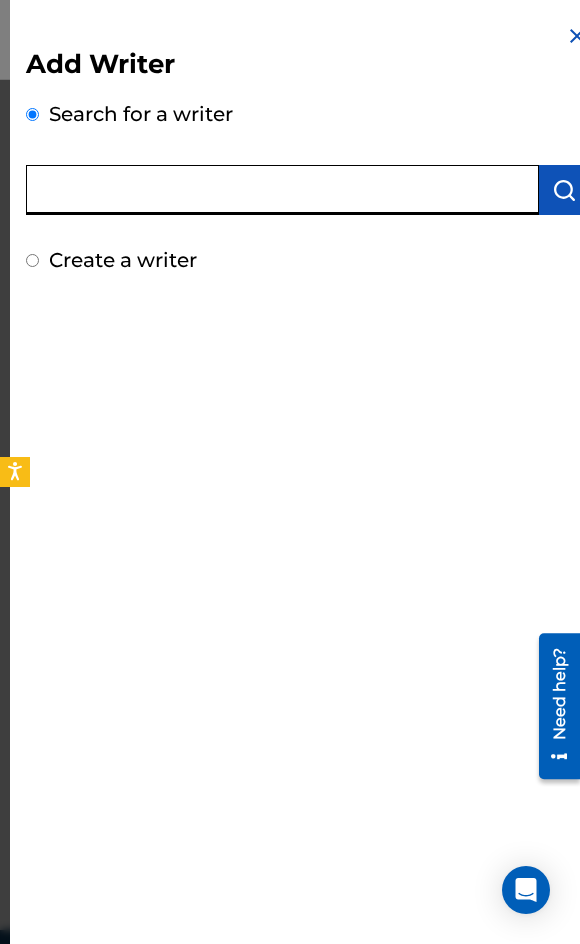 paste on "[PERSON_NAME]" 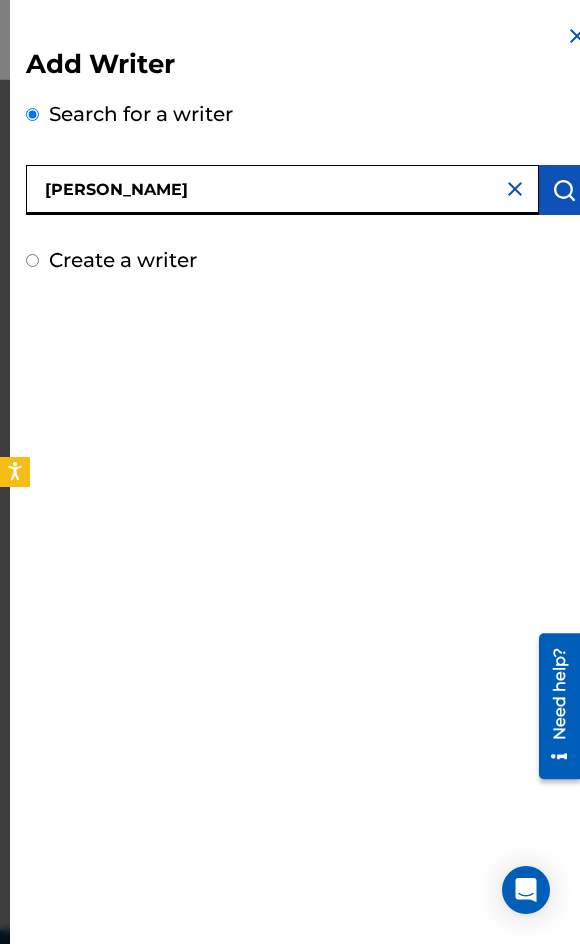 type on "[PERSON_NAME]" 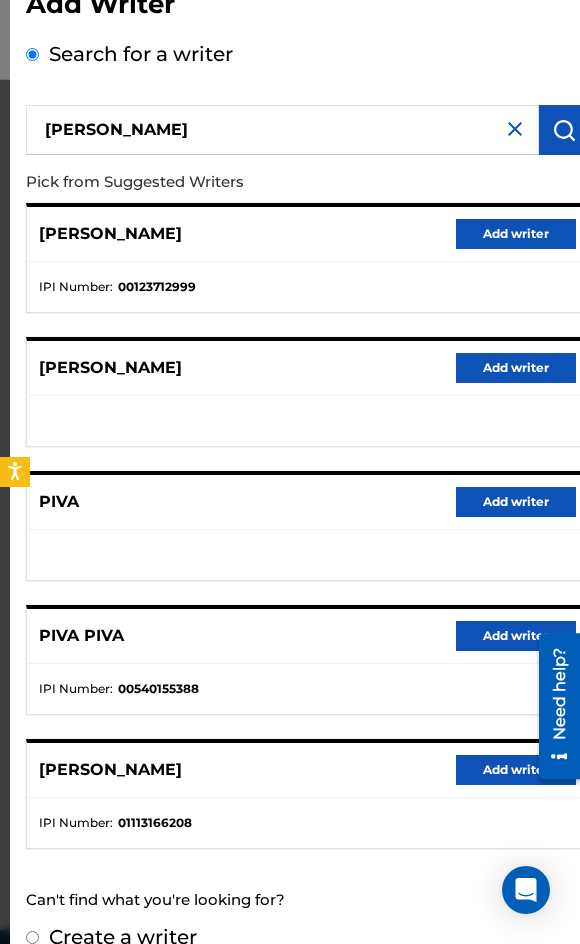 scroll, scrollTop: 92, scrollLeft: 0, axis: vertical 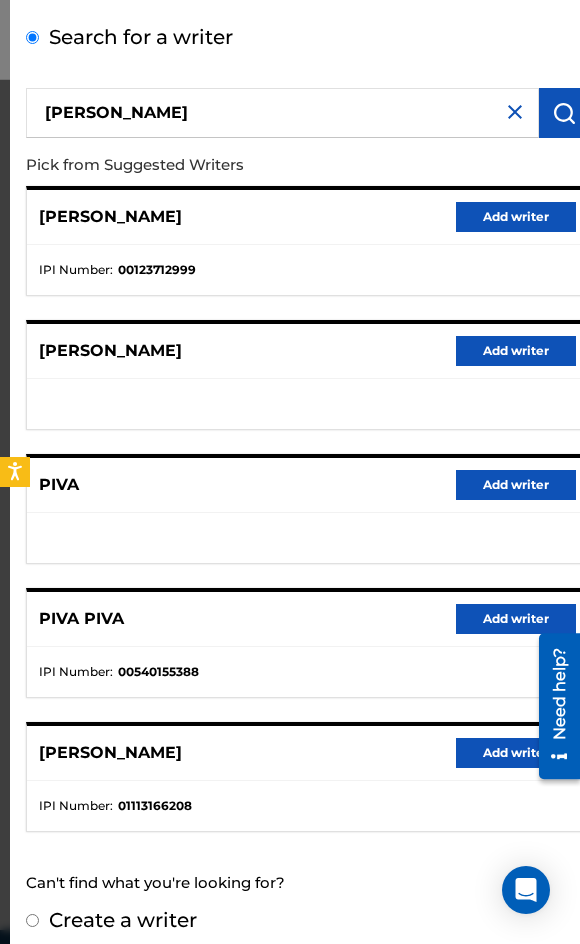 click on "Add writer" at bounding box center (516, 753) 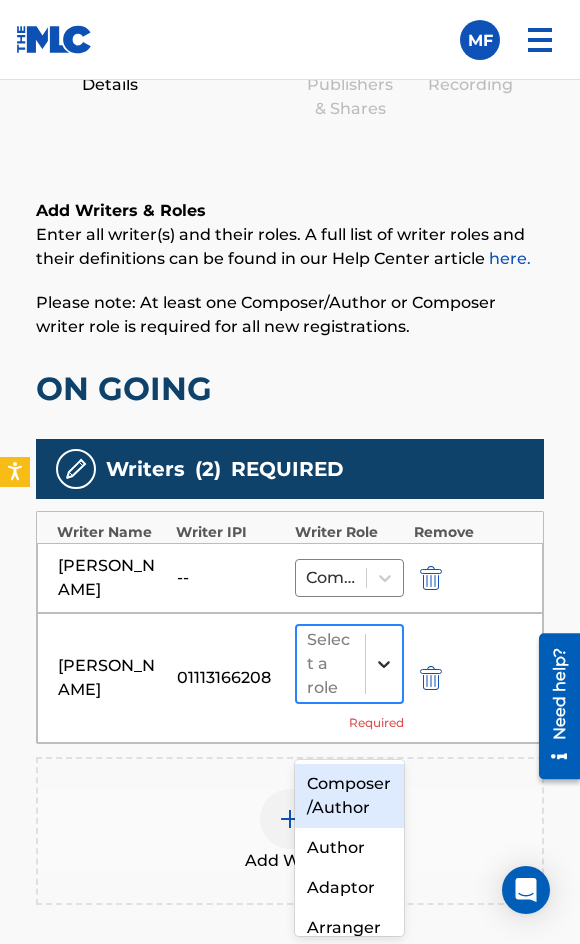 click 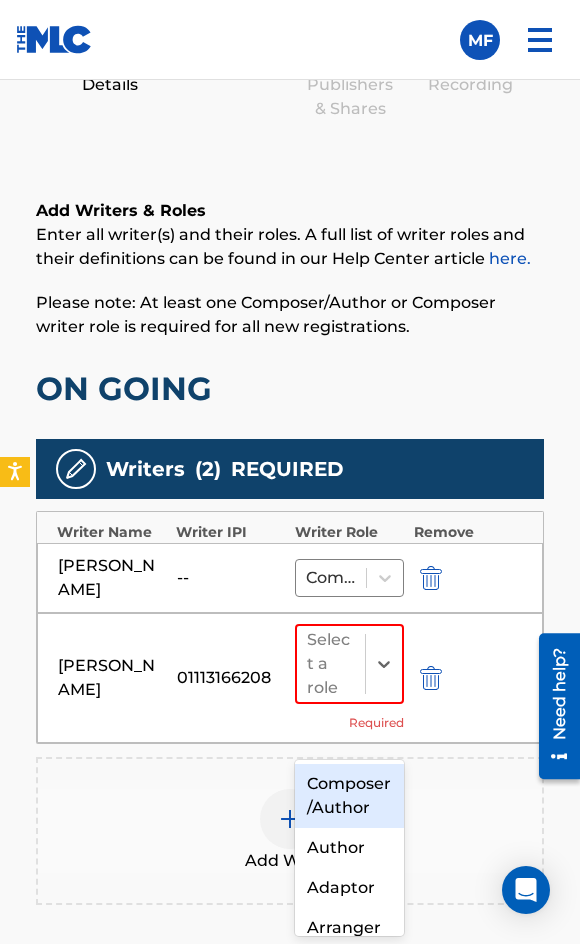 click on "Composer/Author" at bounding box center (349, 796) 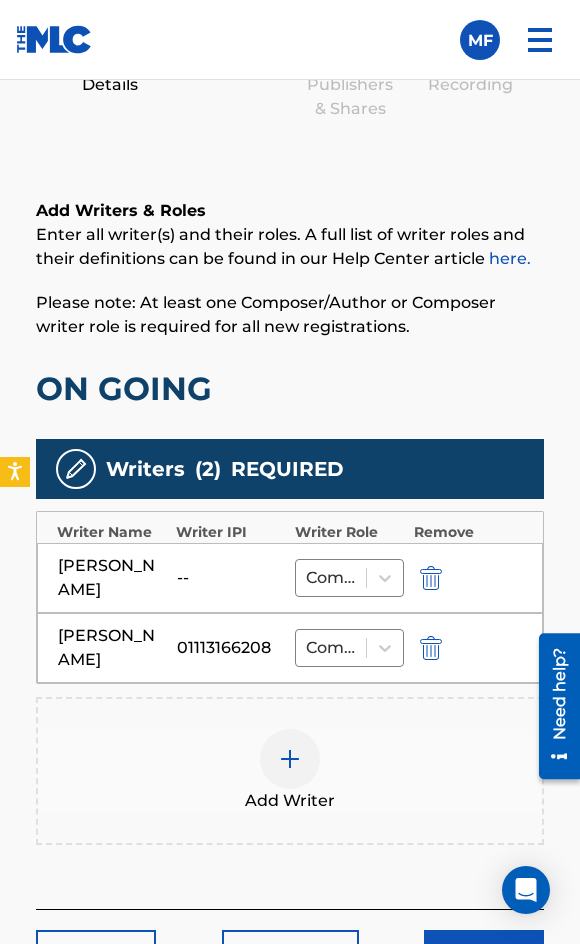 click on "Add Writer" at bounding box center (290, 801) 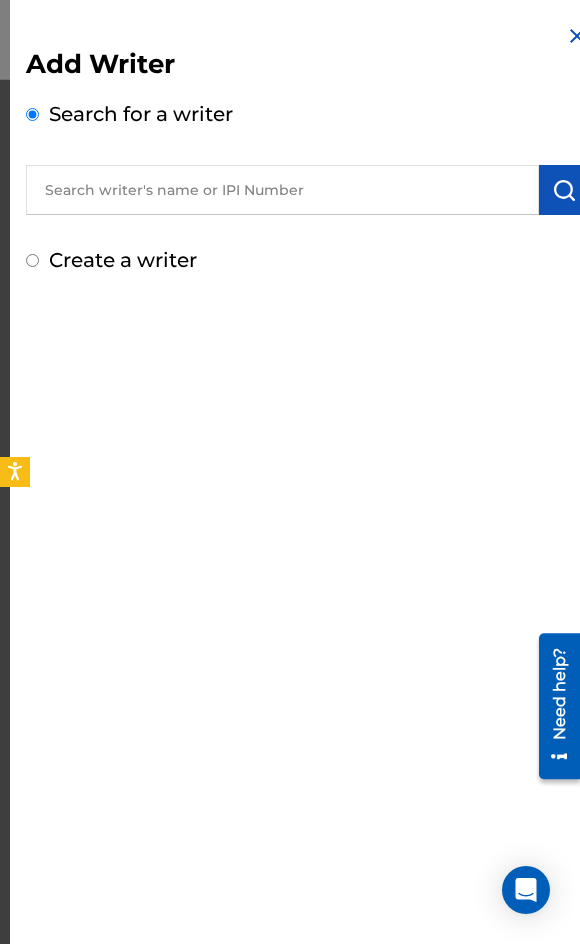 click at bounding box center (282, 190) 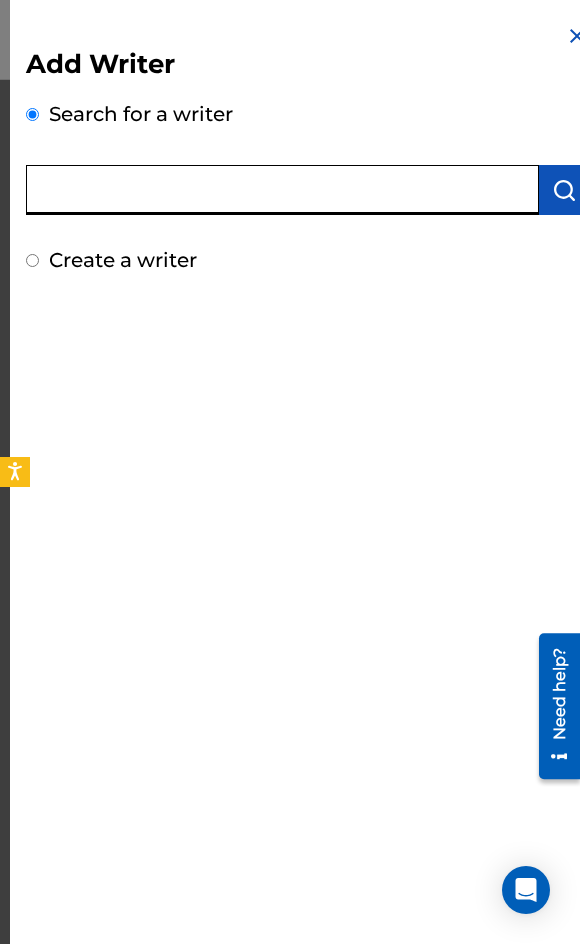 paste on "[PERSON_NAME]" 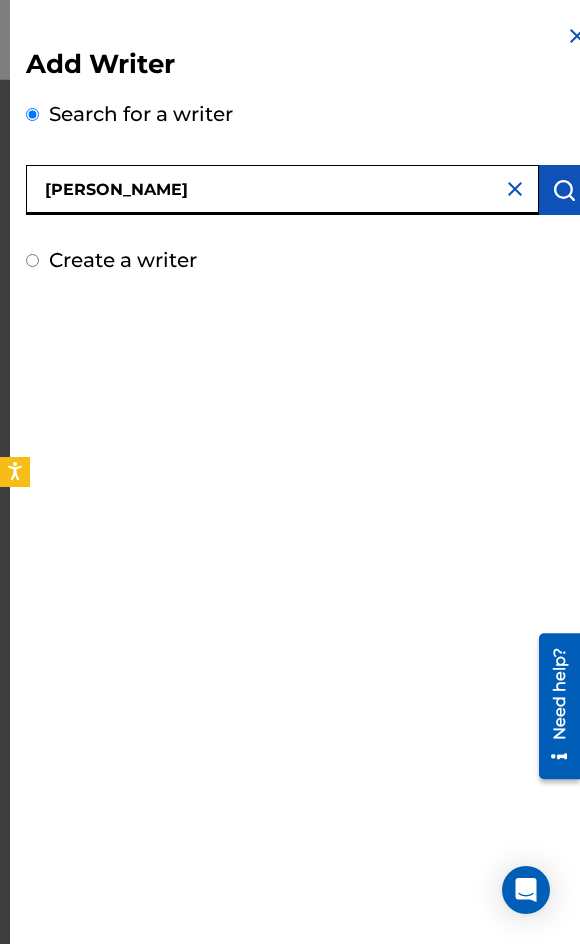 type on "[PERSON_NAME]" 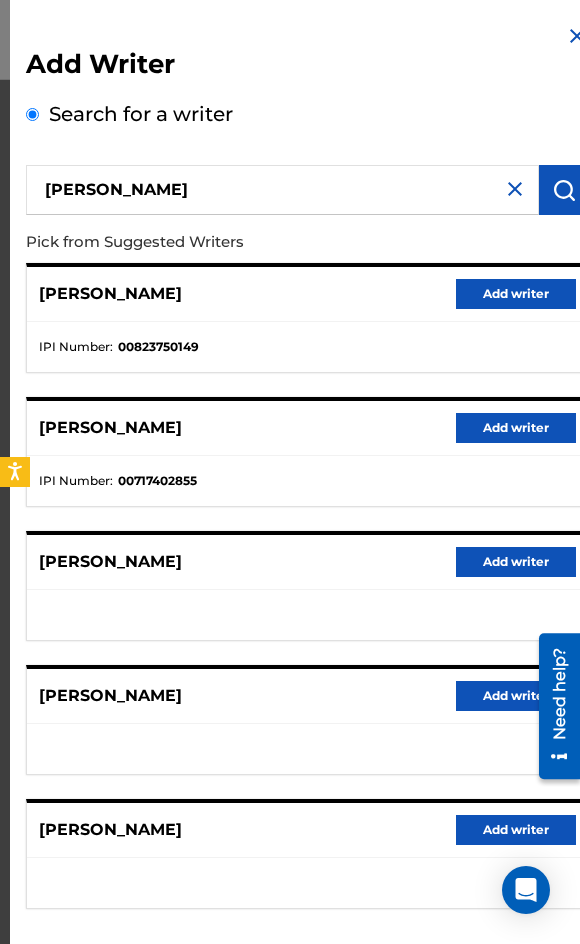 click on "Add writer" at bounding box center (516, 830) 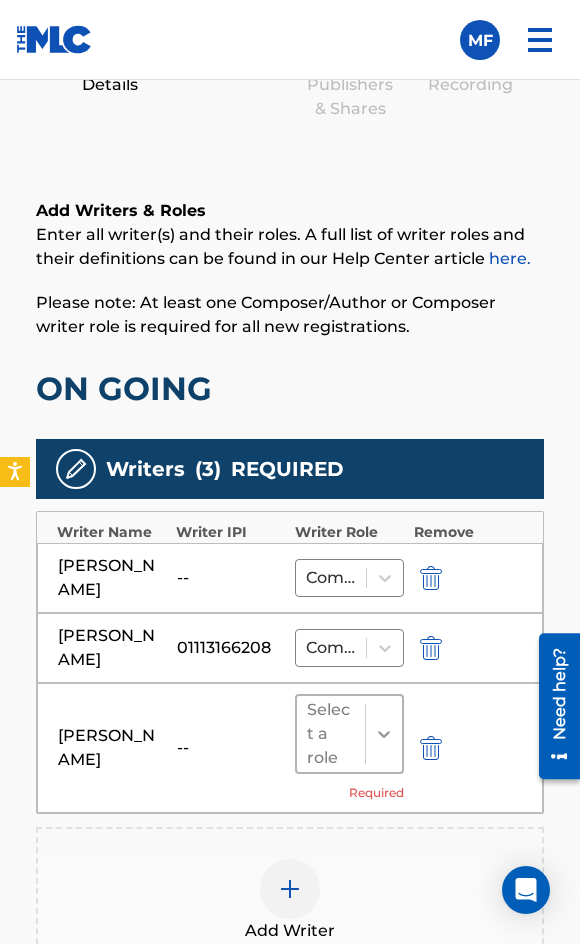 click 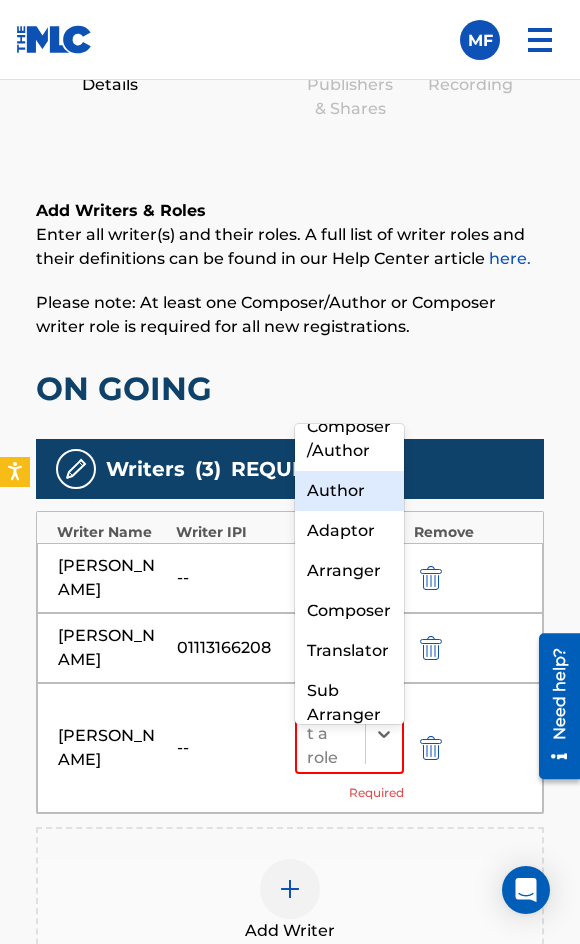 scroll, scrollTop: 0, scrollLeft: 0, axis: both 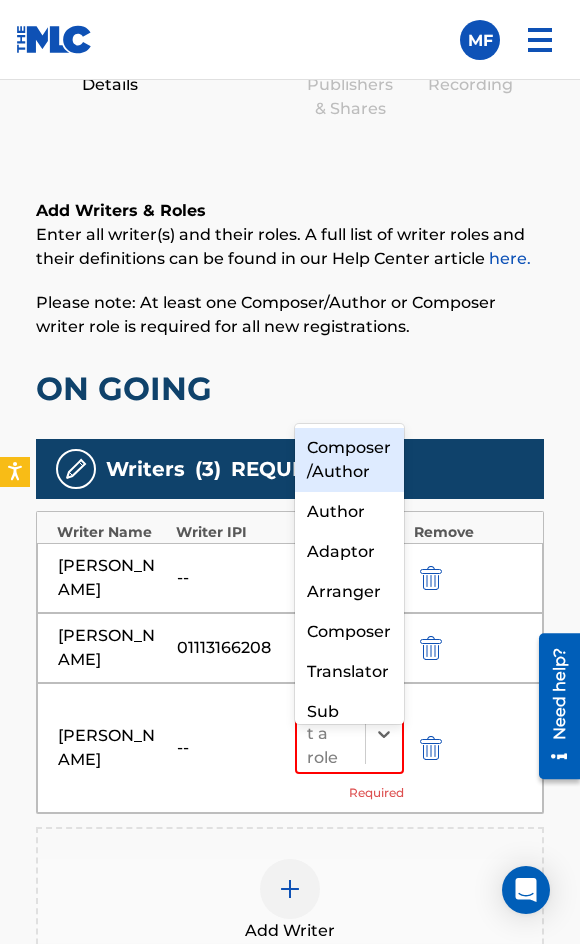 click on "Composer/Author" at bounding box center [349, 460] 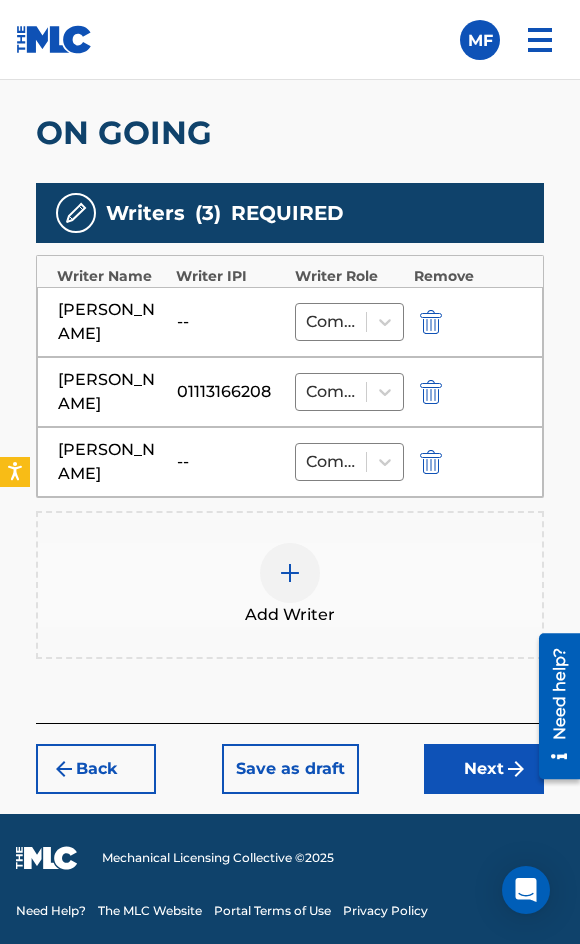 click on "Next" at bounding box center (484, 769) 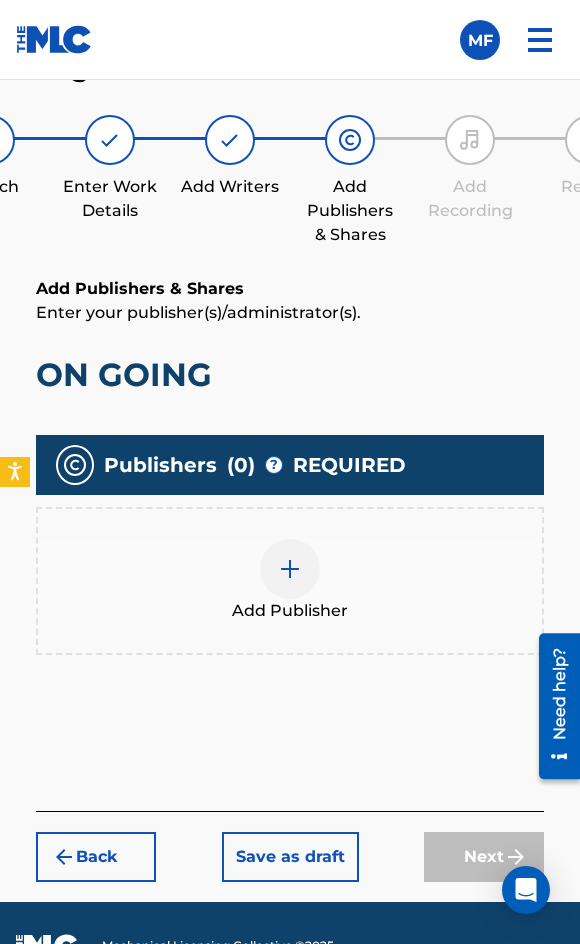 scroll, scrollTop: 304, scrollLeft: 0, axis: vertical 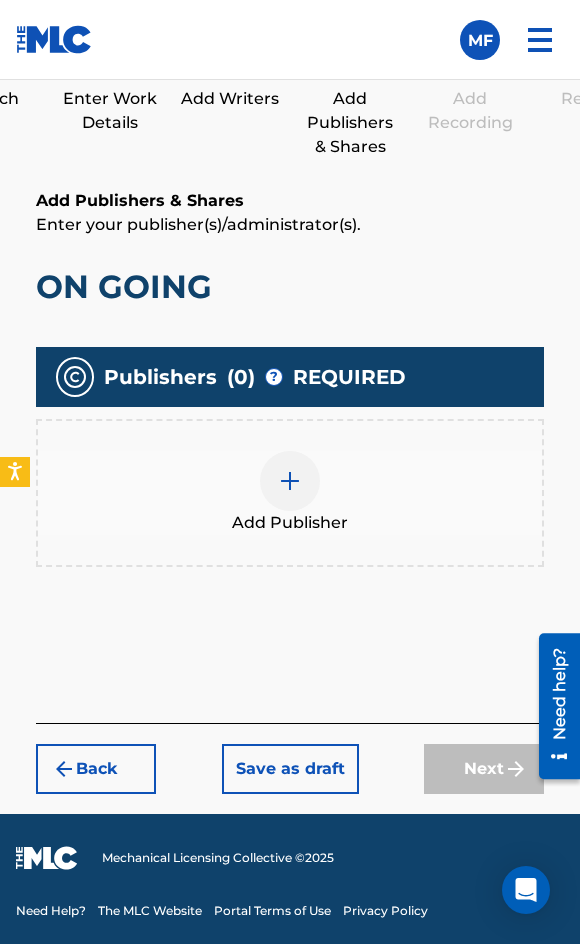 click on "Add Publisher" at bounding box center (290, 493) 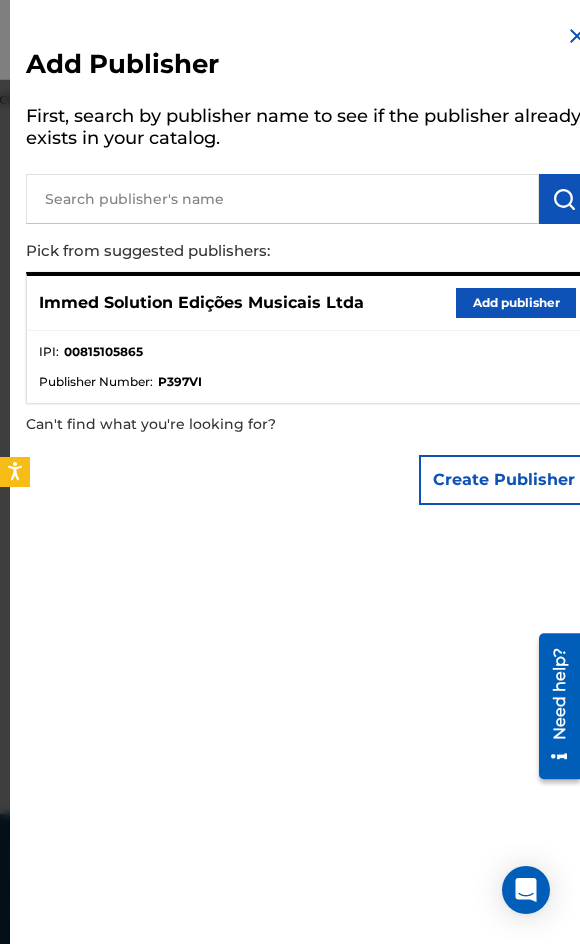click on "Add publisher" at bounding box center [516, 303] 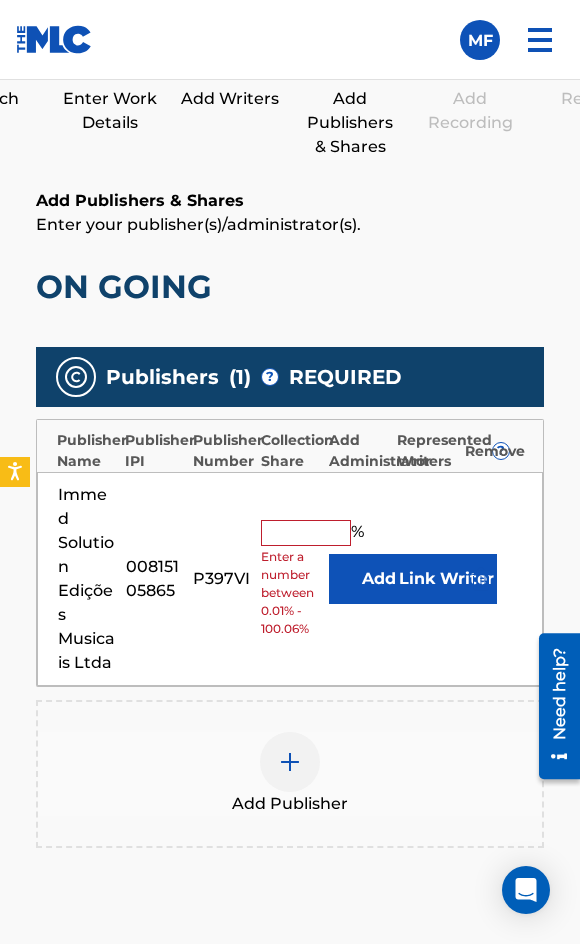 click at bounding box center (306, 533) 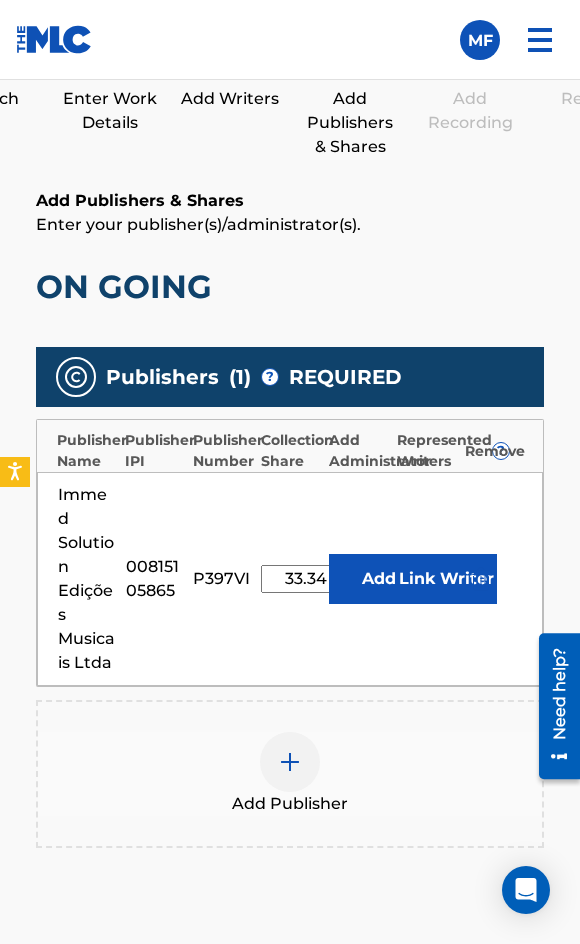 click on "Link Writer" at bounding box center (447, 579) 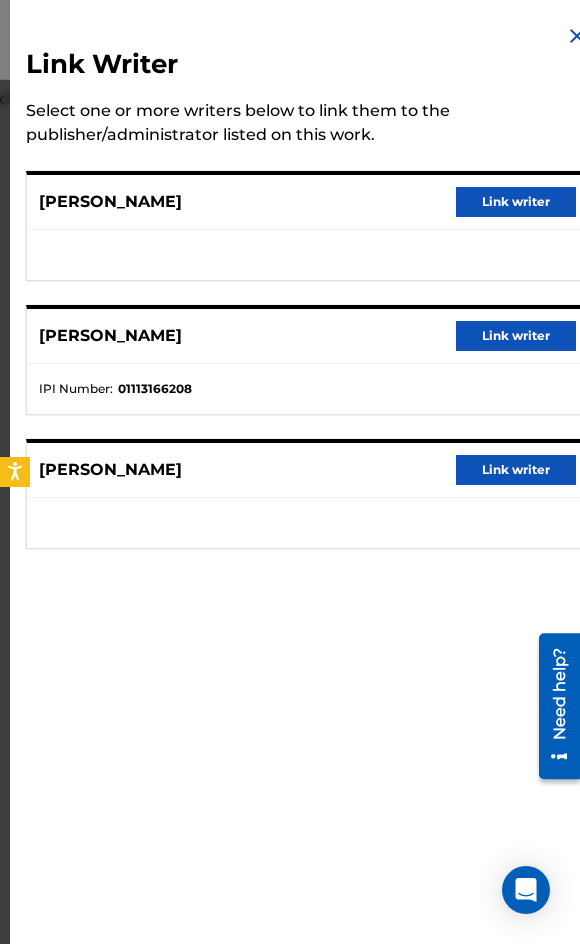 click on "Link writer" at bounding box center (516, 202) 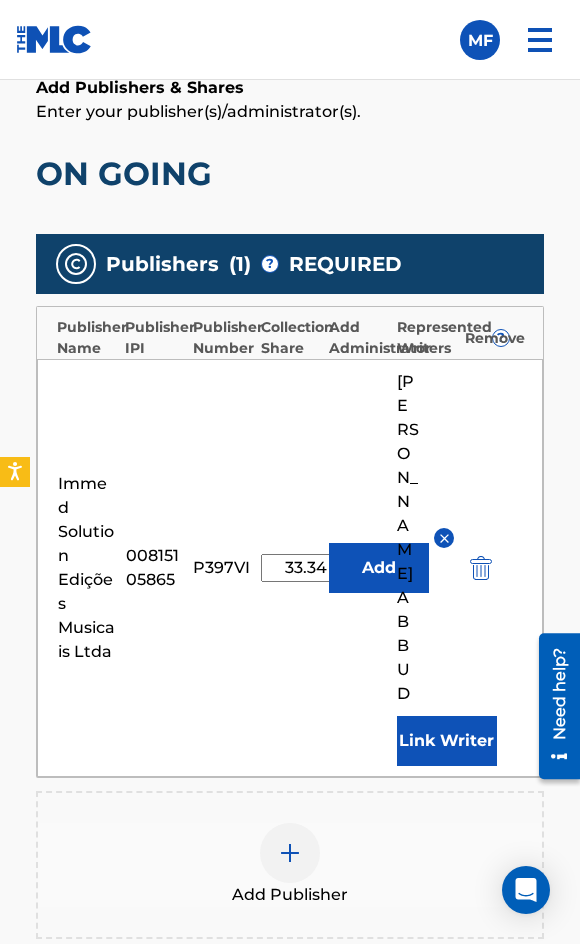 scroll, scrollTop: 996, scrollLeft: 0, axis: vertical 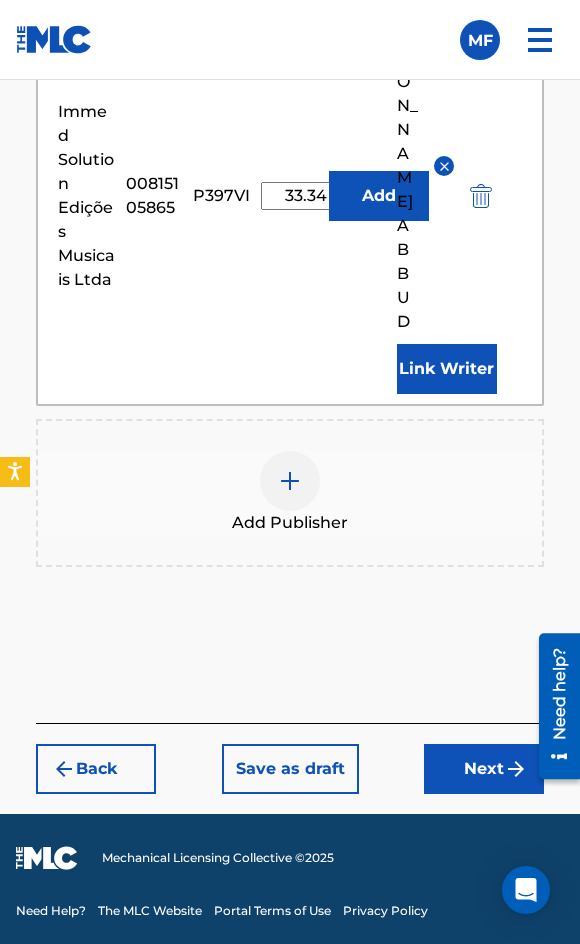 click on "Next" at bounding box center (484, 769) 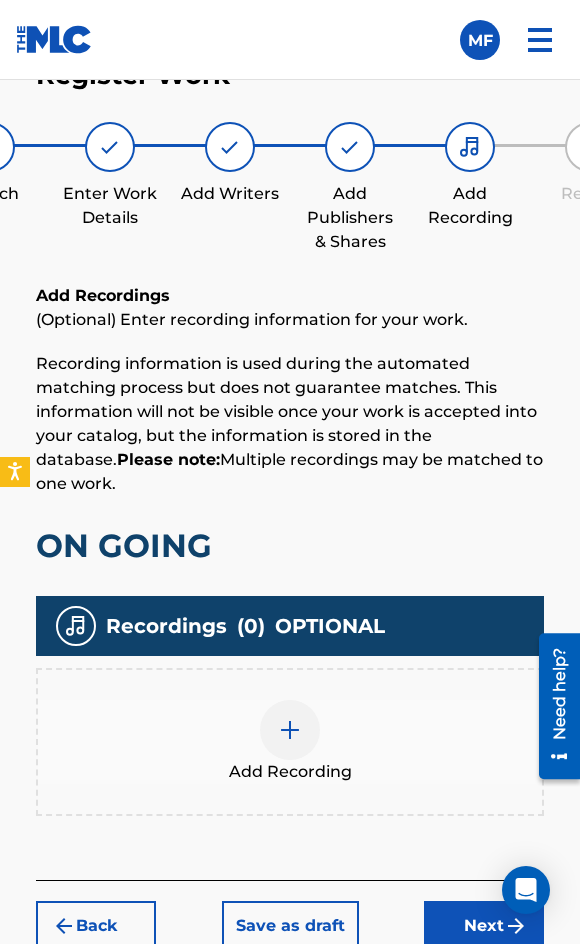scroll, scrollTop: 366, scrollLeft: 0, axis: vertical 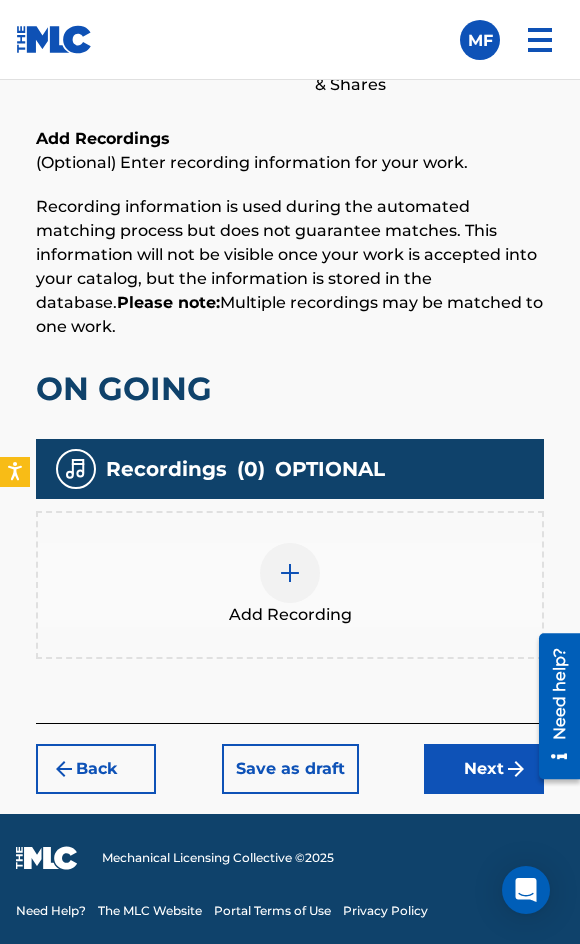 click at bounding box center [290, 573] 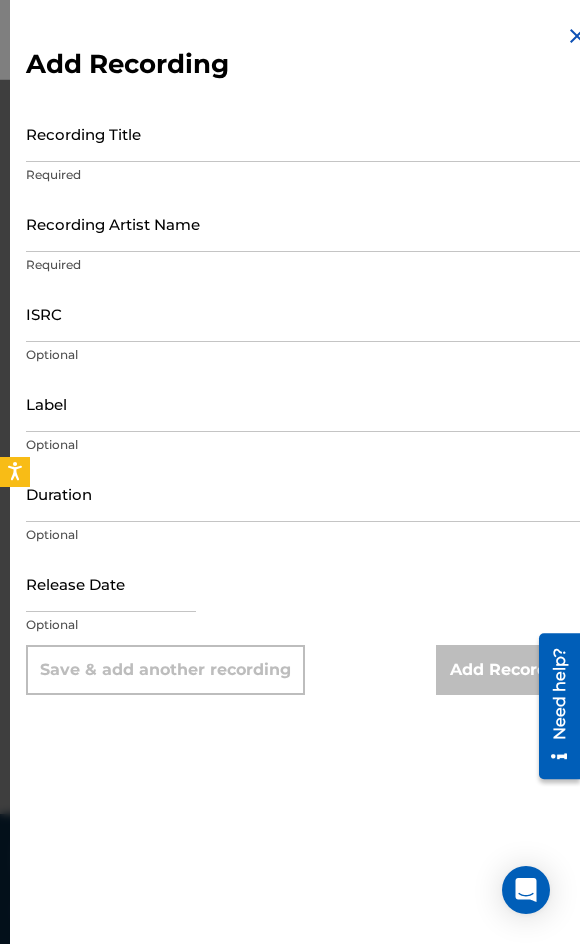 click on "Recording Title" at bounding box center [307, 133] 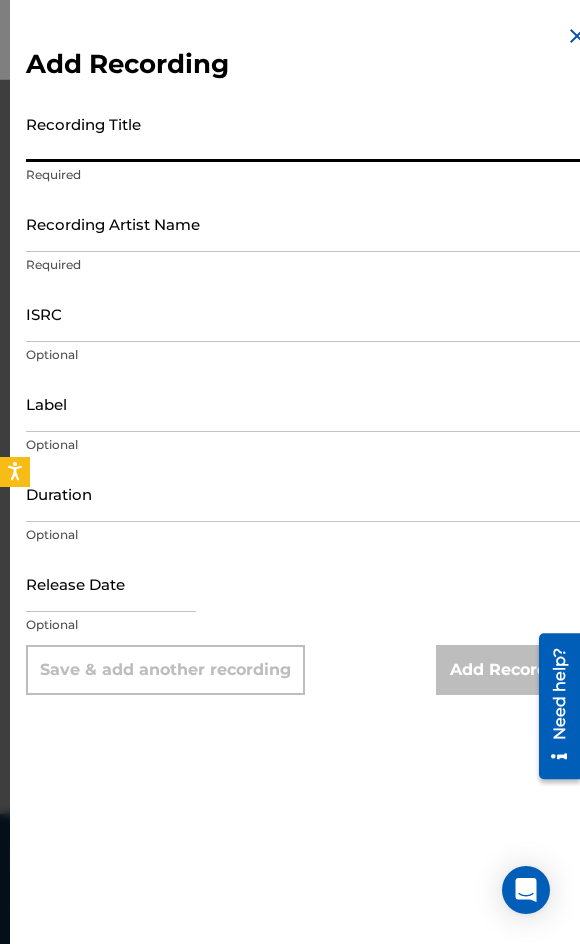 paste on "On Going" 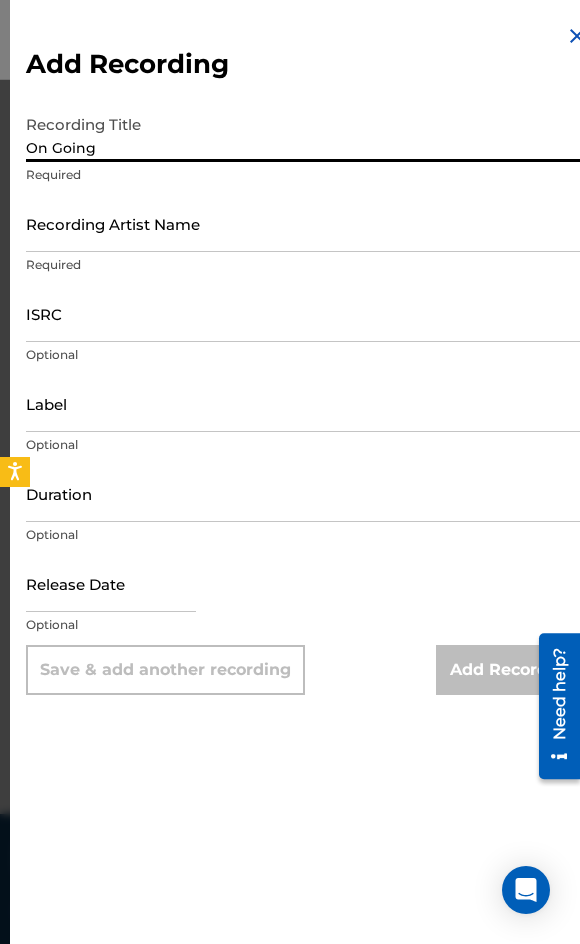 type on "On Going" 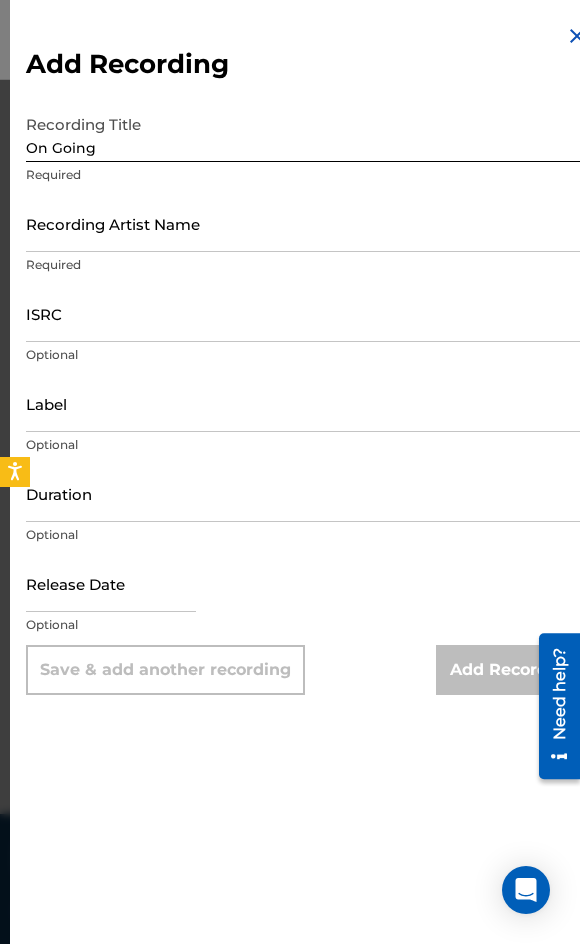 click on "Recording Artist Name" at bounding box center [307, 223] 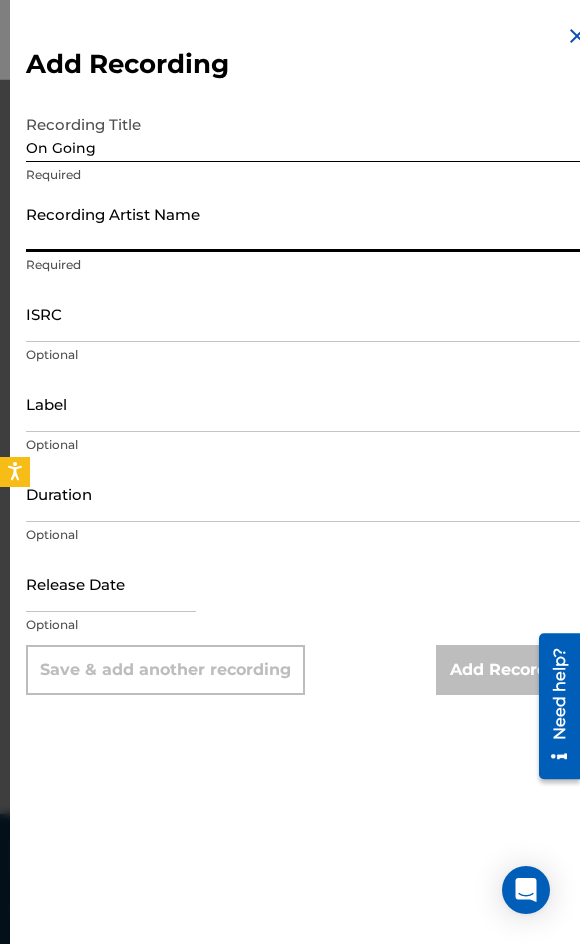 paste on "Crewcutz, Abbud" 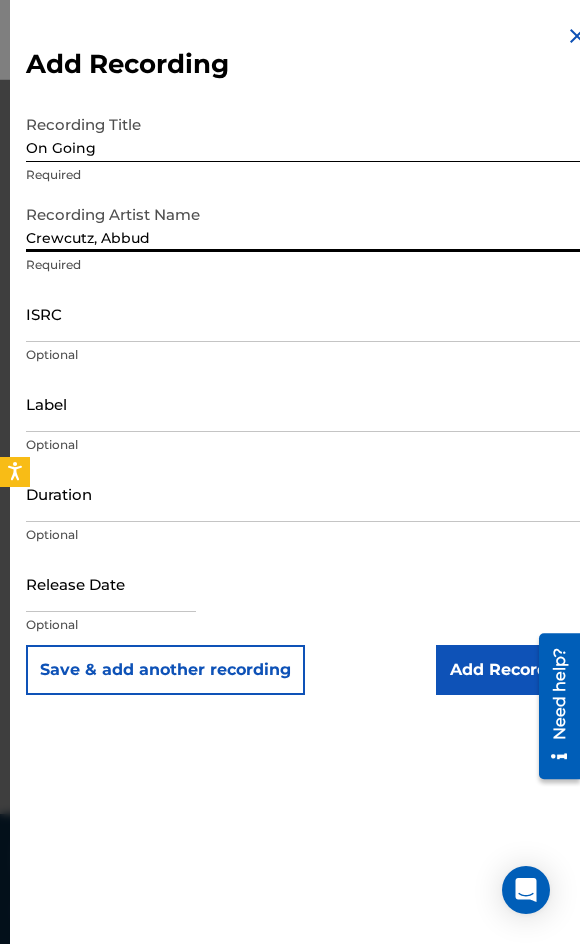 type on "Crewcutz, Abbud" 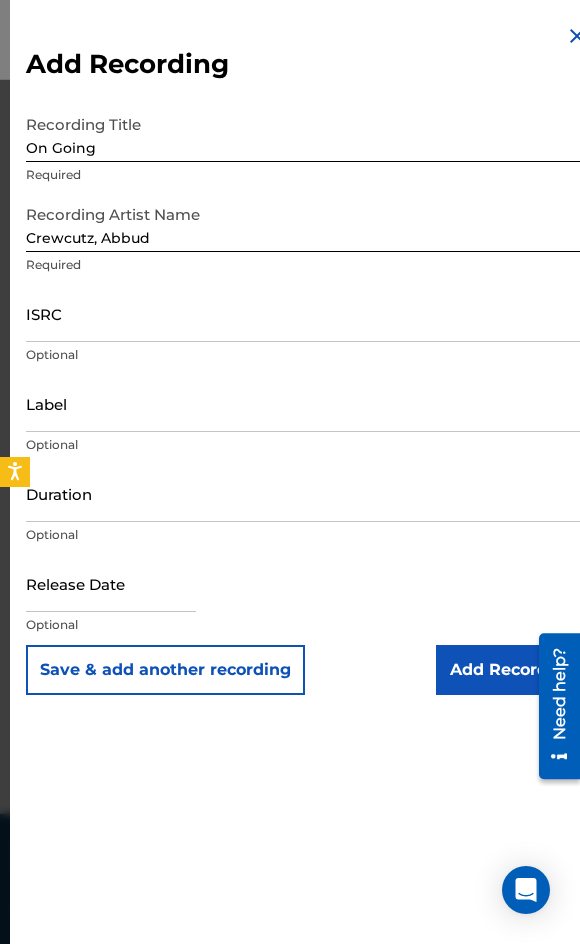 click on "ISRC Optional" at bounding box center (307, 330) 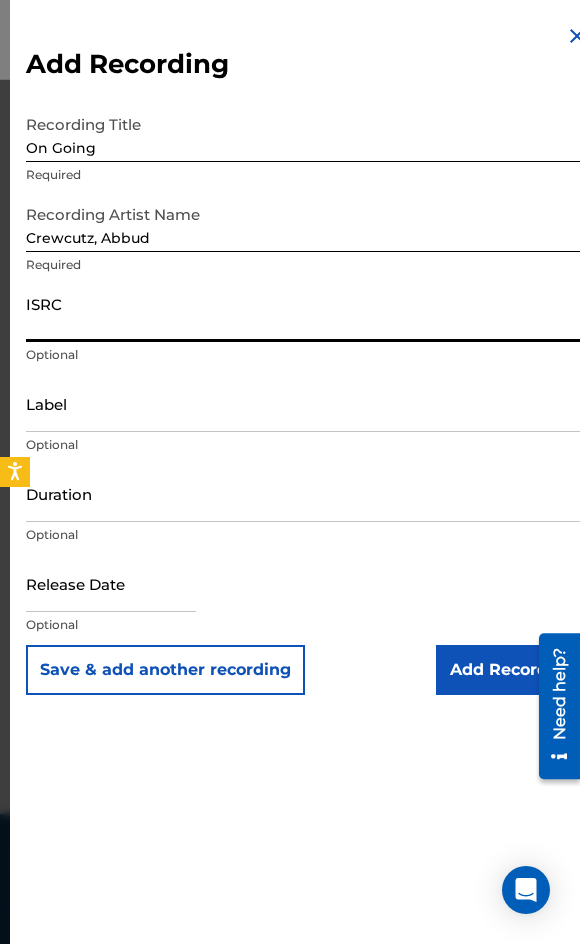 click on "ISRC" at bounding box center (307, 313) 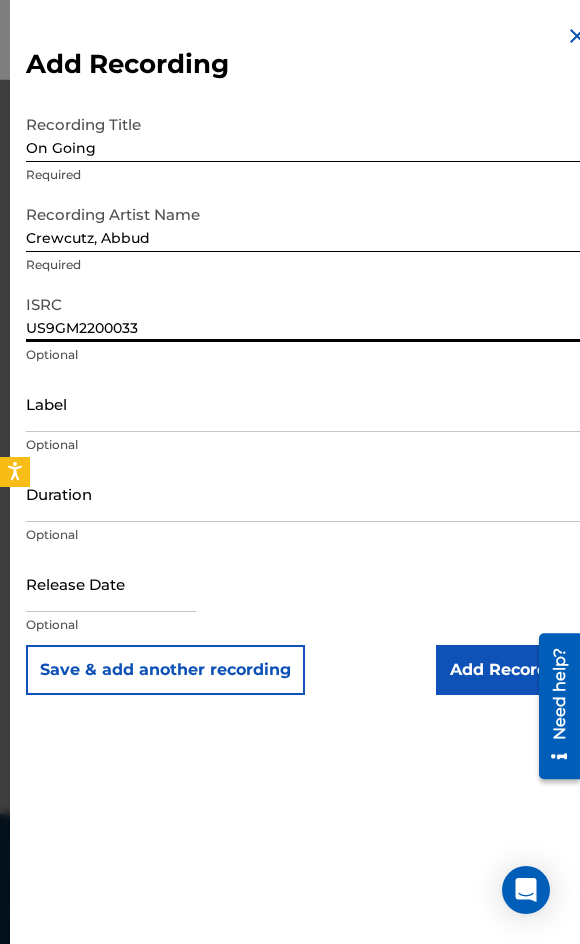 type on "US9GM2200033" 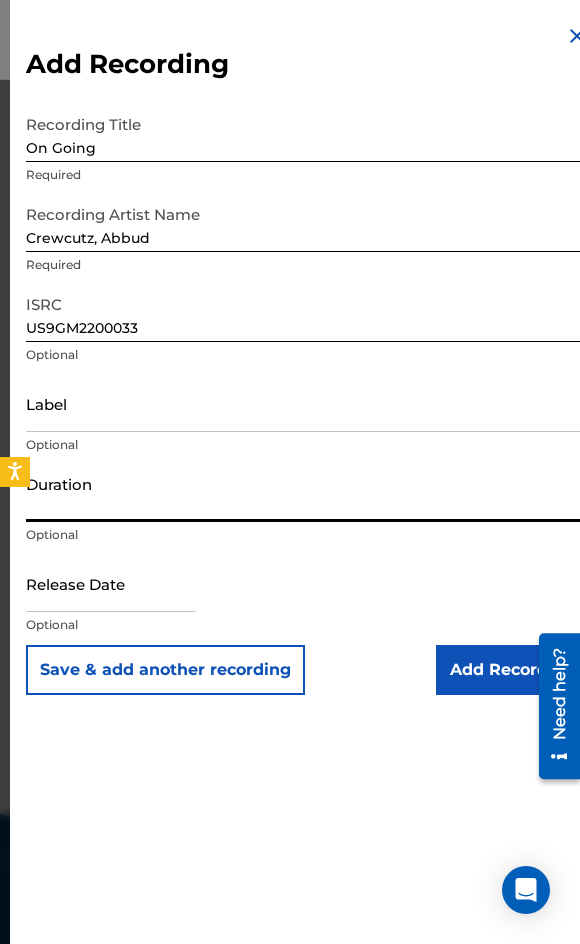 click on "Duration" at bounding box center [307, 493] 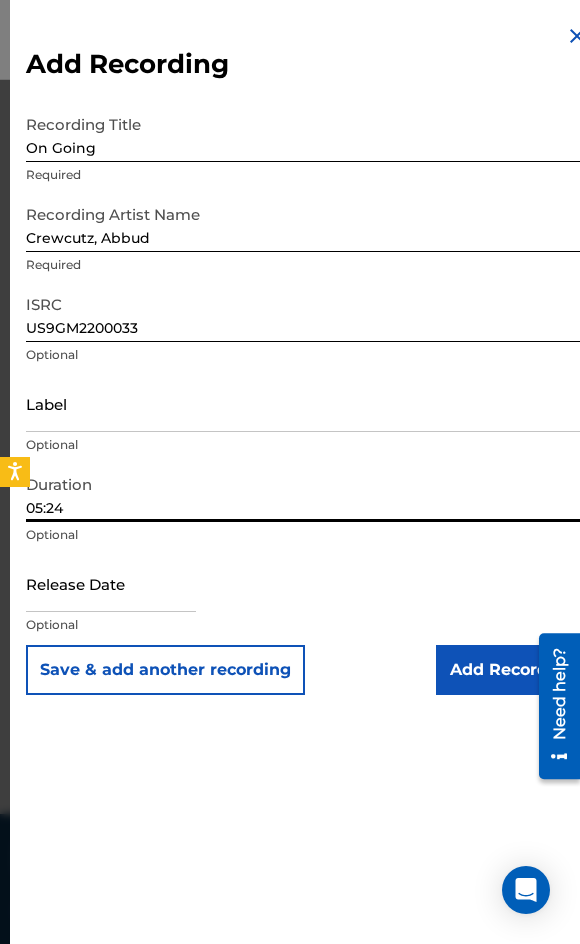 type on "05:24" 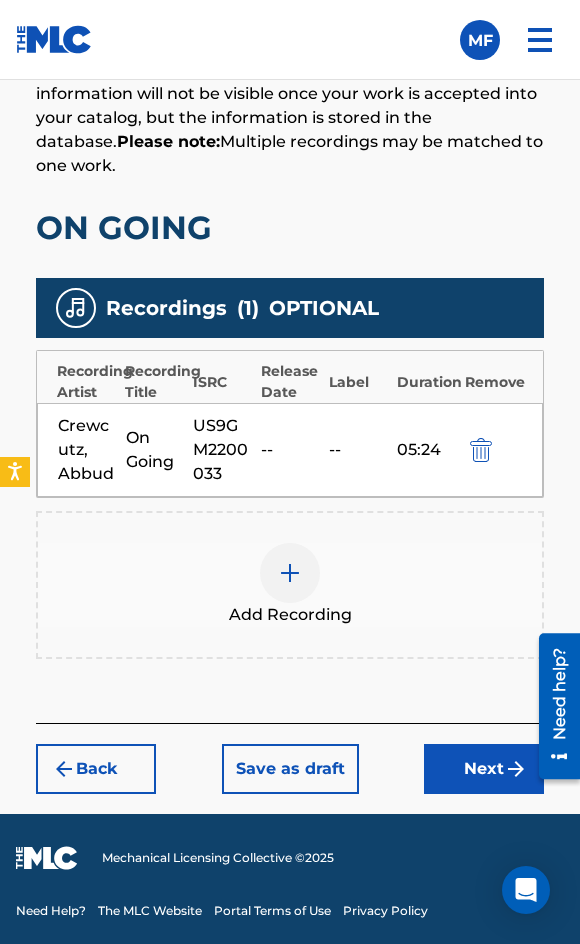 click on "Next" at bounding box center [484, 769] 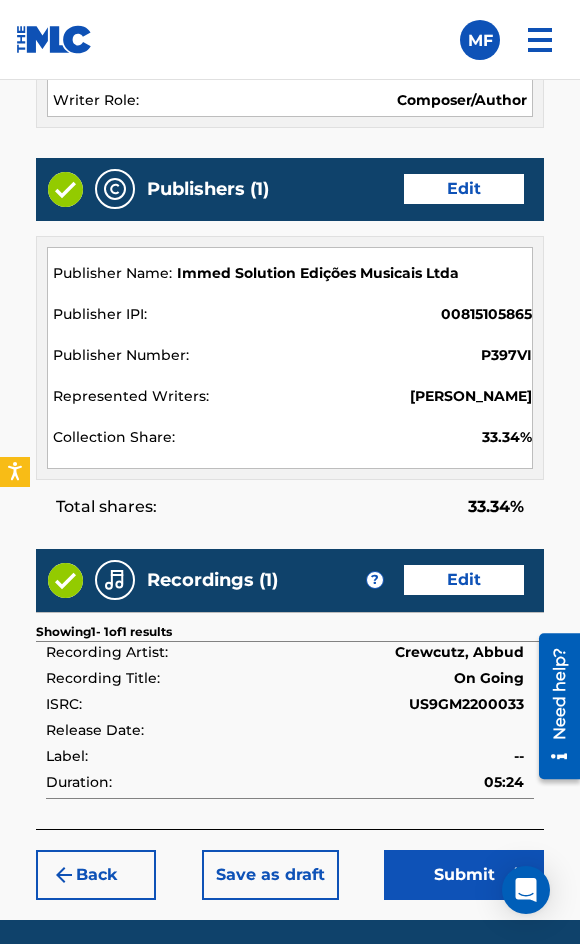 scroll, scrollTop: 1362, scrollLeft: 0, axis: vertical 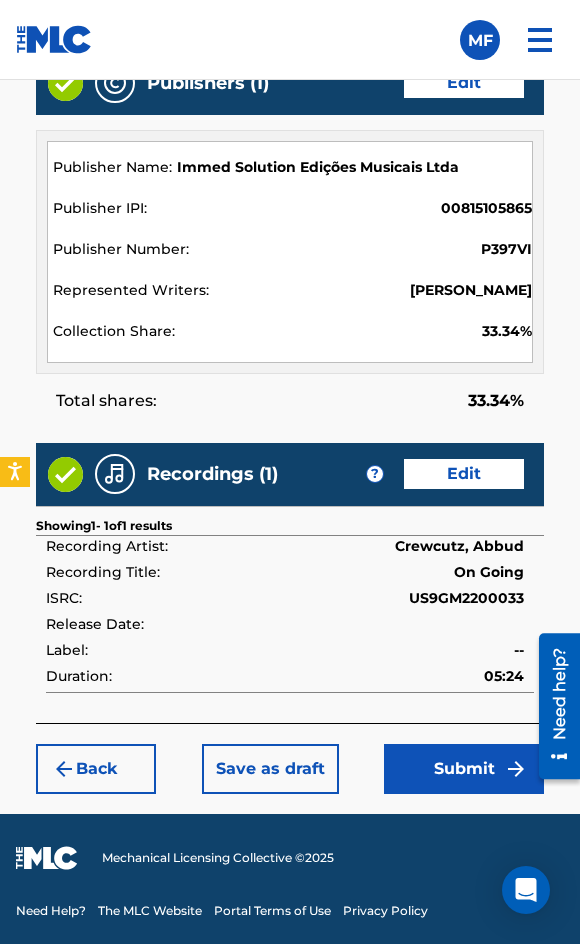 drag, startPoint x: 460, startPoint y: 737, endPoint x: 460, endPoint y: 749, distance: 12 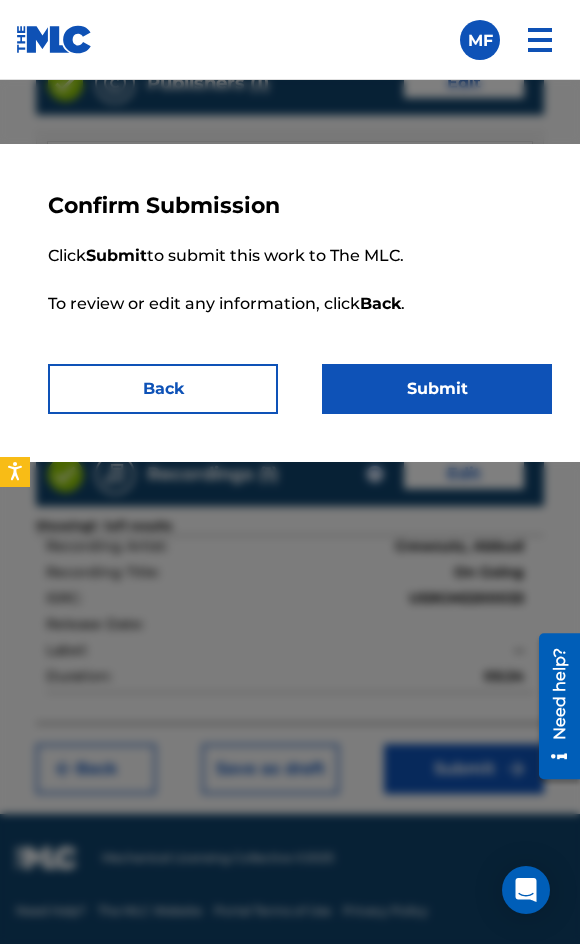 click on "Submit" at bounding box center (437, 389) 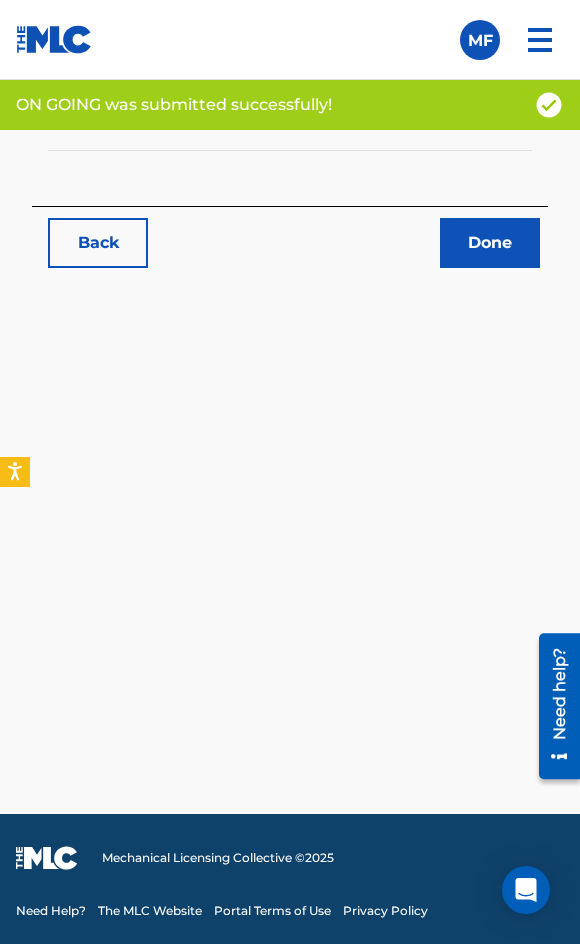 scroll, scrollTop: 0, scrollLeft: 0, axis: both 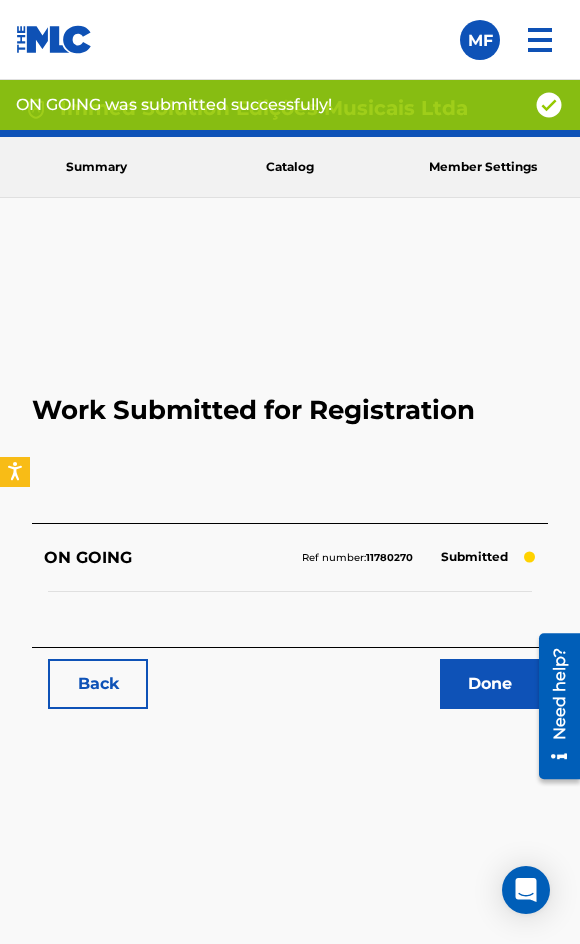 drag, startPoint x: 74, startPoint y: 726, endPoint x: 155, endPoint y: 691, distance: 88.23831 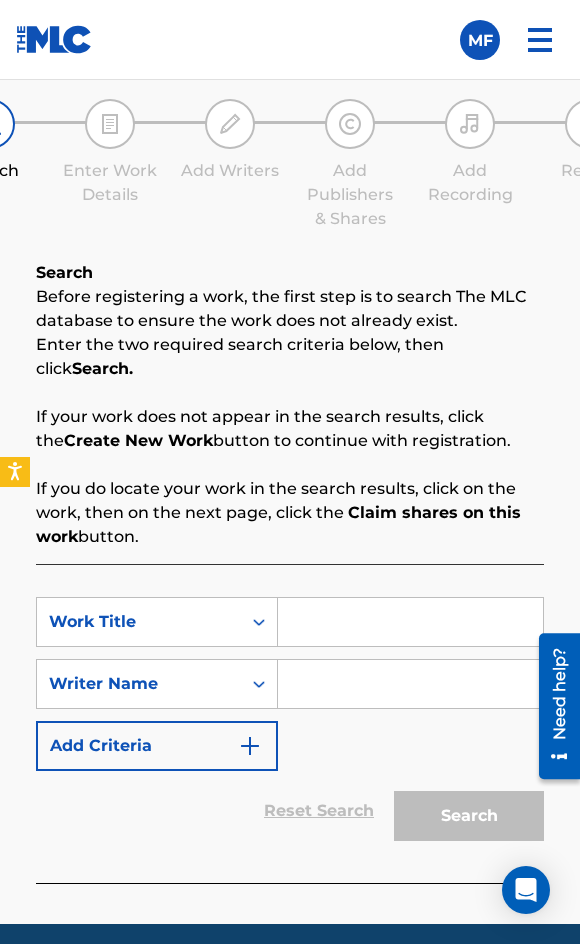 scroll, scrollTop: 300, scrollLeft: 0, axis: vertical 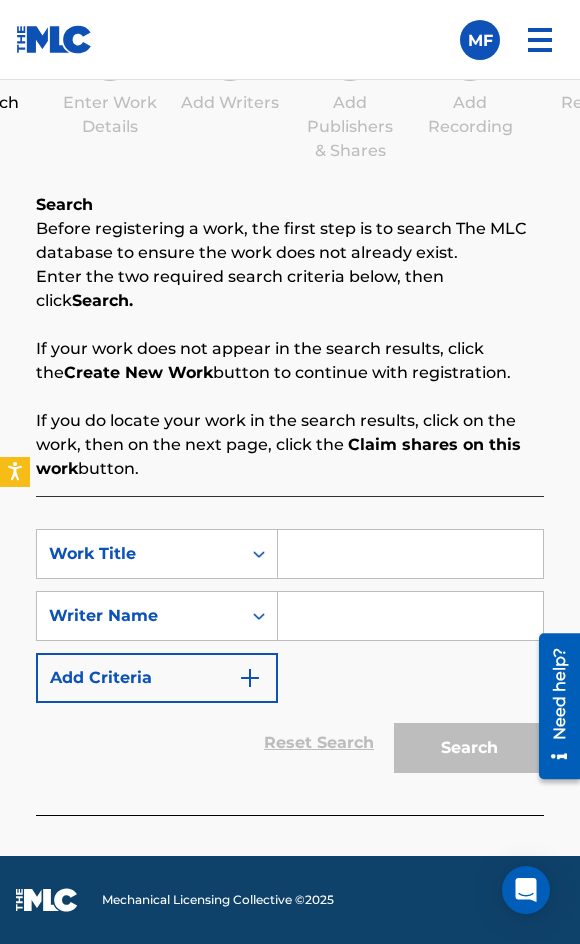 click at bounding box center [410, 554] 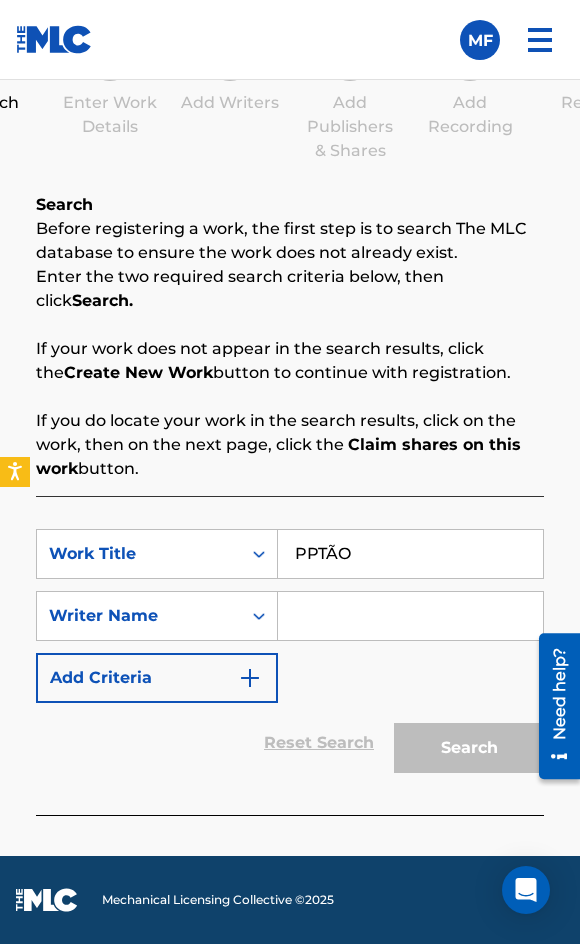 type on "PPTÃO" 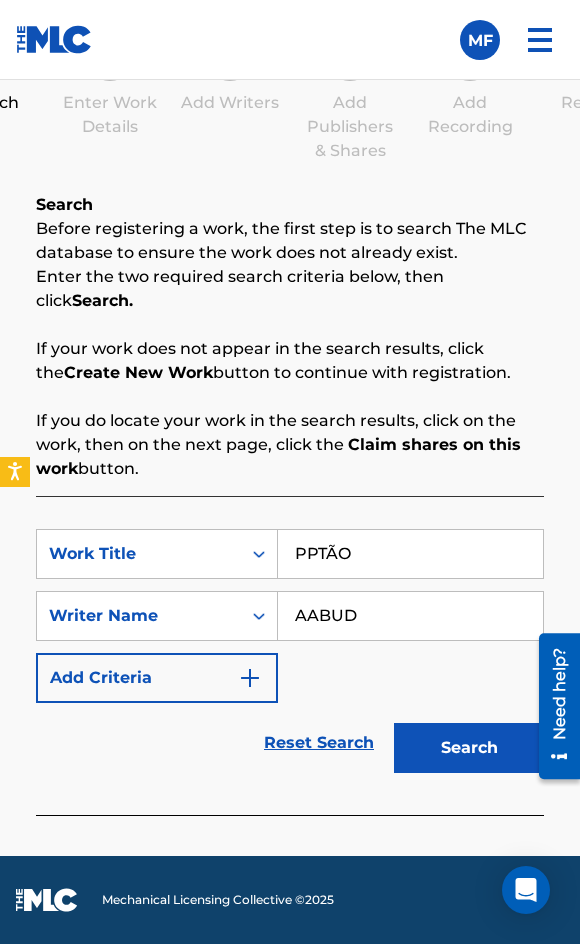 type on "AABUD" 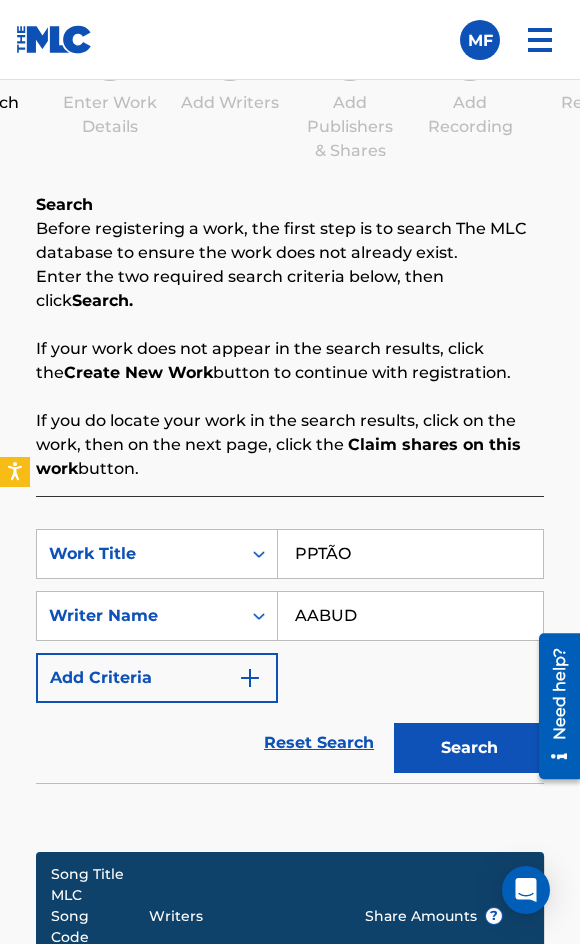 scroll, scrollTop: 638, scrollLeft: 0, axis: vertical 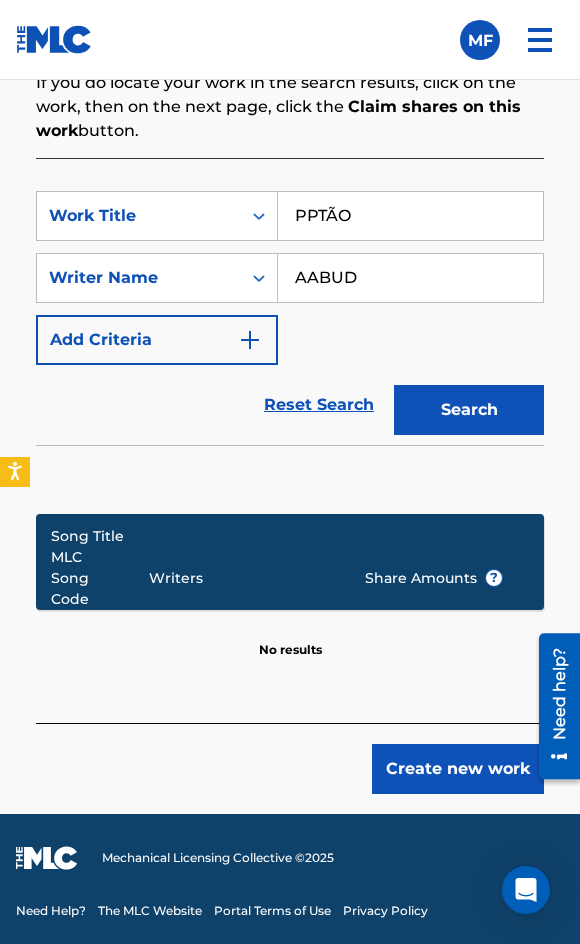 click on "Create new work" at bounding box center (458, 769) 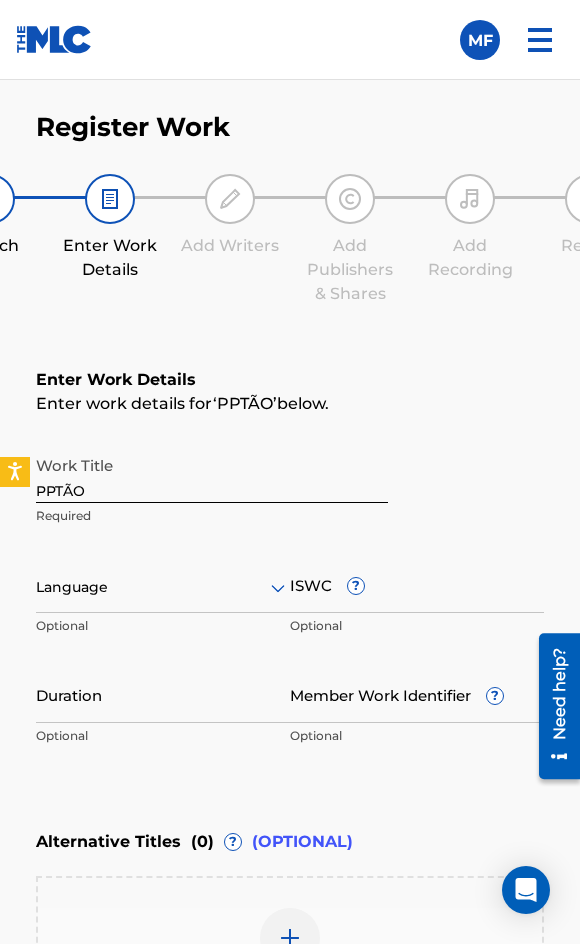 scroll, scrollTop: 400, scrollLeft: 0, axis: vertical 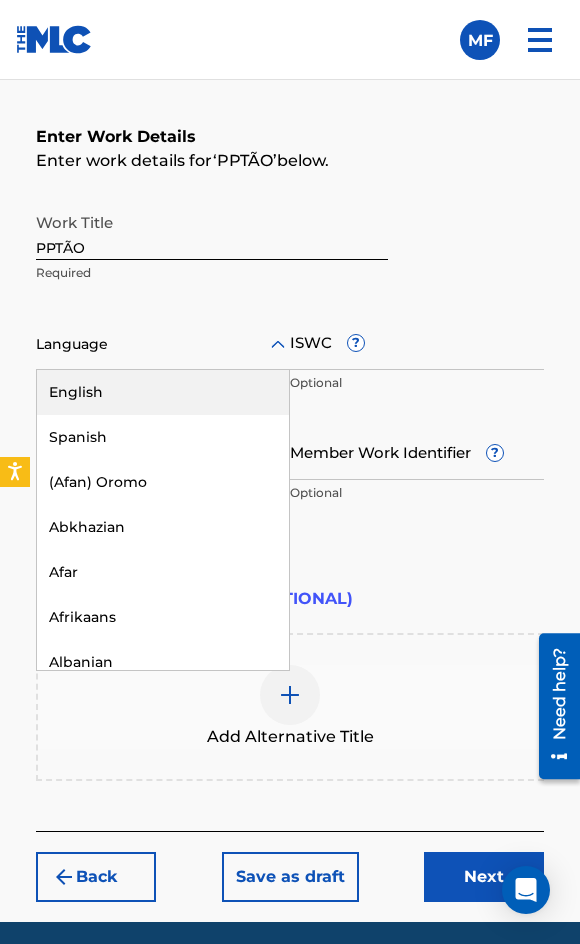 click at bounding box center [163, 344] 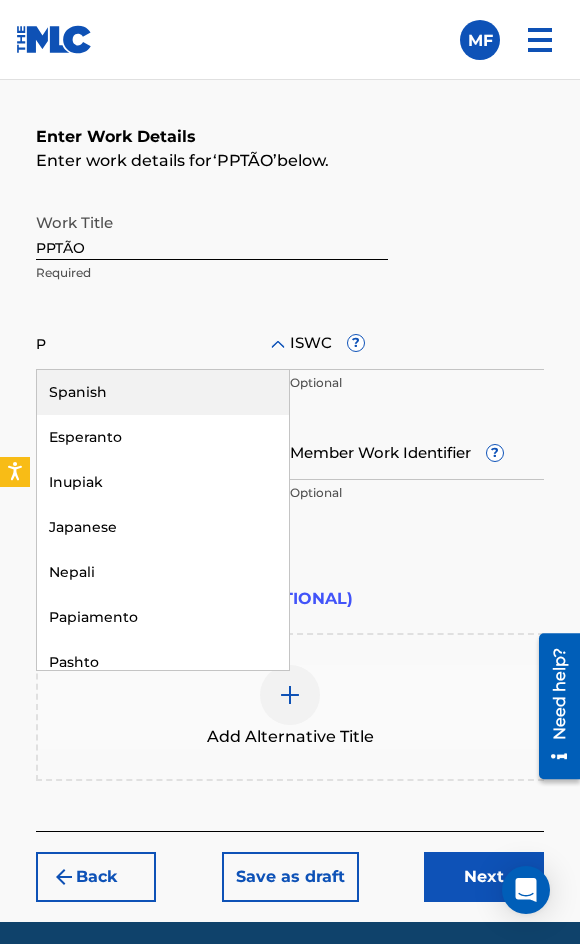 type on "PO" 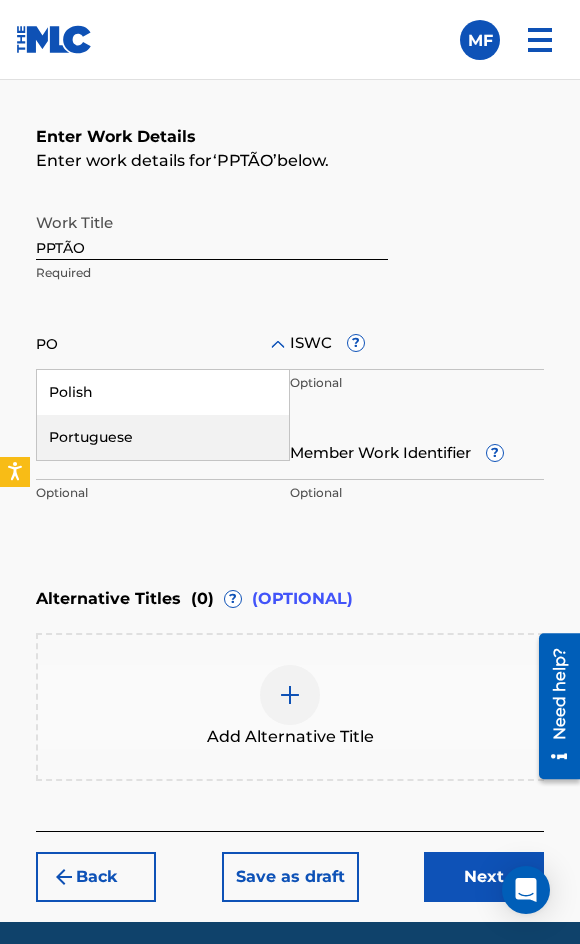 click on "Portuguese" at bounding box center (163, 437) 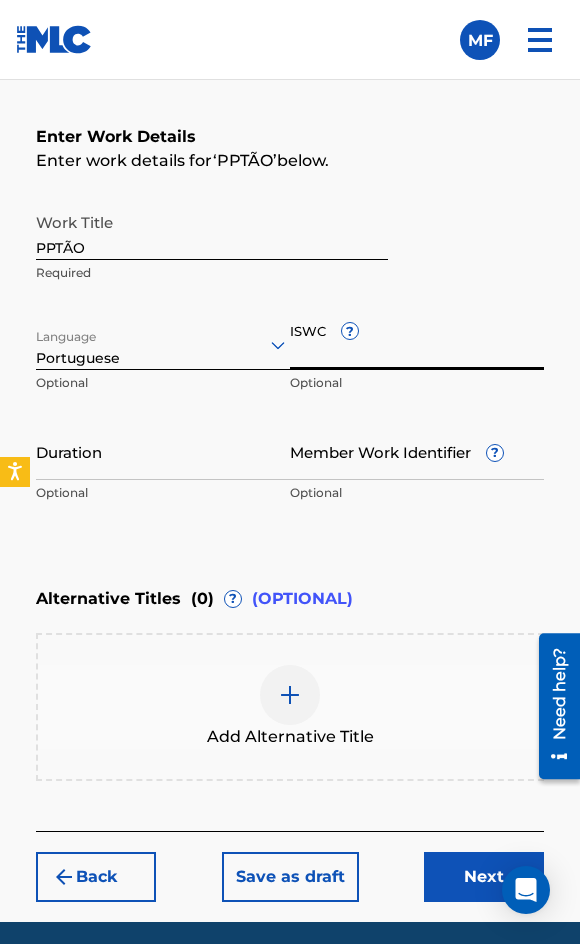 click on "ISWC   ?" at bounding box center [417, 341] 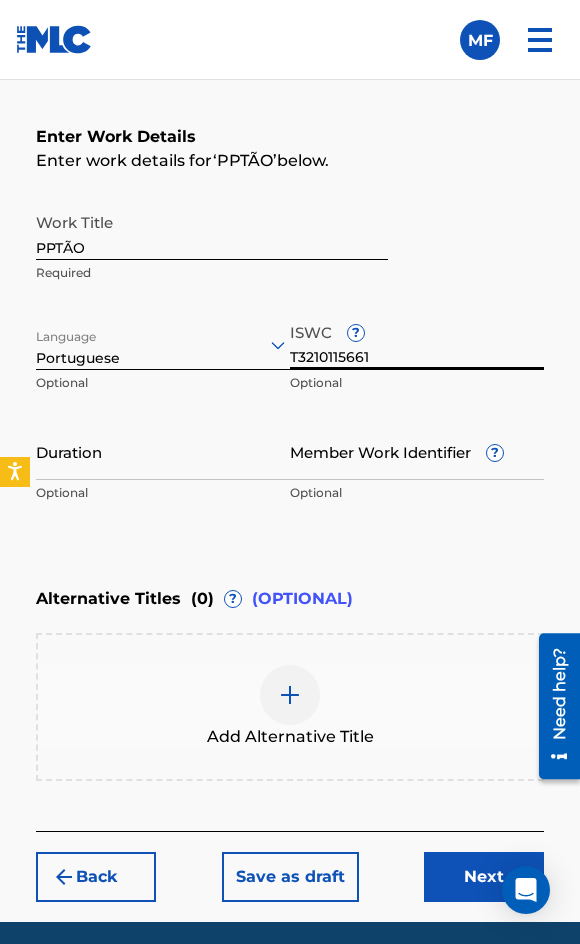 type on "T3210115661" 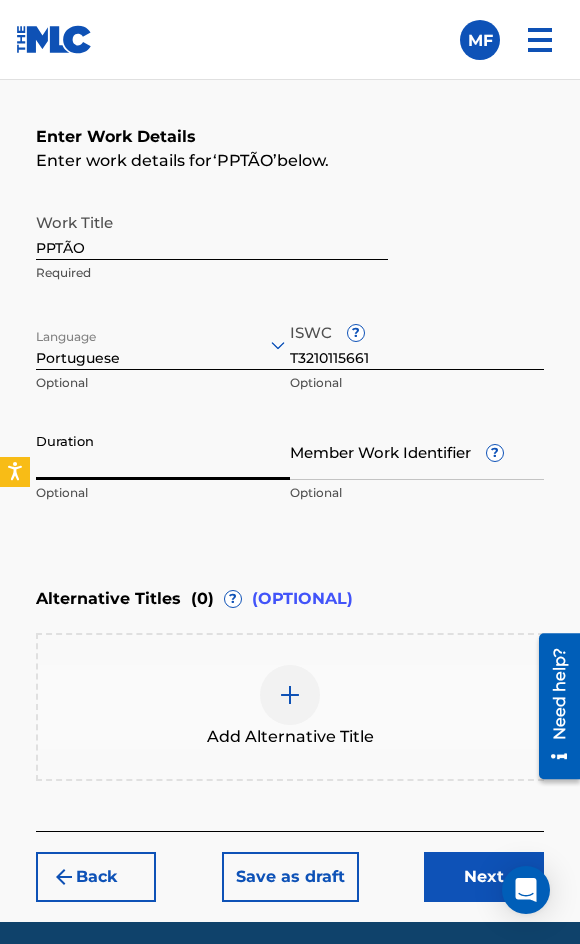 click on "Duration" at bounding box center [163, 451] 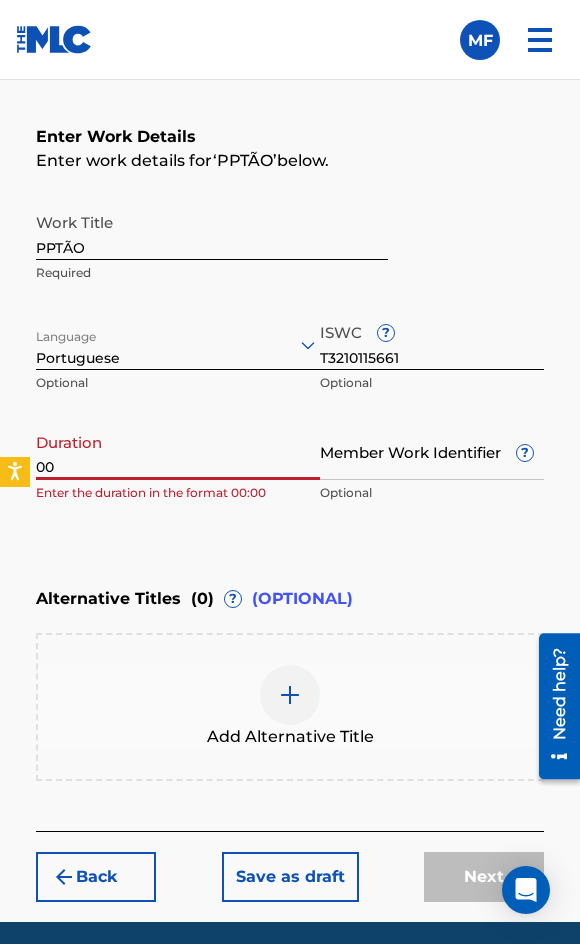 type on "0" 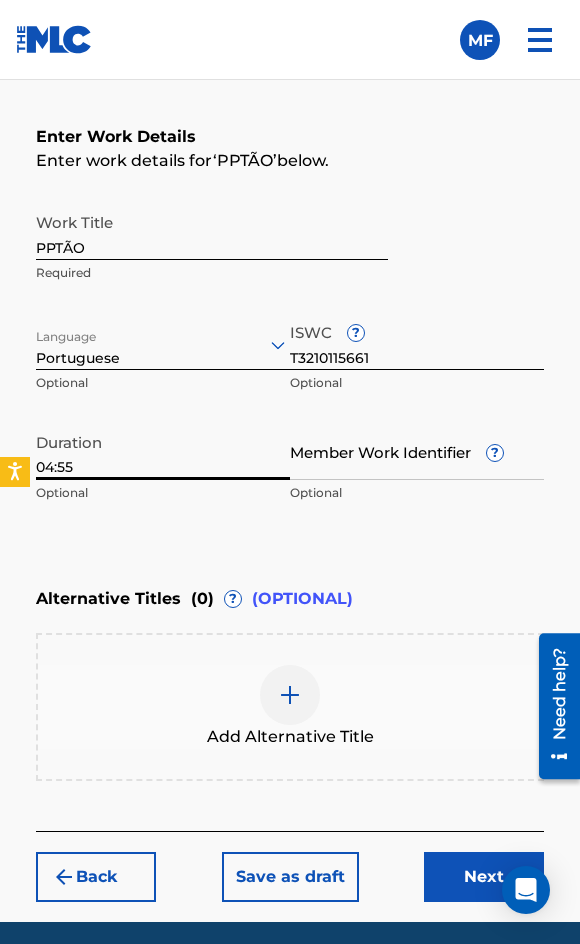 type on "04:55" 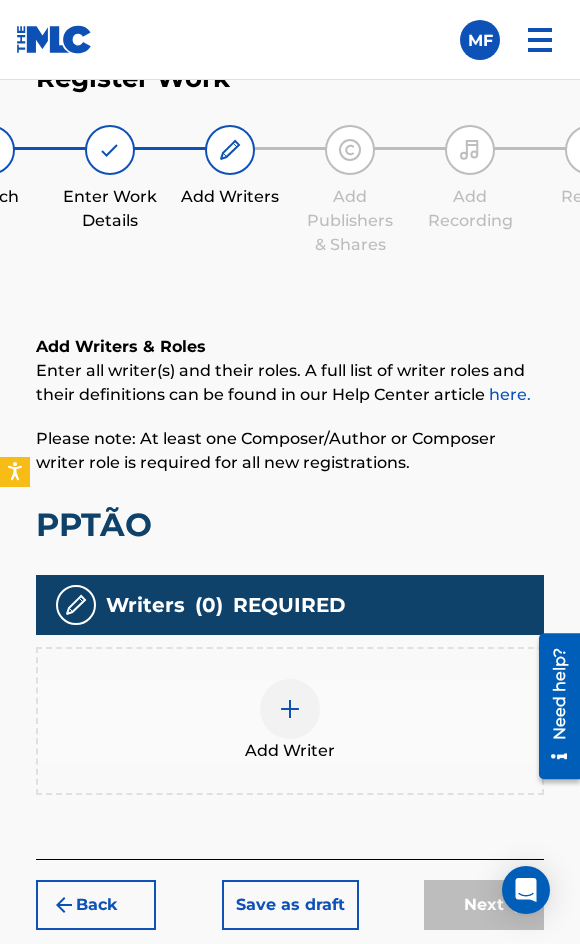 scroll, scrollTop: 342, scrollLeft: 0, axis: vertical 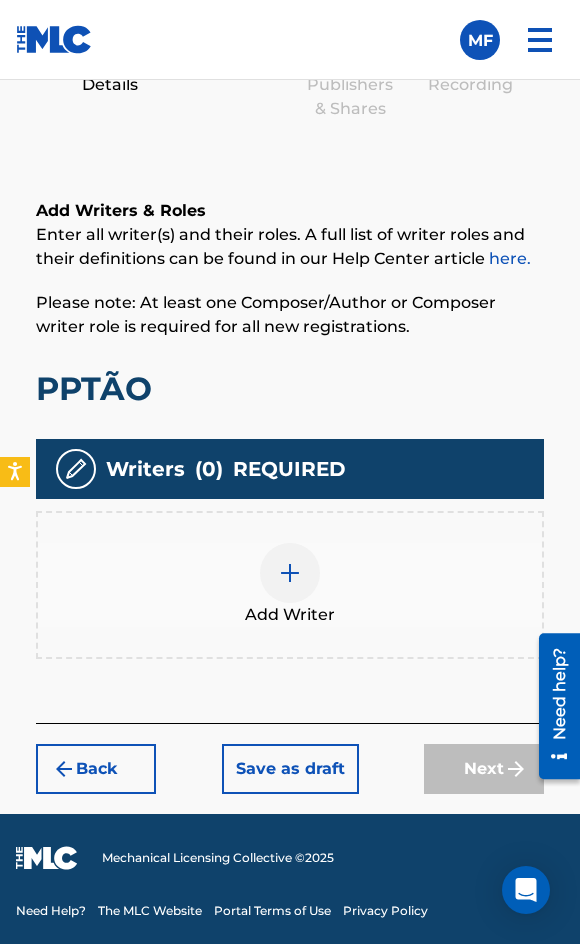 click on "Add Writer" at bounding box center (290, 615) 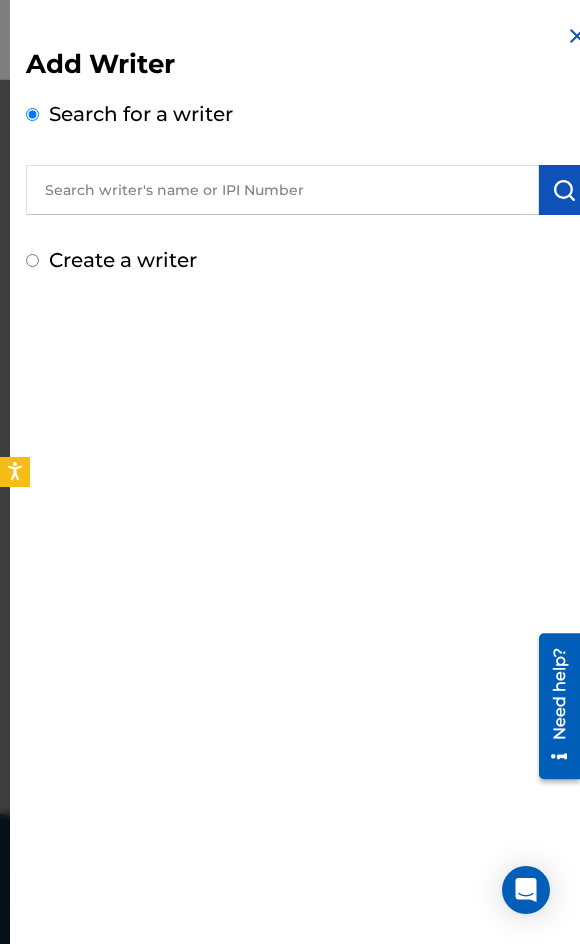 click at bounding box center [577, 36] 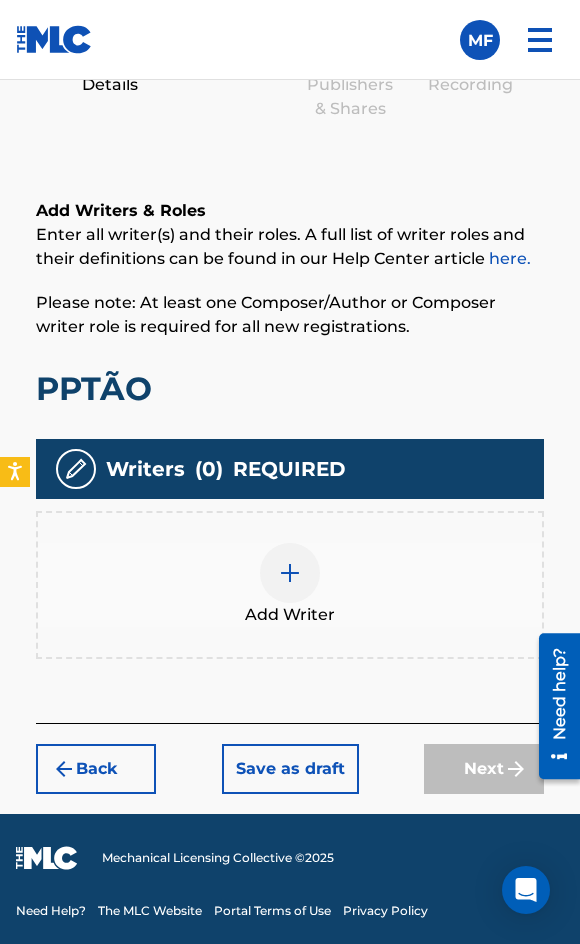 click on "Add Writer" at bounding box center (290, 585) 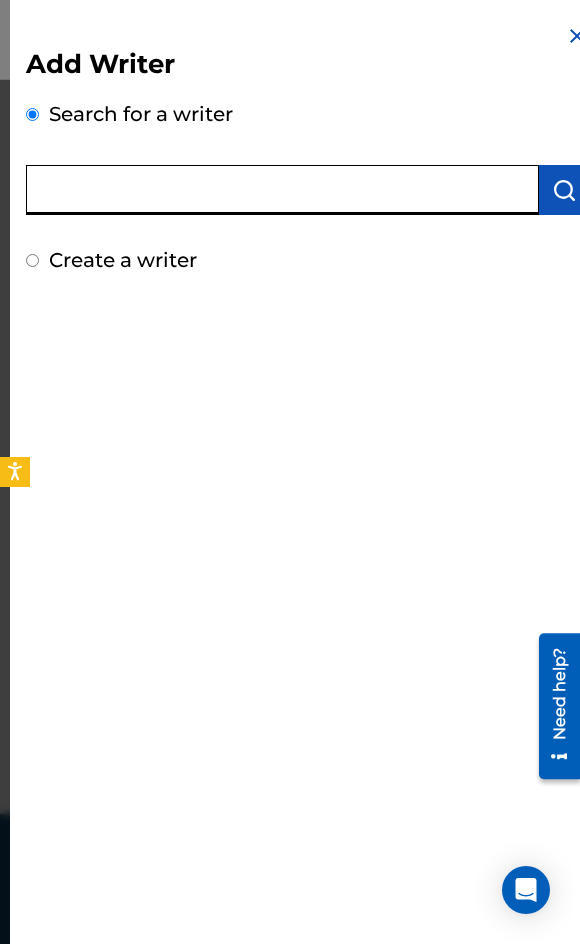 click at bounding box center [282, 190] 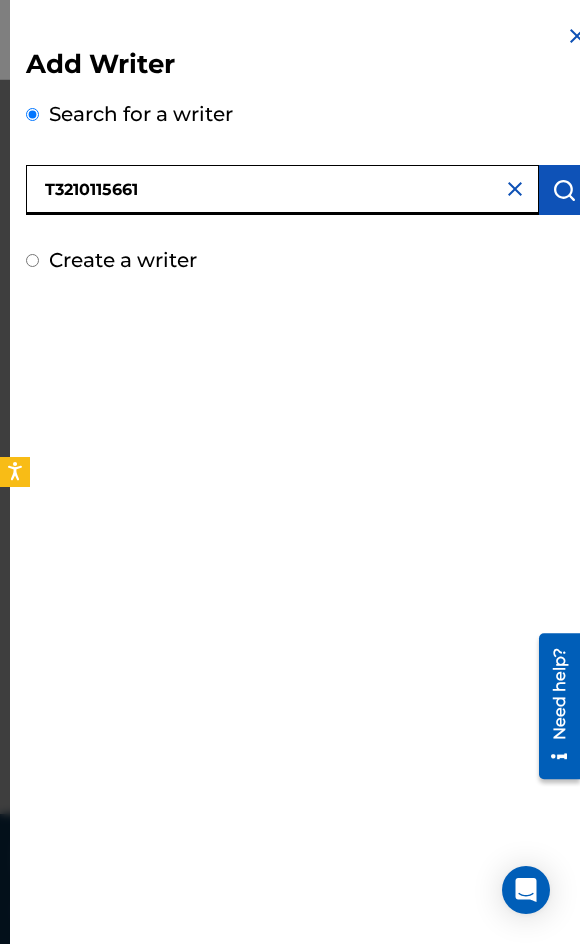 click on "T3210115661" at bounding box center (282, 190) 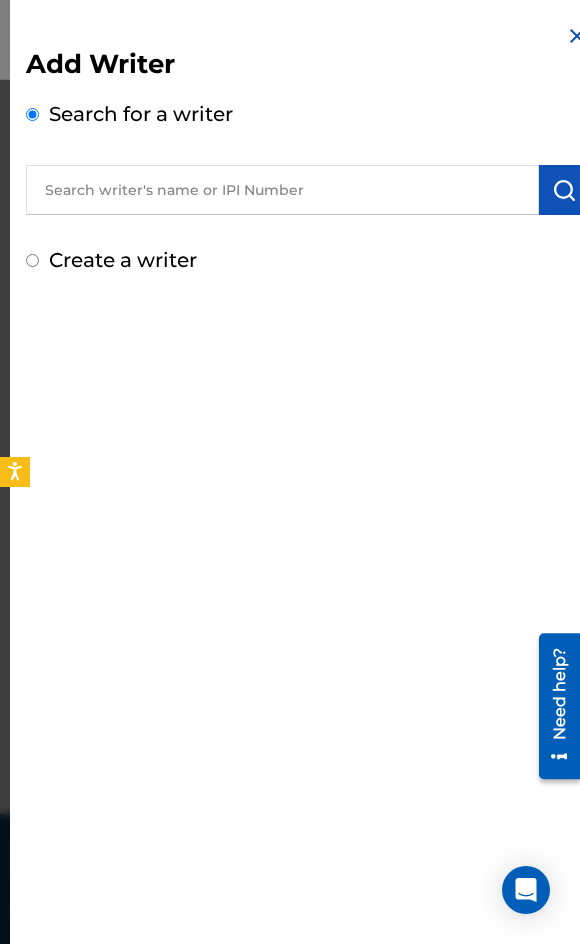 click on "Add Writer Search for a writer Create a writer" at bounding box center [307, 161] 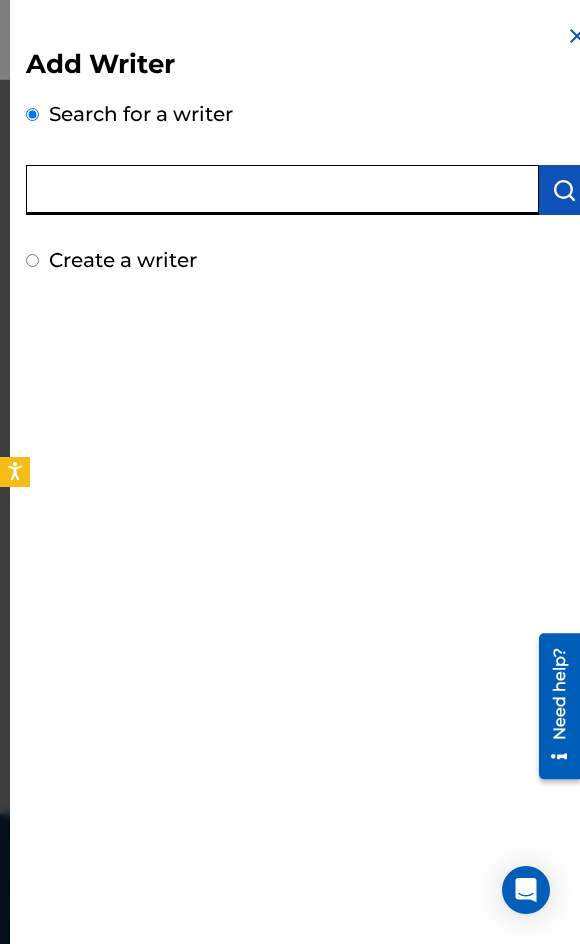 paste on "[PERSON_NAME]" 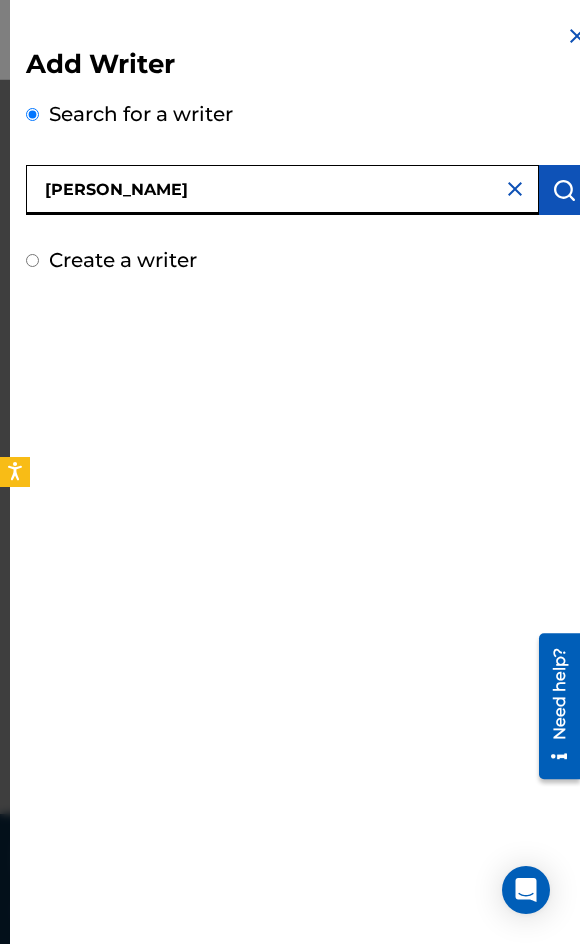 type on "[PERSON_NAME]" 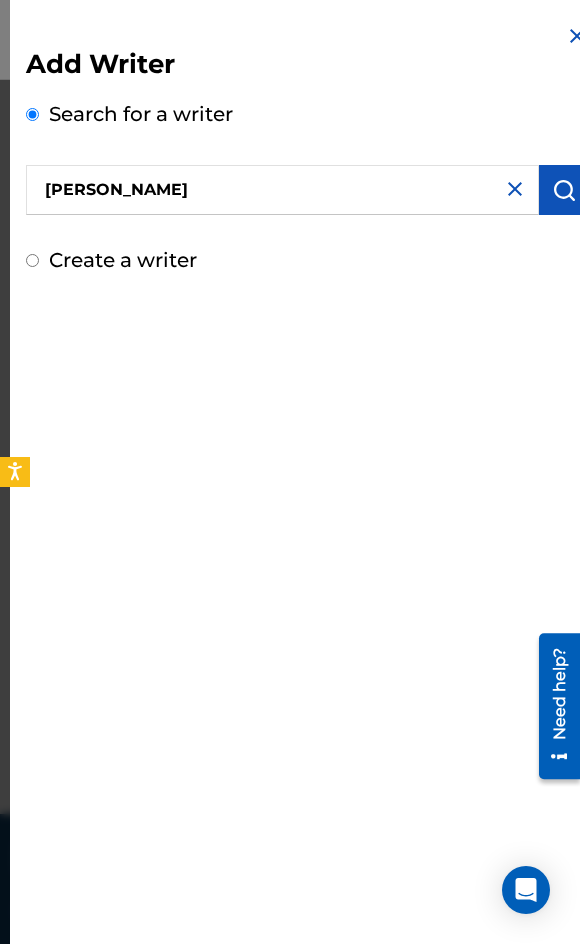 click at bounding box center [564, 190] 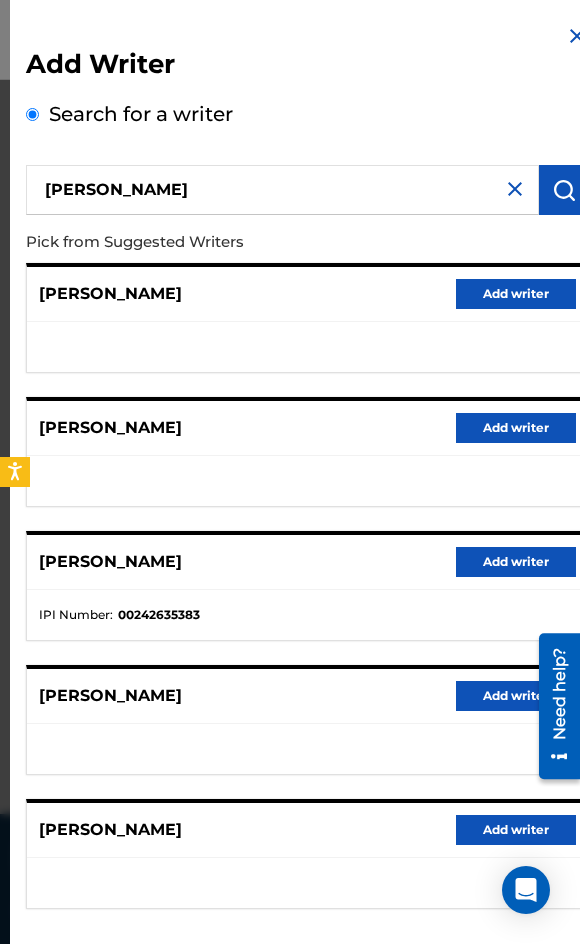 click on "Add writer" at bounding box center (516, 696) 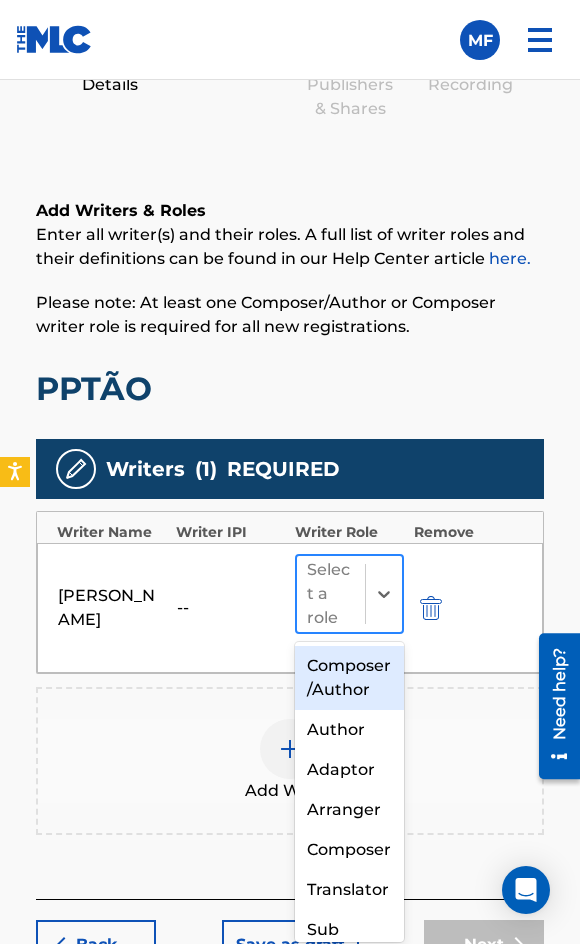 click at bounding box center [383, 594] 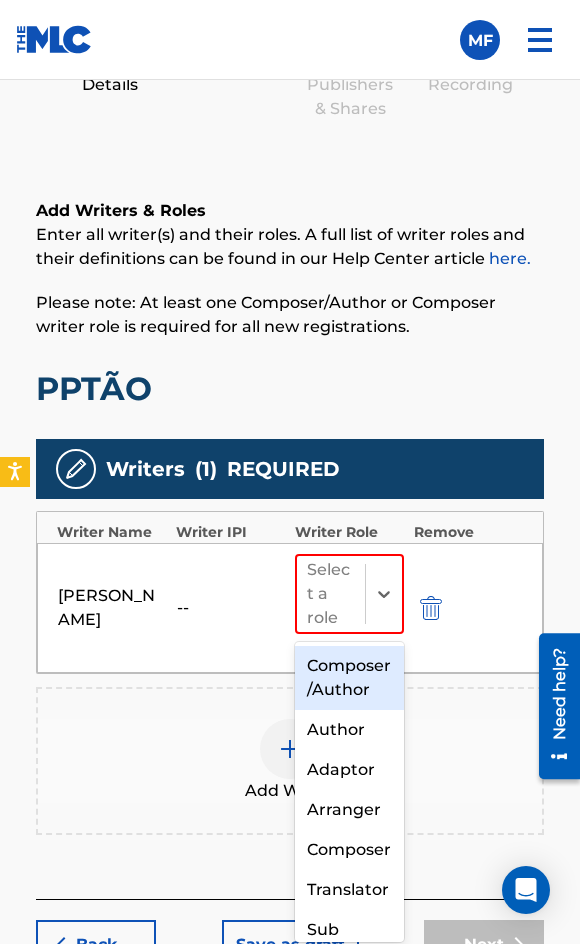 click on "Composer/Author" at bounding box center (349, 678) 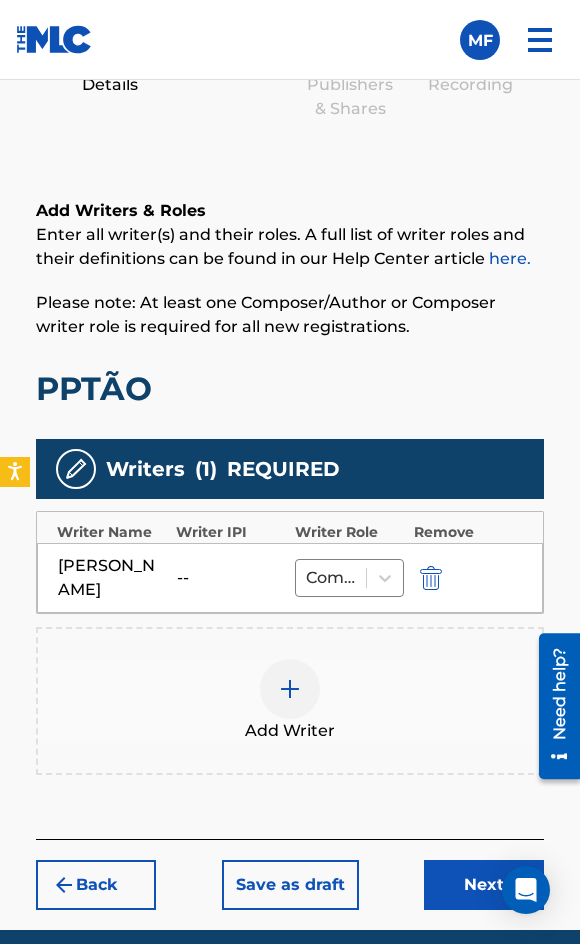 click on "Add Writer" at bounding box center [290, 701] 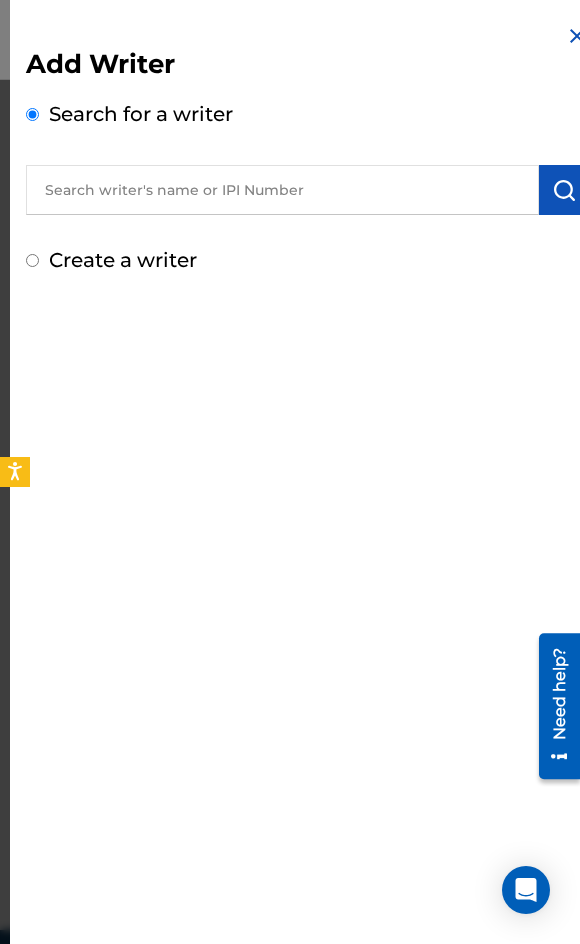 click at bounding box center [282, 190] 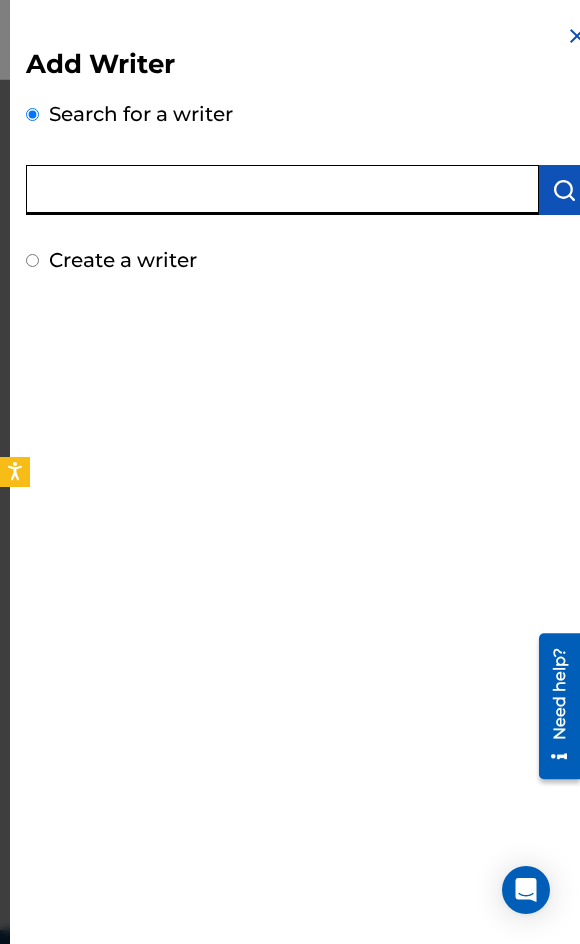 paste on "[PERSON_NAME]" 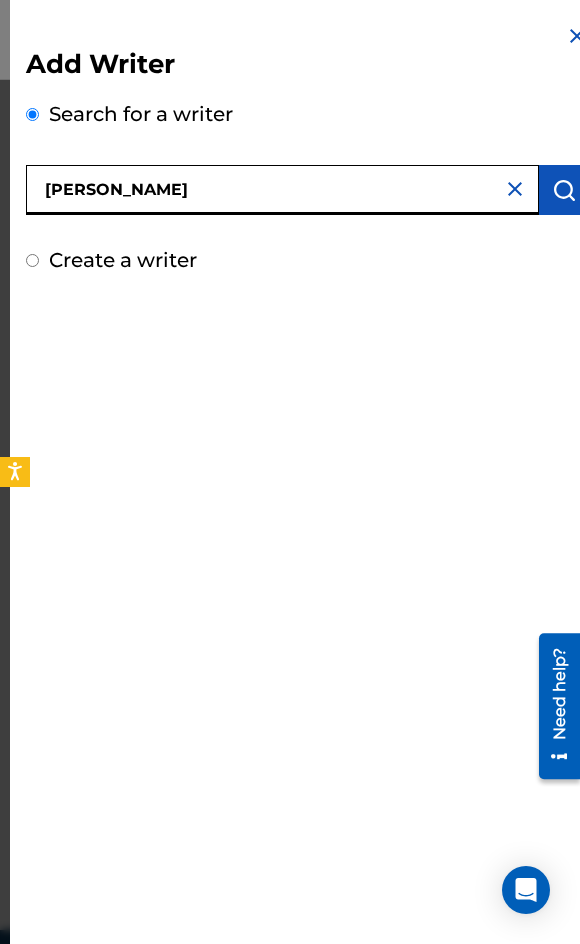 type on "[PERSON_NAME]" 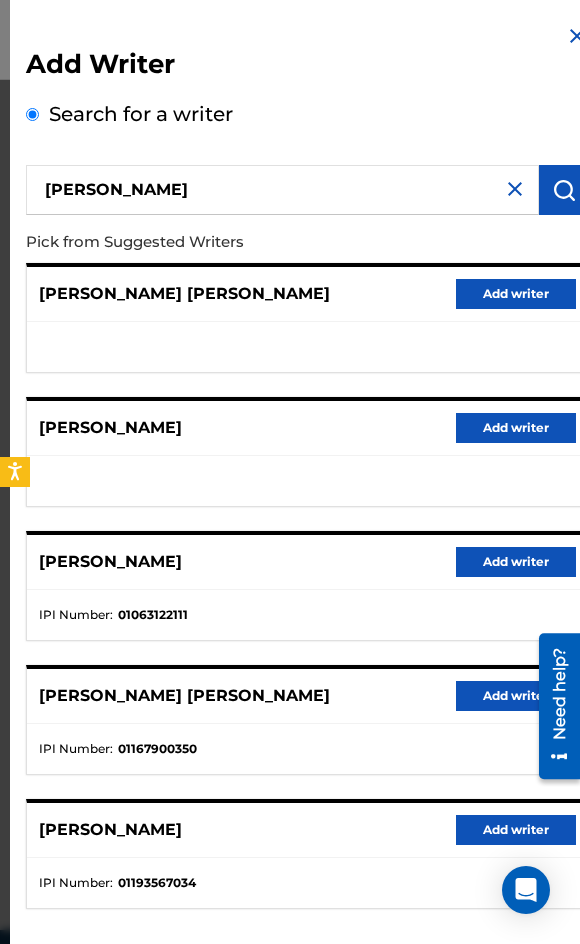 click on "Add writer" at bounding box center (516, 562) 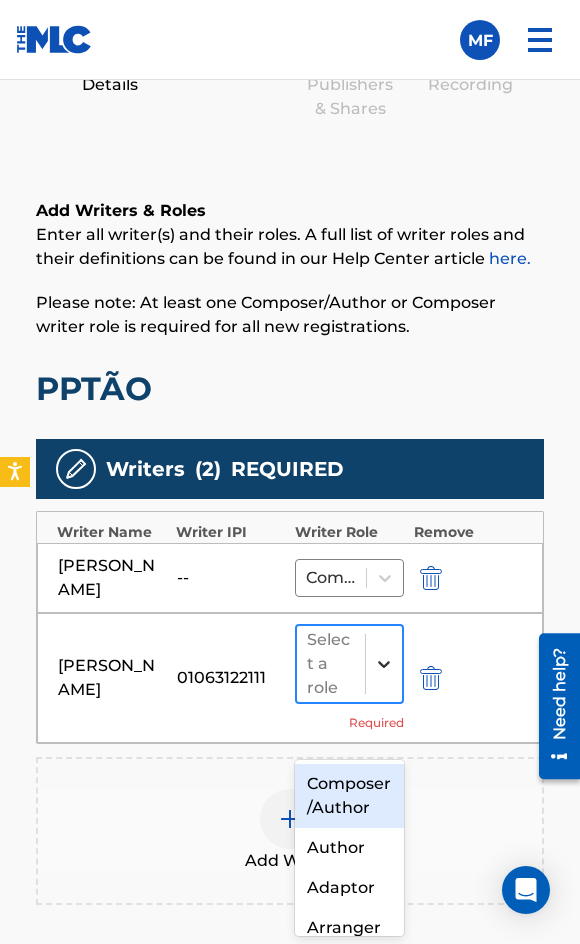 click at bounding box center [384, 664] 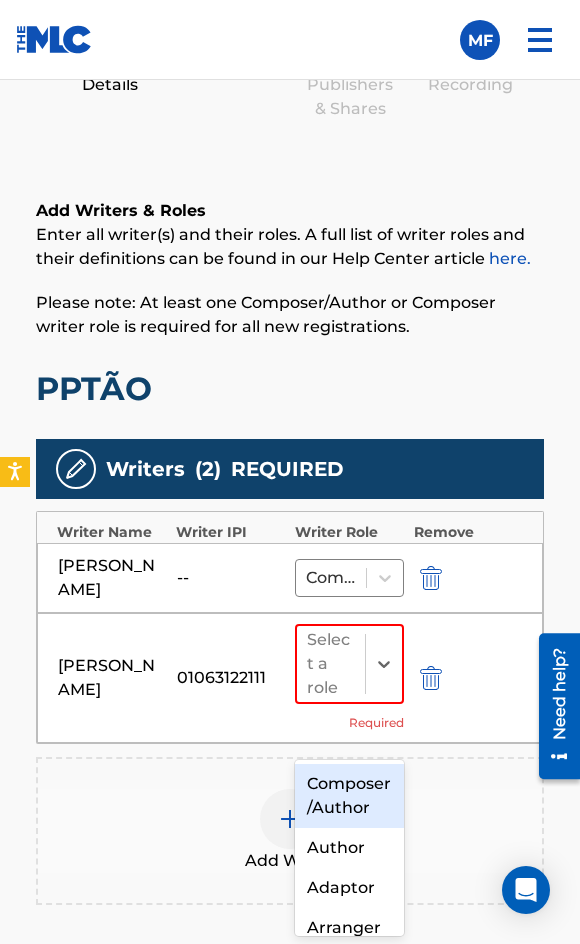 click on "Composer/Author" at bounding box center (349, 796) 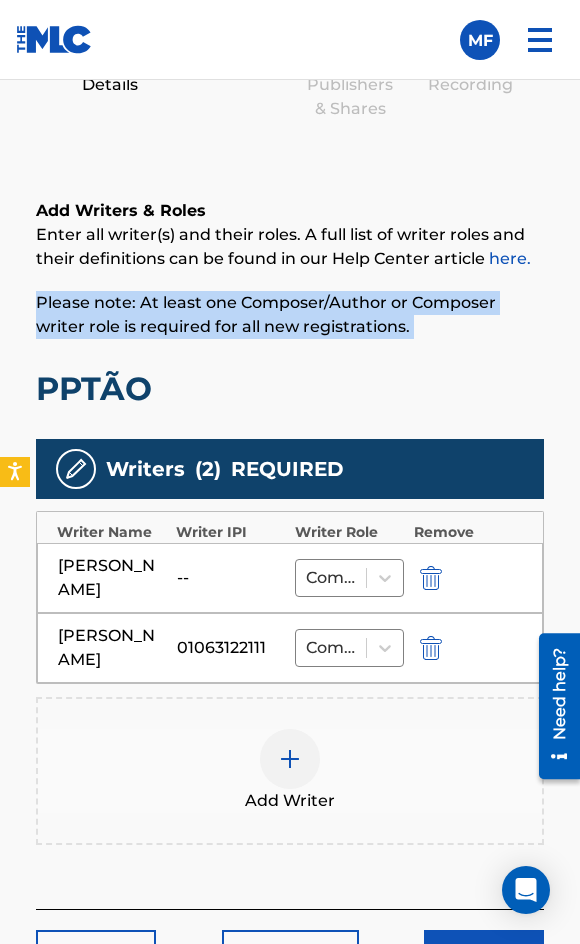 drag, startPoint x: 9, startPoint y: 309, endPoint x: 12, endPoint y: 363, distance: 54.08327 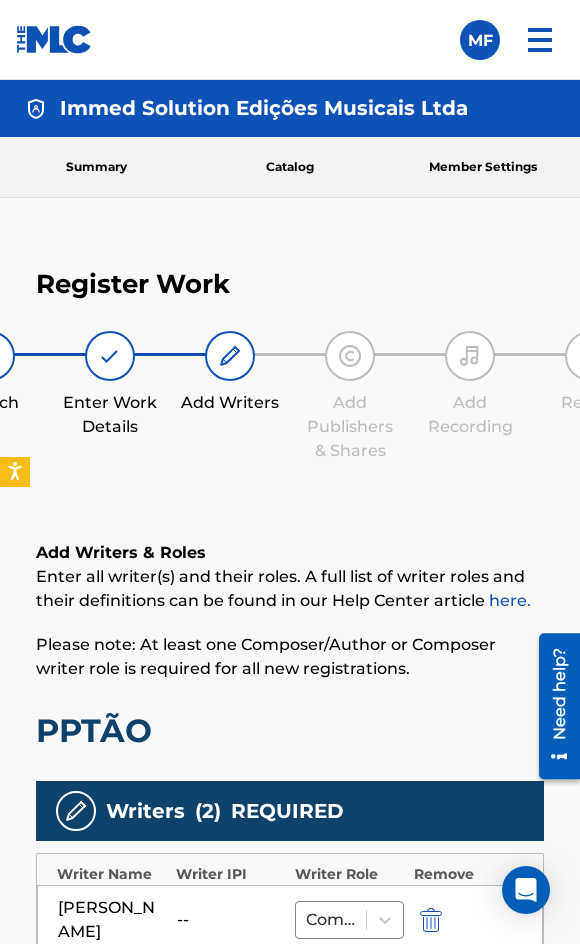 scroll, scrollTop: 600, scrollLeft: 0, axis: vertical 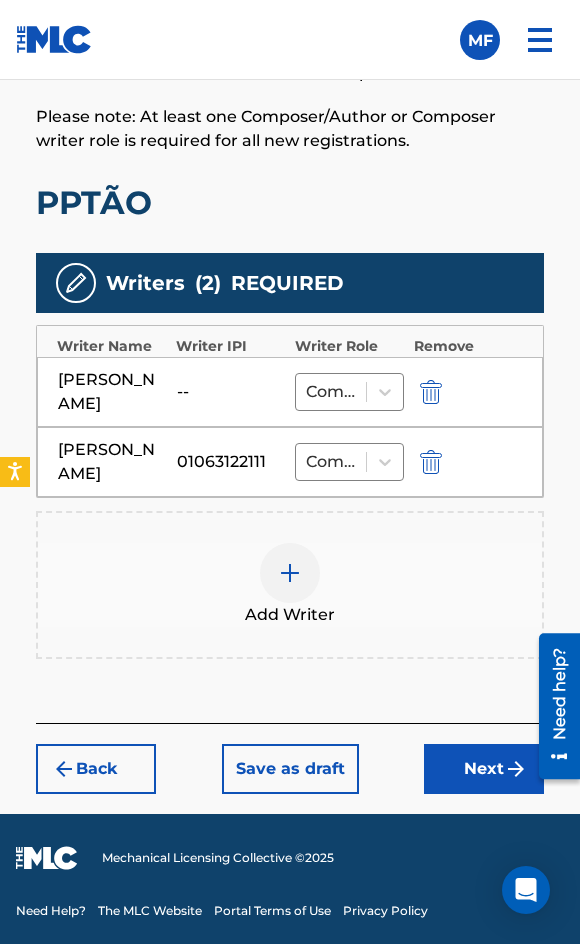 drag, startPoint x: 527, startPoint y: 765, endPoint x: 1028, endPoint y: 1395, distance: 804.923 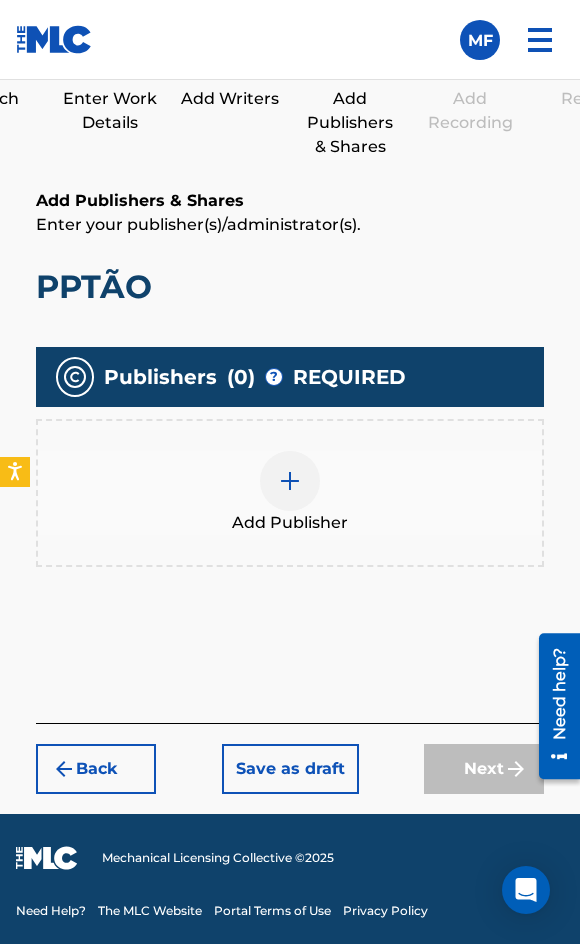 scroll, scrollTop: 90, scrollLeft: 0, axis: vertical 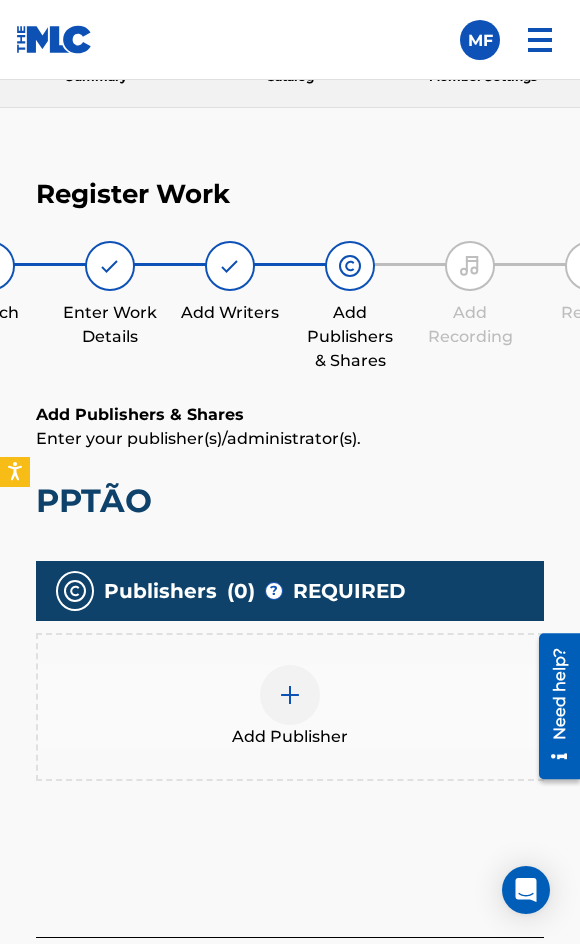 click on "Add Publisher" at bounding box center (290, 707) 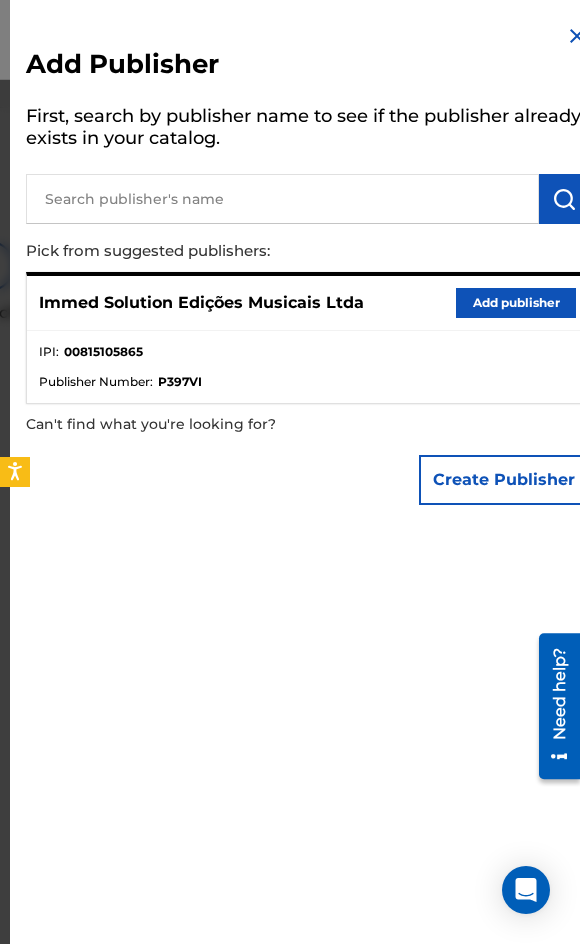 click on "Add publisher" at bounding box center (516, 303) 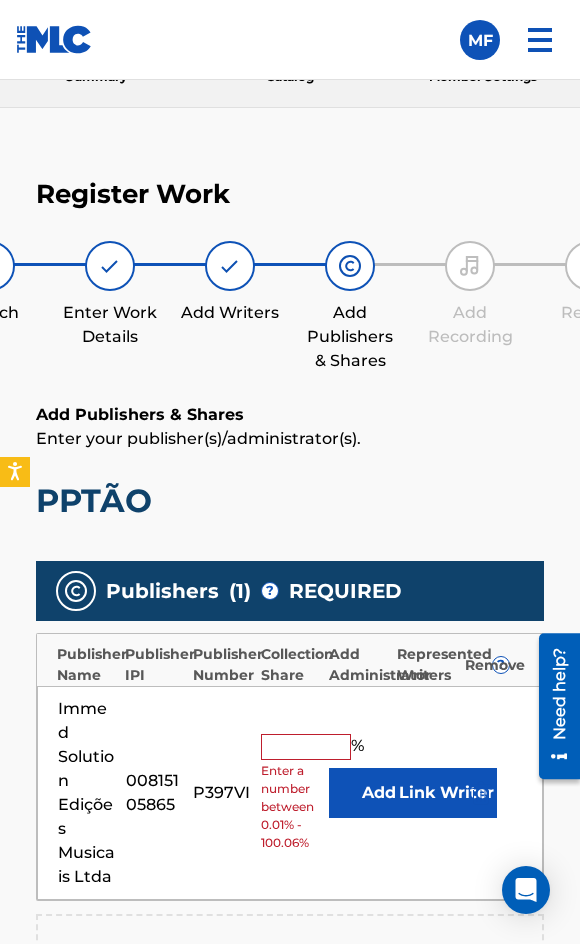 click on "% Enter a number between 0.01% - 100.06%" at bounding box center [290, 793] 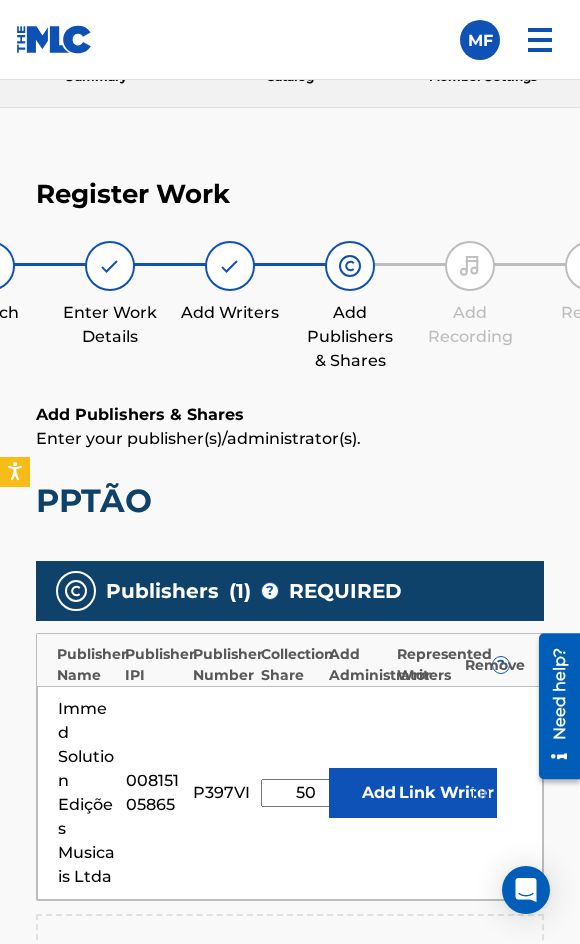 click on "Link Writer" at bounding box center [447, 793] 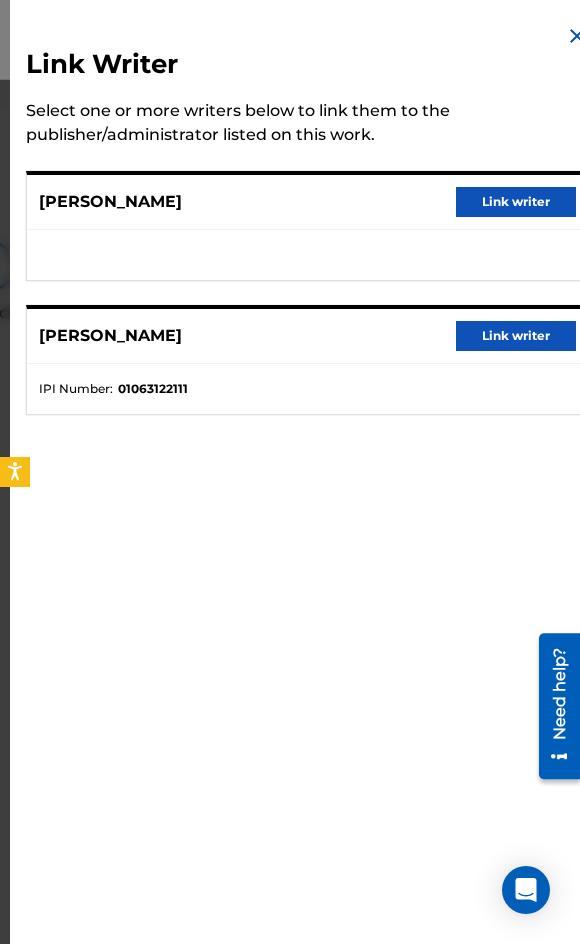 click on "Link writer" at bounding box center [516, 202] 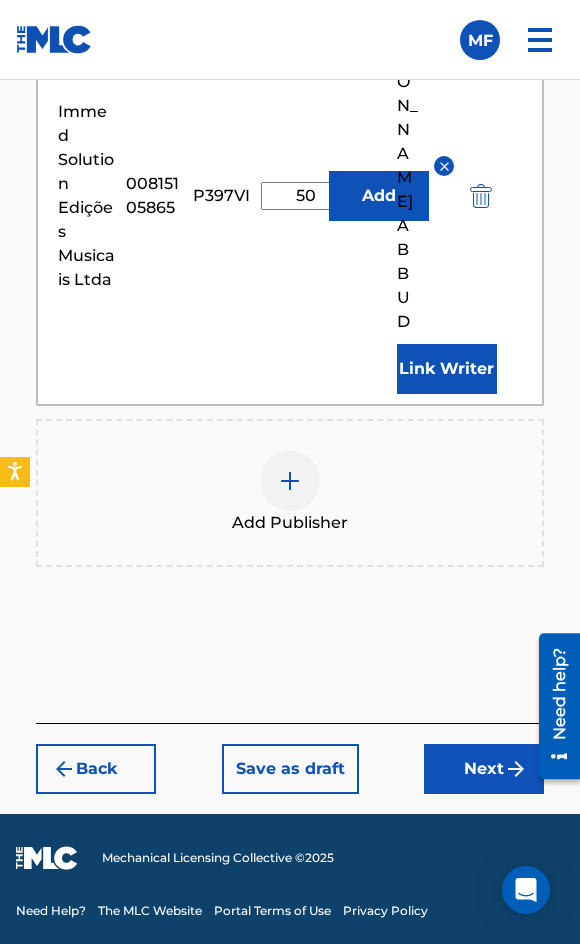 click on "Next" at bounding box center (484, 769) 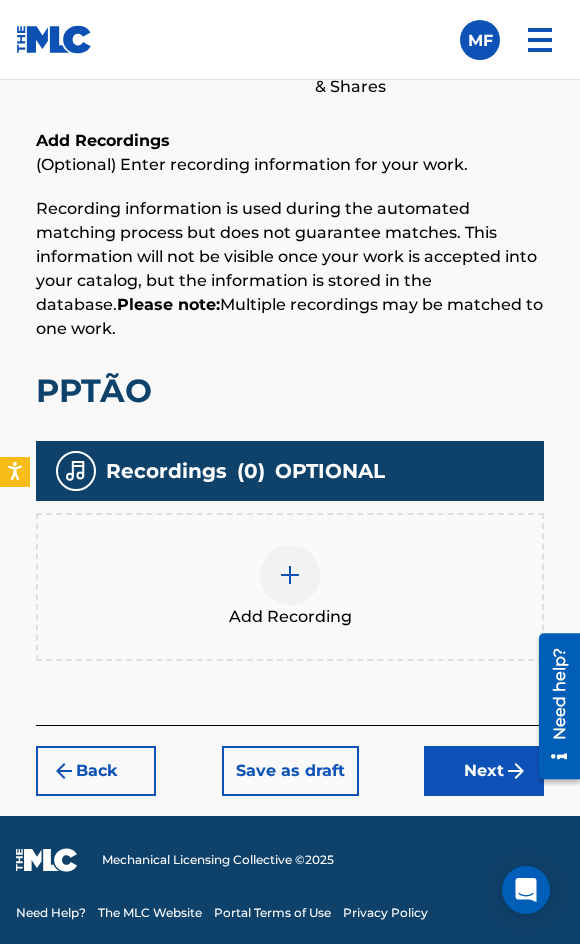scroll, scrollTop: 366, scrollLeft: 0, axis: vertical 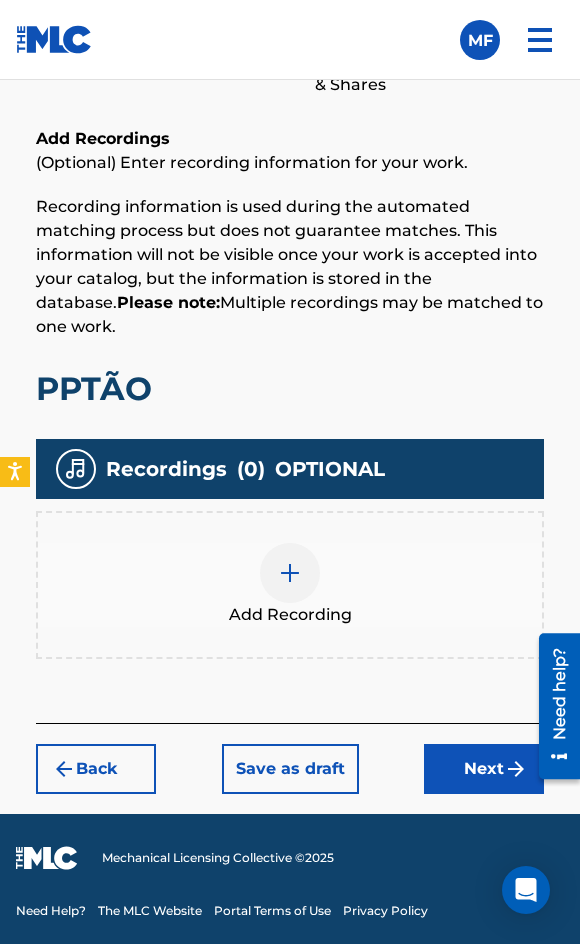 click on "Recordings ( 0 ) OPTIONAL Add Recording" at bounding box center [290, 549] 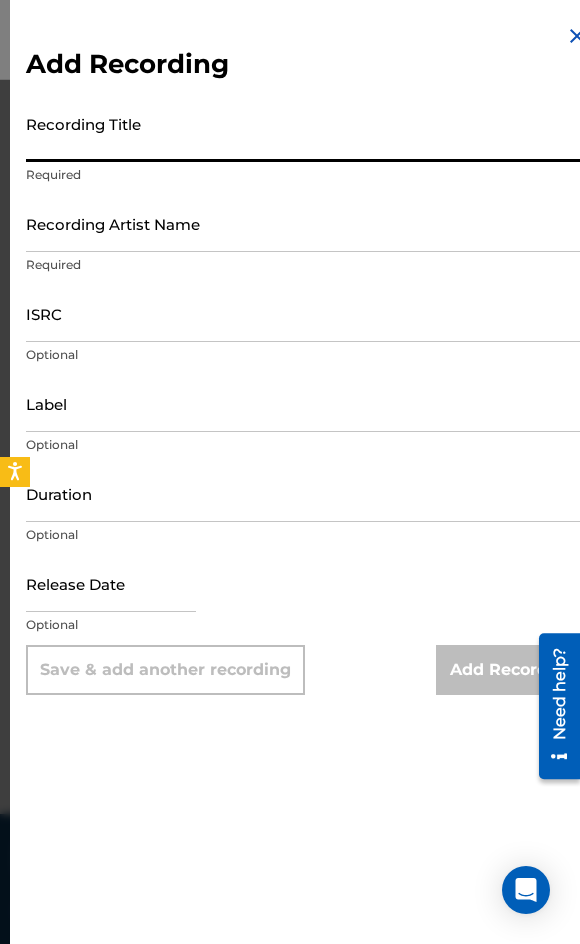 click on "Recording Title" at bounding box center (307, 133) 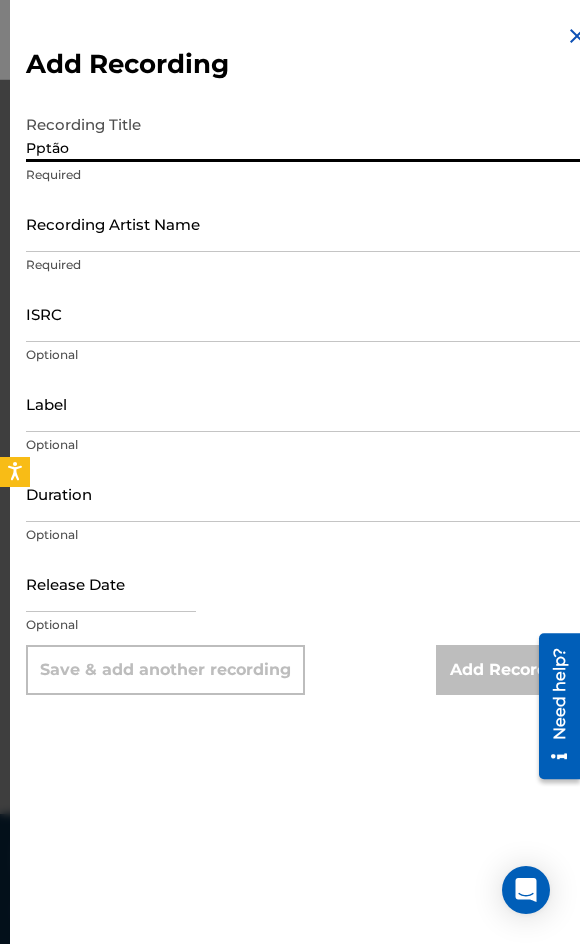 type on "Pptão" 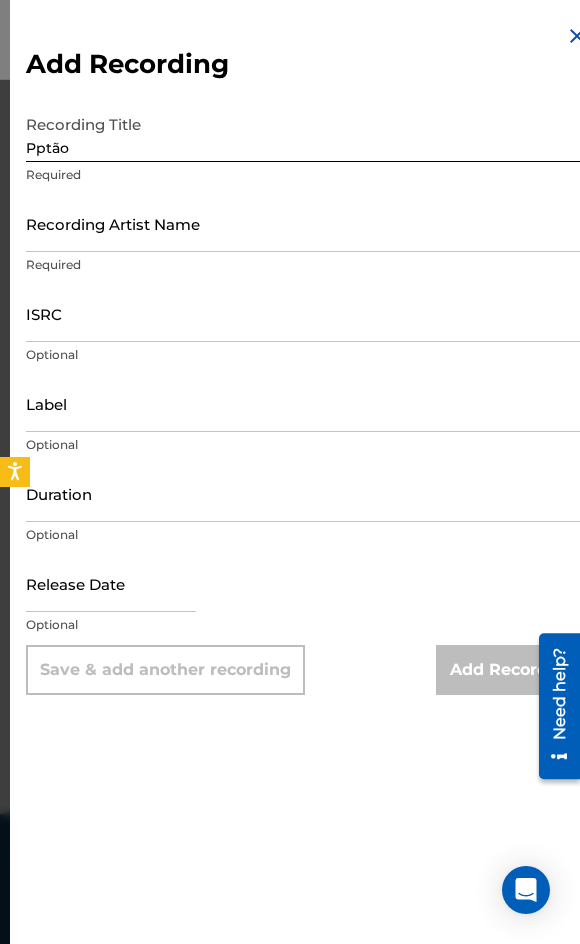 click on "Recording Artist Name" at bounding box center [307, 223] 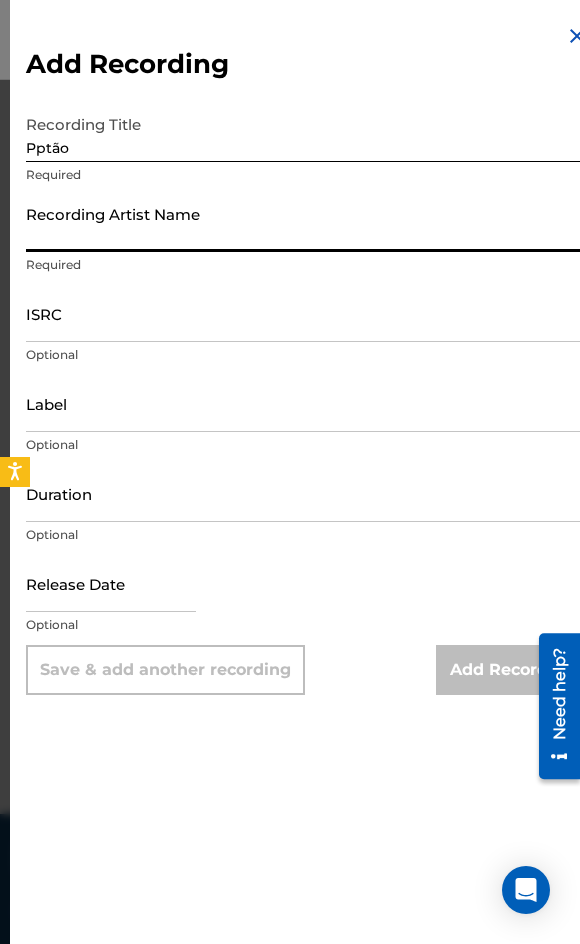 paste on "[PERSON_NAME], Abbud" 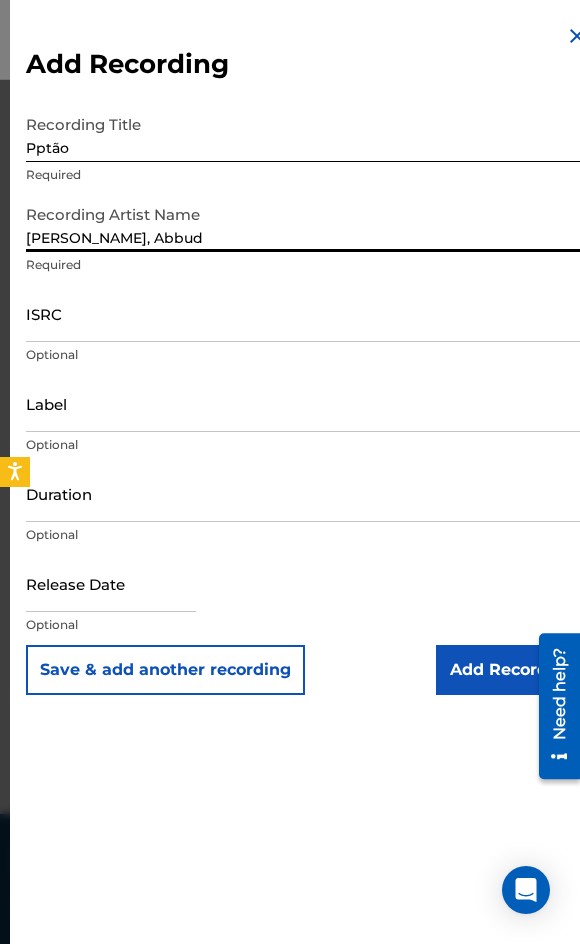type on "[PERSON_NAME], Abbud" 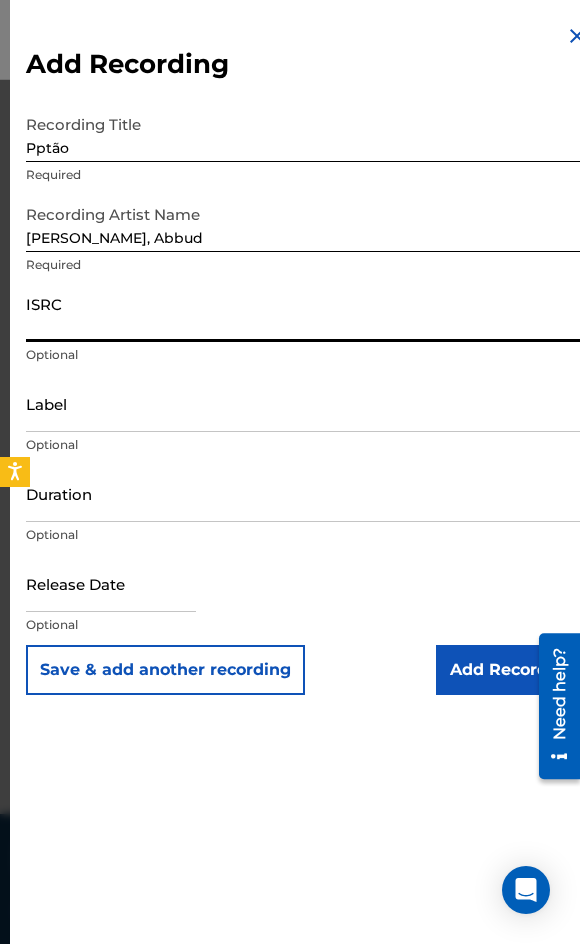 click on "ISRC" at bounding box center [307, 313] 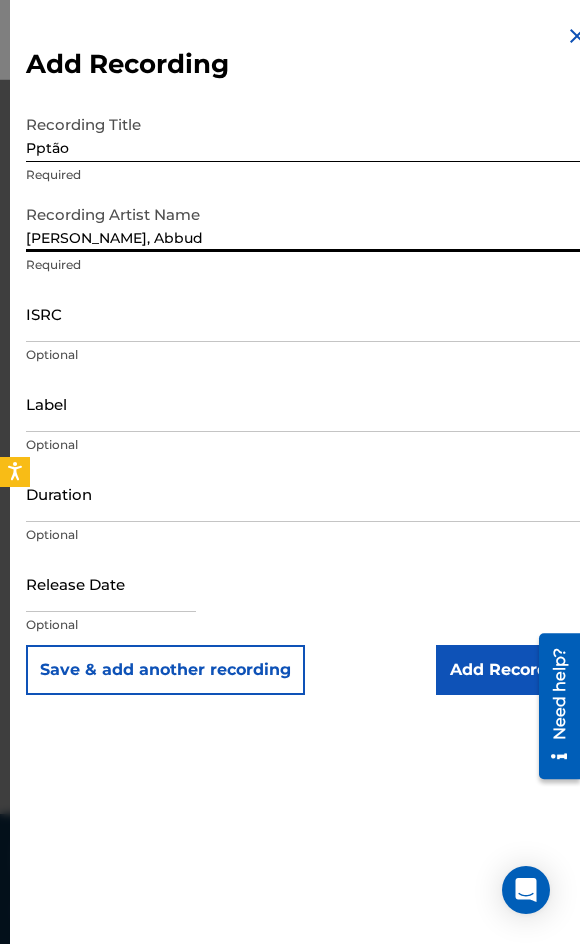 drag, startPoint x: 239, startPoint y: 237, endPoint x: 245, endPoint y: 553, distance: 316.05695 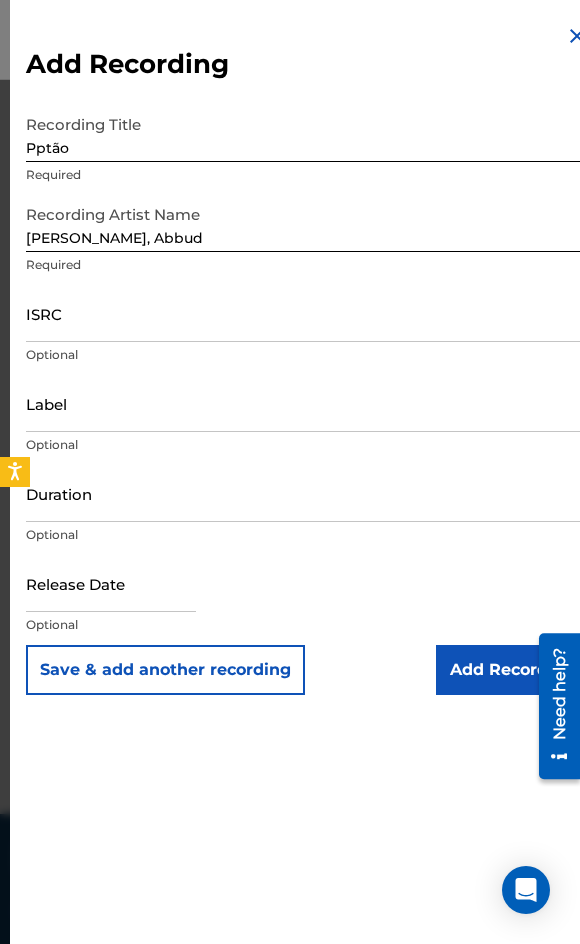 click on "ISRC" at bounding box center [307, 313] 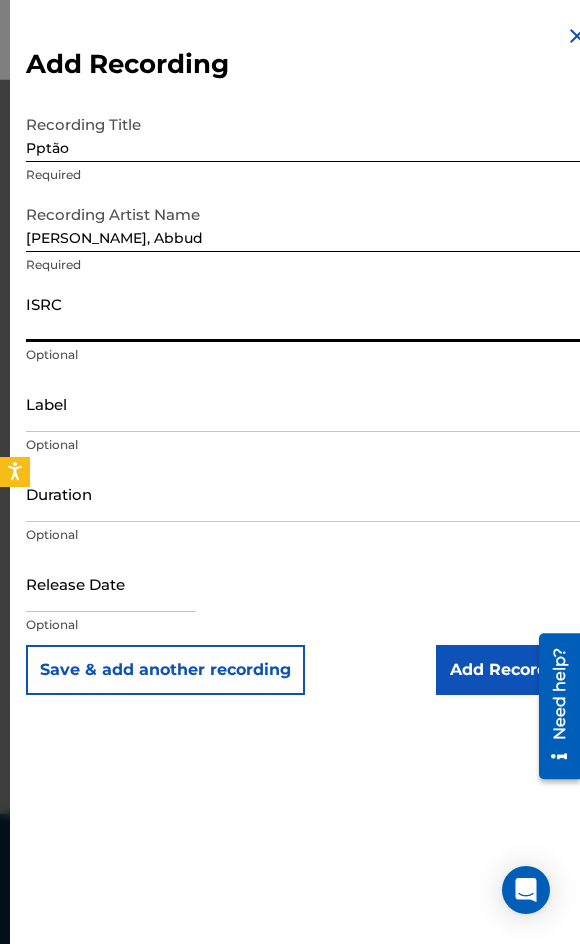 paste on "USNRS2242465" 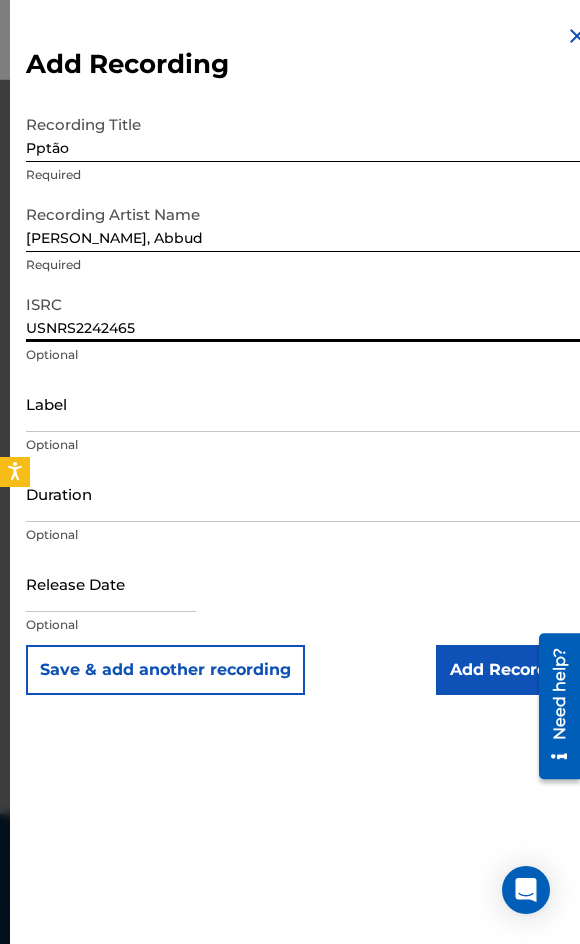 type on "USNRS2242465" 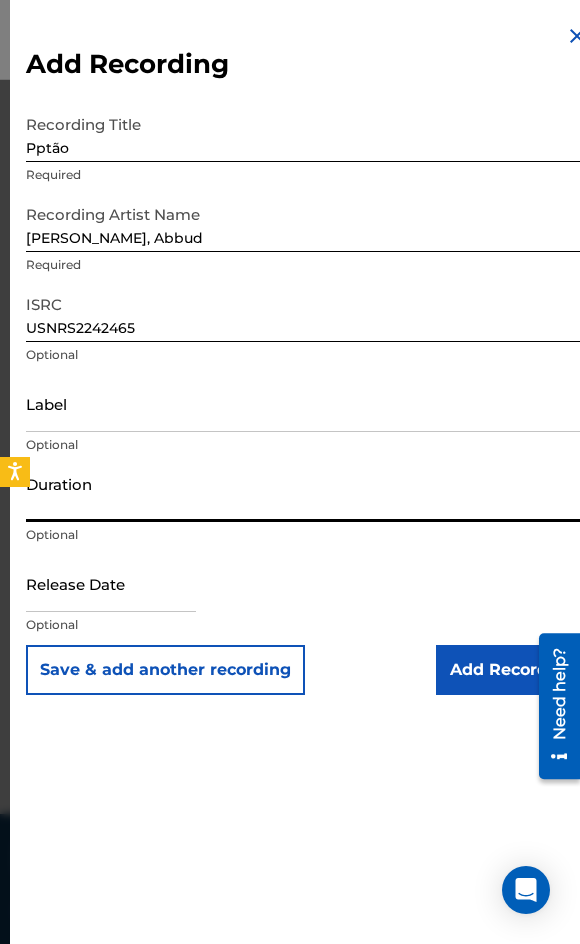 click on "Duration" at bounding box center [307, 493] 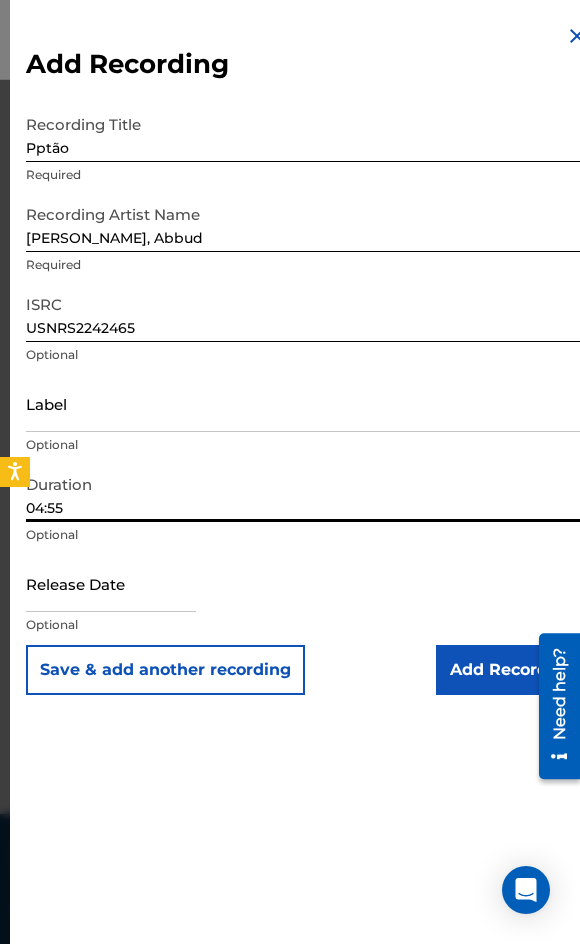 type on "04:55" 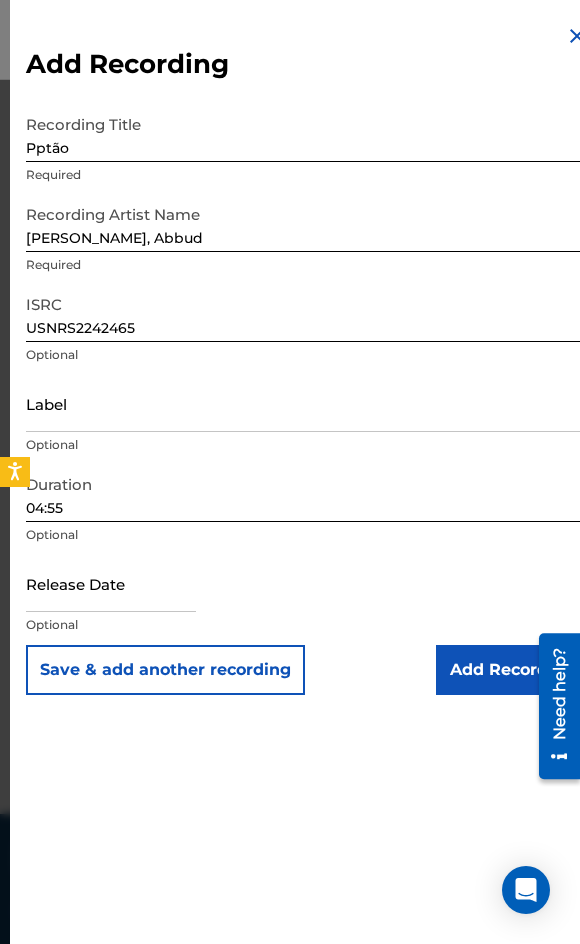 click on "Add Recording" at bounding box center (512, 670) 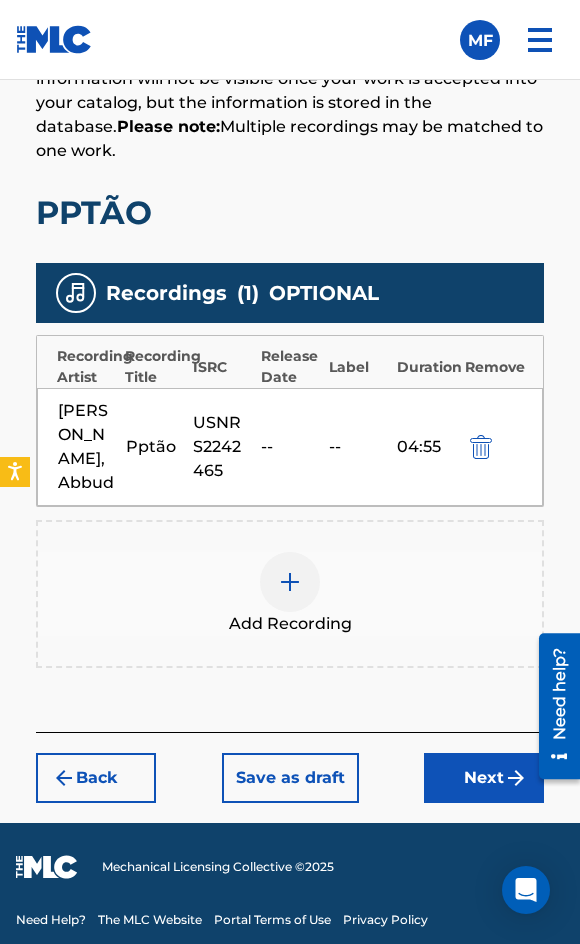 click on "Next" at bounding box center (484, 778) 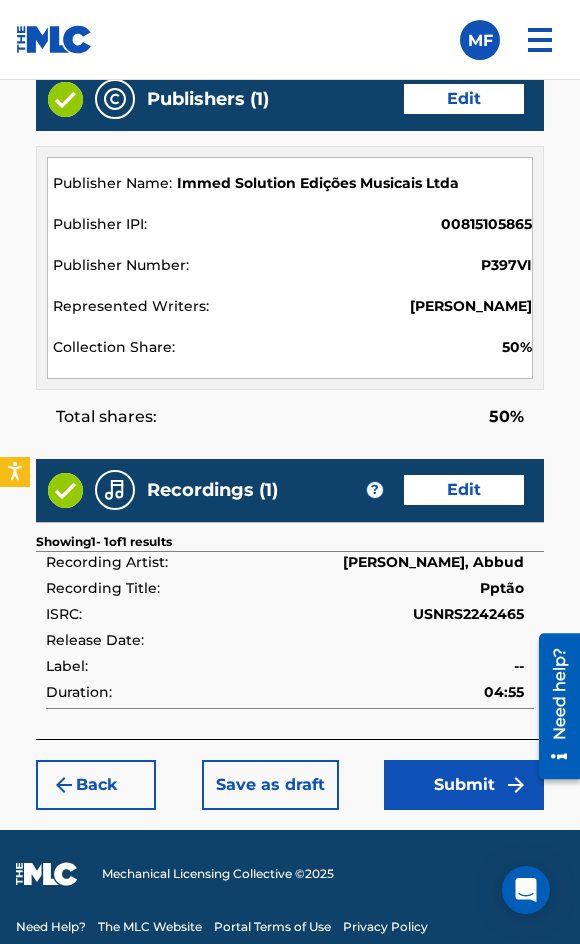 scroll, scrollTop: 1279, scrollLeft: 0, axis: vertical 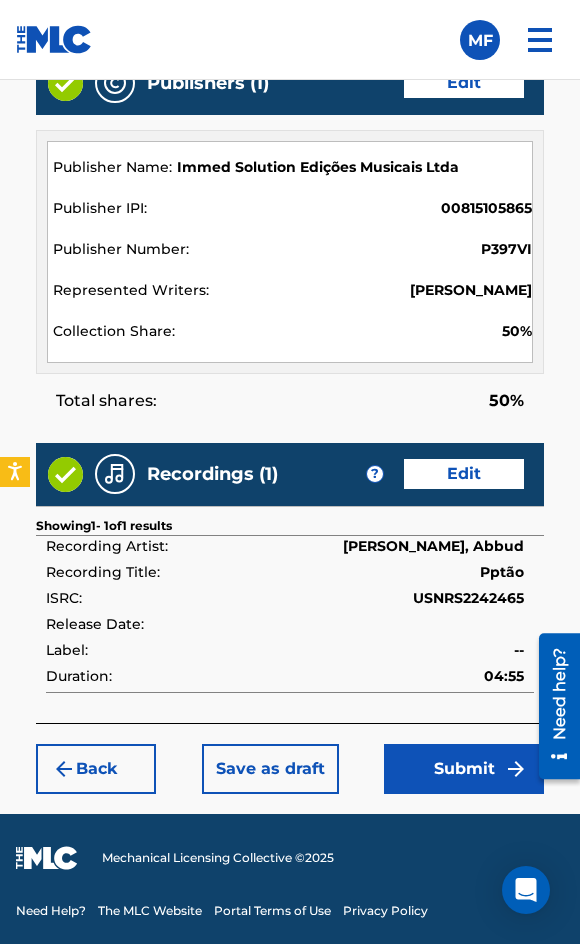 click on "Submit" at bounding box center (464, 769) 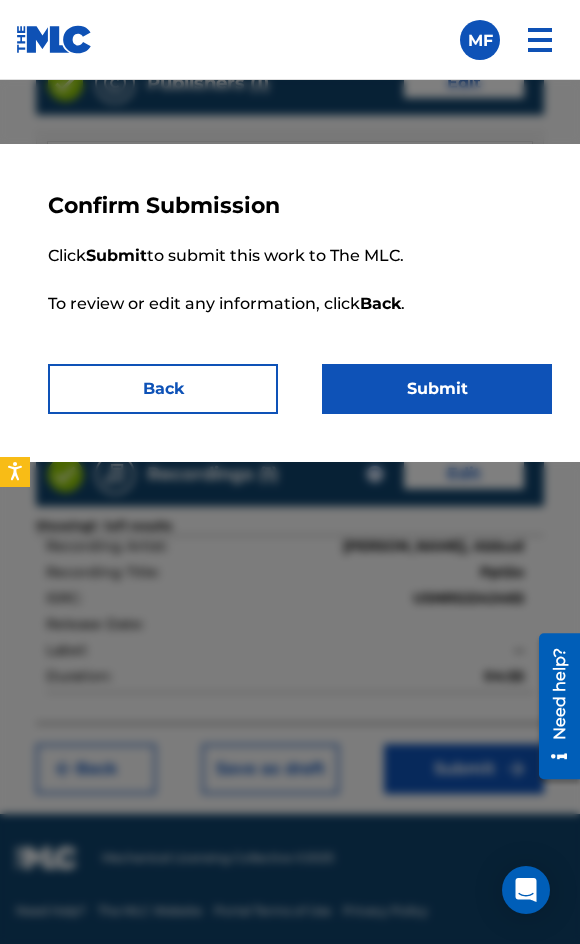 click on "Submit" at bounding box center [437, 389] 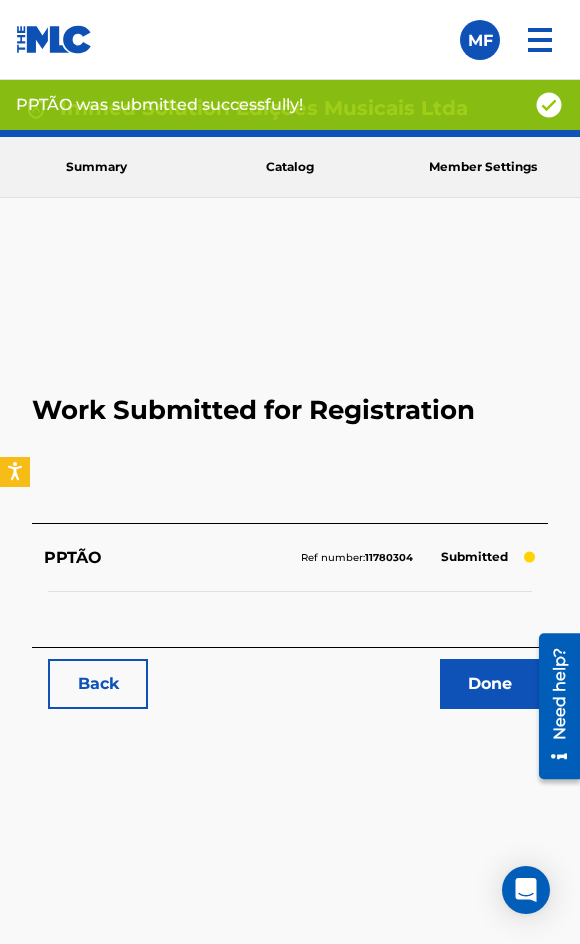 click on "Back" at bounding box center [98, 684] 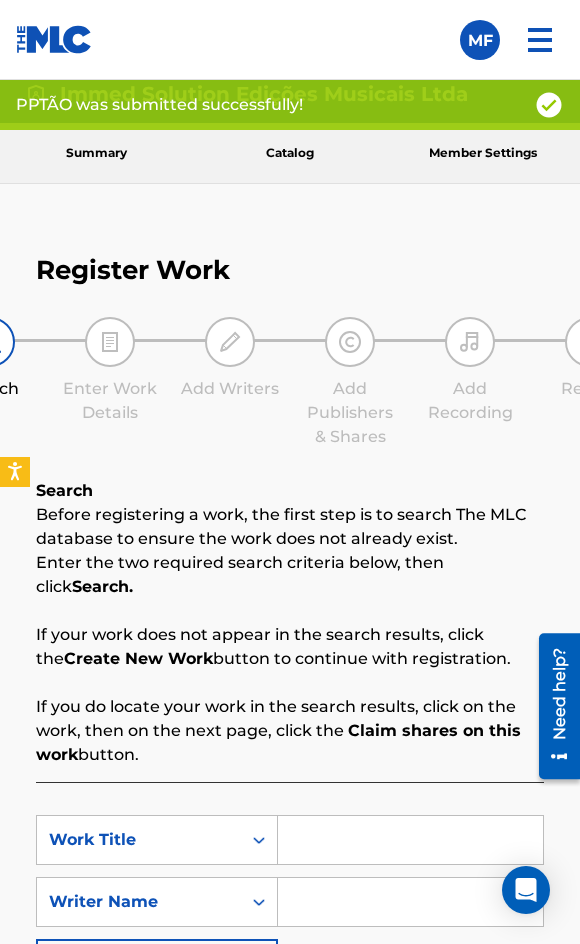 scroll, scrollTop: 0, scrollLeft: 0, axis: both 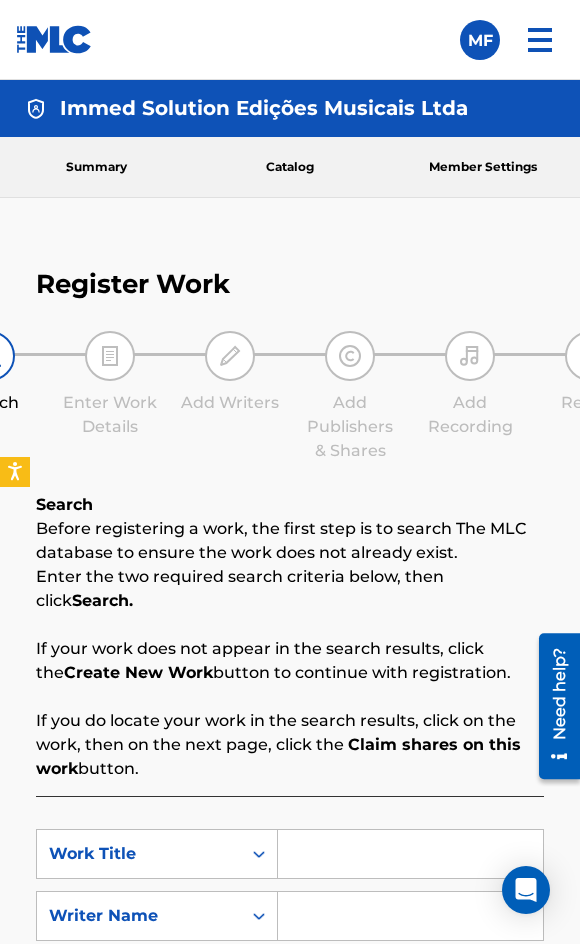drag, startPoint x: 39, startPoint y: 500, endPoint x: 175, endPoint y: 769, distance: 301.42496 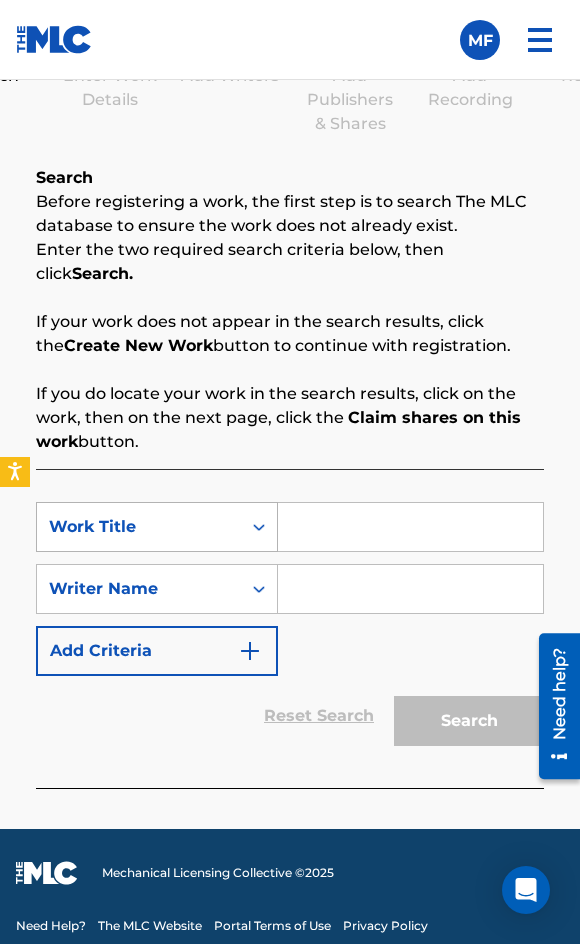 scroll, scrollTop: 342, scrollLeft: 0, axis: vertical 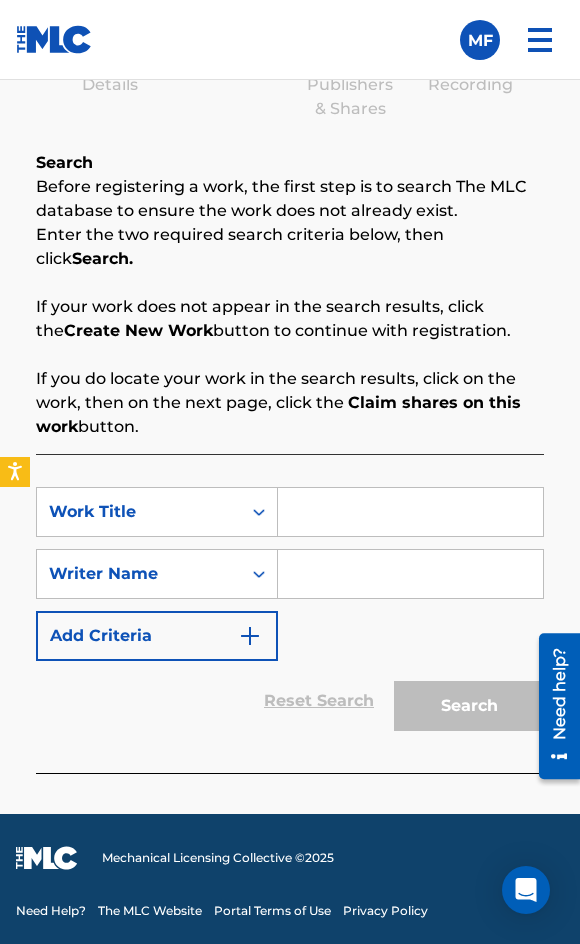 click on "Search" at bounding box center [64, 162] 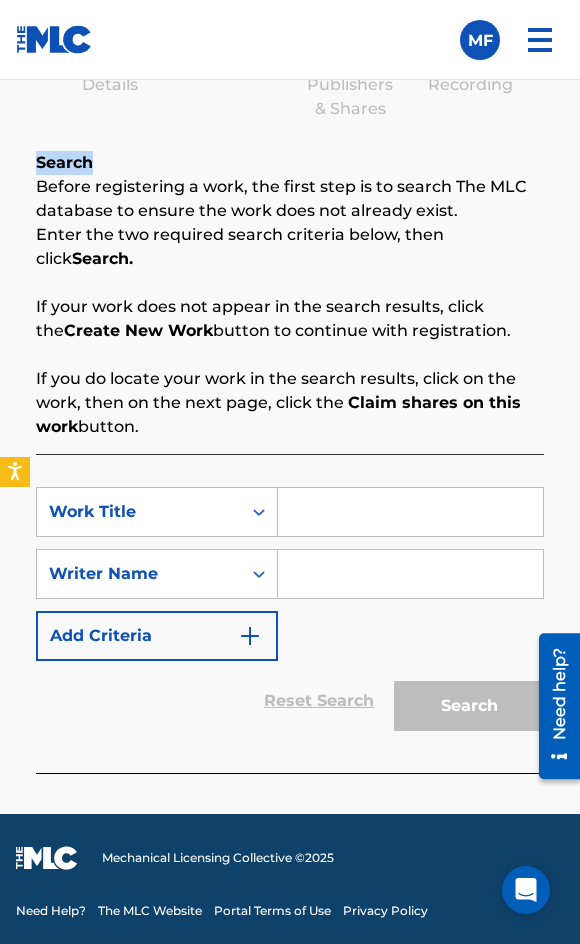 click on "Search" at bounding box center (64, 162) 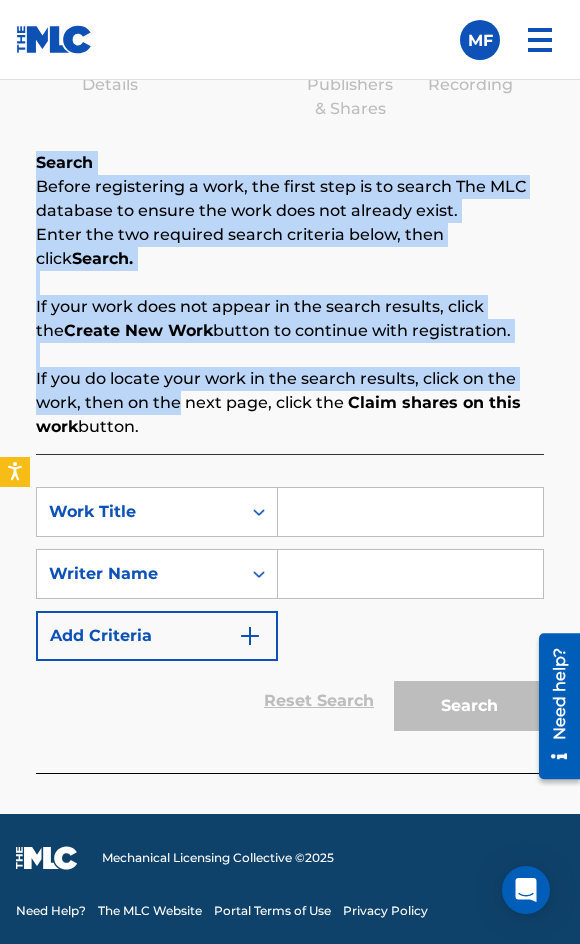 drag, startPoint x: 36, startPoint y: 158, endPoint x: 161, endPoint y: 418, distance: 288.48743 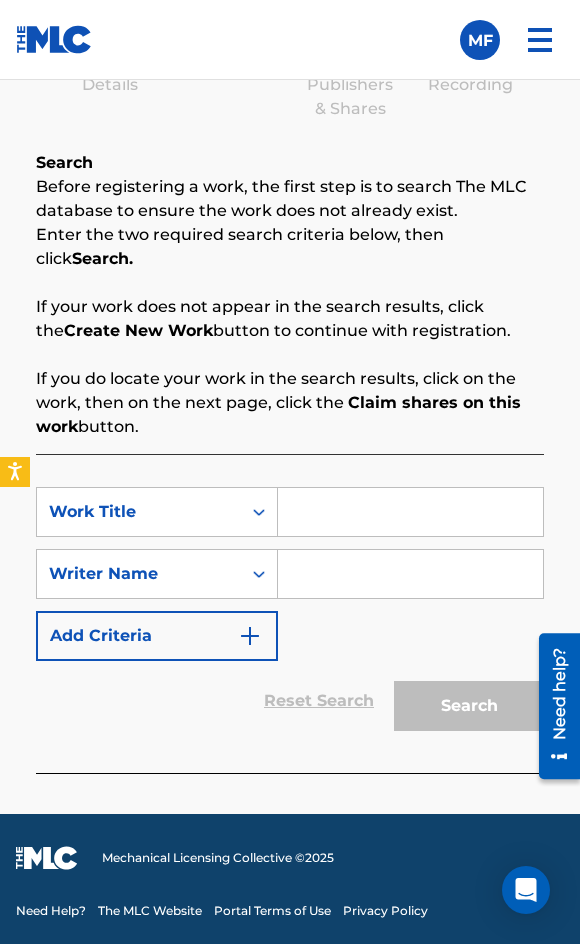 click on "If you do locate your work in the search results, click on the work, then on the next page, click the   Claim shares on this work  button." at bounding box center [290, 403] 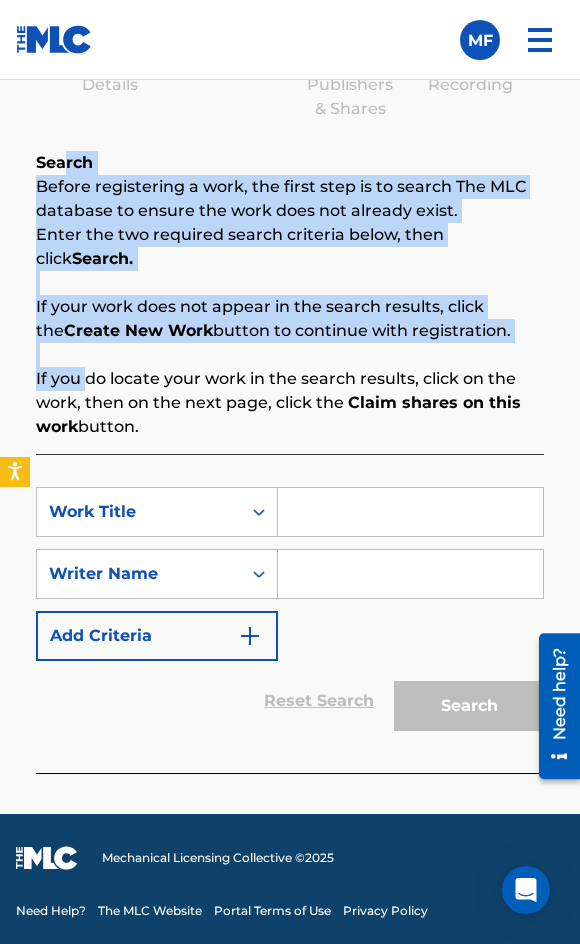 drag, startPoint x: 68, startPoint y: 169, endPoint x: 87, endPoint y: 370, distance: 201.89601 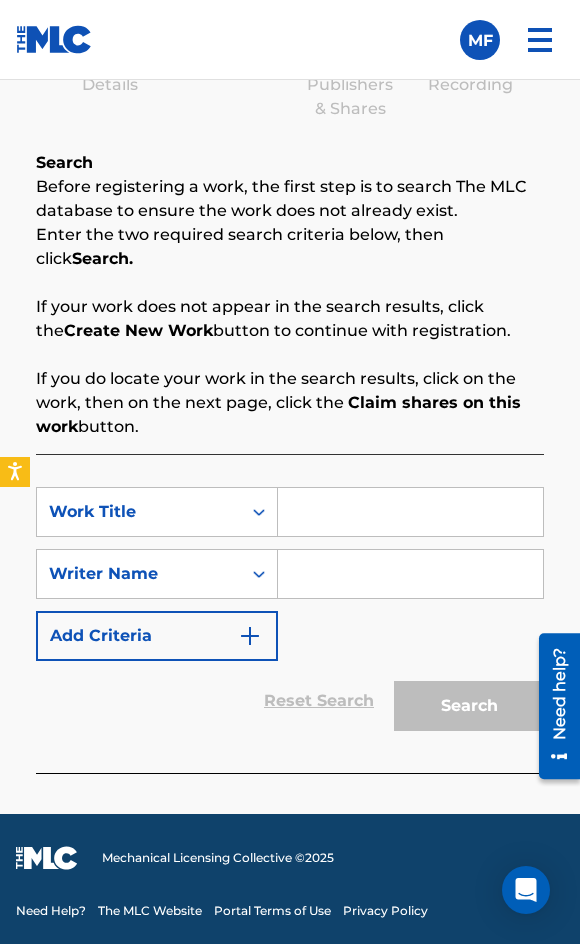 click on "Register Work Search Enter Work Details Add Writers Add Publishers & Shares Add Recording Review Search Before registering a work, the first step is to search The MLC database to ensure the work does not already exist. Enter the two required search criteria below, then click   Search.  If your work does not appear in the search results, click the  Create New Work   button to continue with registration. If you do locate your work in the search results, click on the work, then on the next page, click the   Claim shares on this work  button. SearchWithCriteriaf1c27c5e-546b-4a95-9663-0b172725ba98 Work Title SearchWithCriteria478e9cfa-da0c-4392-a87b-ae9af48e0969 Writer Name Add Criteria Reset Search Search" at bounding box center (290, 360) 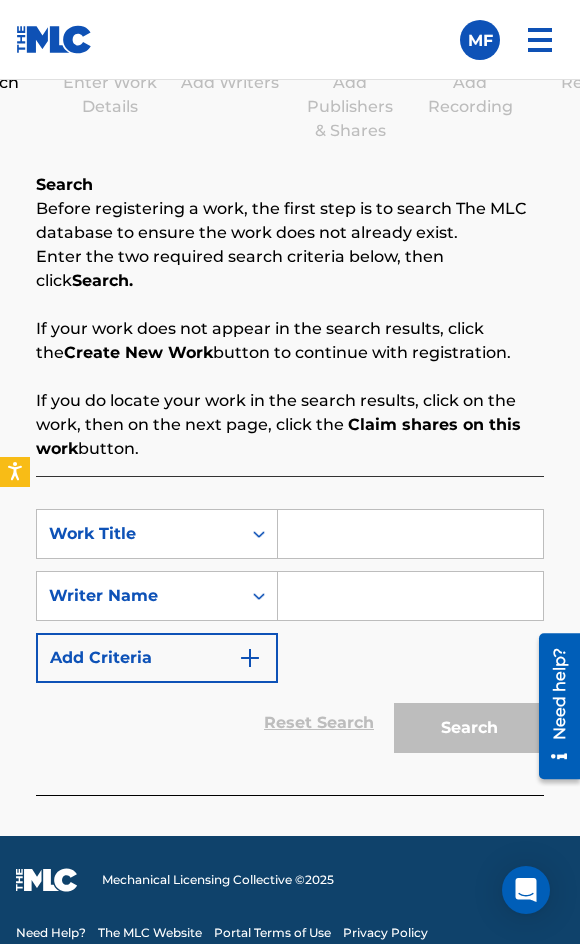 scroll, scrollTop: 342, scrollLeft: 0, axis: vertical 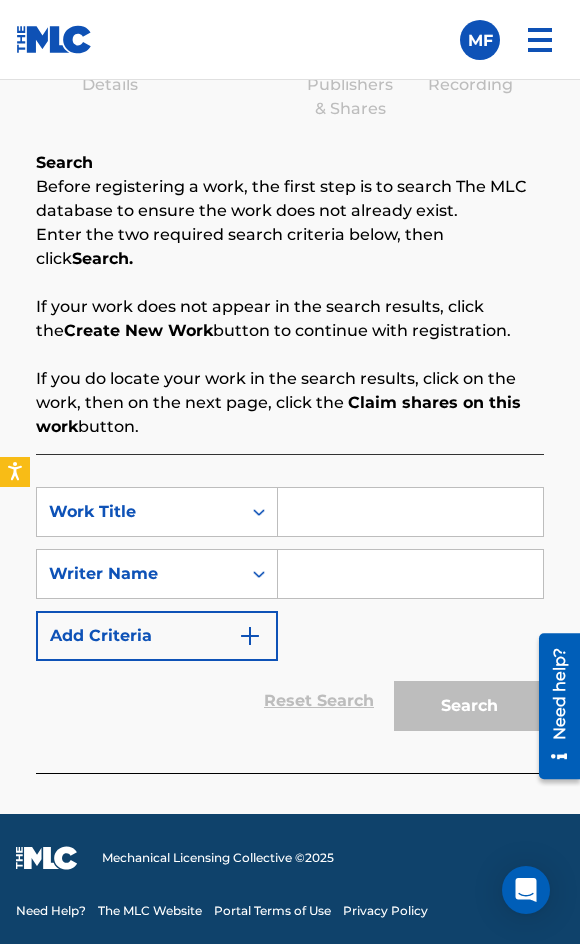 click on "If you do locate your work in the search results, click on the work, then on the next page, click the   Claim shares on this work  button." at bounding box center [290, 403] 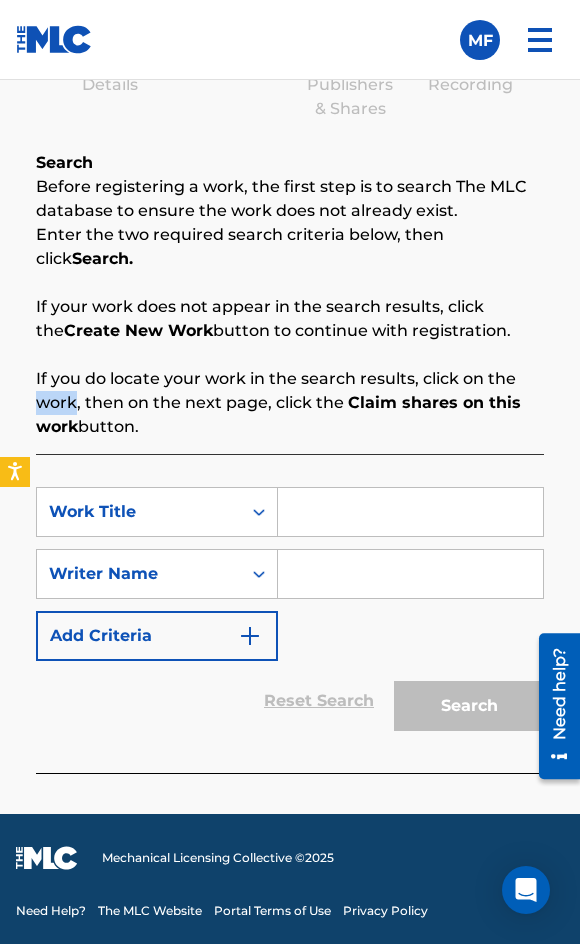 click on "If you do locate your work in the search results, click on the work, then on the next page, click the   Claim shares on this work  button." at bounding box center [290, 403] 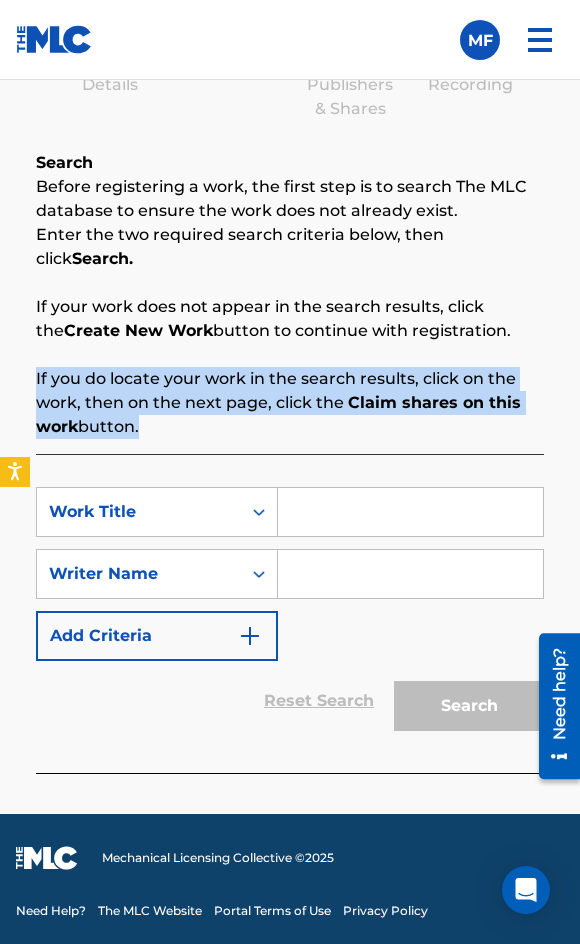 click on "If you do locate your work in the search results, click on the work, then on the next page, click the   Claim shares on this work  button." at bounding box center [290, 403] 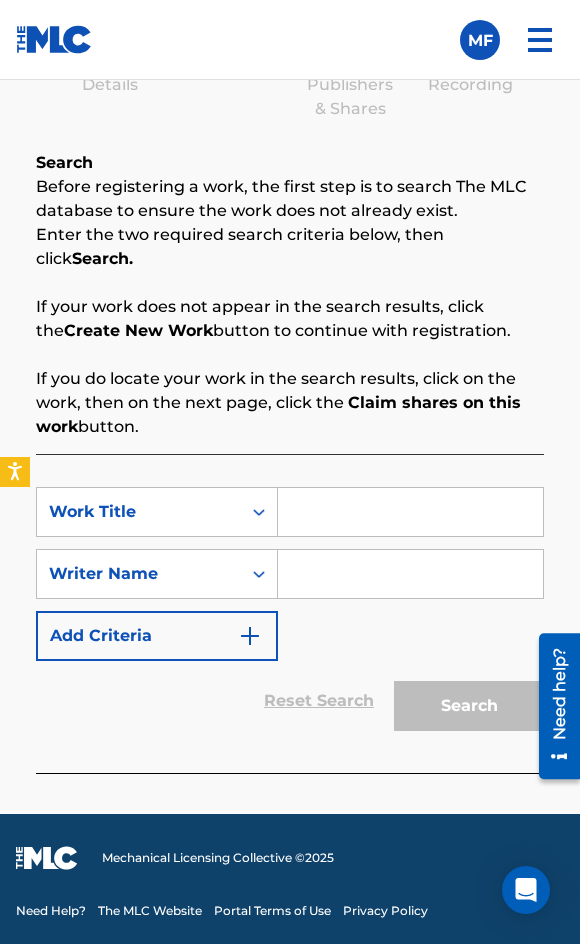 click on "Register Work Search Enter Work Details Add Writers Add Publishers & Shares Add Recording Review Search Before registering a work, the first step is to search The MLC database to ensure the work does not already exist. Enter the two required search criteria below, then click   Search.  If your work does not appear in the search results, click the  Create New Work   button to continue with registration. If you do locate your work in the search results, click on the work, then on the next page, click the   Claim shares on this work  button. SearchWithCriteriaf1c27c5e-546b-4a95-9663-0b172725ba98 Work Title SearchWithCriteria478e9cfa-da0c-4392-a87b-ae9af48e0969 Writer Name Add Criteria Reset Search Search" at bounding box center [290, 360] 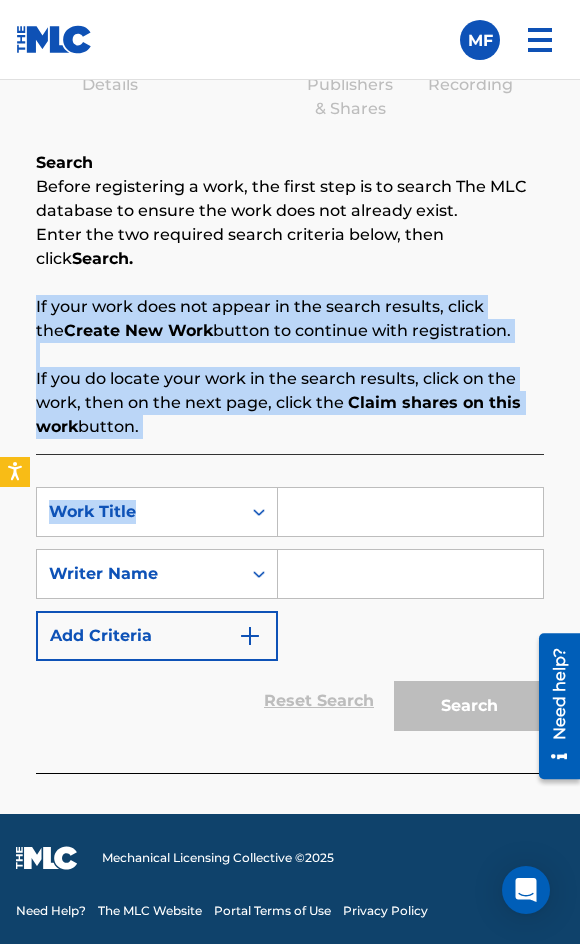 drag, startPoint x: 32, startPoint y: 299, endPoint x: 148, endPoint y: 435, distance: 178.75122 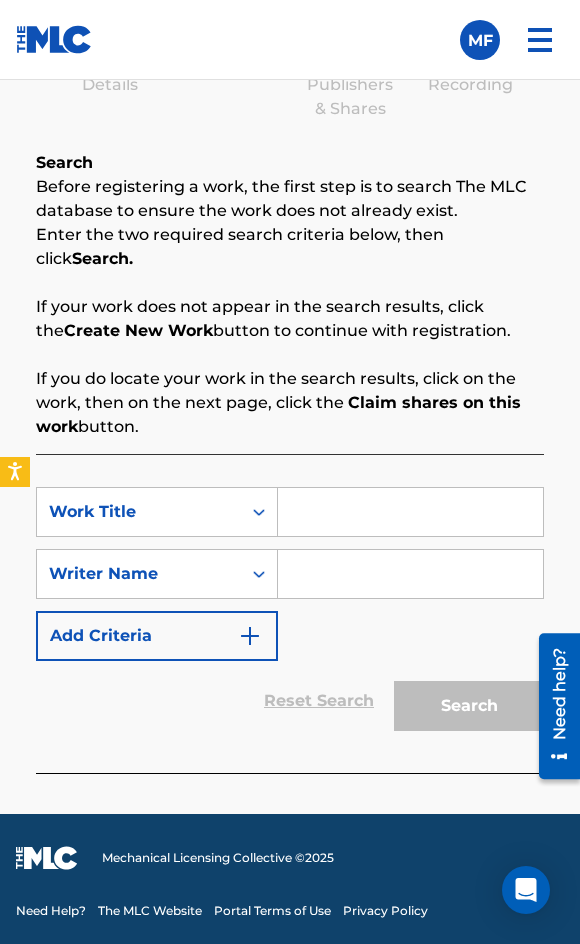 click on "Enter the two required search criteria below, then click   Search." at bounding box center (290, 247) 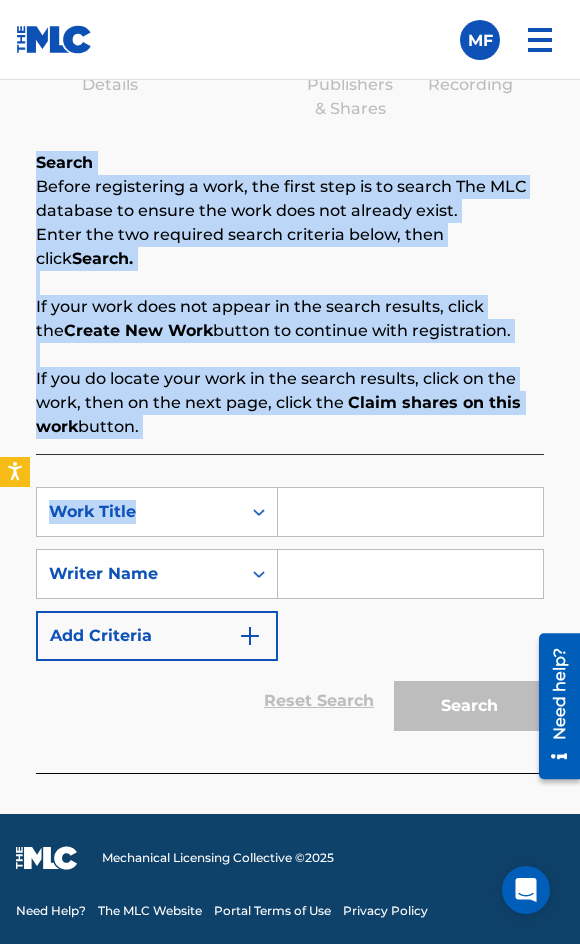drag, startPoint x: 38, startPoint y: 164, endPoint x: 216, endPoint y: 458, distance: 343.6859 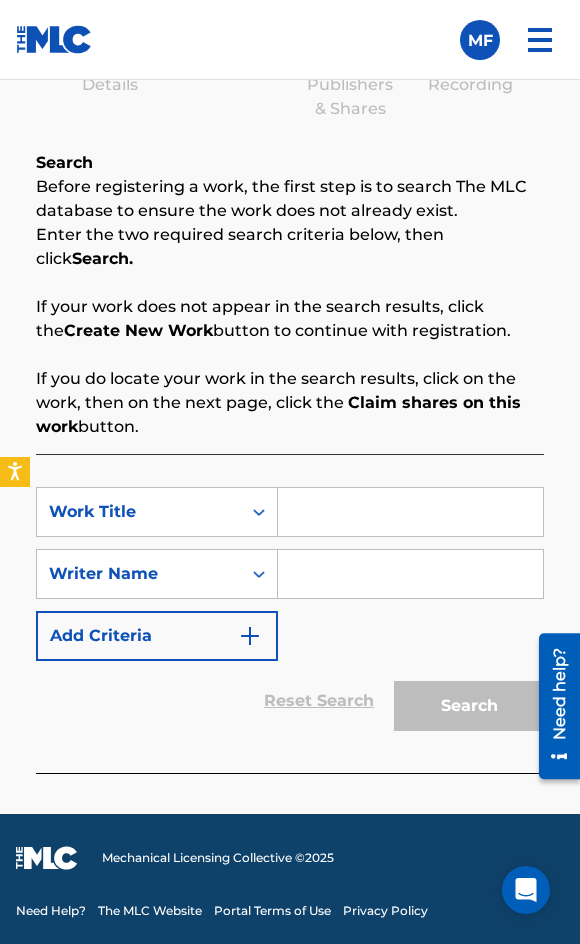 click at bounding box center (410, 512) 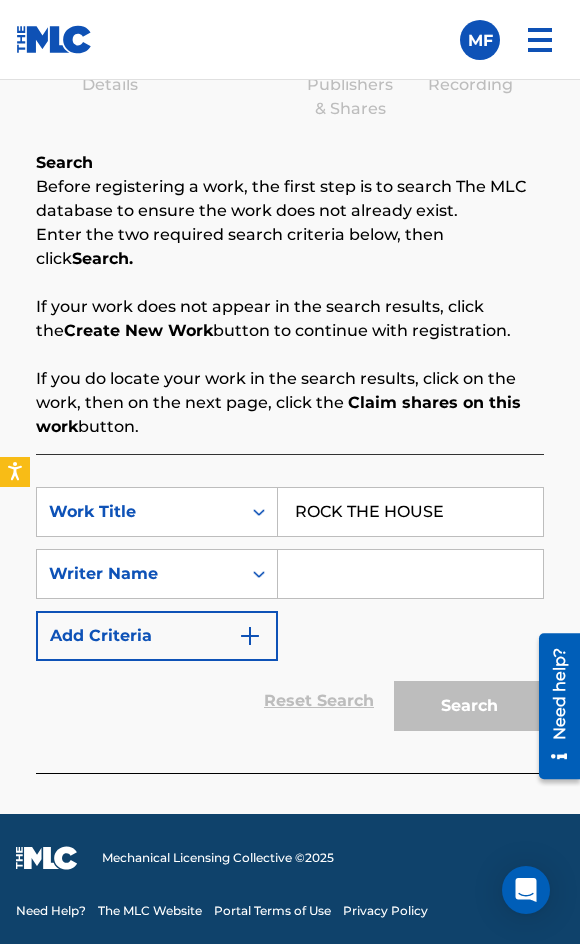 type on "ROCK THE HOUSE" 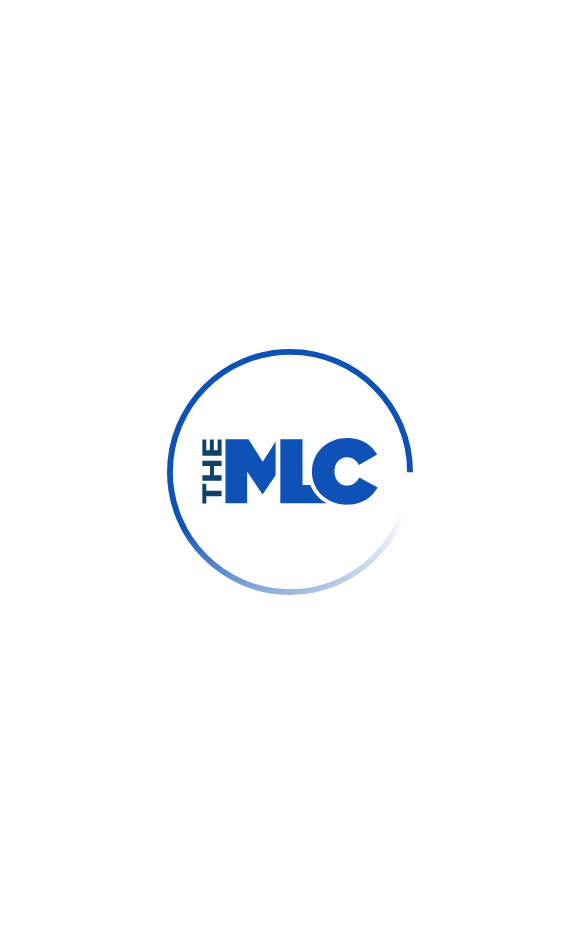 scroll, scrollTop: 0, scrollLeft: 0, axis: both 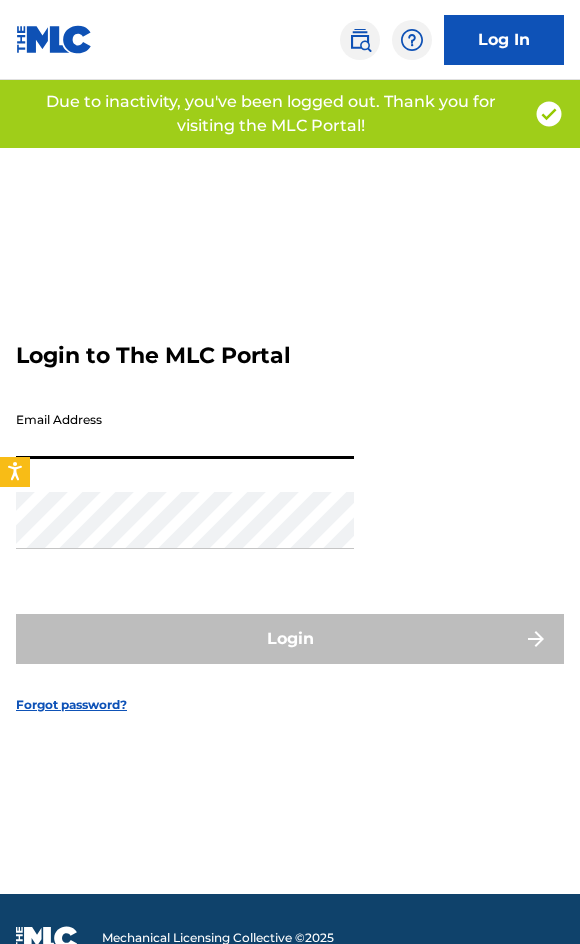 click on "Email Address" at bounding box center (185, 430) 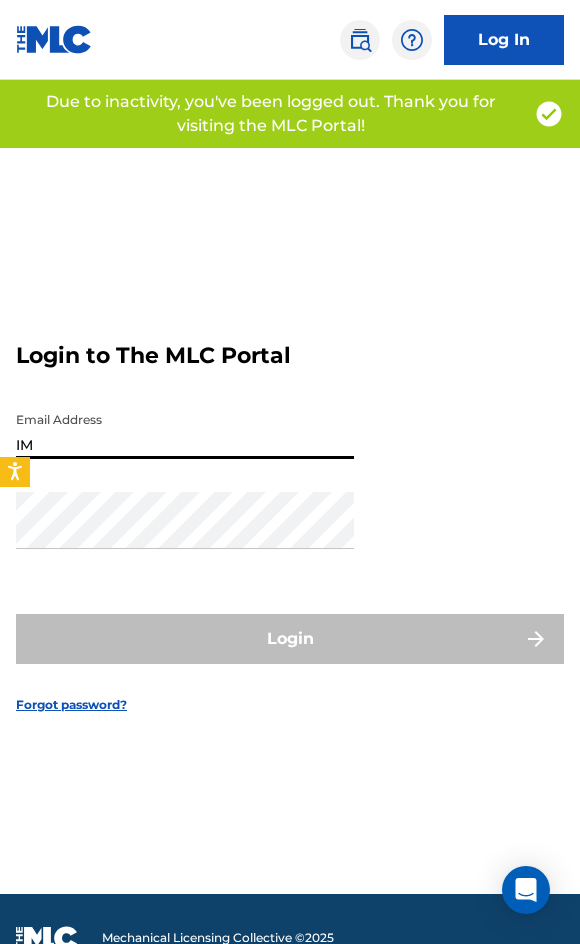 type on "[EMAIL_ADDRESS][DOMAIN_NAME]" 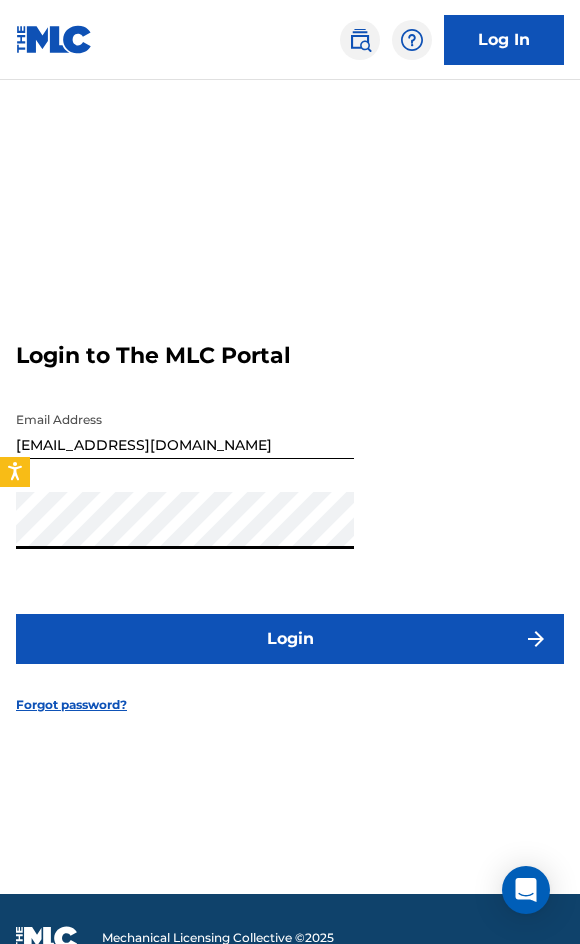 click on "Login" at bounding box center (290, 639) 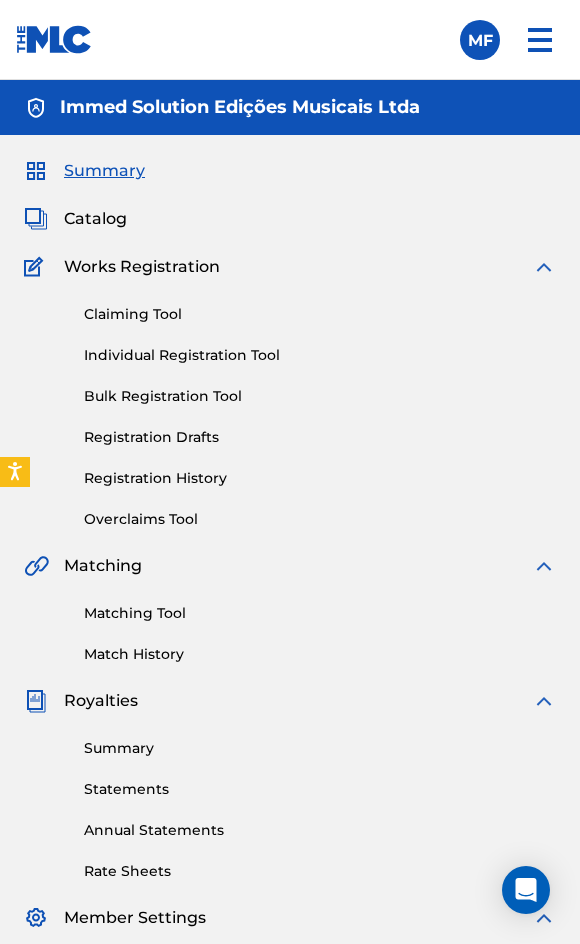 scroll, scrollTop: 0, scrollLeft: 0, axis: both 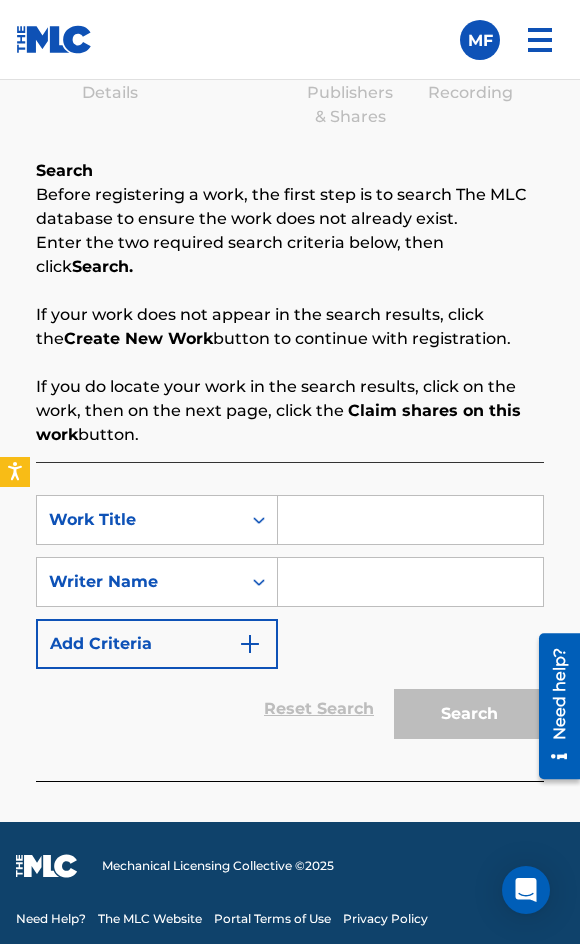 click at bounding box center [410, 520] 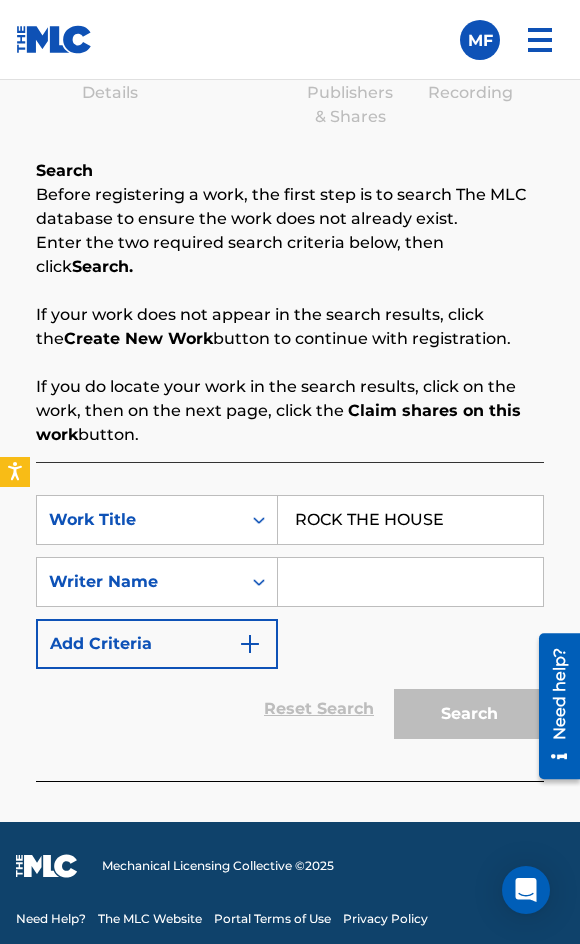 type on "ROCK THE HOUSE" 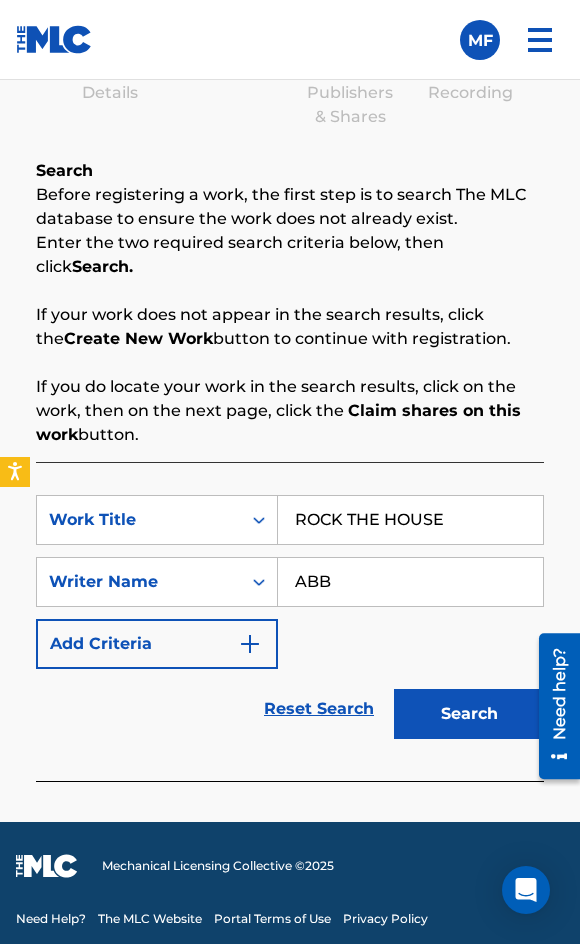 type on "ABBUD" 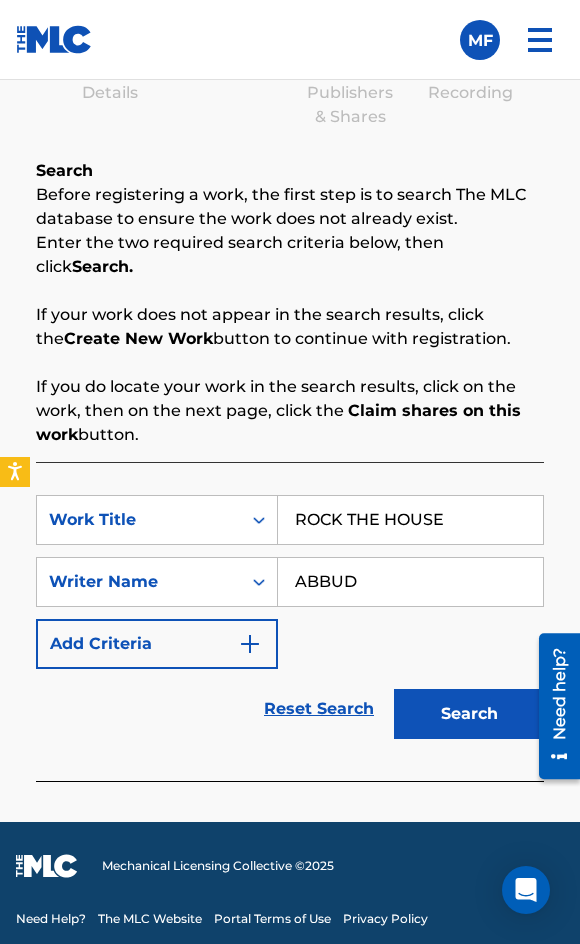 click on "Search" at bounding box center (469, 714) 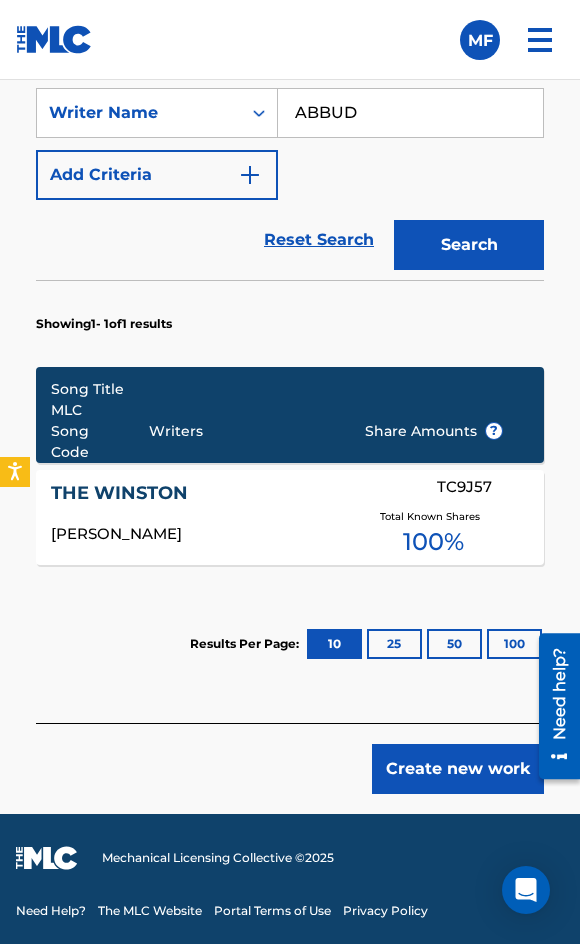 click on "Create new work" at bounding box center [458, 769] 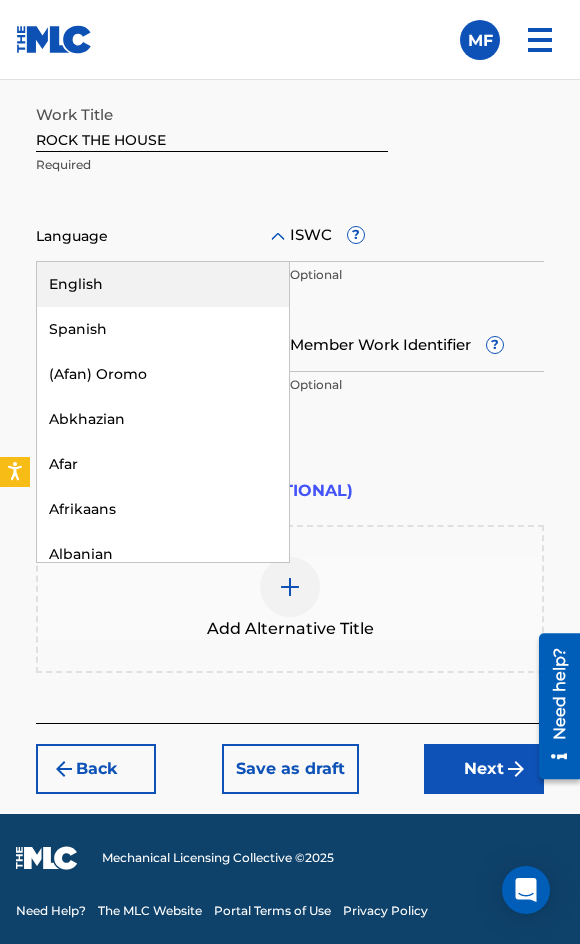 click on "Language" at bounding box center [163, 237] 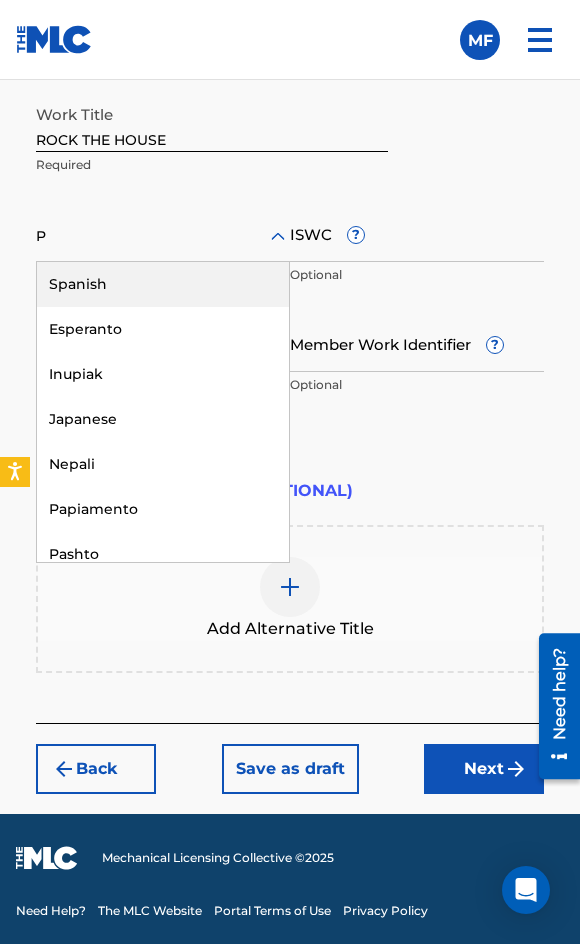 type on "PO" 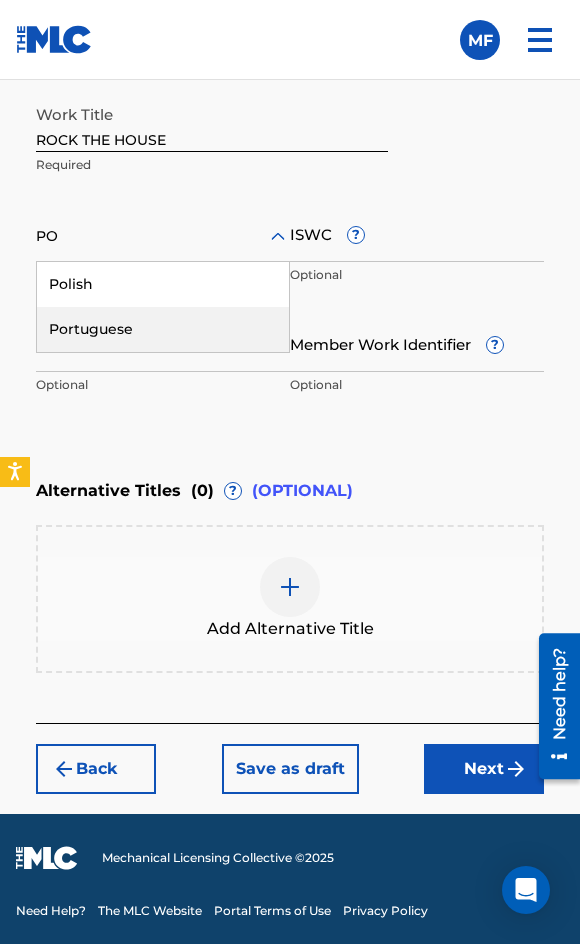 click on "Portuguese" at bounding box center (163, 329) 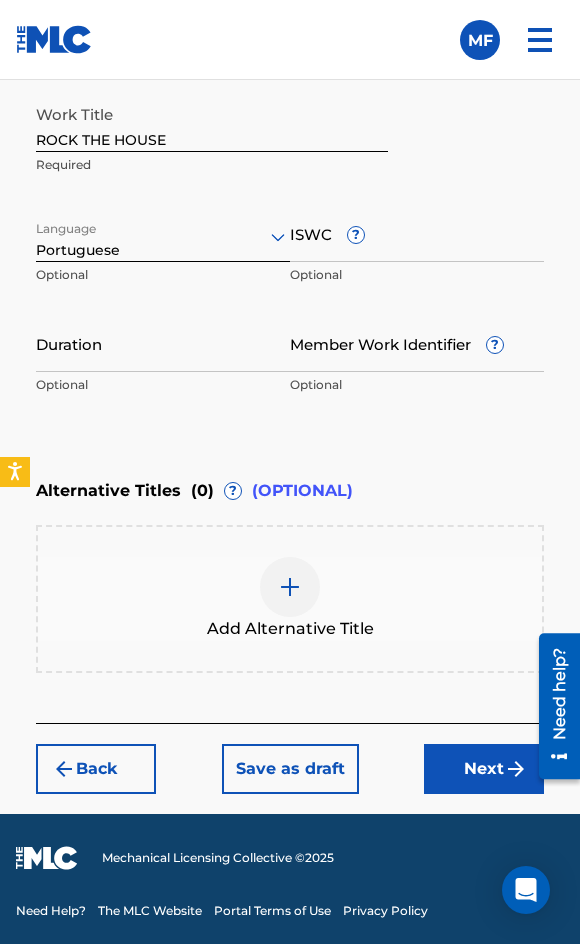 click on "ISWC   ?" at bounding box center (417, 233) 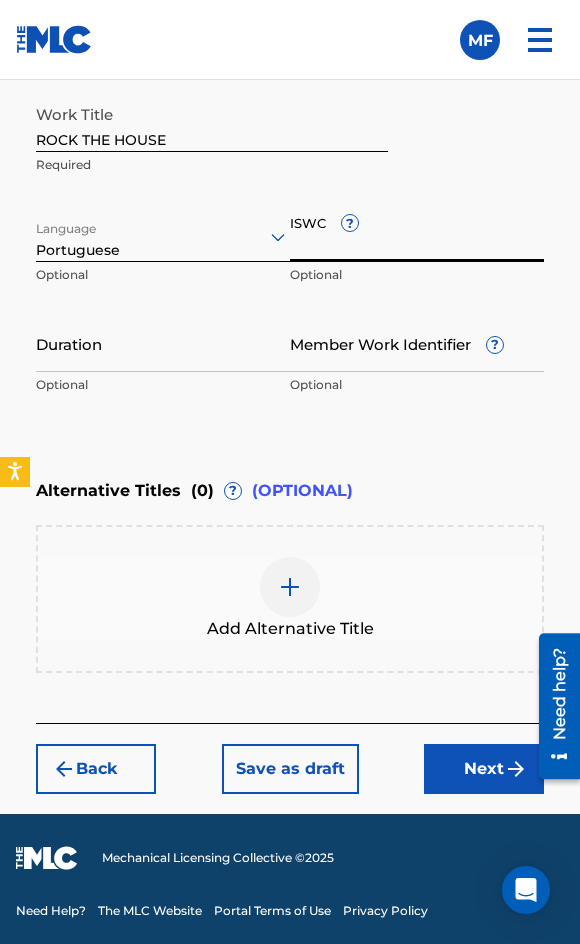 paste on "T3306251678" 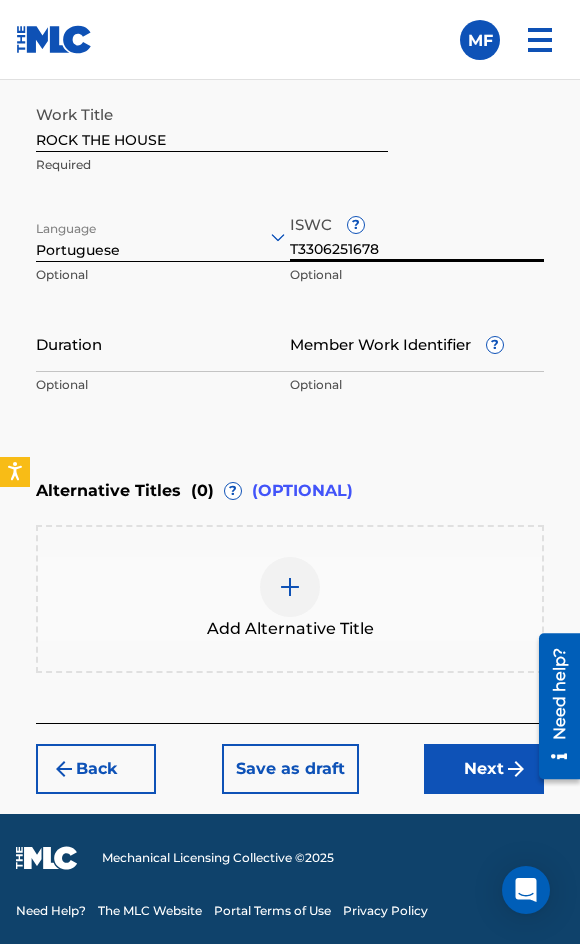 type on "T3306251678" 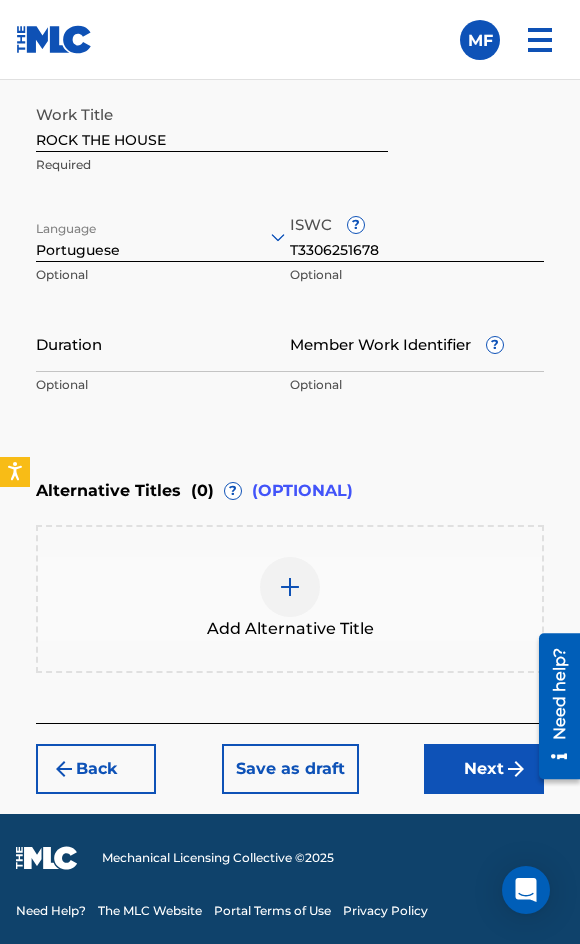 click on "Duration" at bounding box center (163, 343) 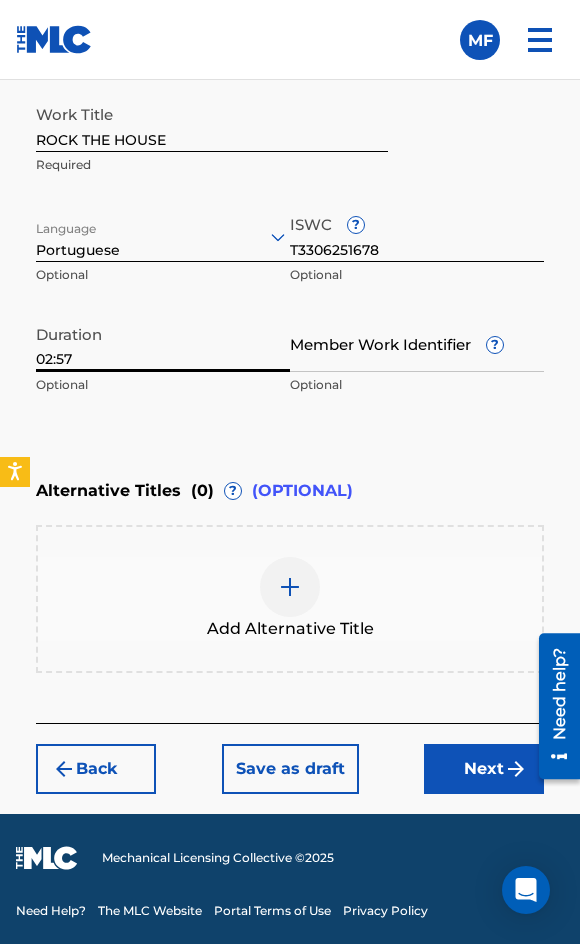 type on "02:57" 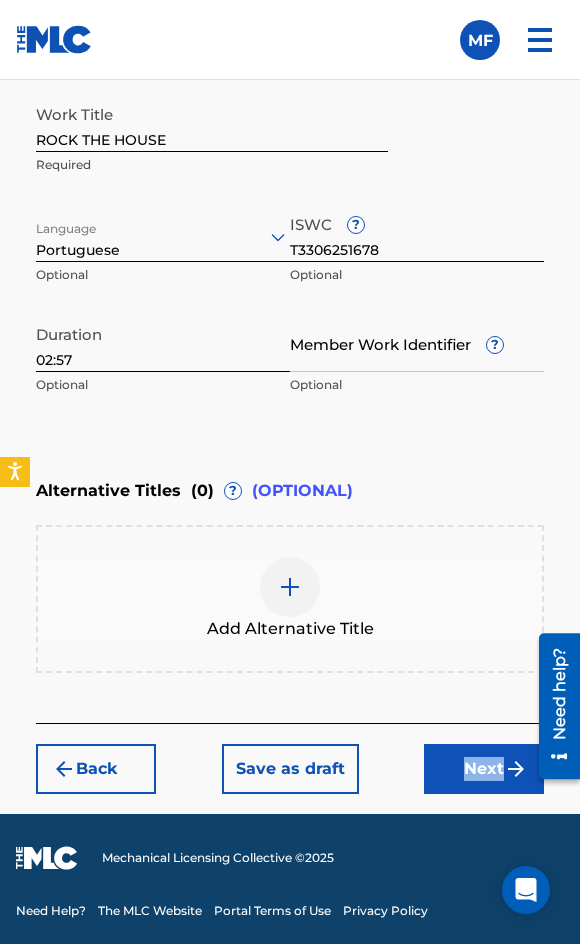 click on "Back Save as draft Next" at bounding box center (290, 758) 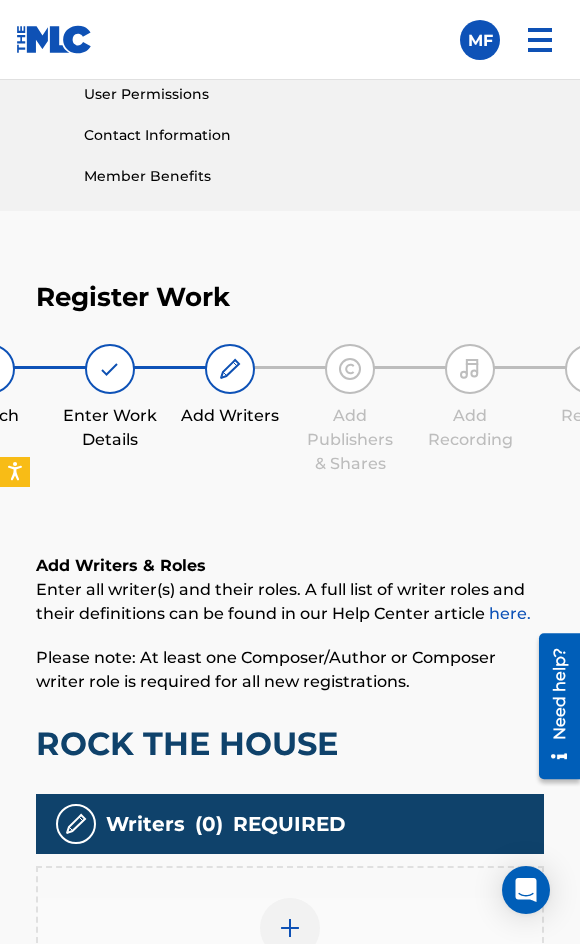 scroll, scrollTop: 1308, scrollLeft: 0, axis: vertical 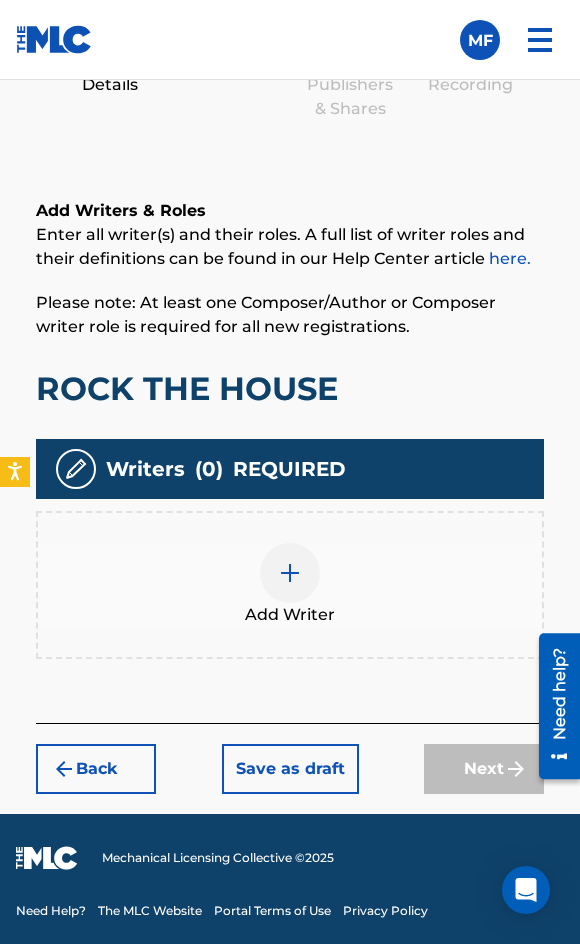 click on "Add Writer" at bounding box center (290, 585) 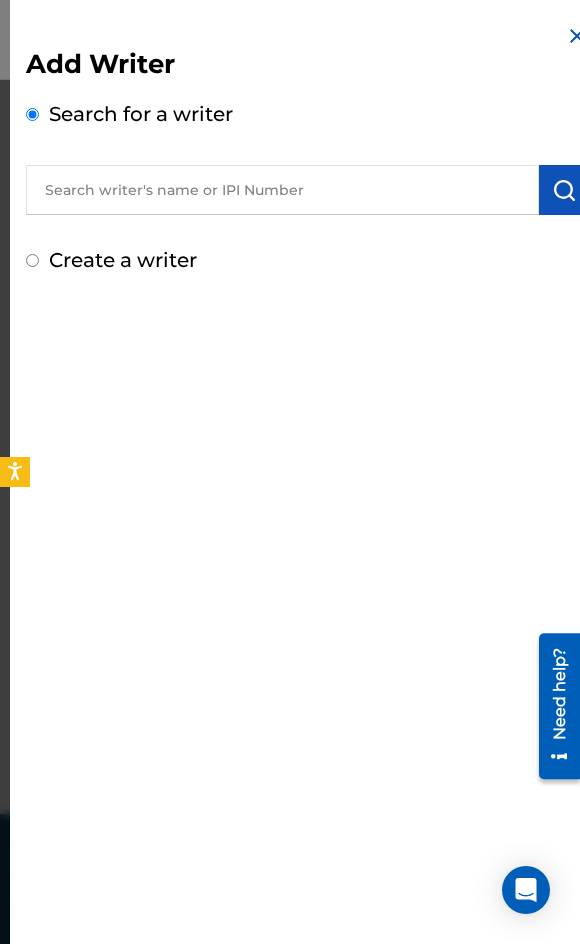 click on "Add Writer Search for a writer Create a writer" at bounding box center (307, 161) 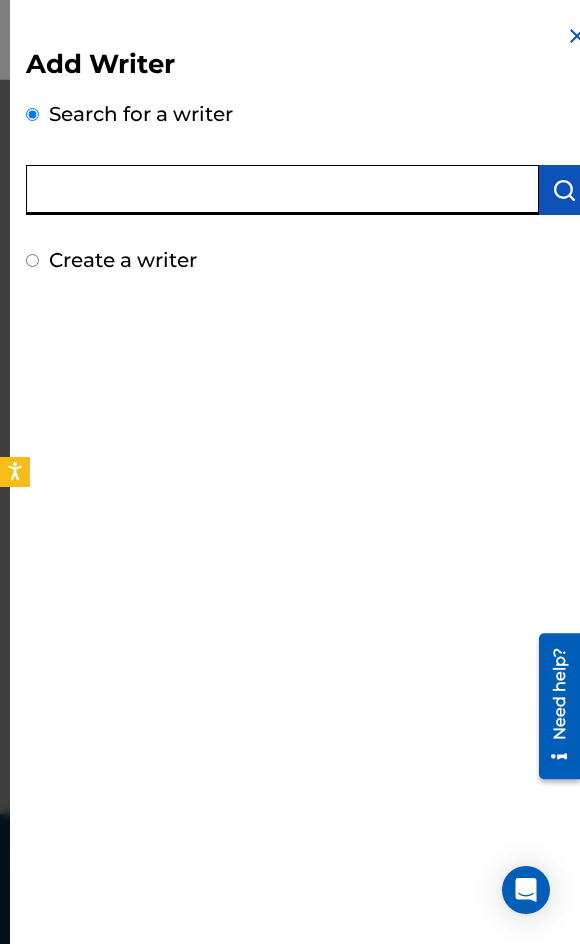 click at bounding box center [282, 190] 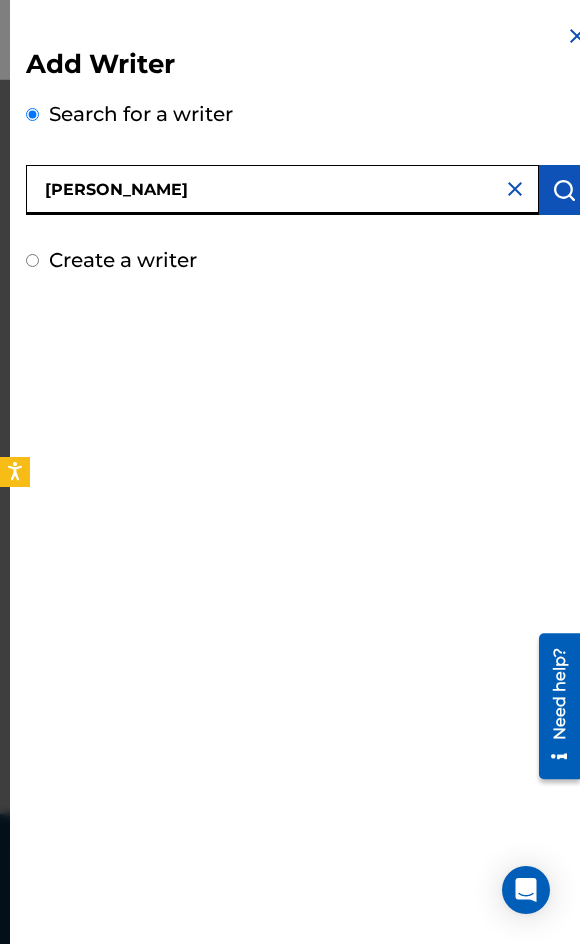 type on "[PERSON_NAME]" 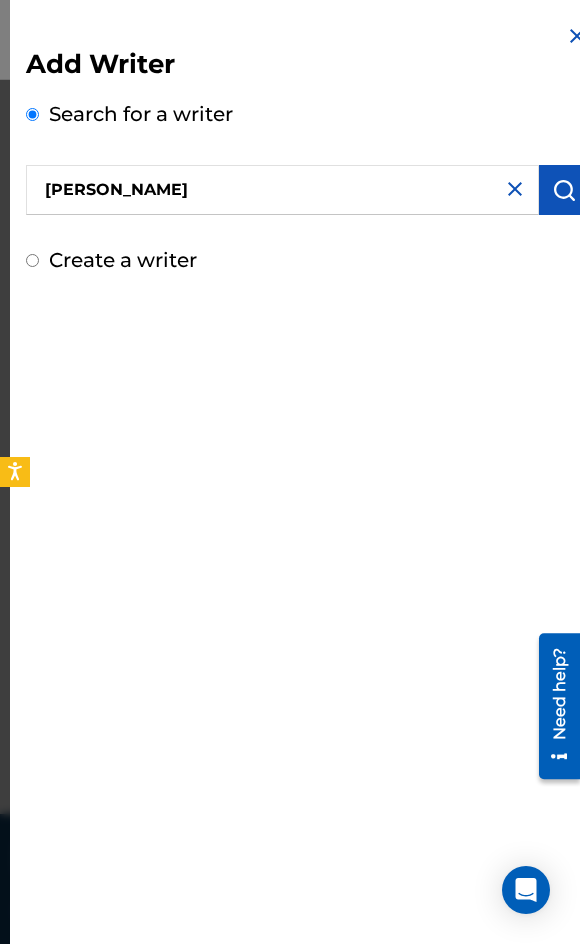 click at bounding box center (564, 190) 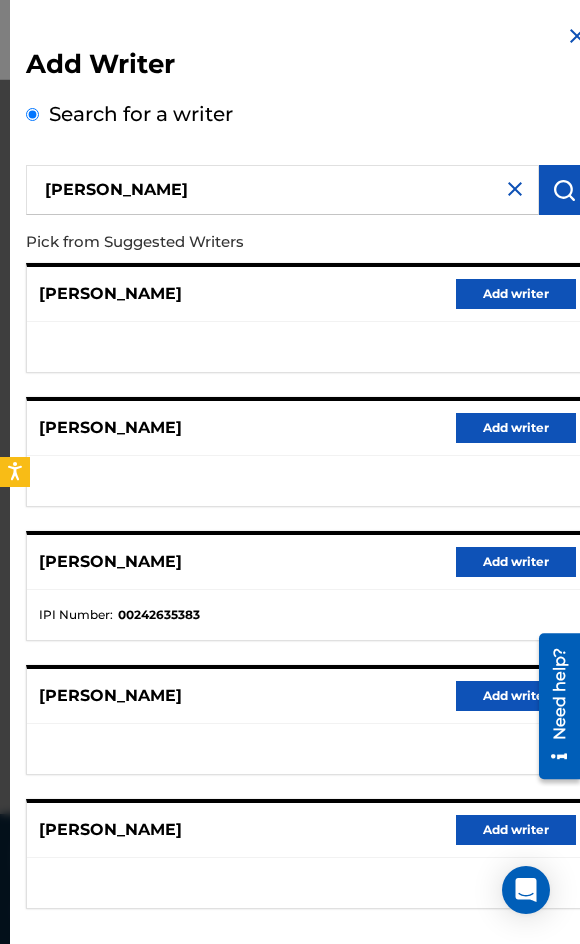 click on "GUSTAVO MARCELINO RIBEIRO ABBUD Add writer" at bounding box center (307, 696) 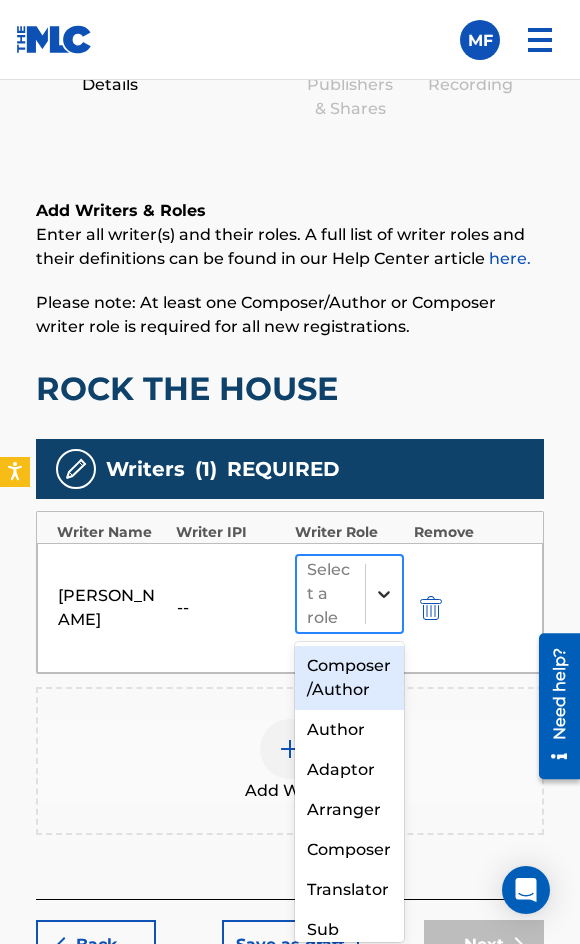 click at bounding box center [384, 594] 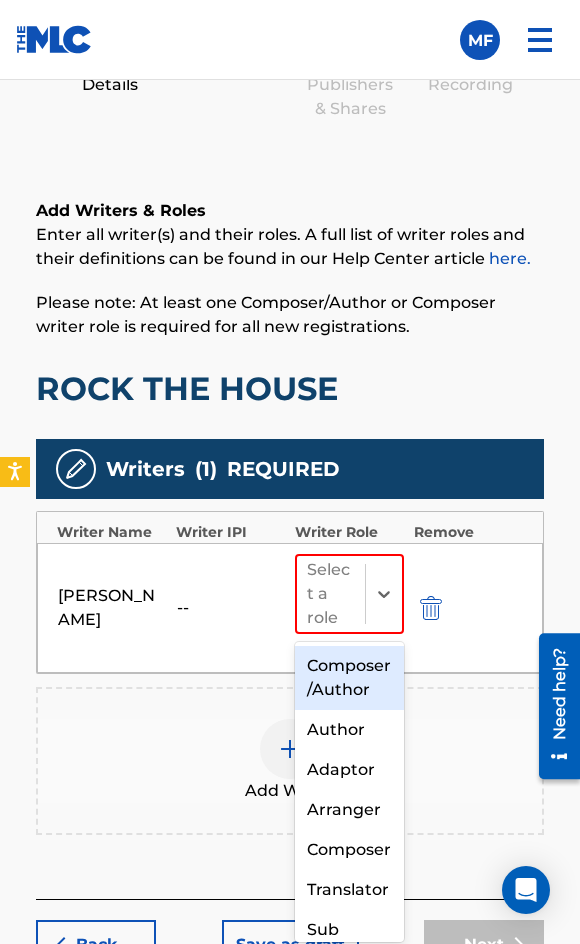 click on "Composer/Author" at bounding box center (349, 678) 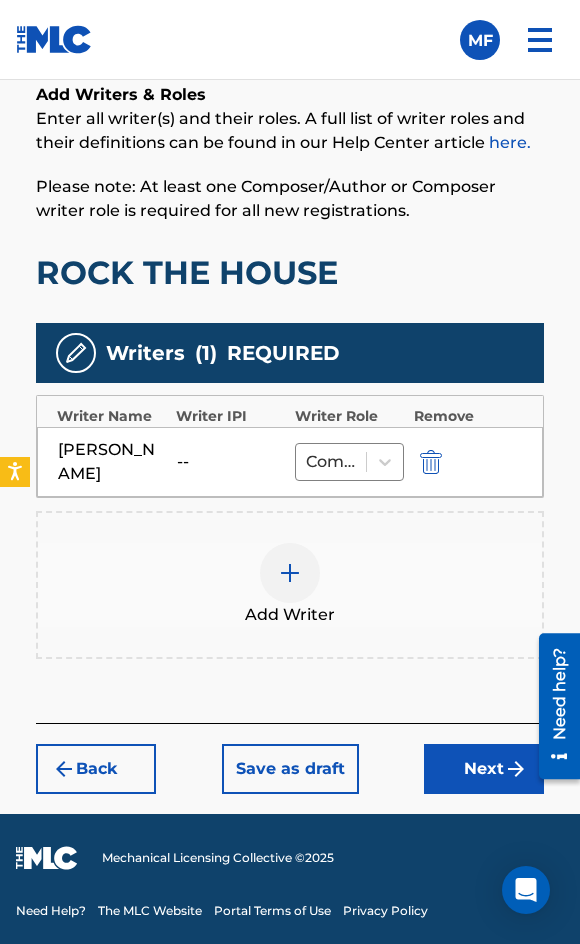 click on "Next" at bounding box center (484, 769) 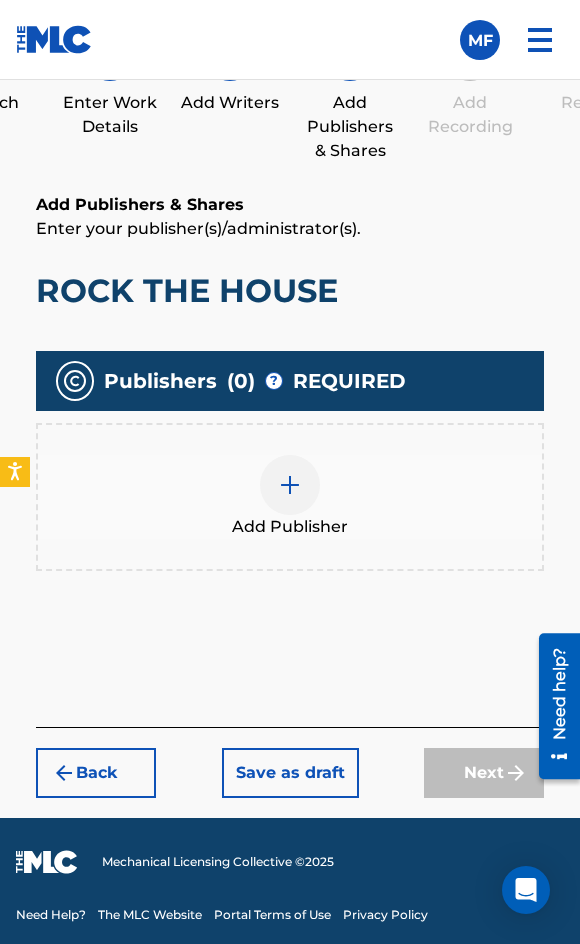 scroll, scrollTop: 1270, scrollLeft: 0, axis: vertical 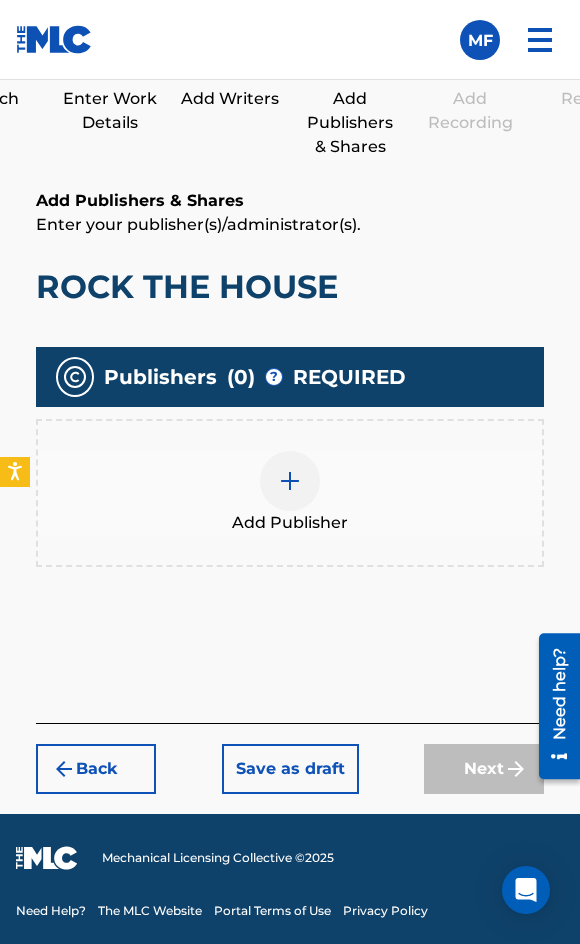 click at bounding box center (290, 481) 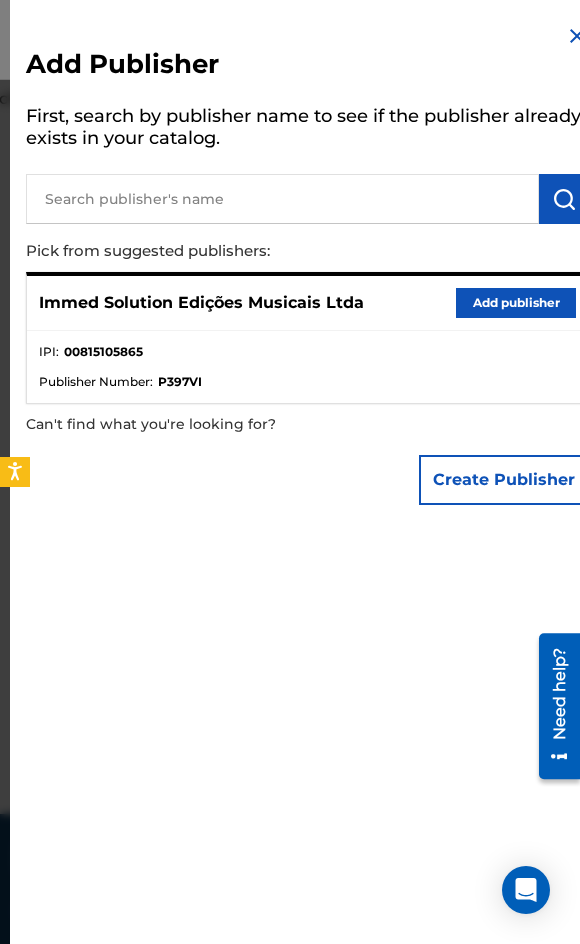 click on "Add publisher" at bounding box center (516, 303) 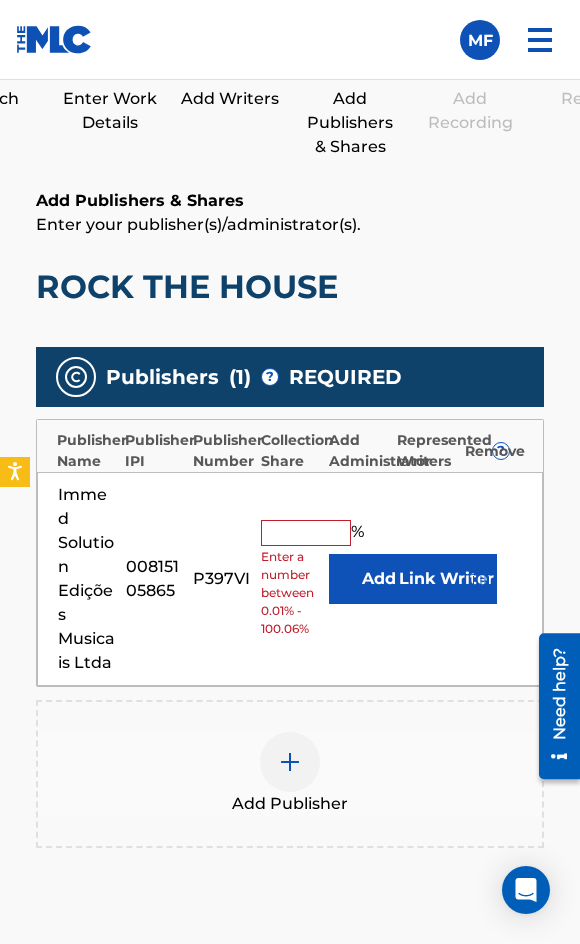 click on "Enter a number between 0.01% - 100.06%" at bounding box center (290, 593) 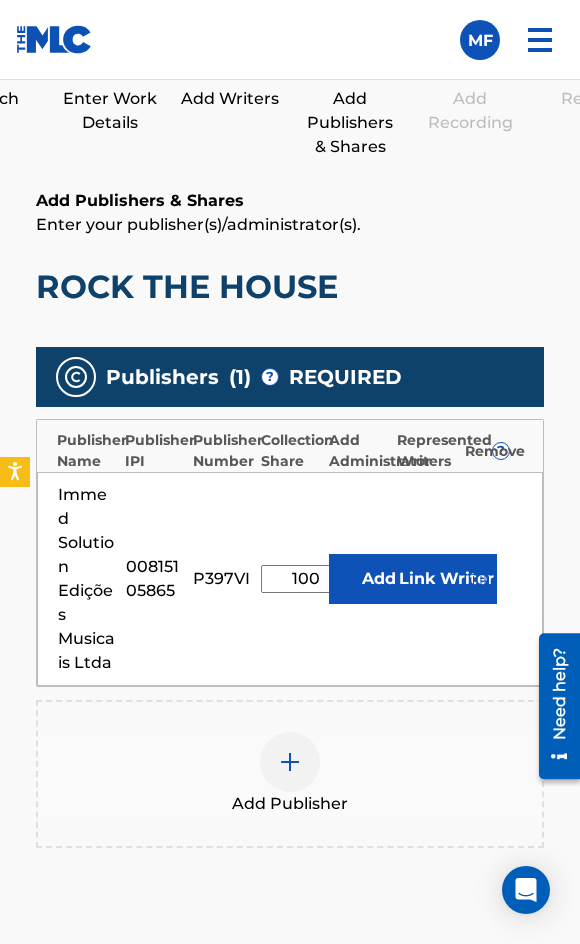 click on "Link Writer" at bounding box center [447, 579] 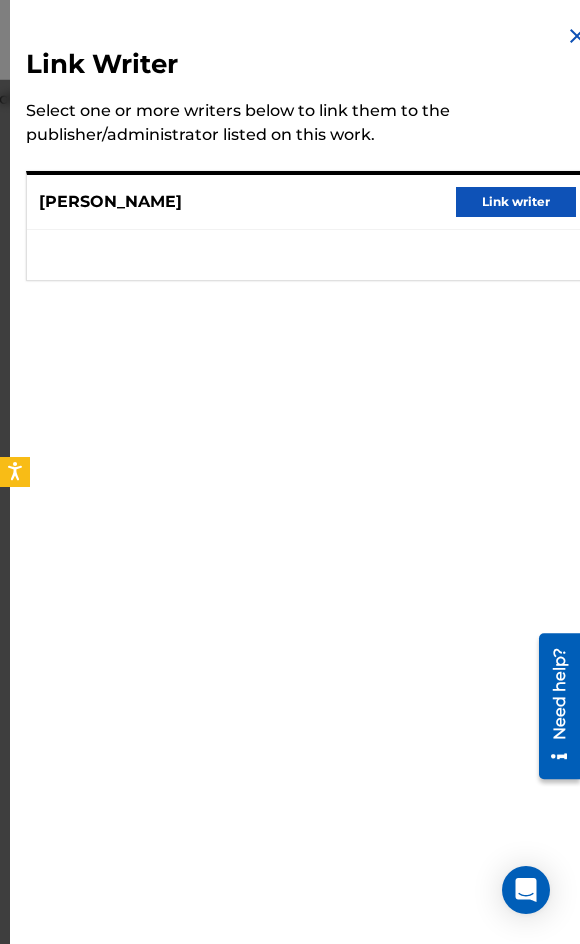 click on "Link writer" at bounding box center (516, 202) 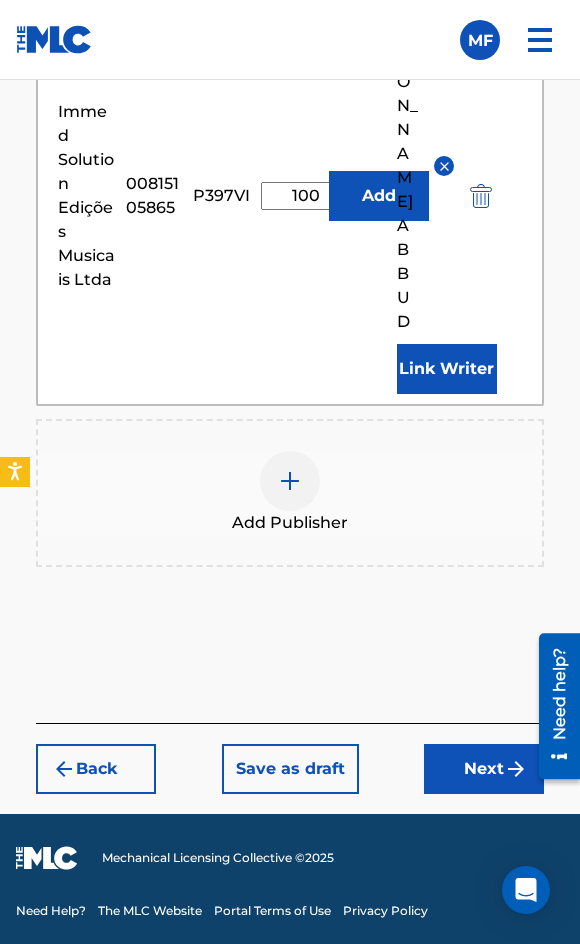 scroll, scrollTop: 1962, scrollLeft: 0, axis: vertical 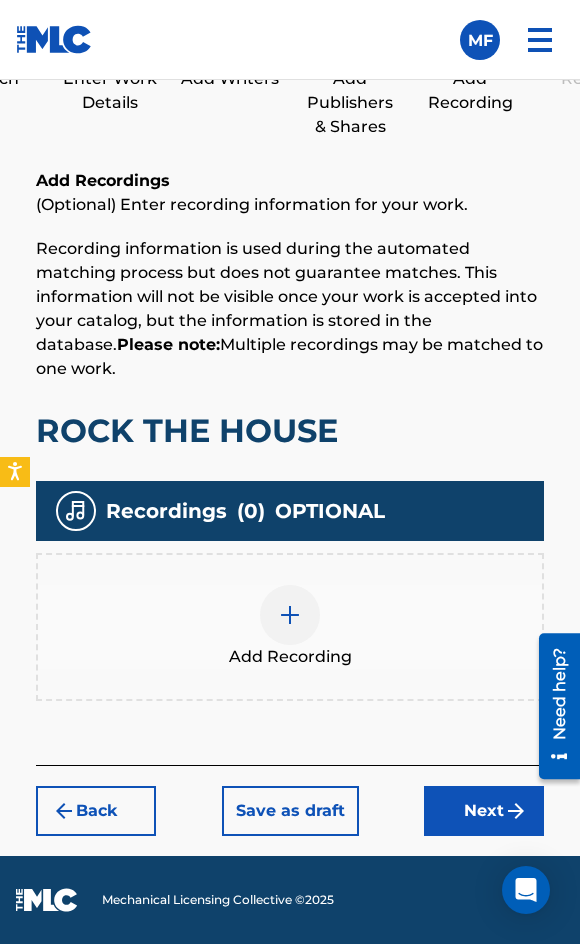 click on "Add Recording" at bounding box center [290, 627] 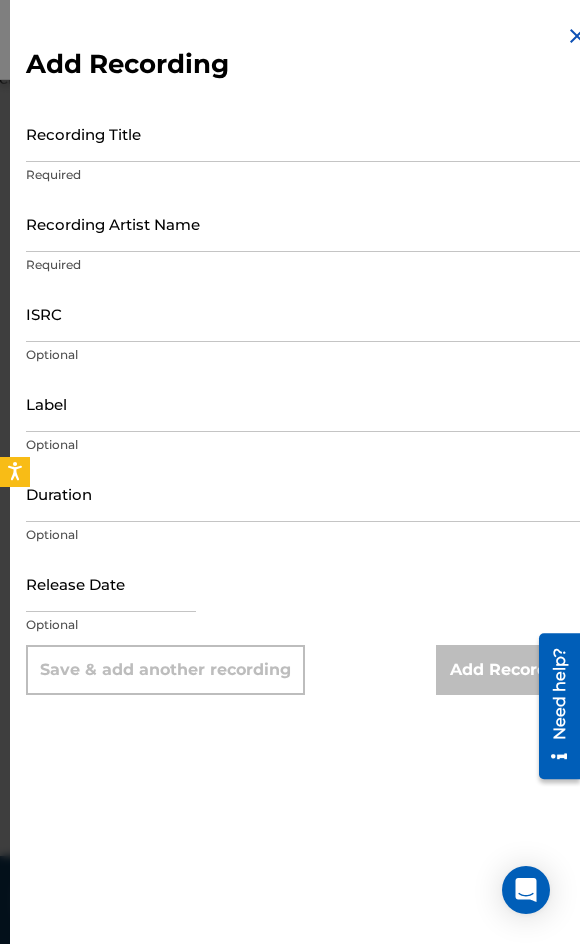 click on "Recording Title" at bounding box center [307, 133] 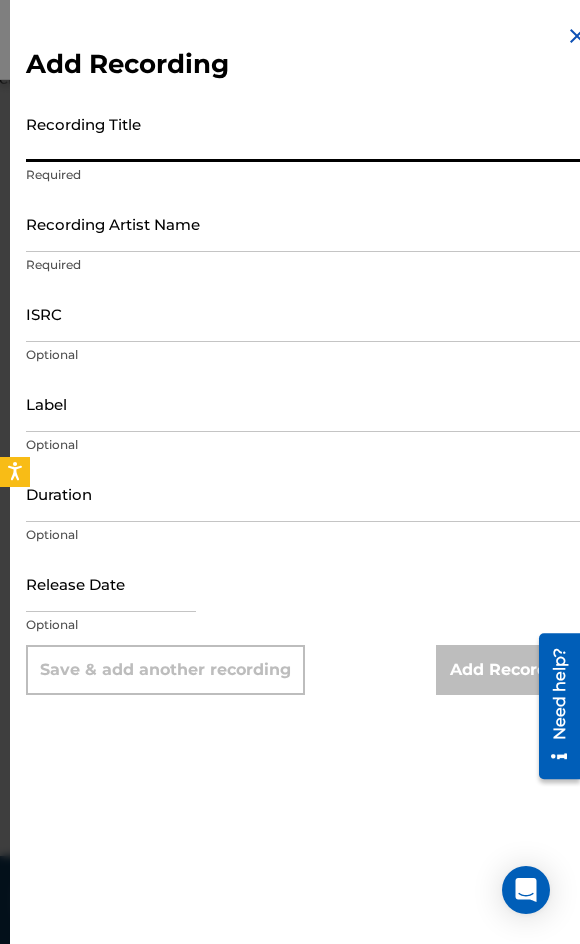 paste on "Rock The House" 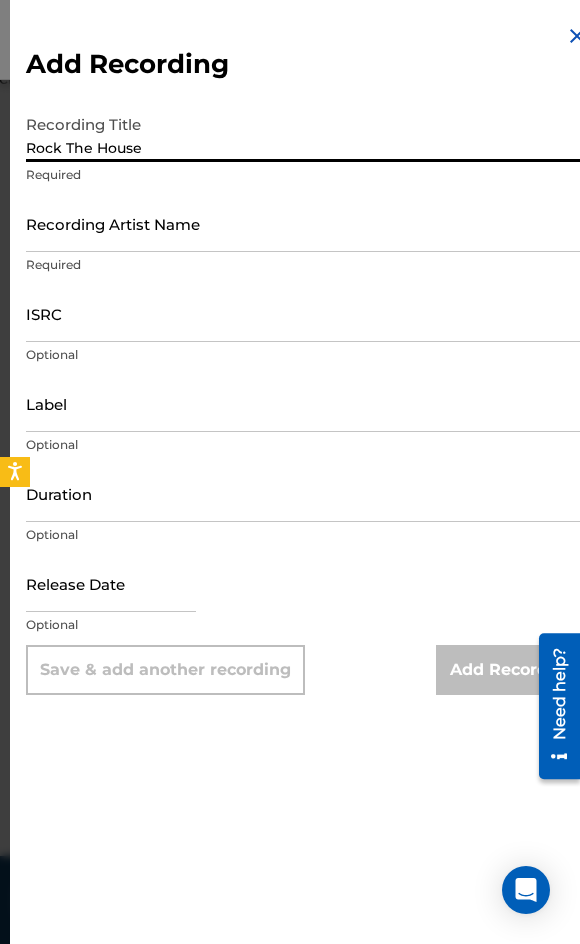 type on "Rock The House" 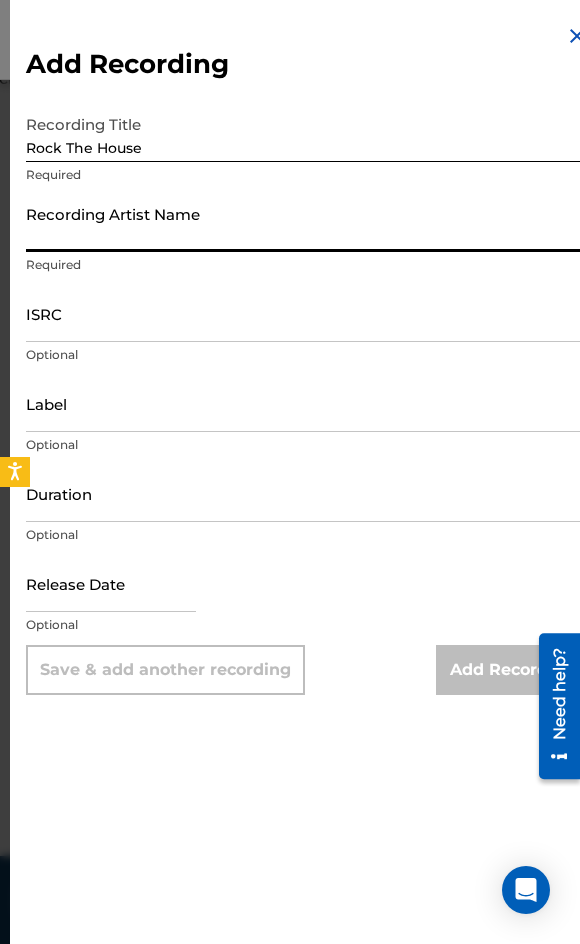 click on "Recording Artist Name" at bounding box center (307, 223) 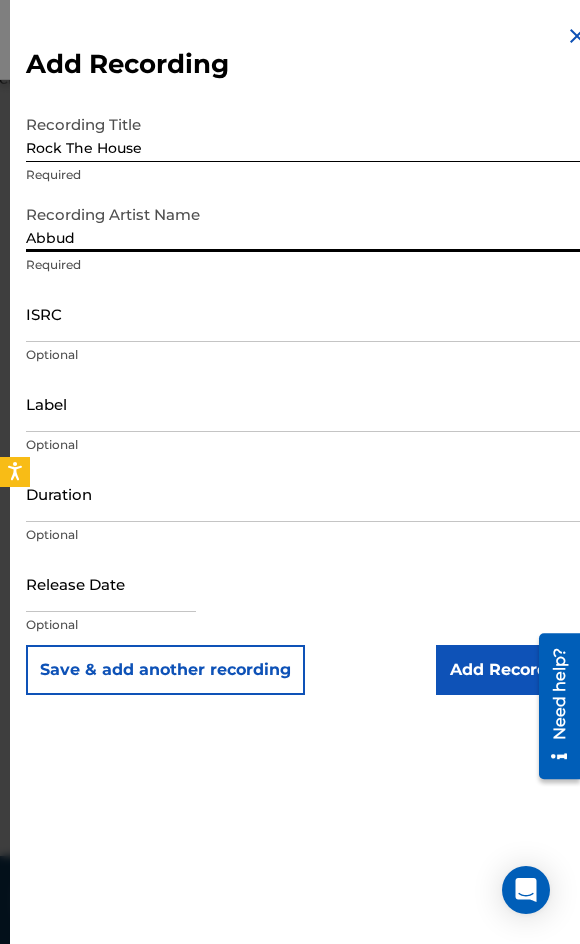 type on "Abbud" 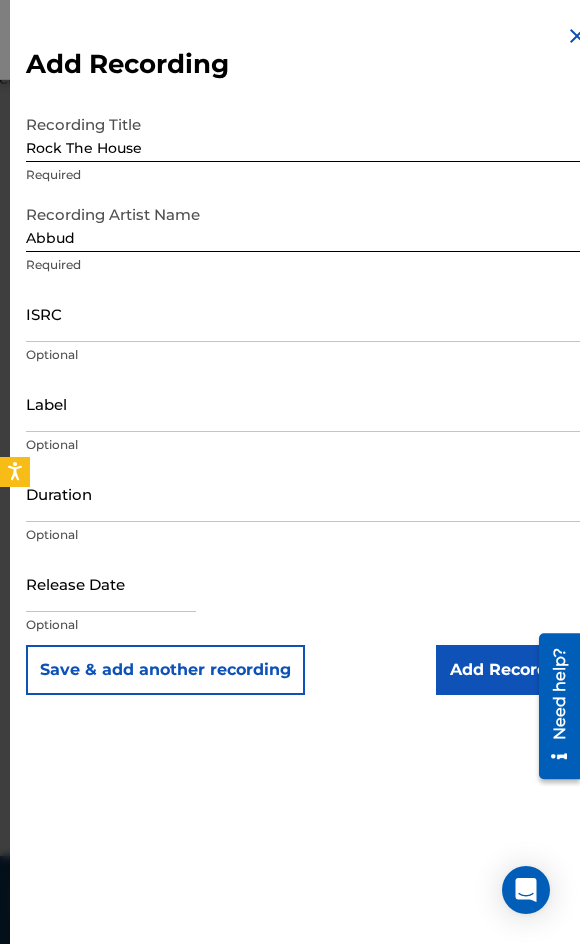 click on "ISRC" at bounding box center [307, 313] 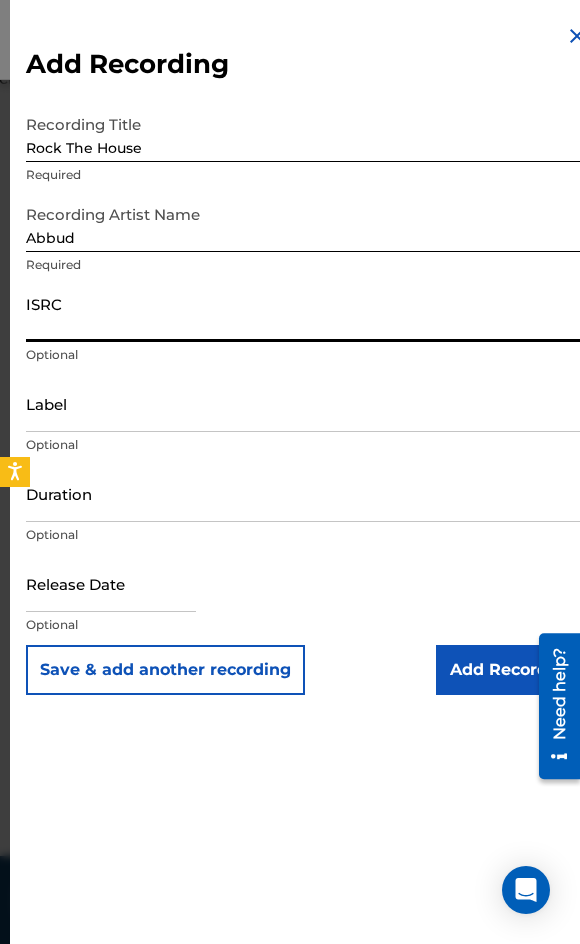 paste on "GBLV62403214" 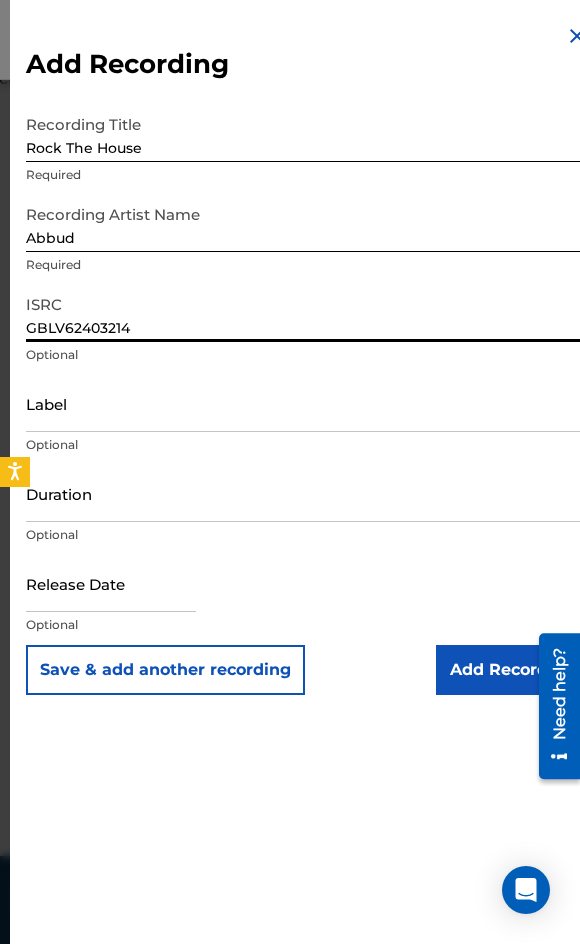 type on "GBLV62403214" 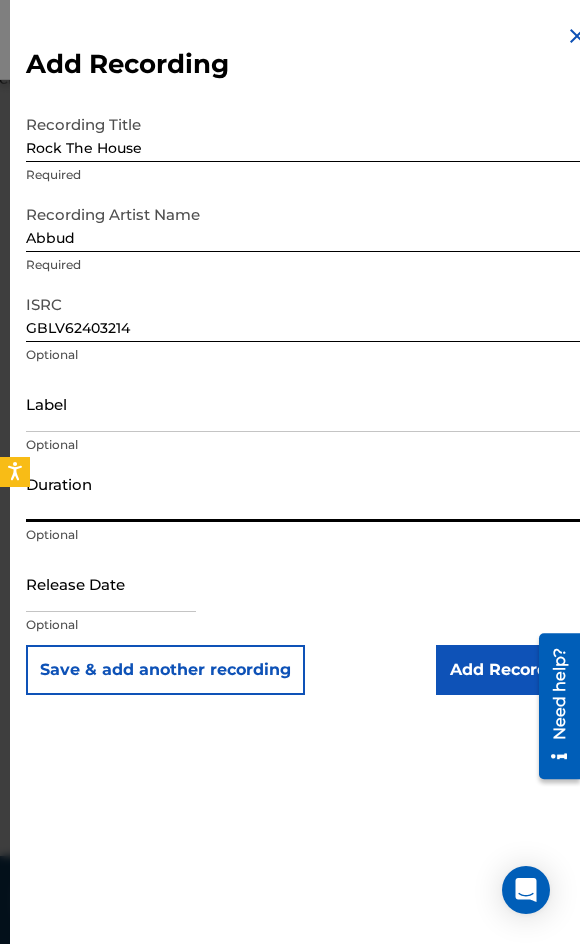 click on "Duration" at bounding box center [307, 493] 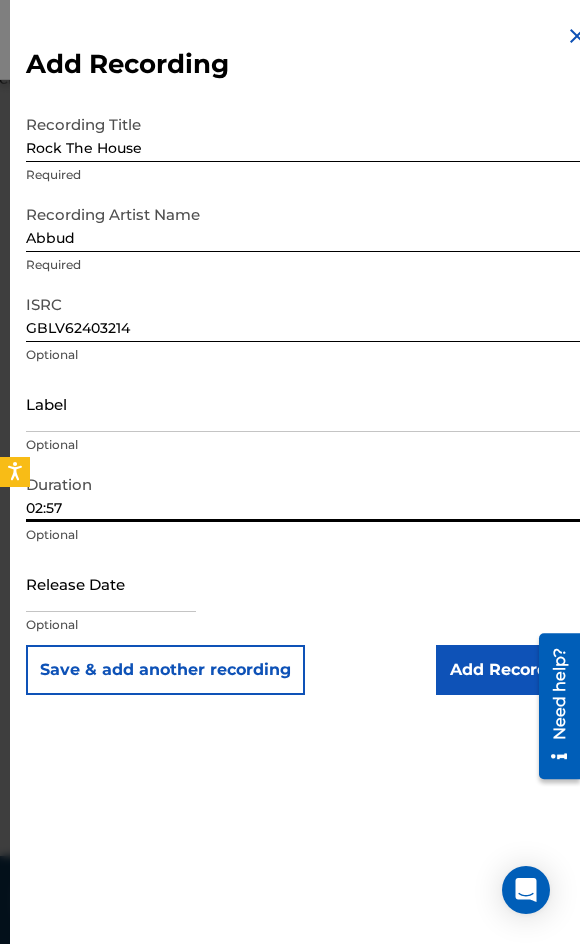 type on "02:57" 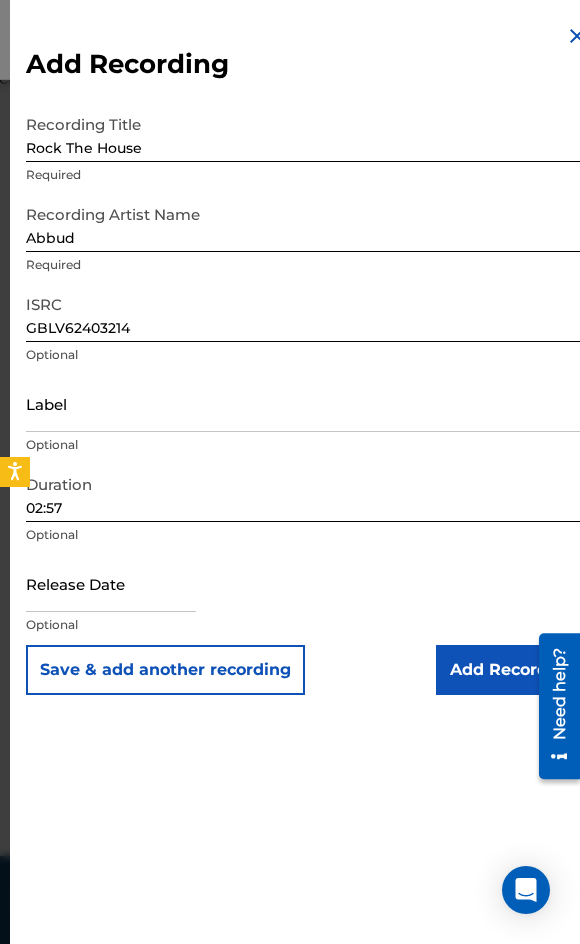 click on "Add Recording" at bounding box center (512, 670) 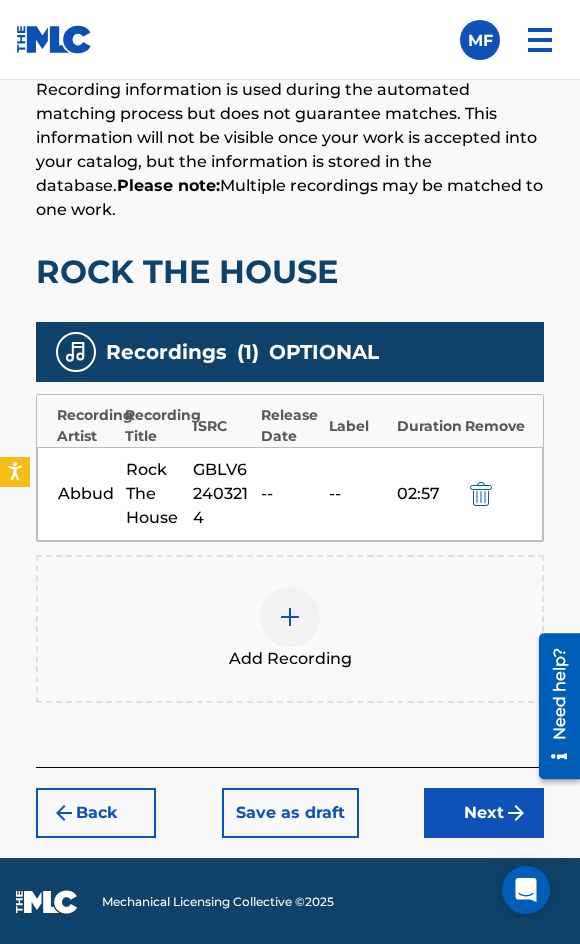 scroll, scrollTop: 1508, scrollLeft: 0, axis: vertical 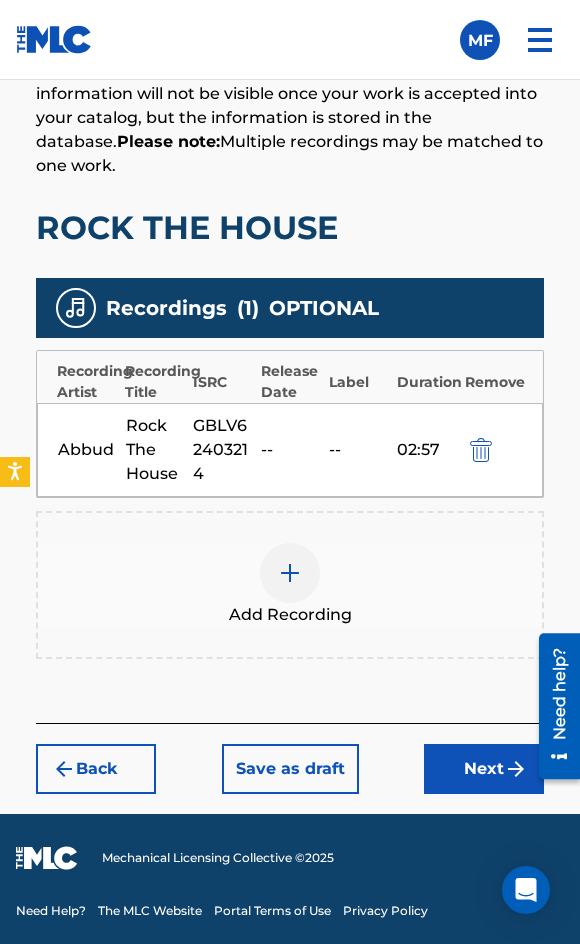 click on "Next" at bounding box center (484, 769) 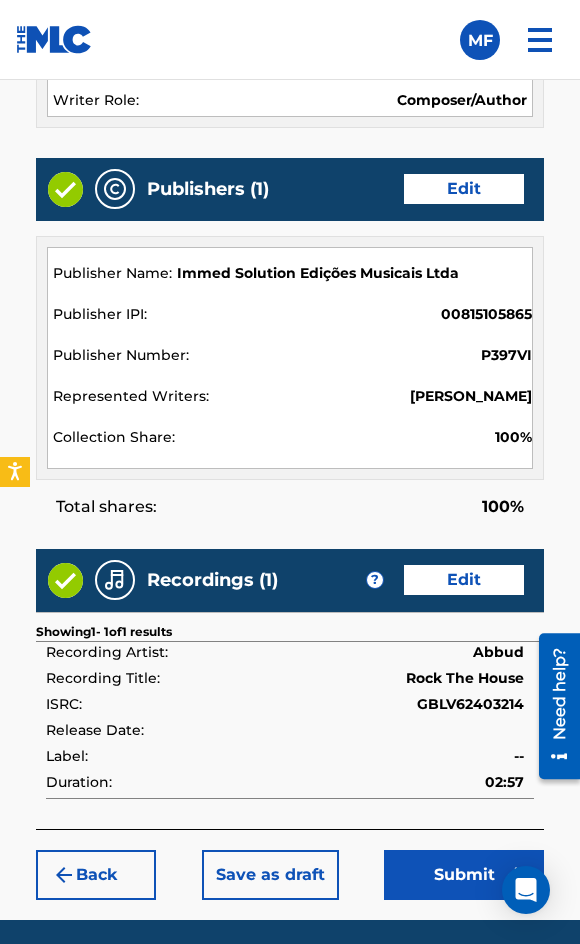 scroll, scrollTop: 2162, scrollLeft: 0, axis: vertical 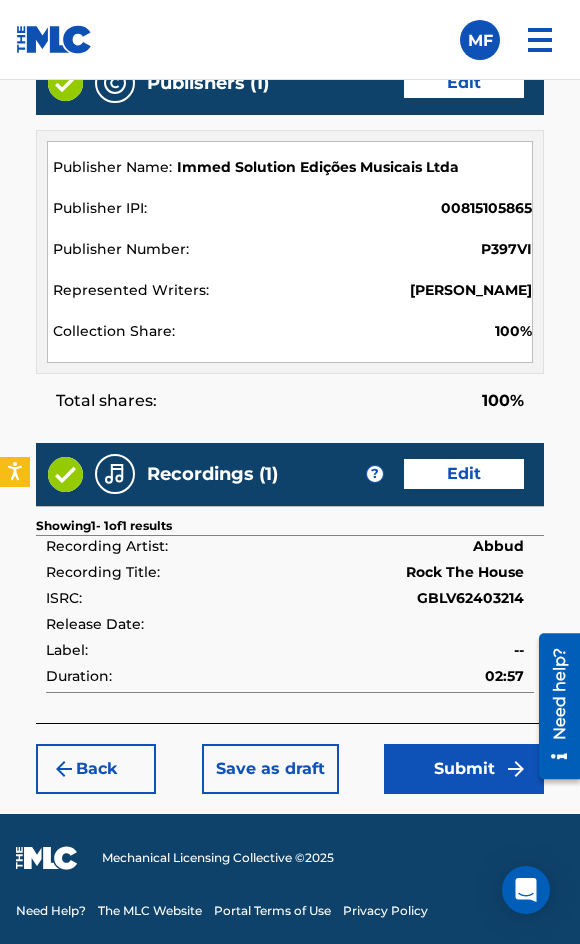 click on "Submit" at bounding box center [464, 769] 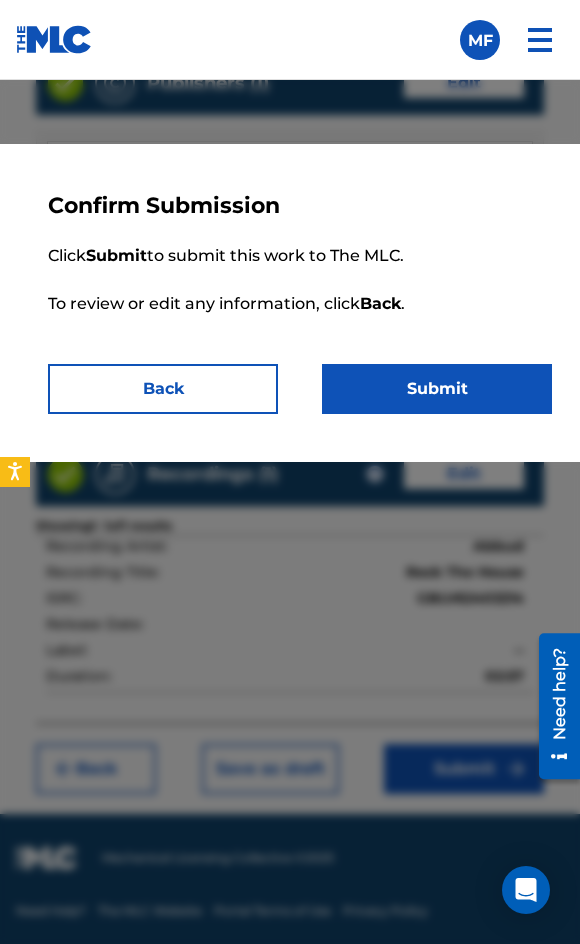 click on "Submit" at bounding box center [437, 389] 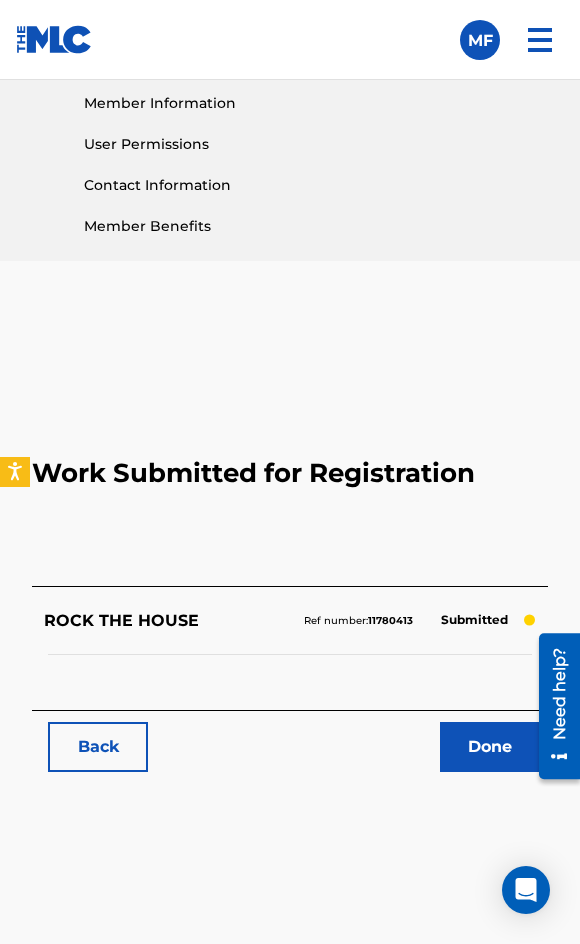 scroll, scrollTop: 1114, scrollLeft: 0, axis: vertical 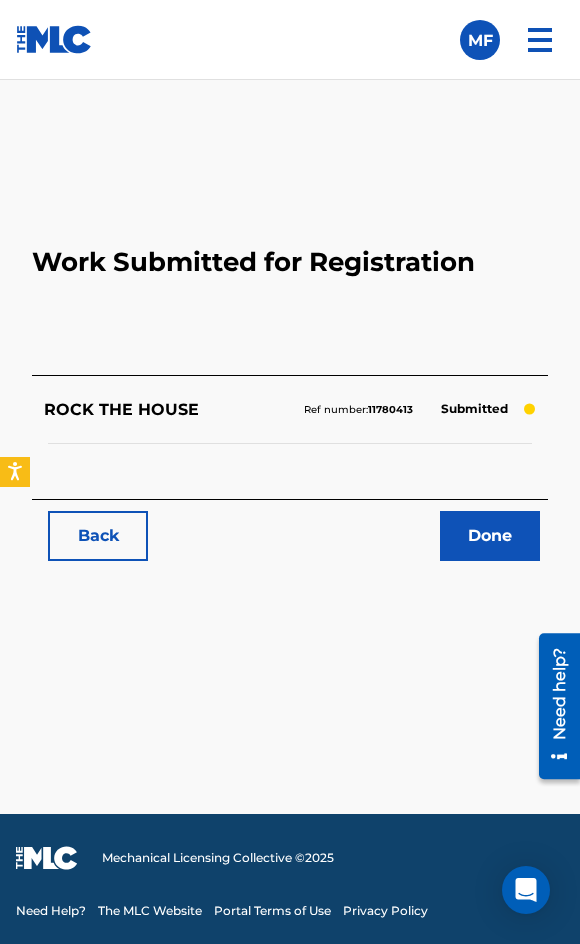 click on "Back" at bounding box center [98, 536] 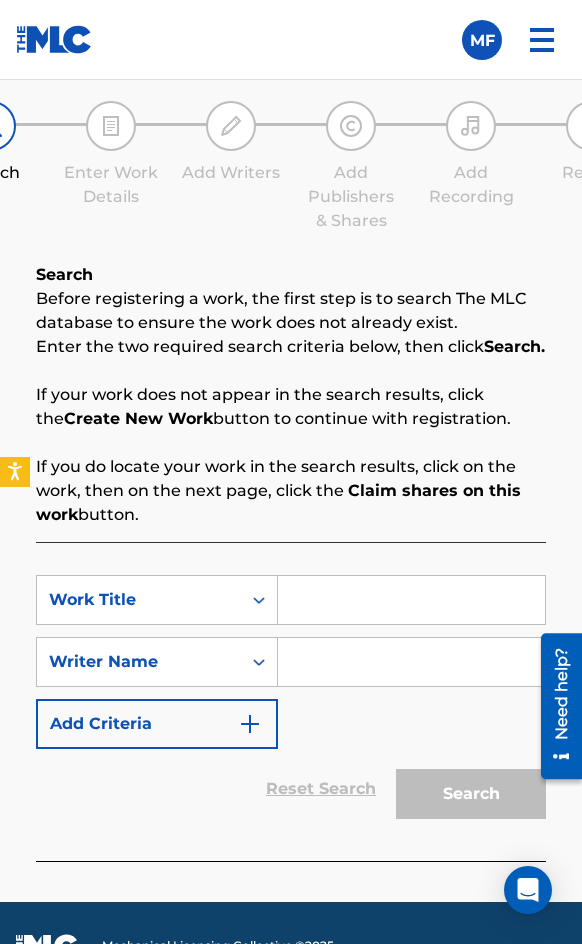scroll, scrollTop: 1284, scrollLeft: 0, axis: vertical 